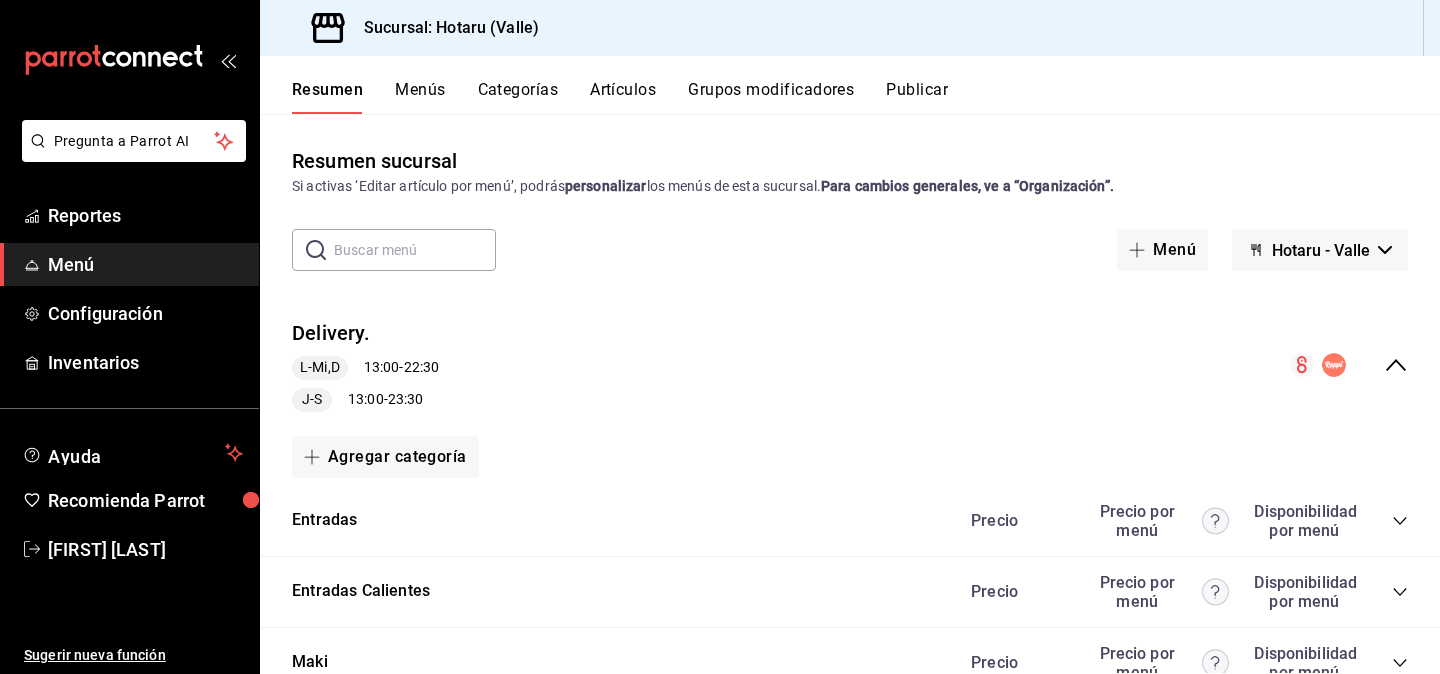 scroll, scrollTop: 0, scrollLeft: 0, axis: both 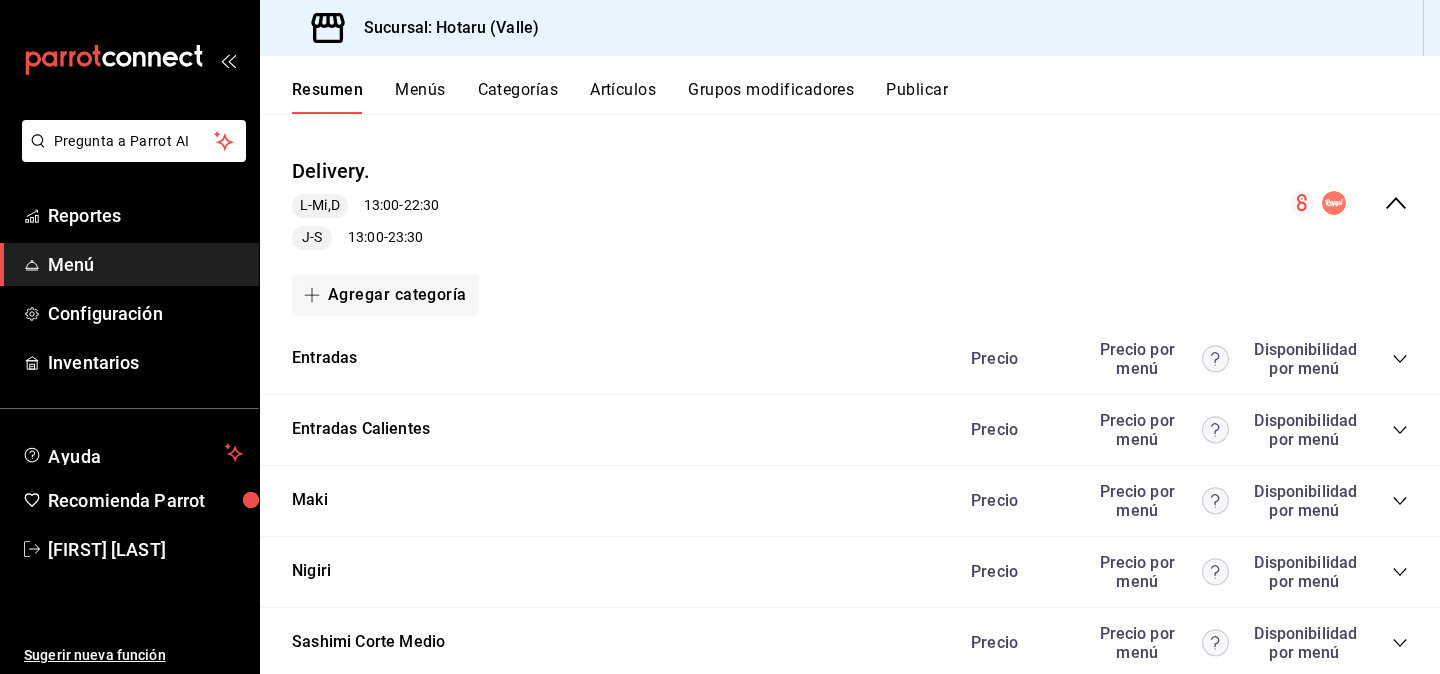 click 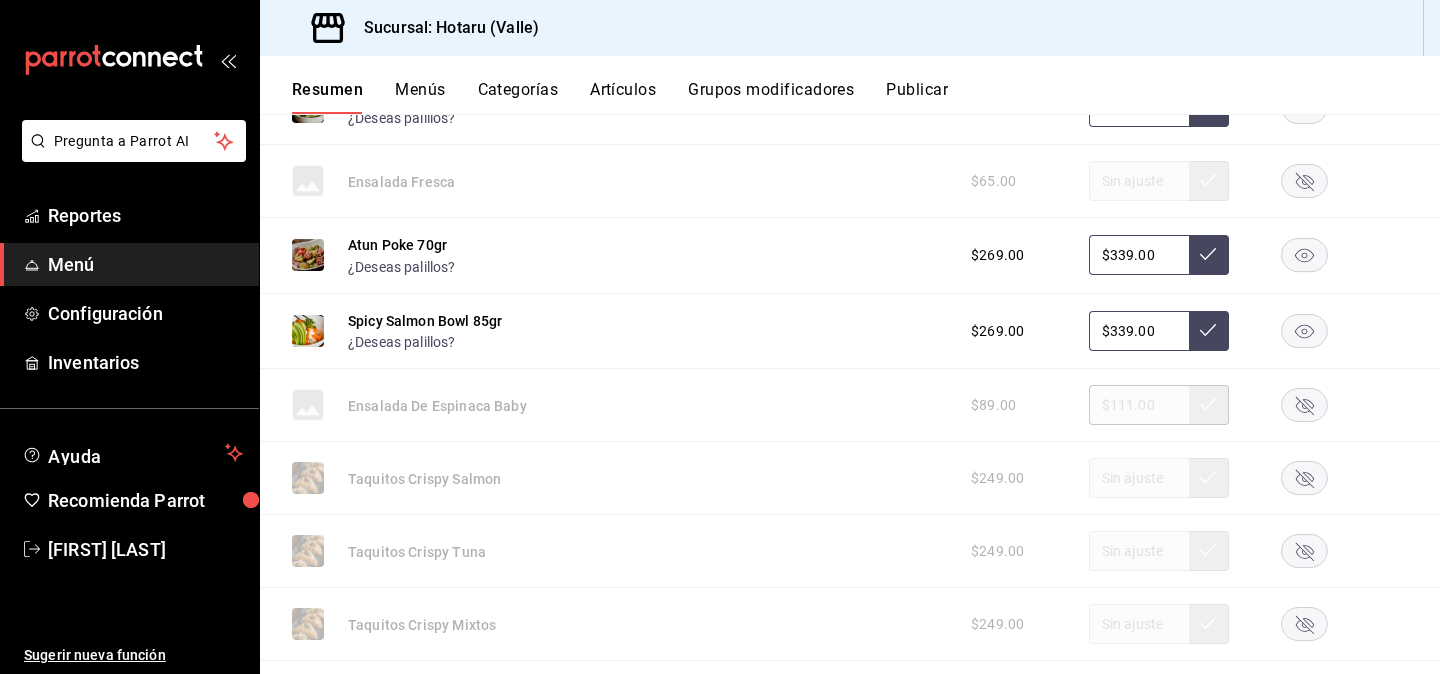 scroll, scrollTop: 488, scrollLeft: 0, axis: vertical 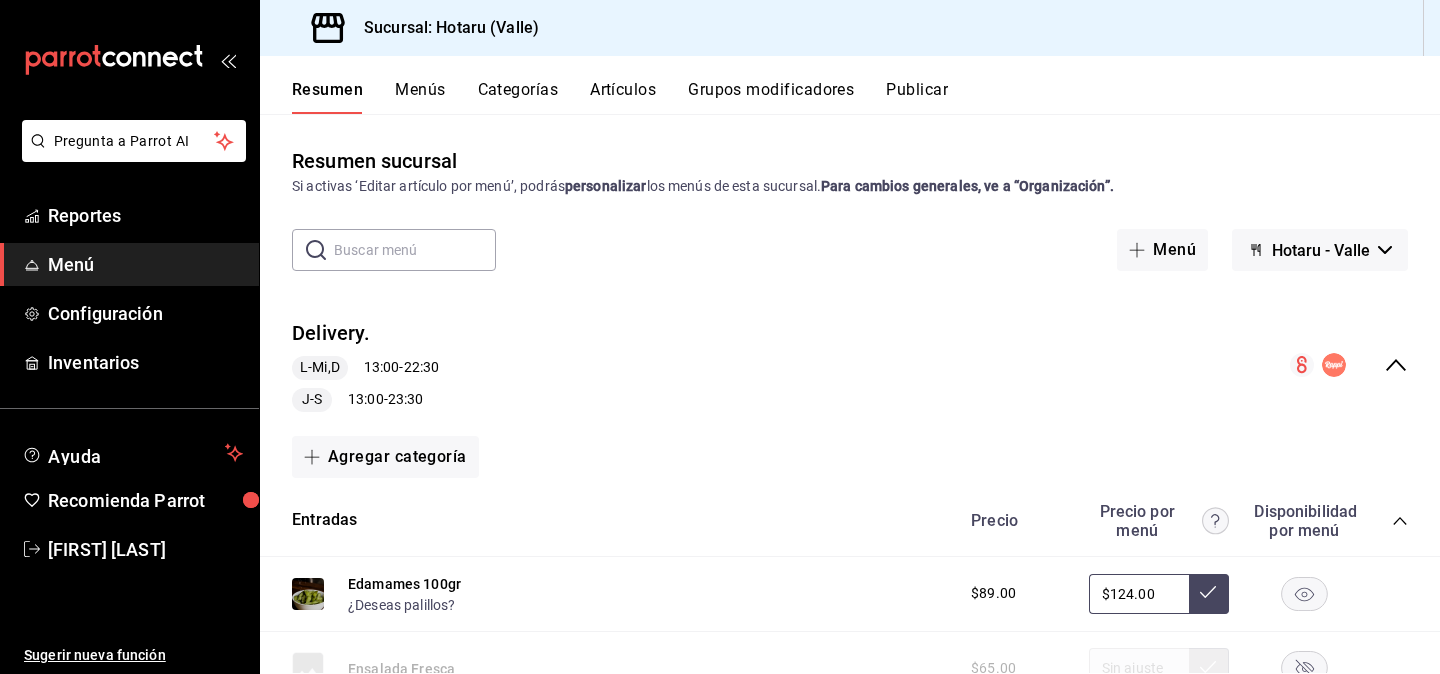 click 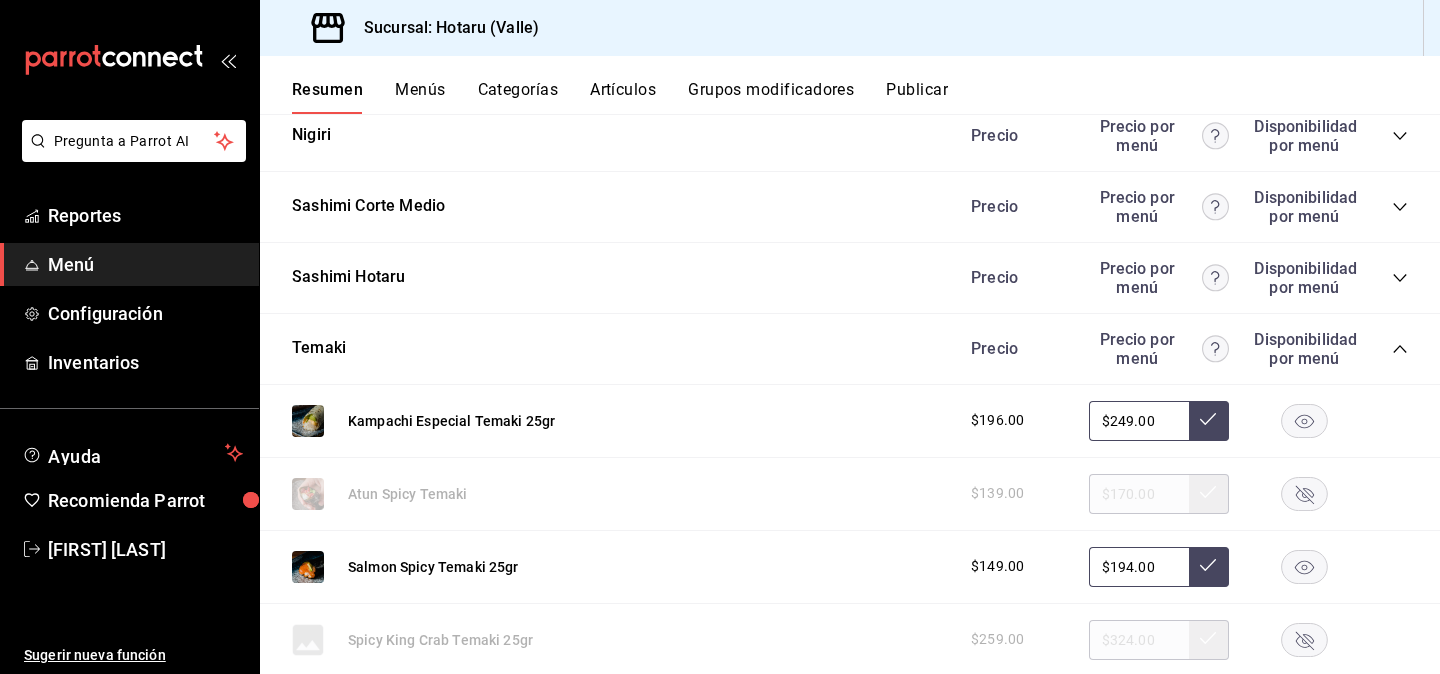 scroll, scrollTop: 597, scrollLeft: 0, axis: vertical 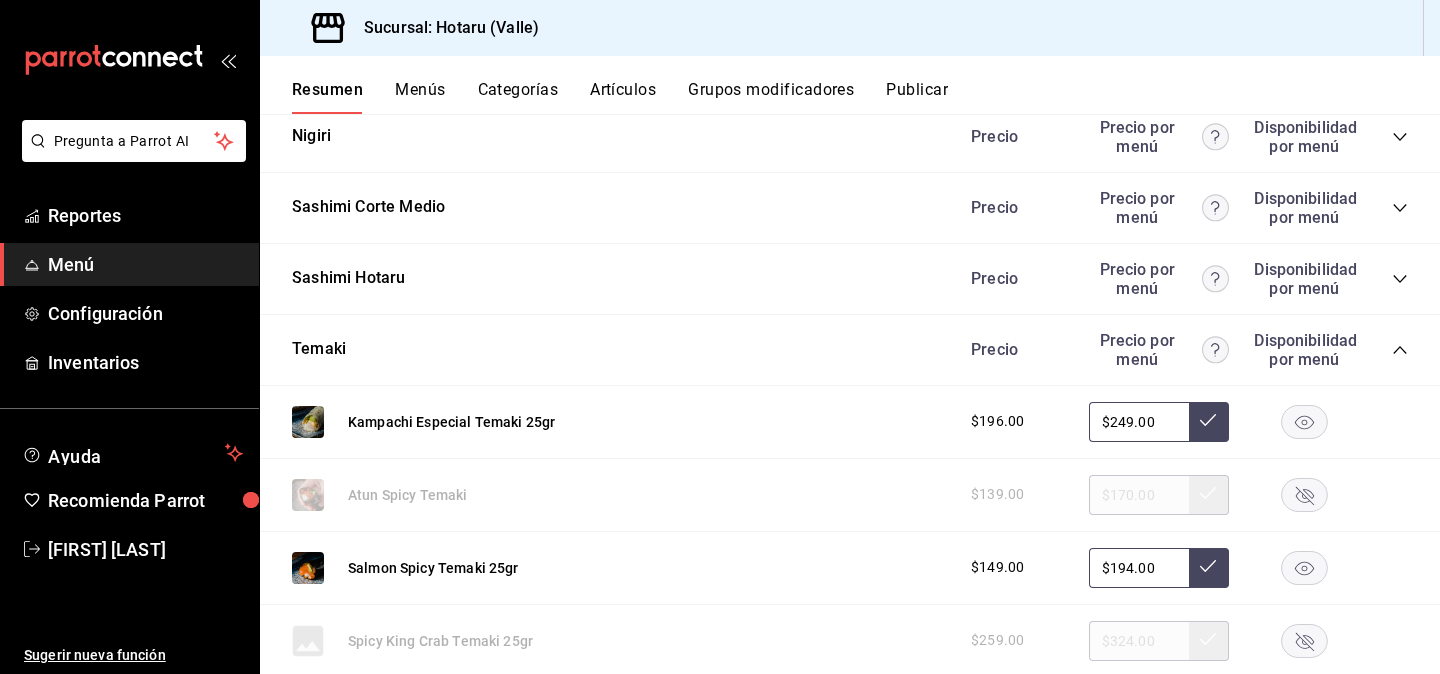click 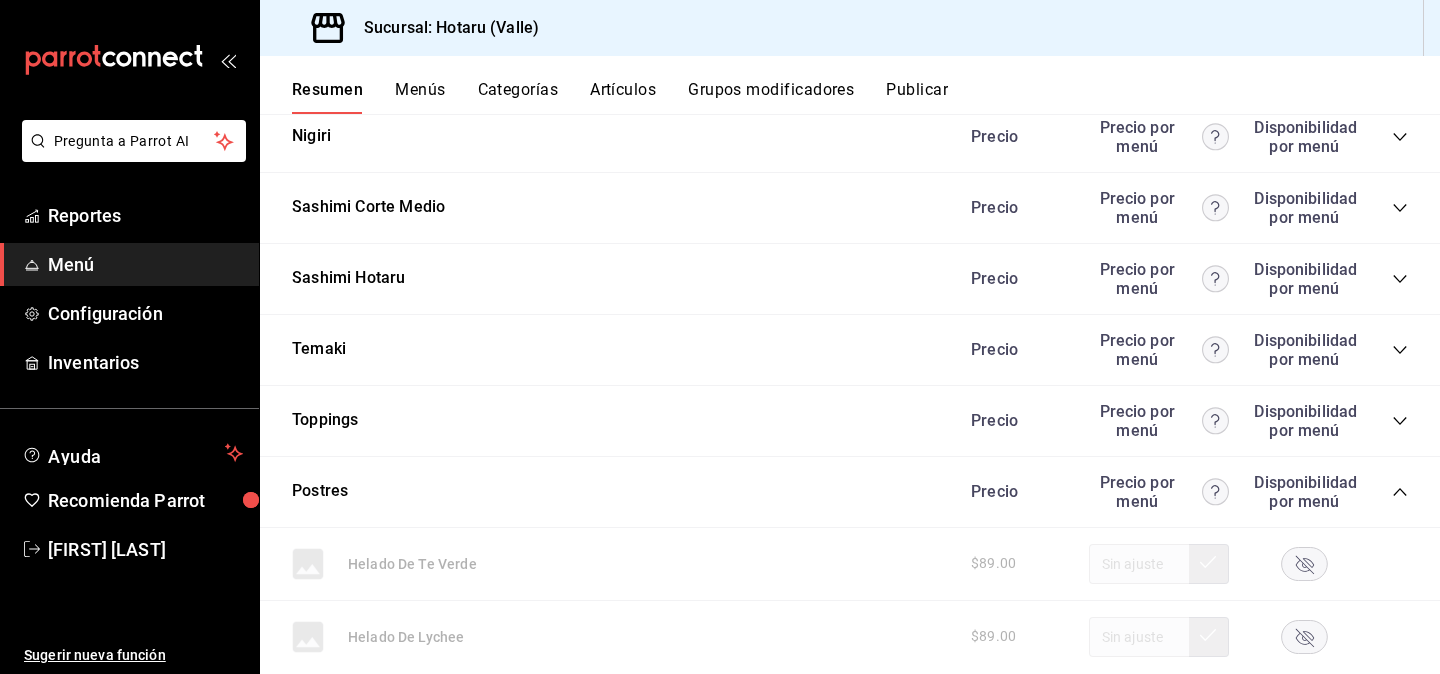 click 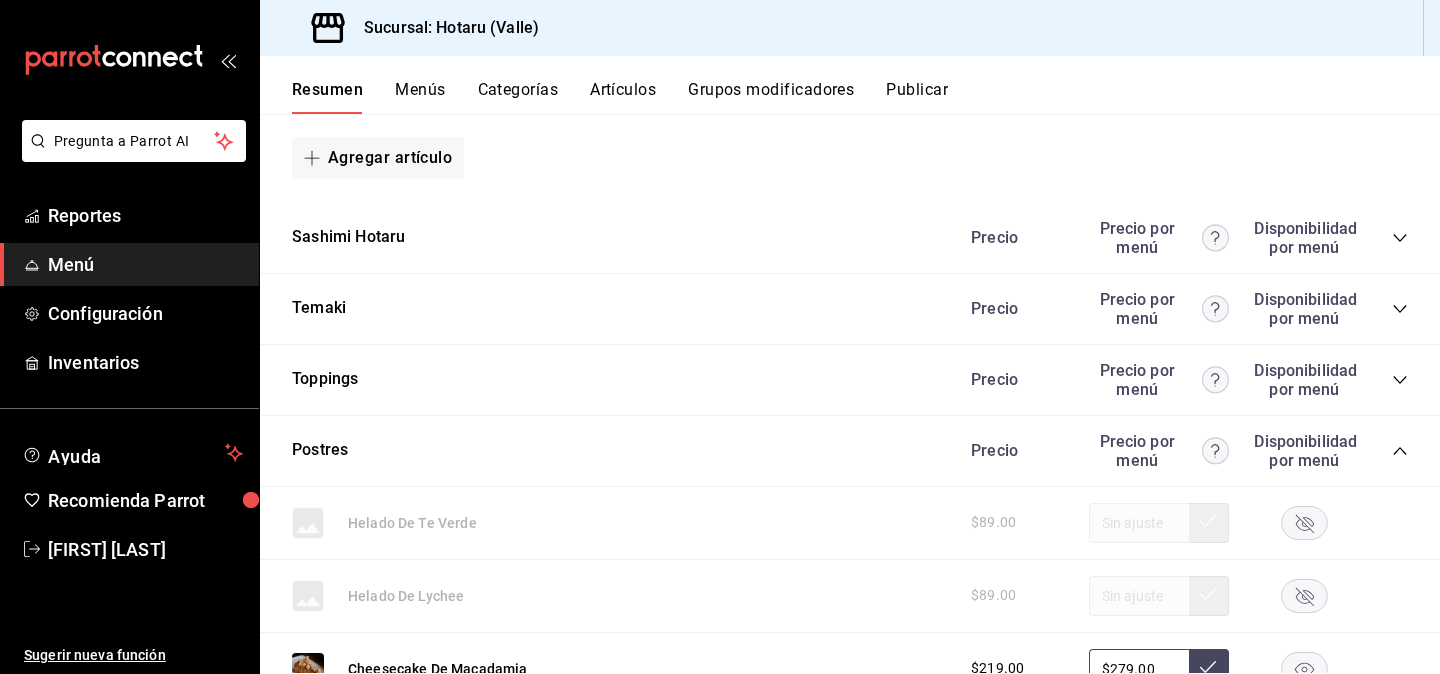 scroll, scrollTop: 1622, scrollLeft: 0, axis: vertical 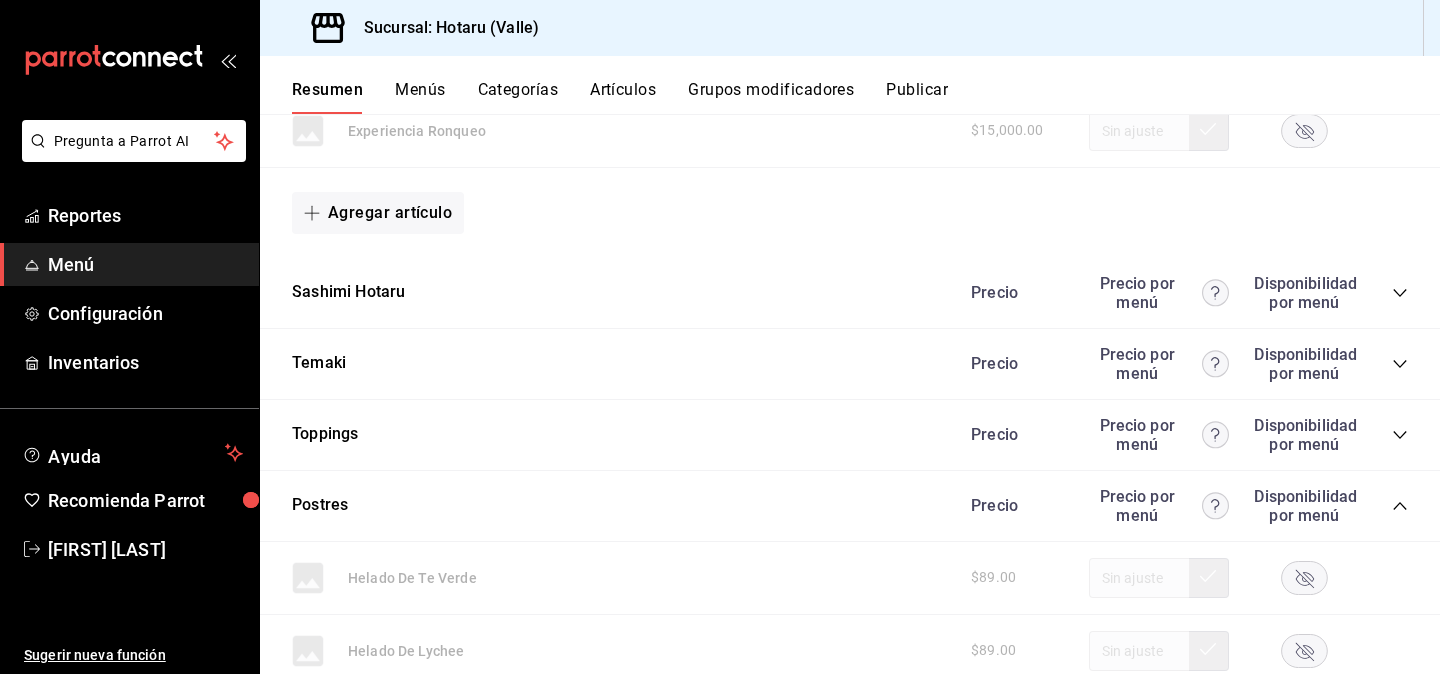 click 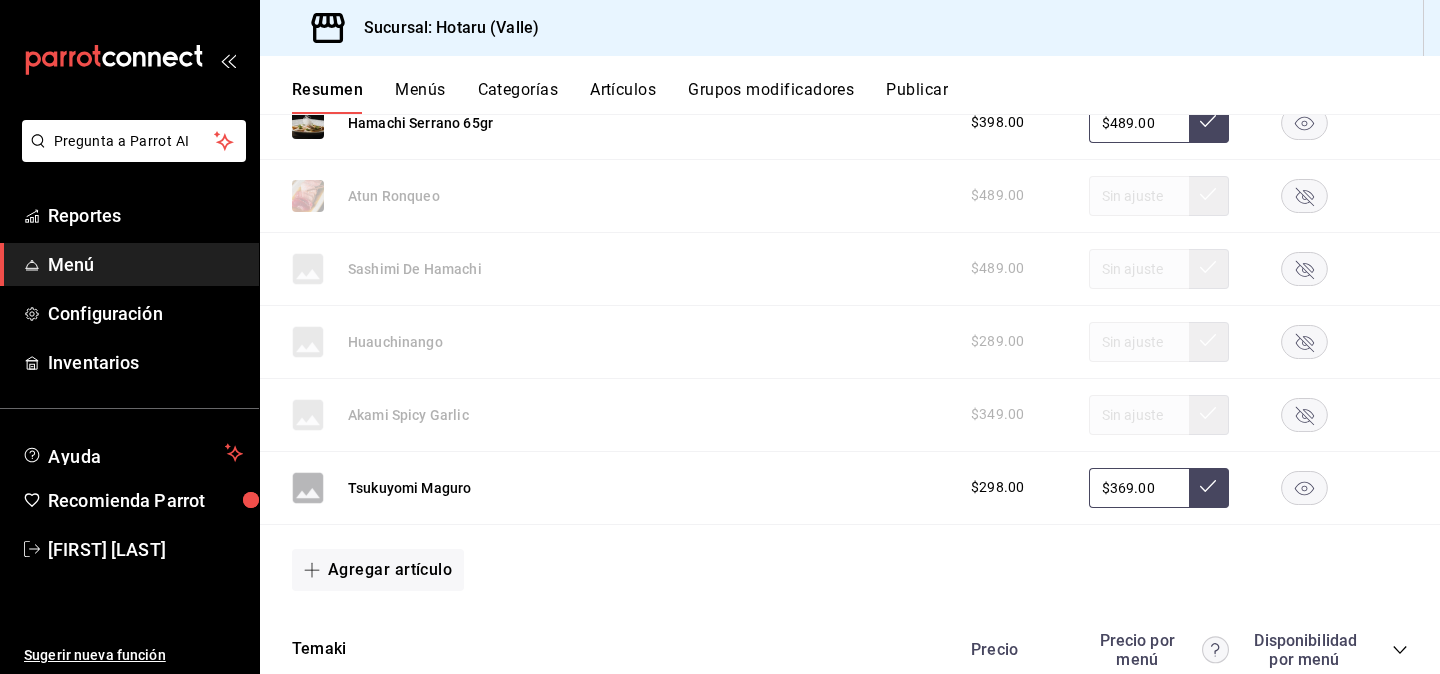 scroll, scrollTop: 2044, scrollLeft: 0, axis: vertical 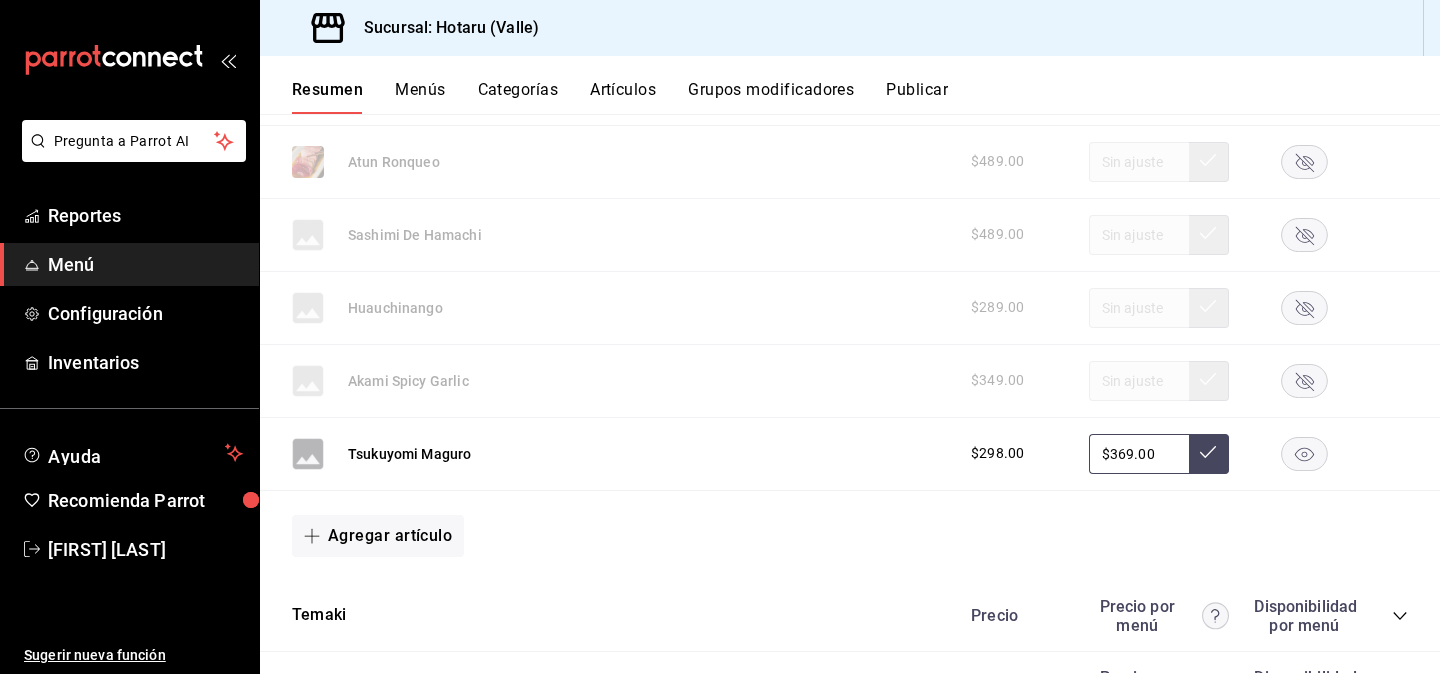 click 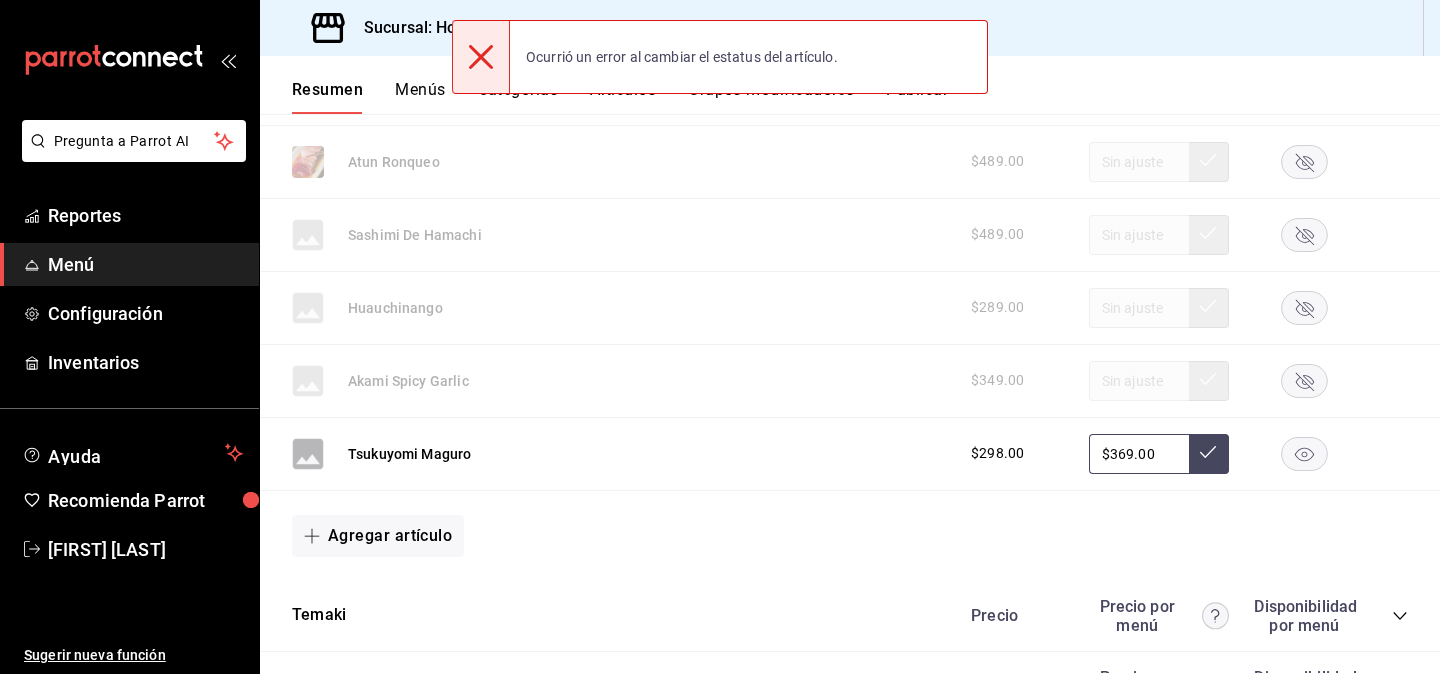click on "Ocurrió un error al cambiar el estatus del artículo." at bounding box center [720, 57] 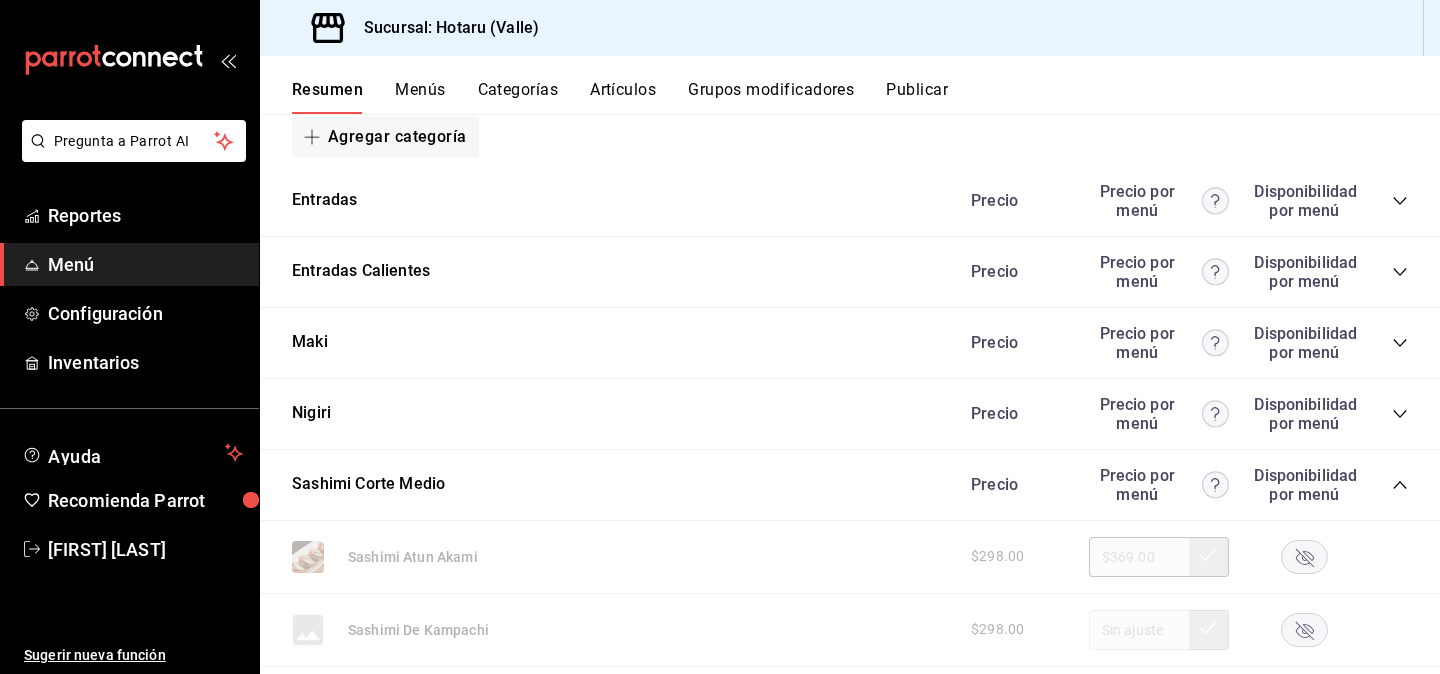 scroll, scrollTop: 217, scrollLeft: 0, axis: vertical 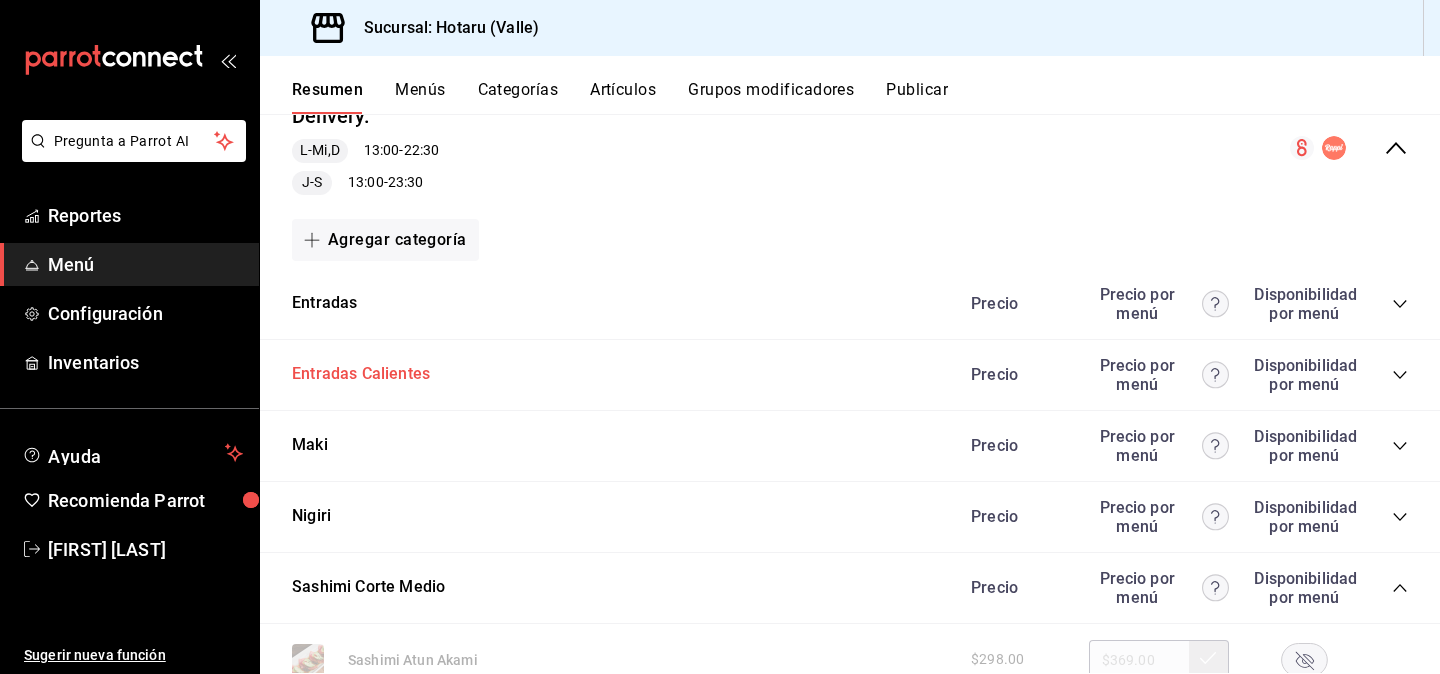 click on "Entradas Calientes" at bounding box center [361, 374] 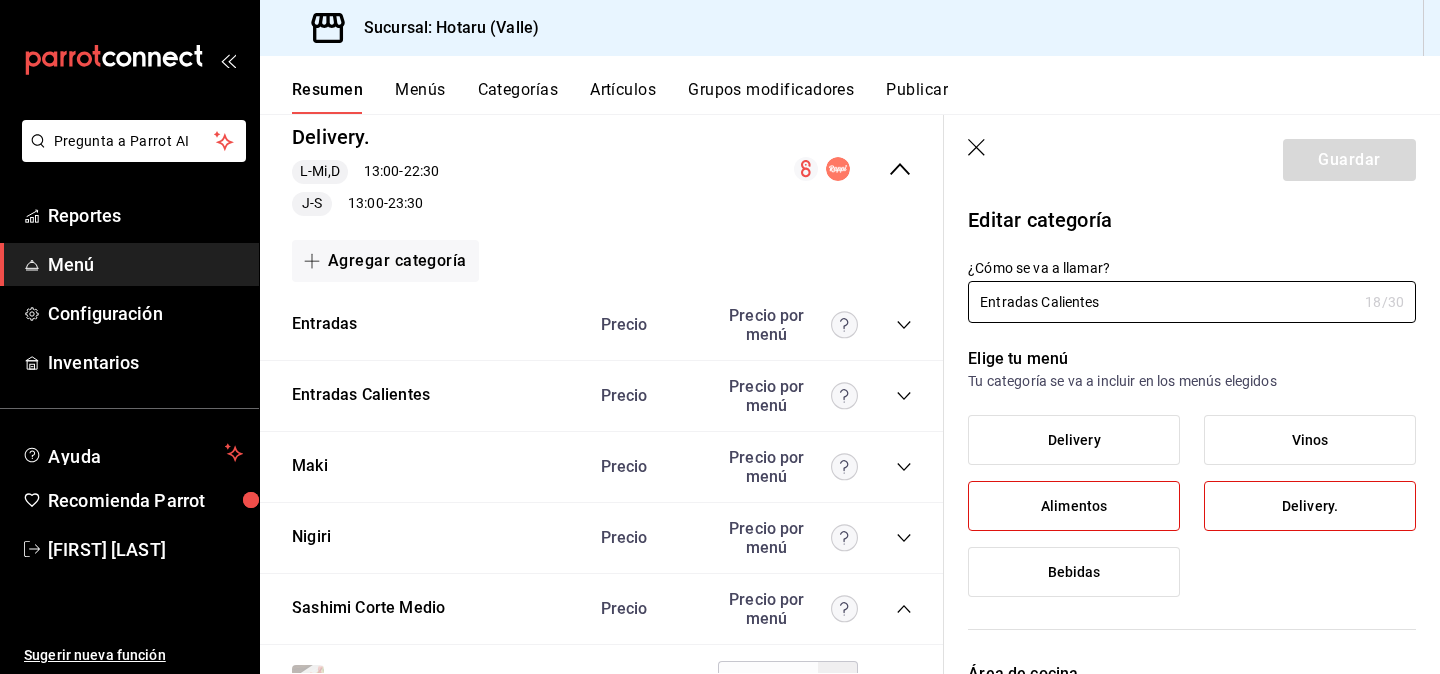 click 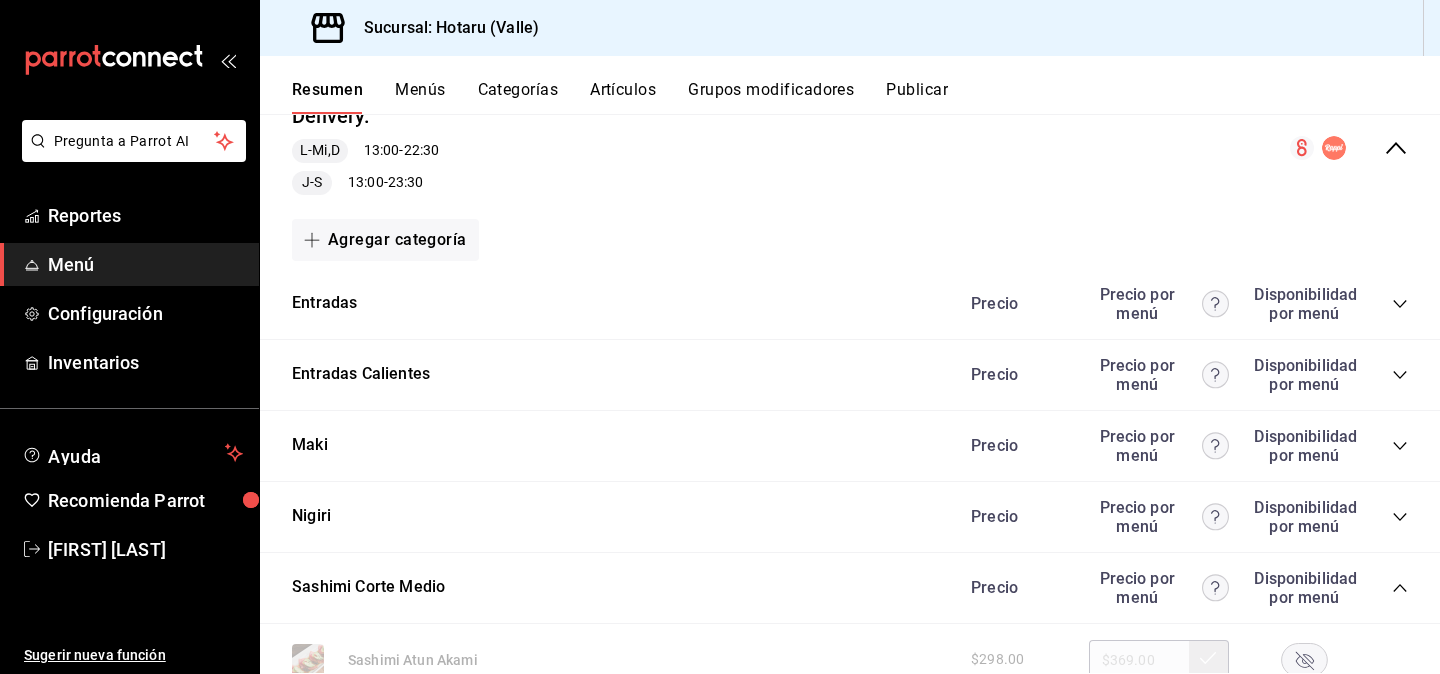 click on "Precio Precio por menú   Disponibilidad por menú" at bounding box center [1179, 304] 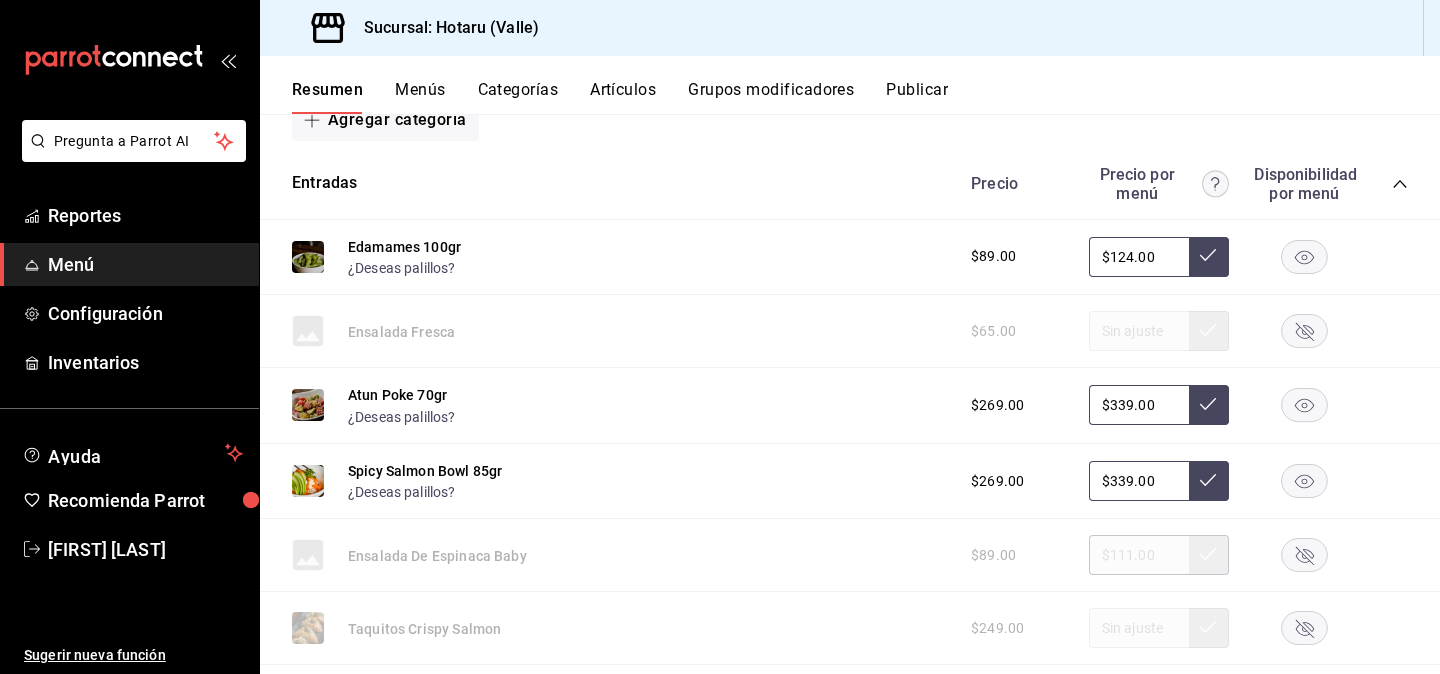 scroll, scrollTop: 359, scrollLeft: 0, axis: vertical 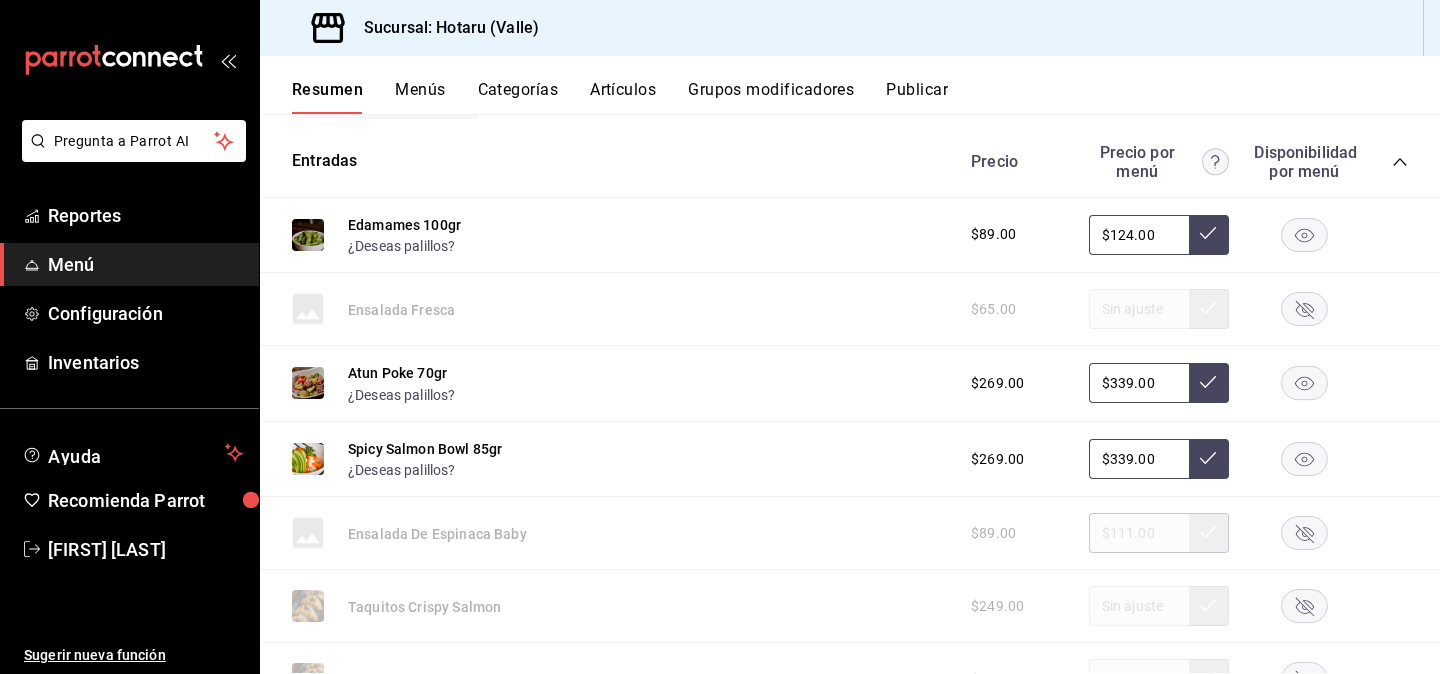 click on "Edamames 100gr ¿Deseas palillos? $89.00 $124.00" at bounding box center (850, 236) 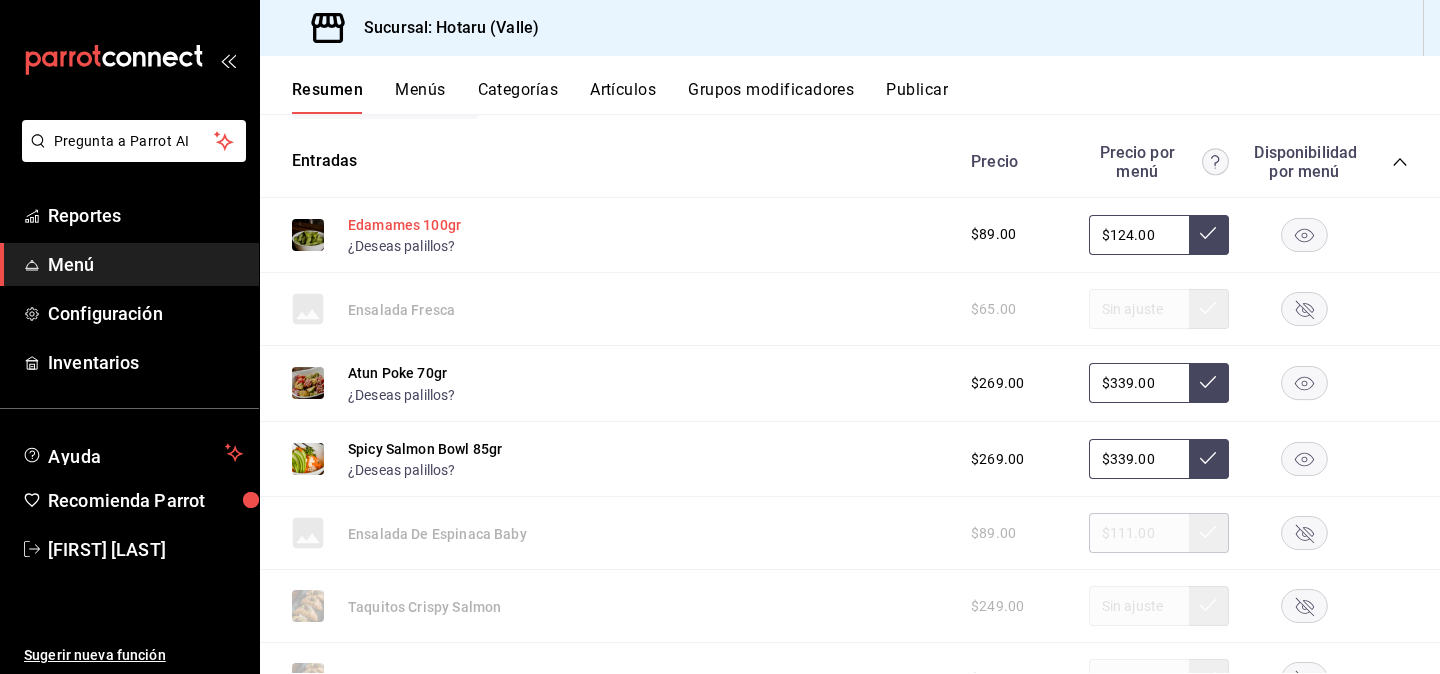click on "Edamames 100gr" at bounding box center (404, 225) 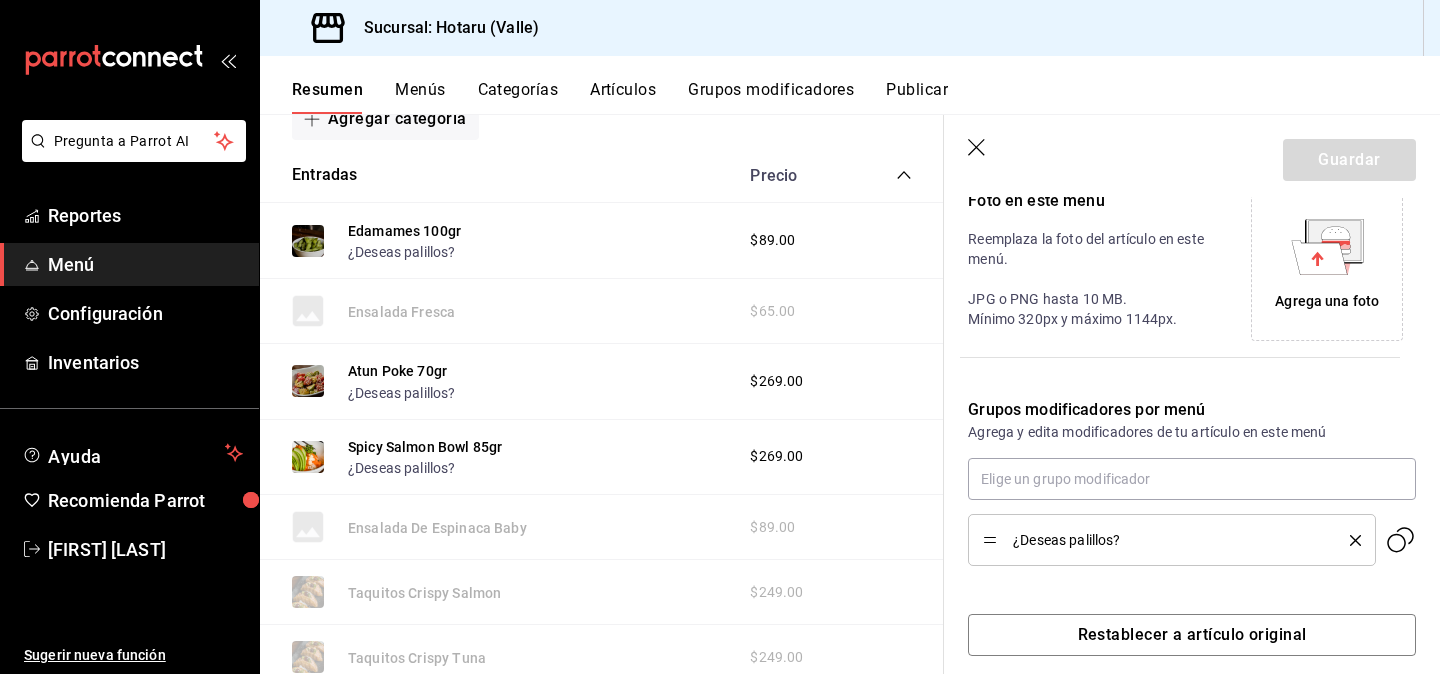 scroll, scrollTop: 476, scrollLeft: 0, axis: vertical 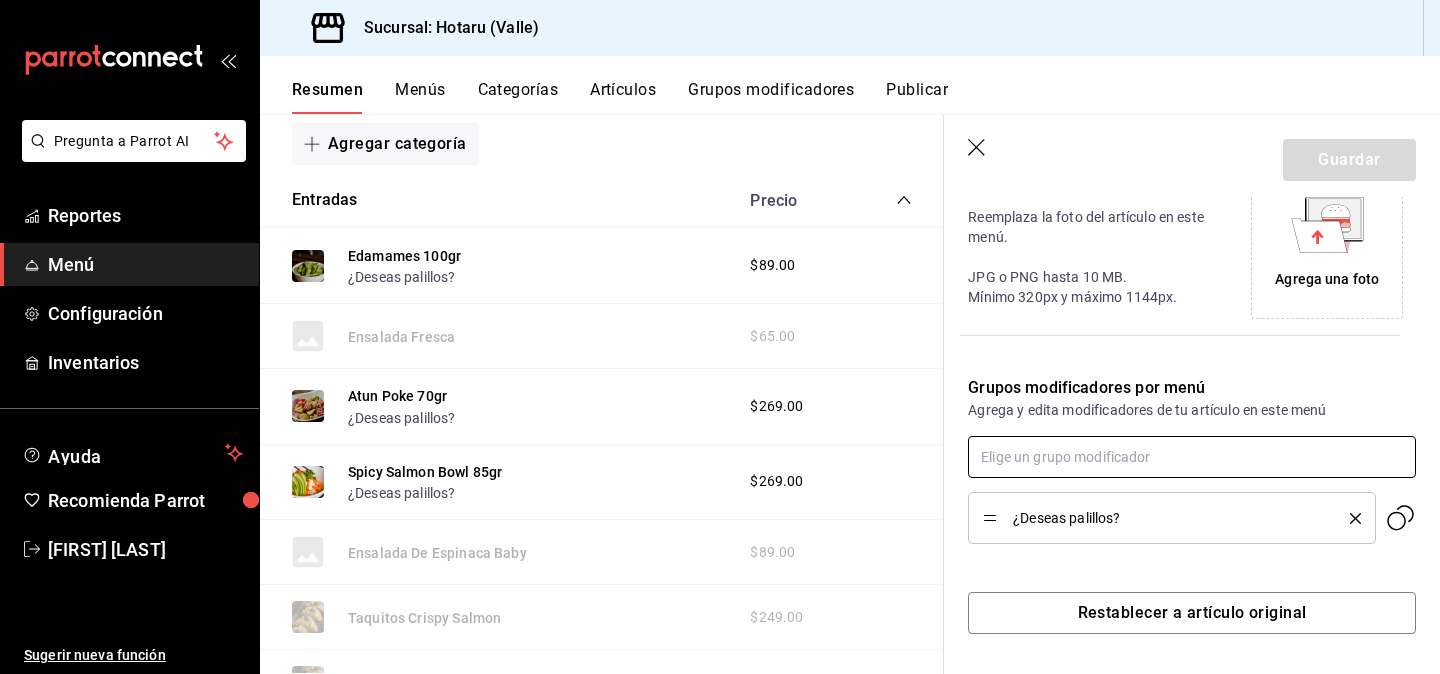 click at bounding box center [1192, 457] 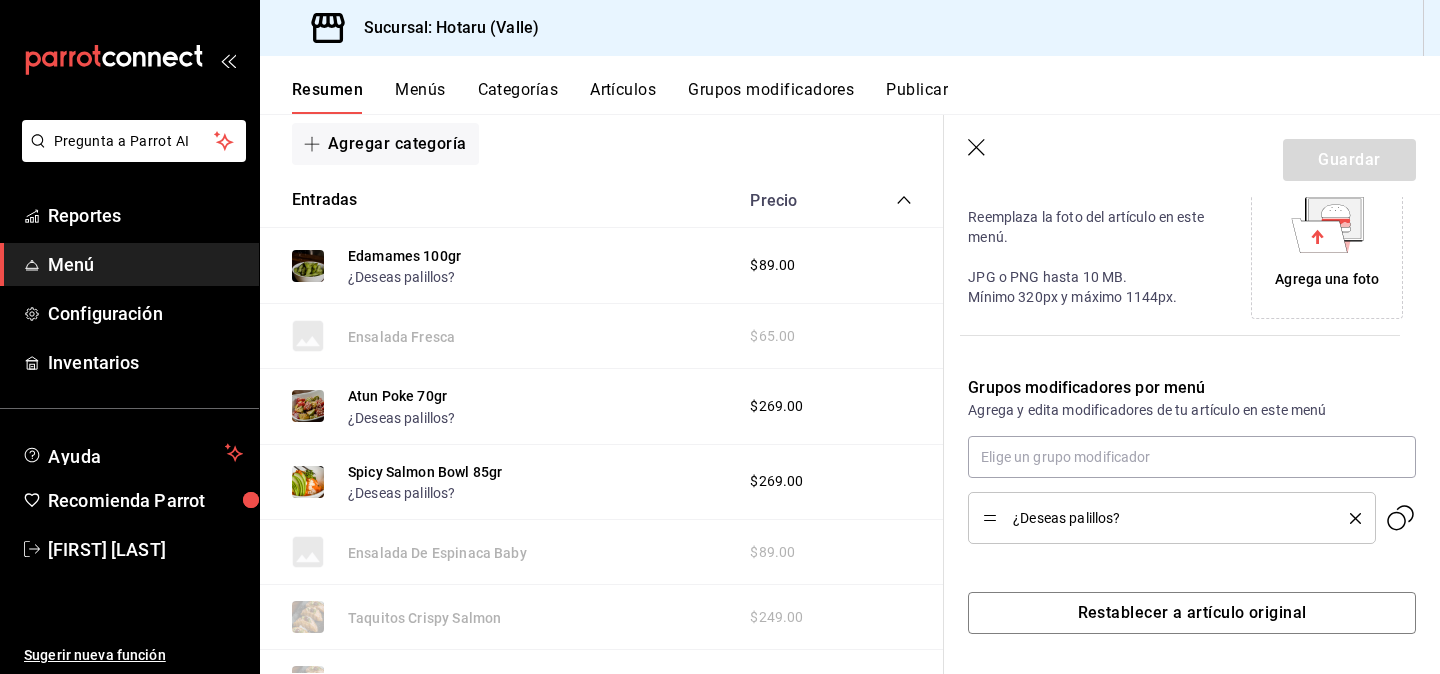 click on "Guardar" at bounding box center [1192, 156] 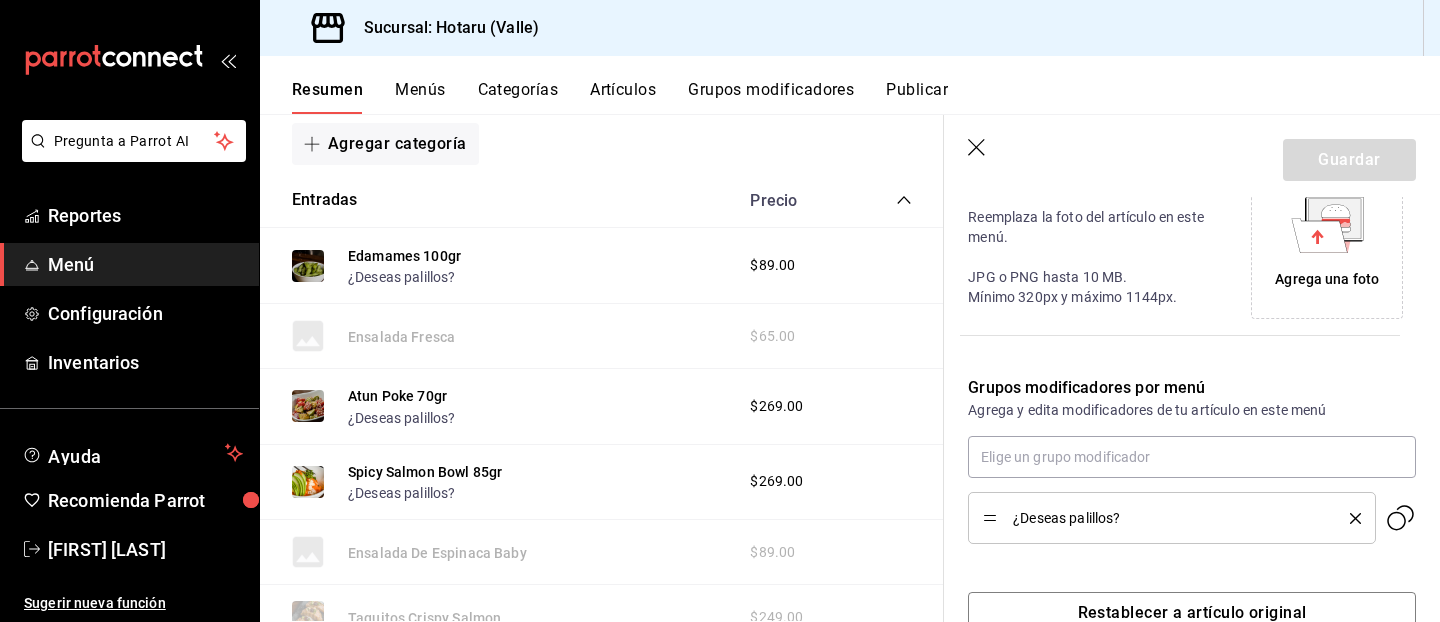 click on "Edamames 100gr ¿Deseas palillos? $89.00" at bounding box center (602, 266) 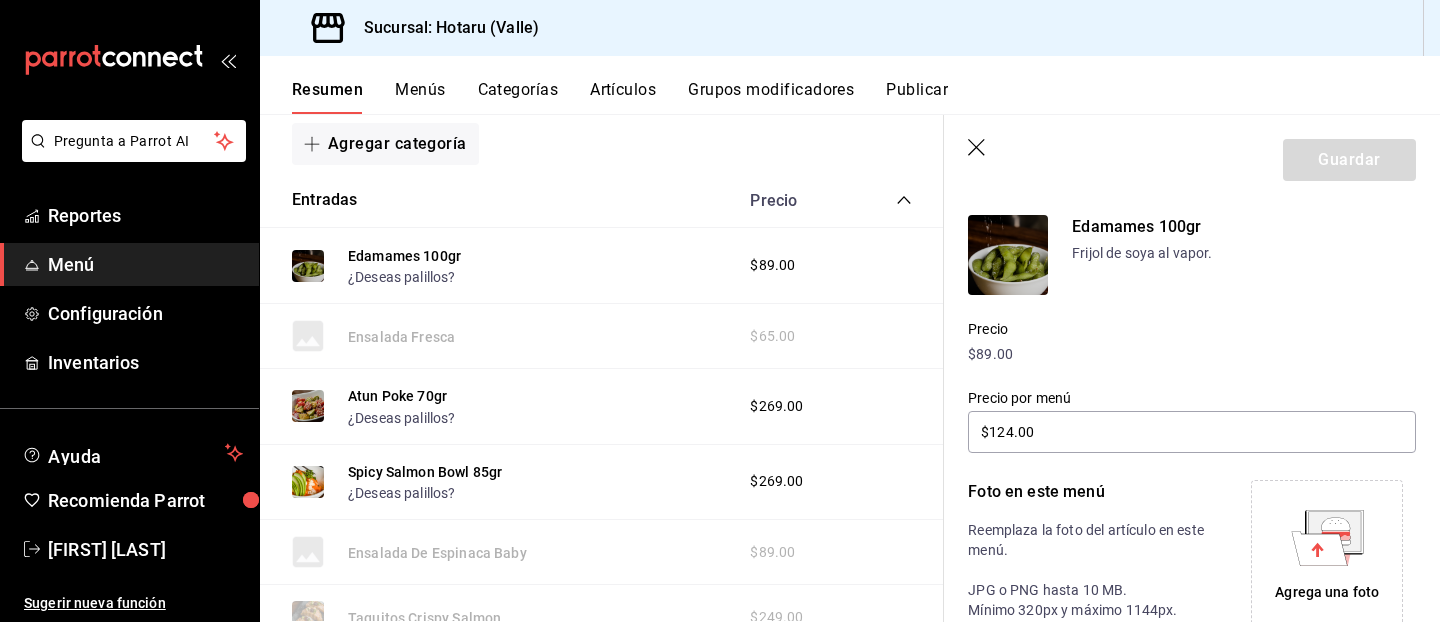 scroll, scrollTop: 160, scrollLeft: 0, axis: vertical 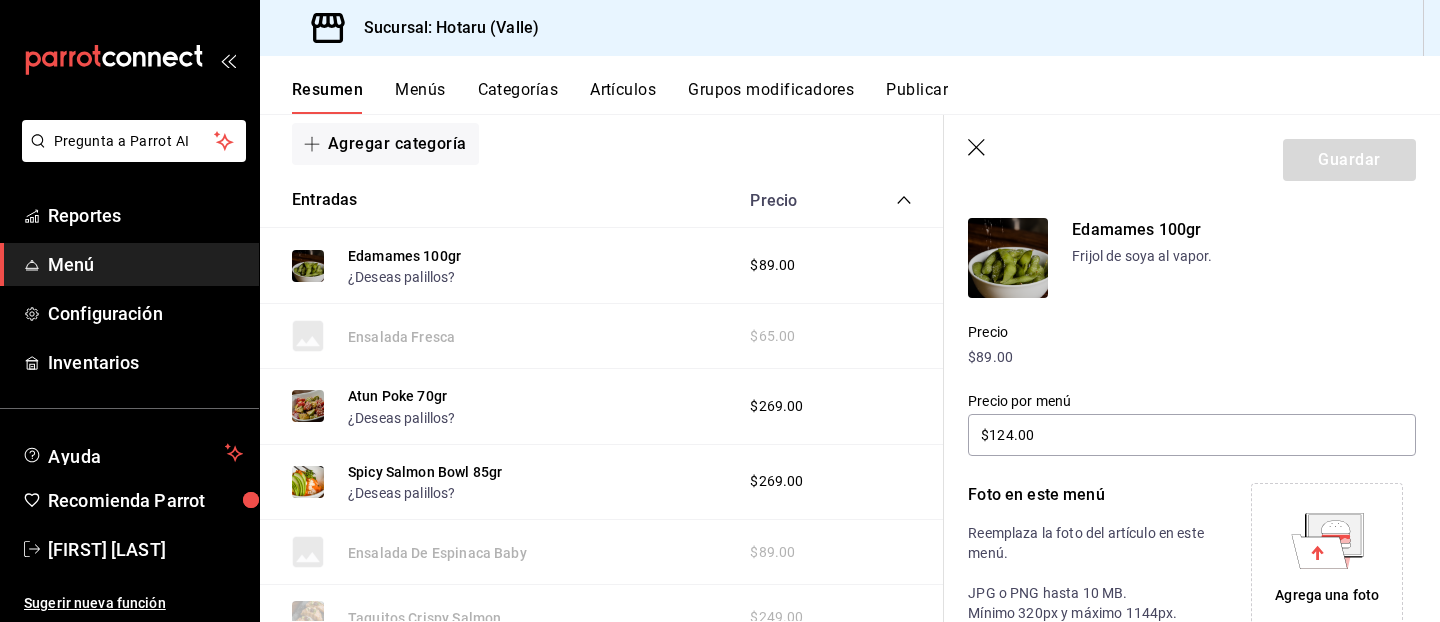 click on "Atun Poke 70gr ¿Deseas palillos? $269.00" at bounding box center (602, 407) 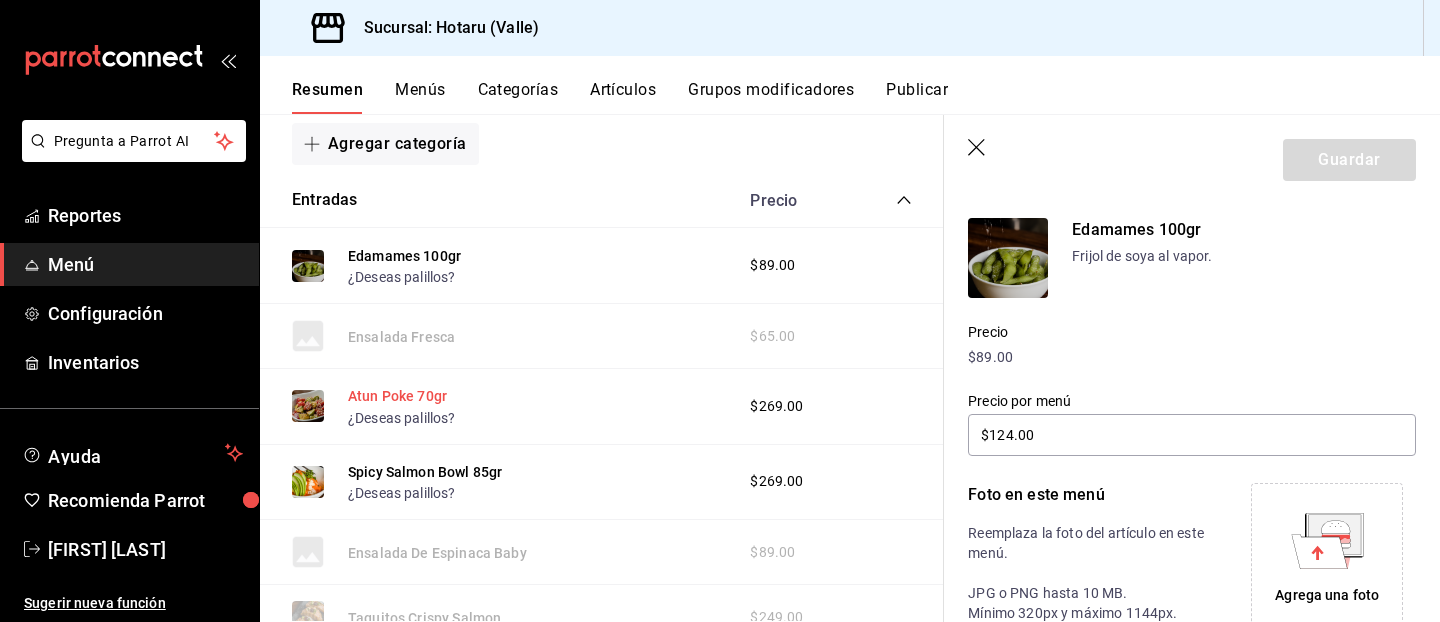 click on "Atun Poke 70gr" at bounding box center (397, 396) 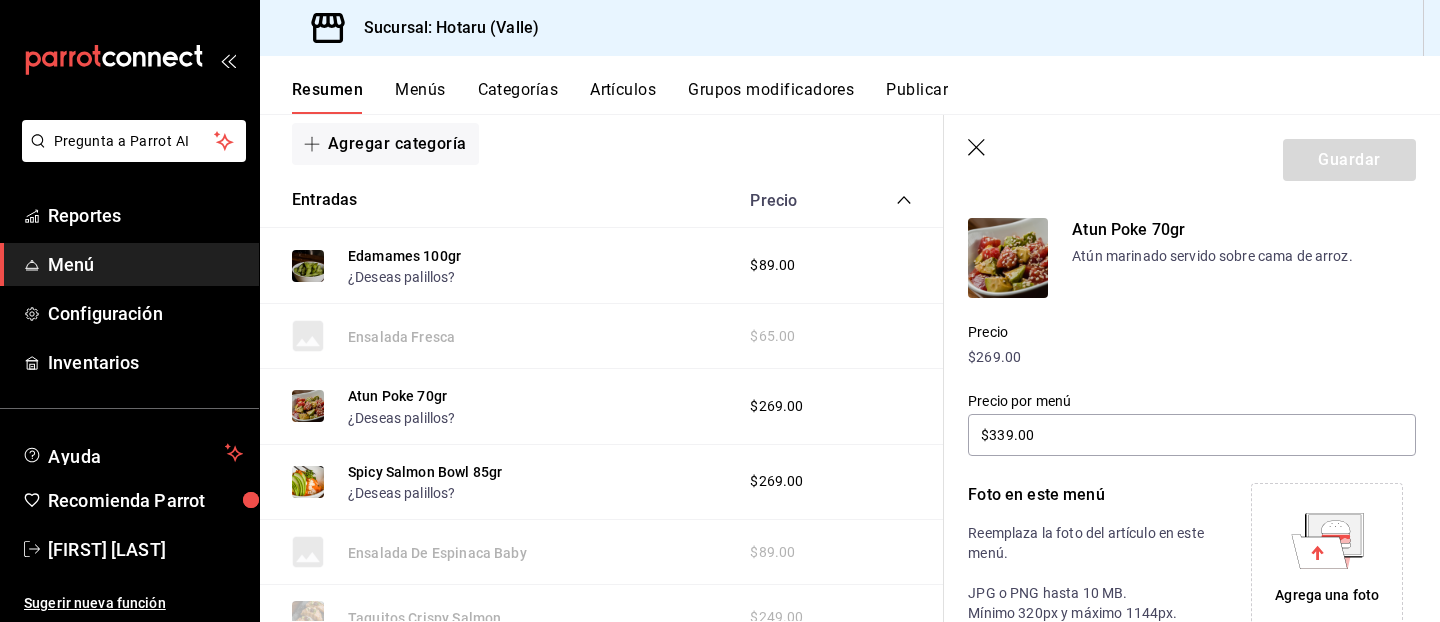 click on "Guardar" at bounding box center (1192, 156) 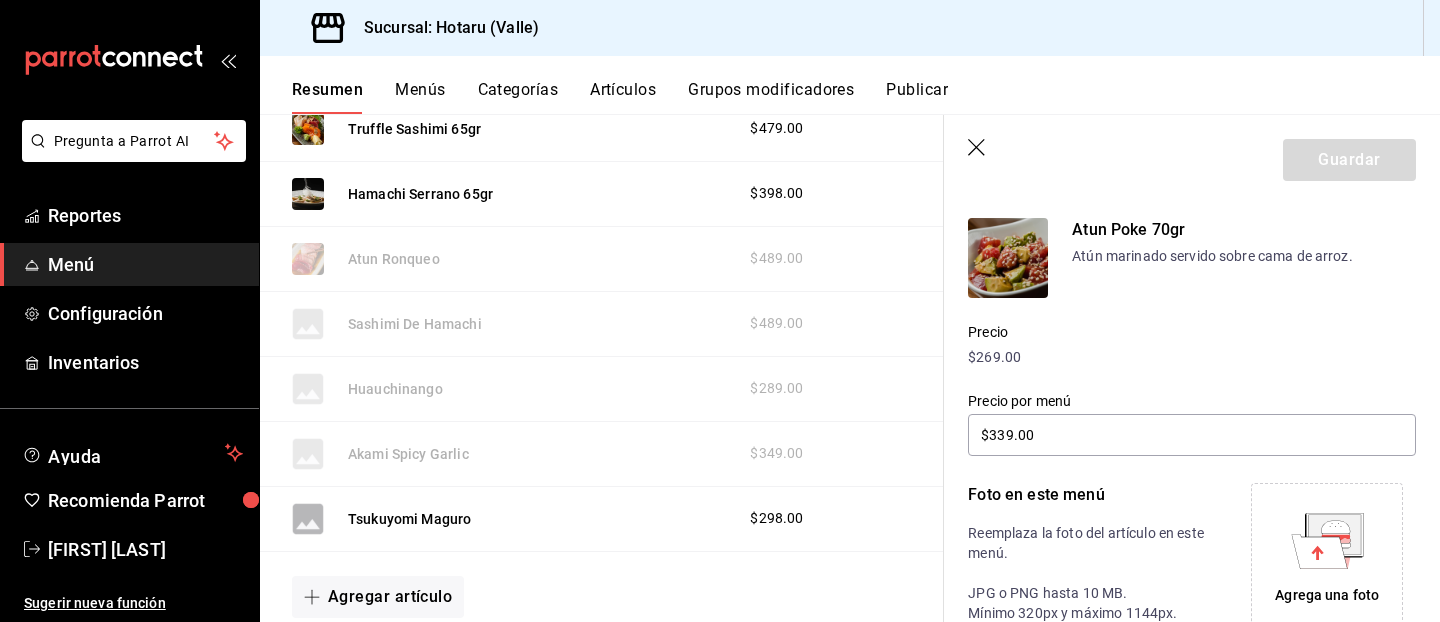 scroll, scrollTop: 2486, scrollLeft: 0, axis: vertical 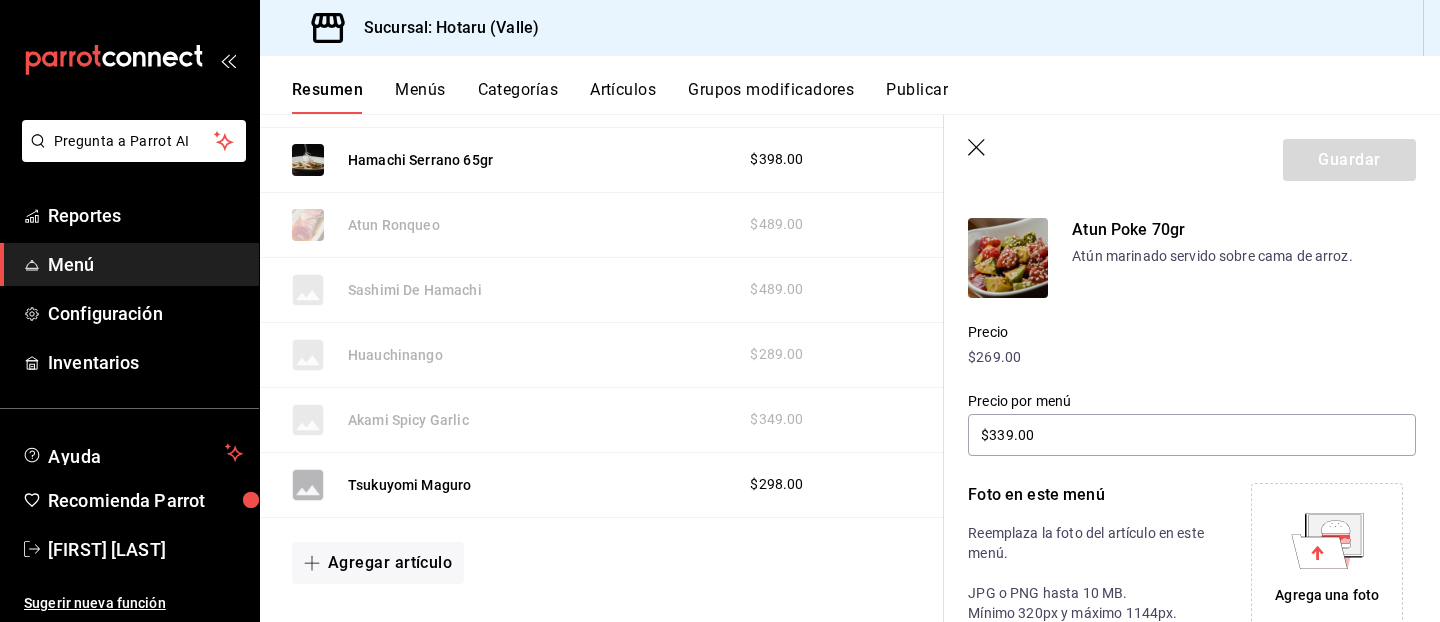 click 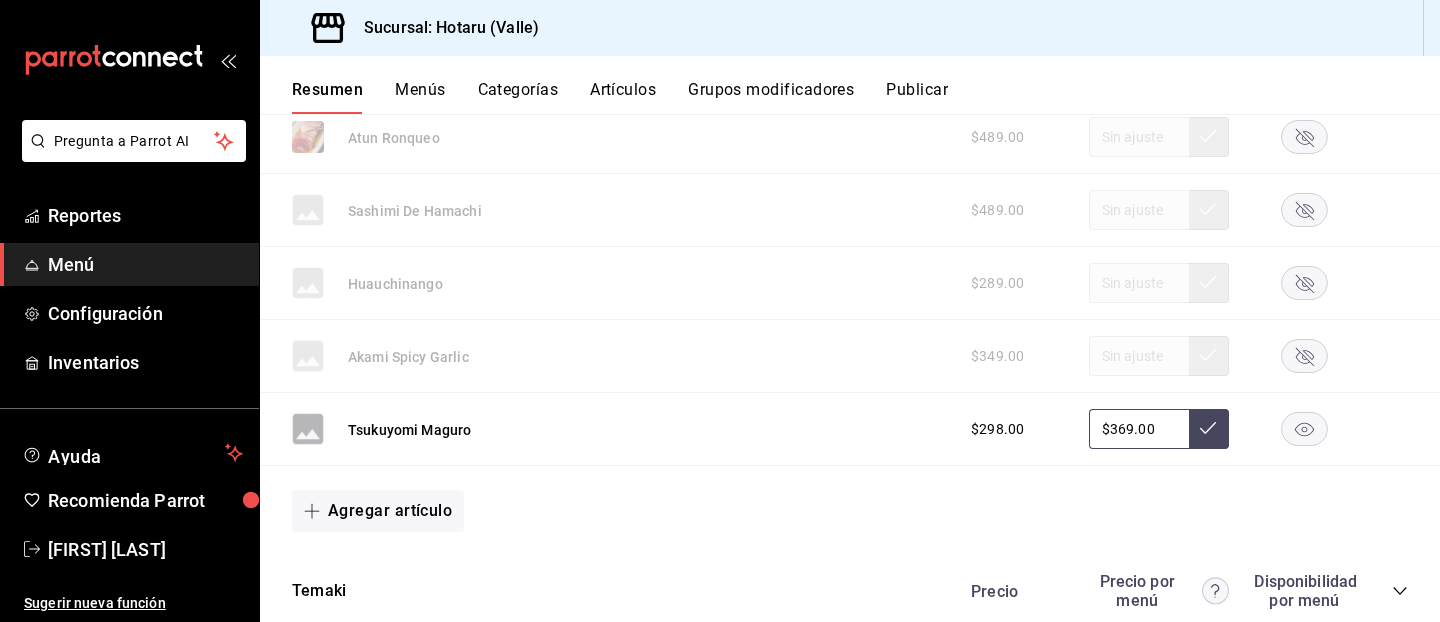 scroll, scrollTop: 2817, scrollLeft: 0, axis: vertical 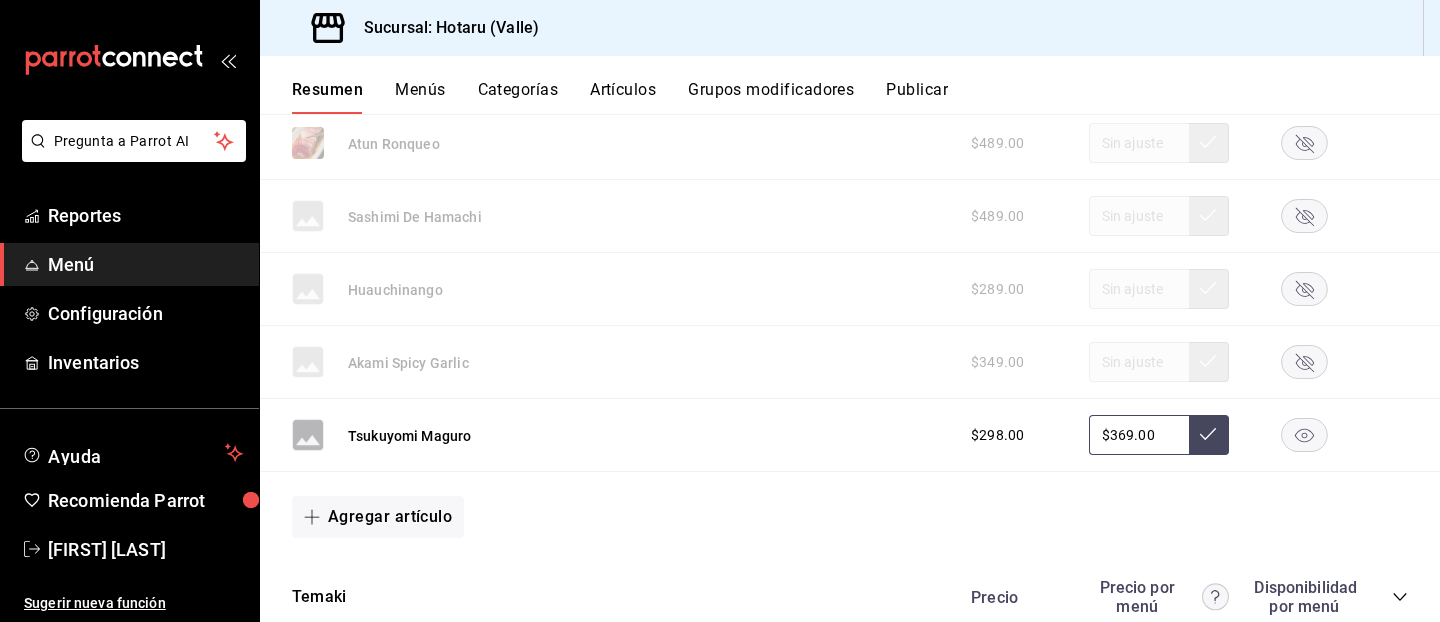click 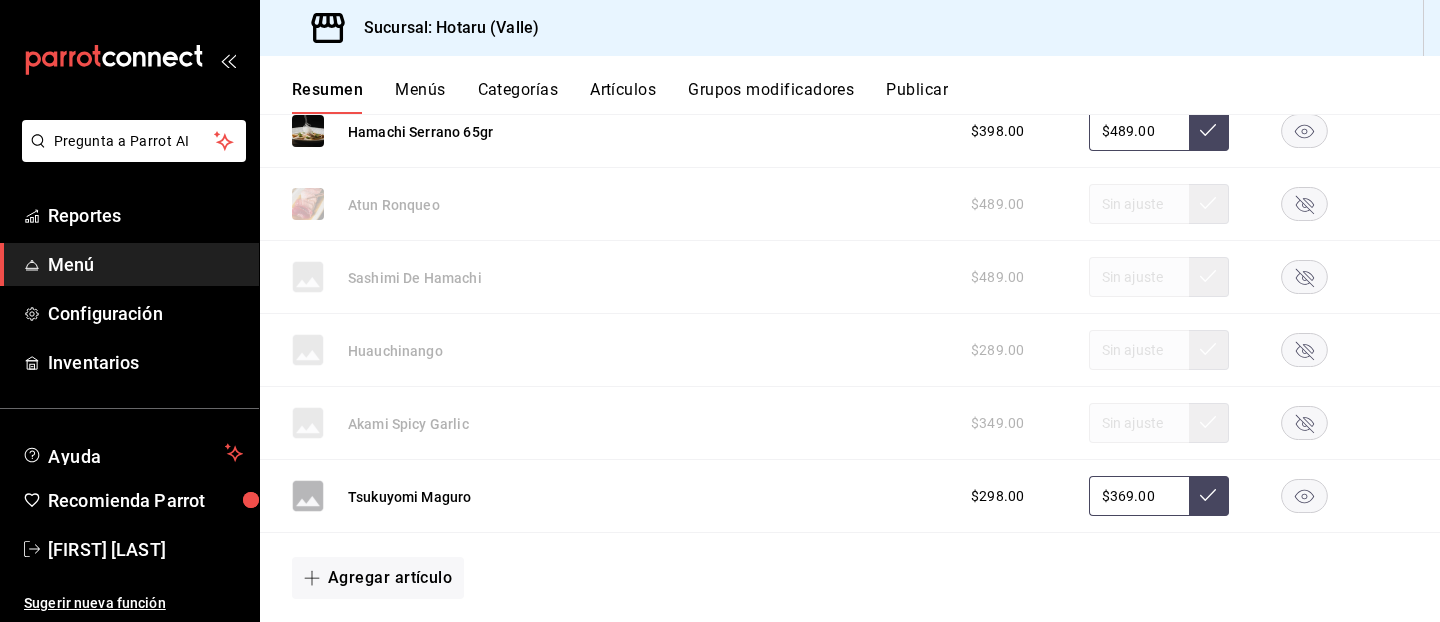 scroll, scrollTop: 2747, scrollLeft: 0, axis: vertical 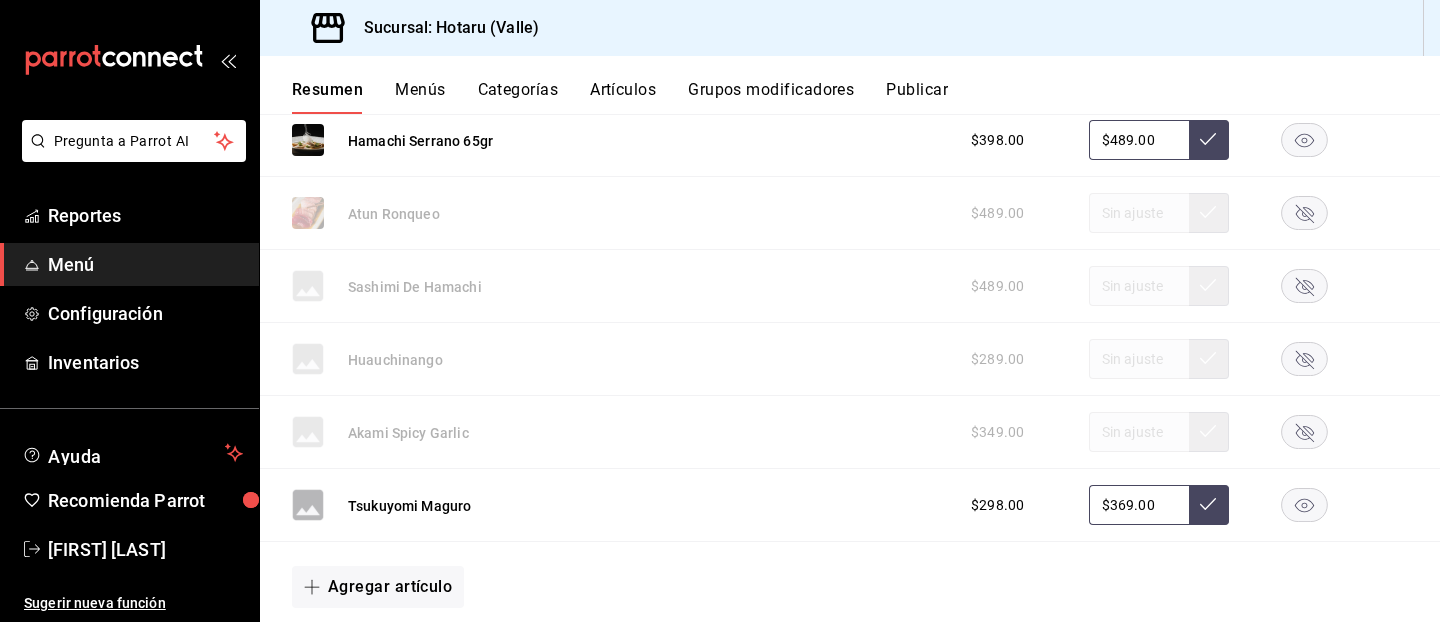 click on "Artículos" at bounding box center (623, 97) 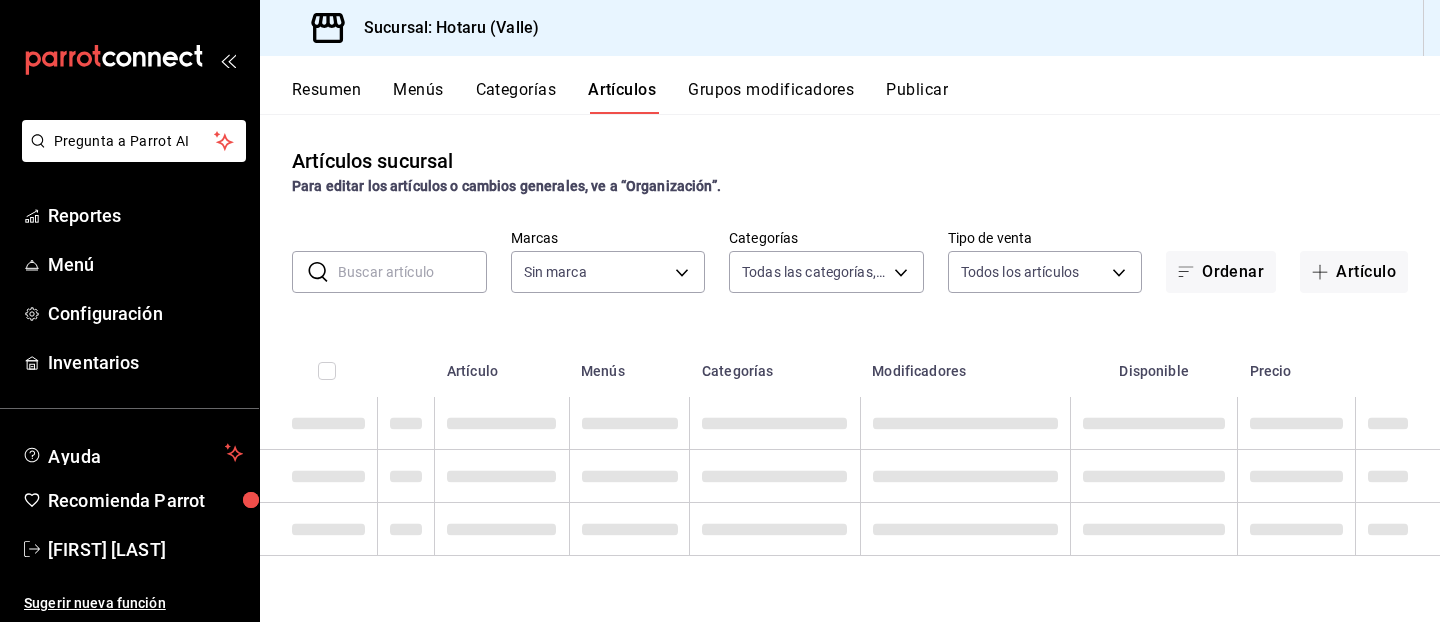 type on "c6f689f8-63fd-49a8-a607-35aea03ac6a9,619c758d-7c36-49c6-a756-e52d453908cb" 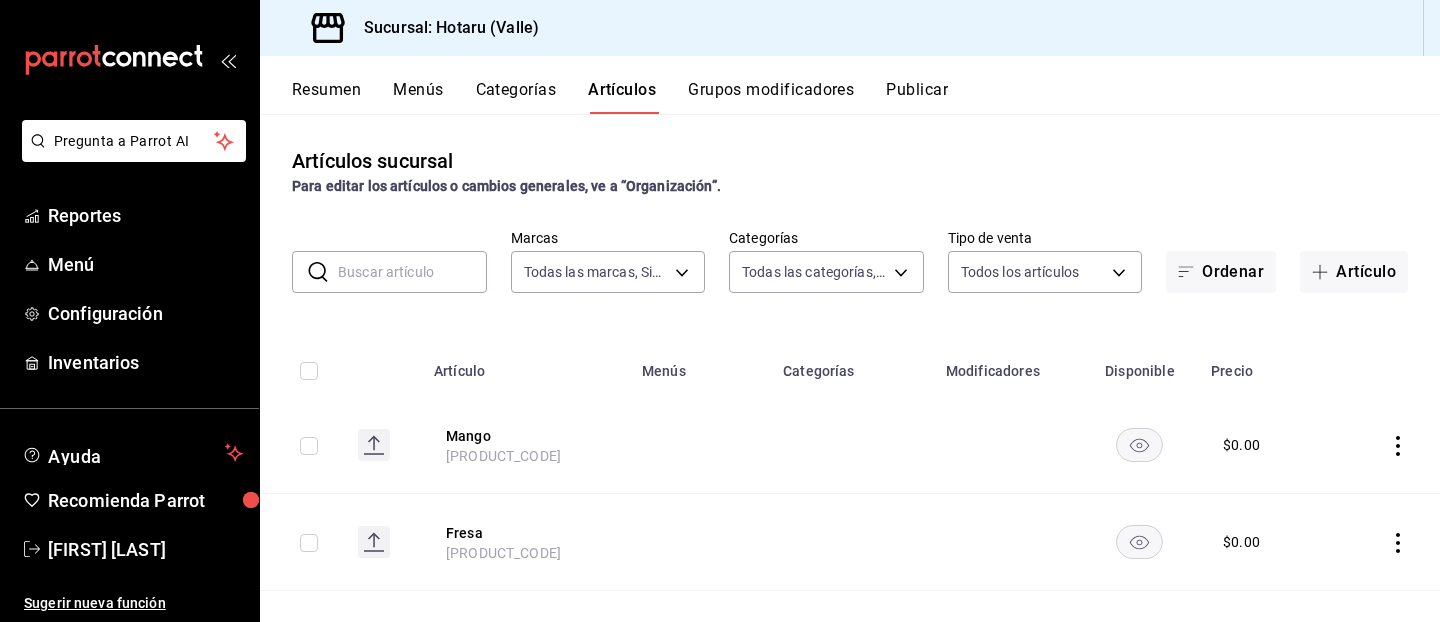 click at bounding box center (412, 272) 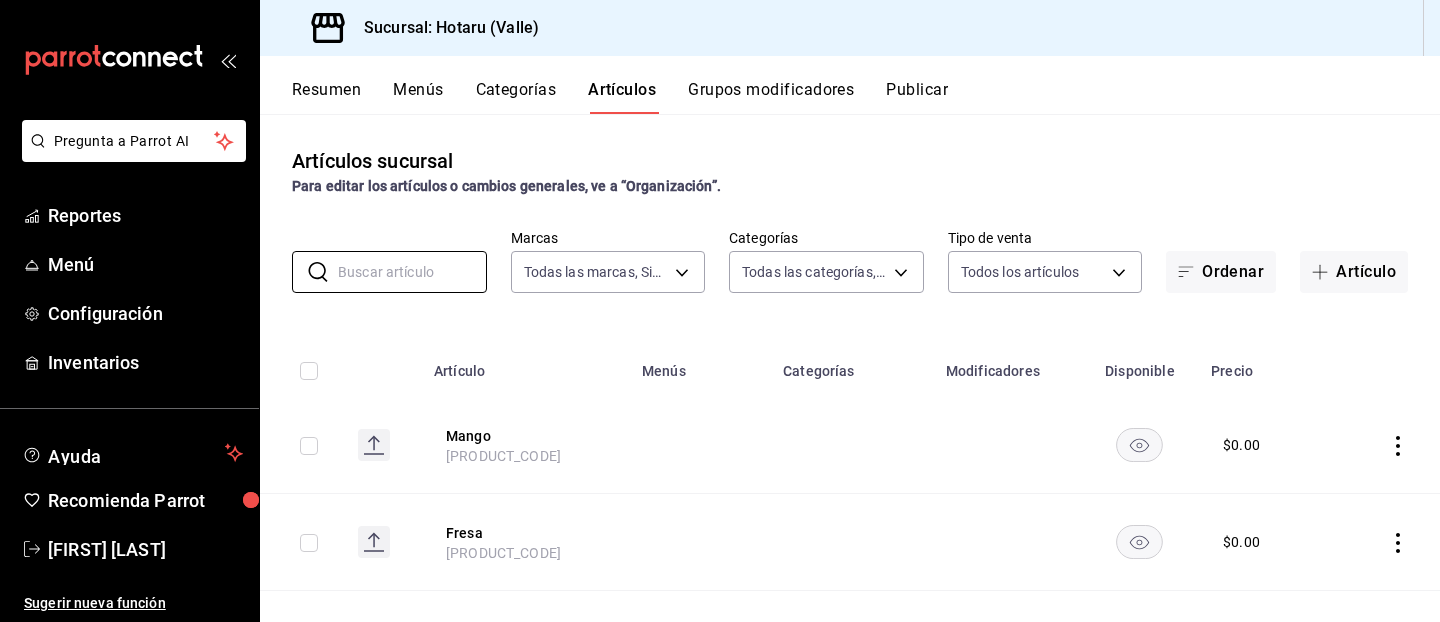 click on "Resumen" at bounding box center (326, 97) 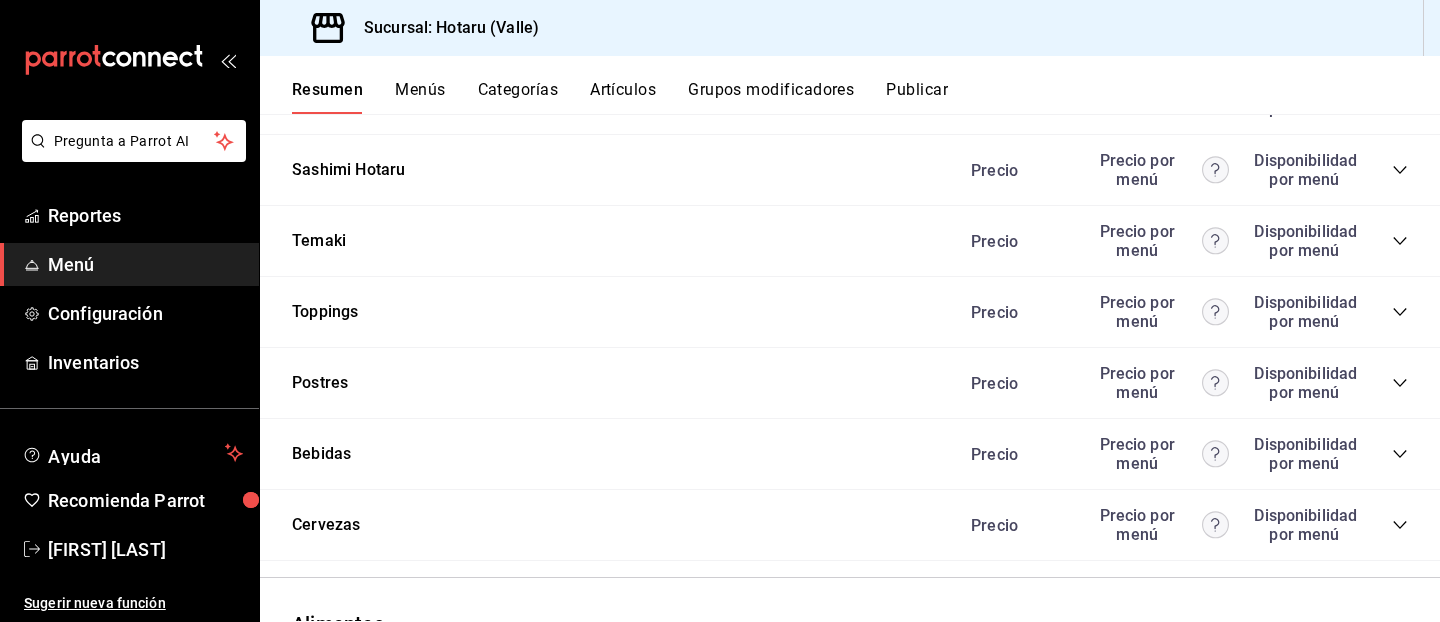 scroll, scrollTop: 2192, scrollLeft: 0, axis: vertical 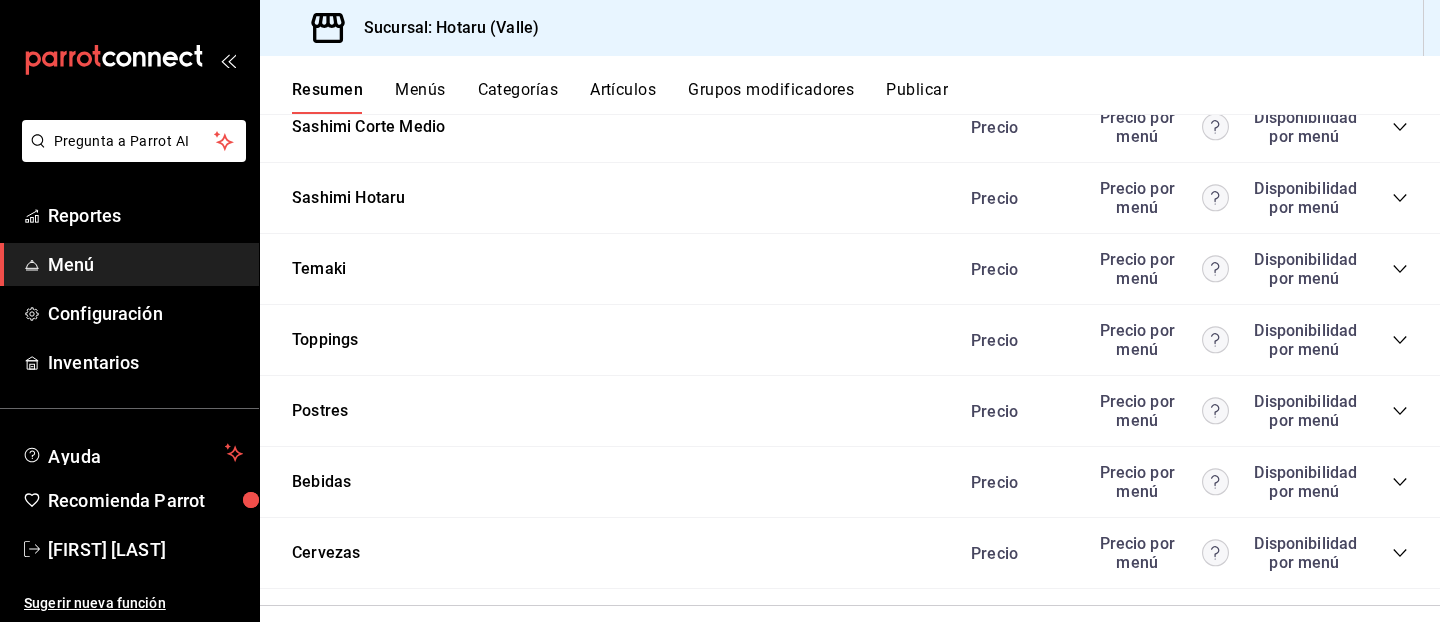 click on "Artículos" at bounding box center (623, 97) 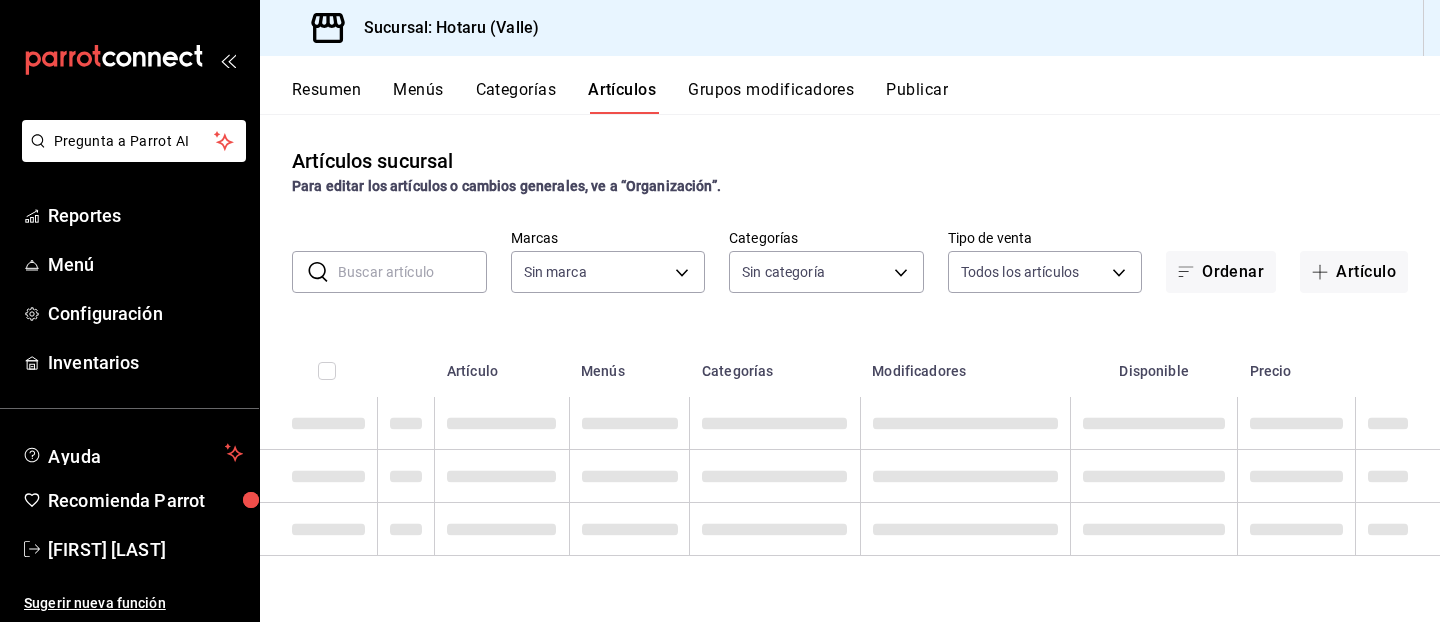 type on "c6f689f8-63fd-49a8-a607-35aea03ac6a9,619c758d-7c36-49c6-a756-e52d453908cb" 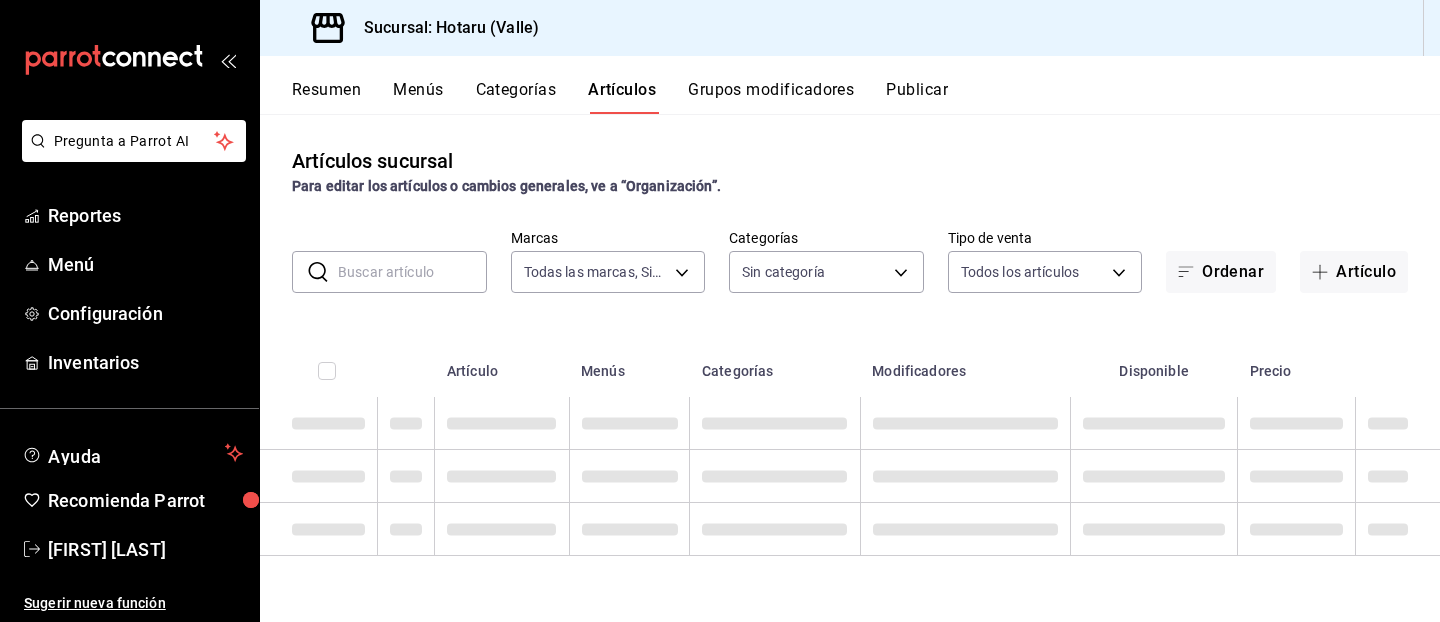 click at bounding box center [412, 272] 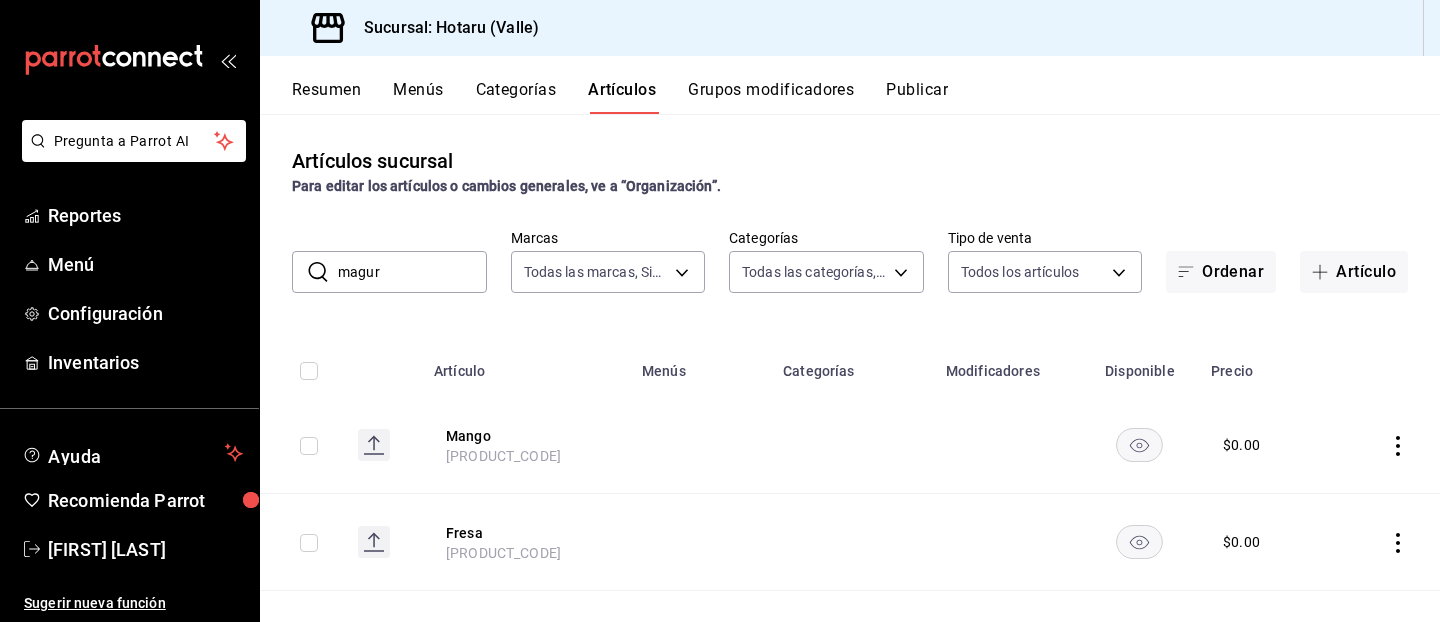 type on "maguro" 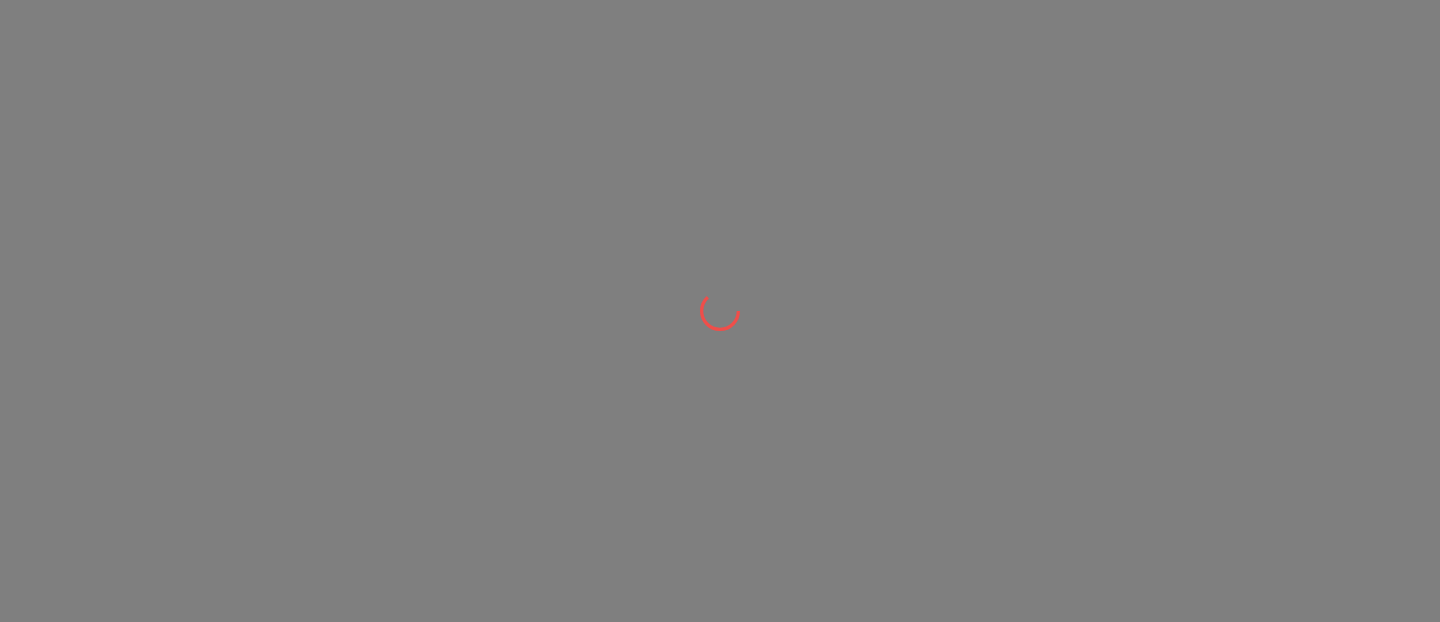 scroll, scrollTop: 0, scrollLeft: 0, axis: both 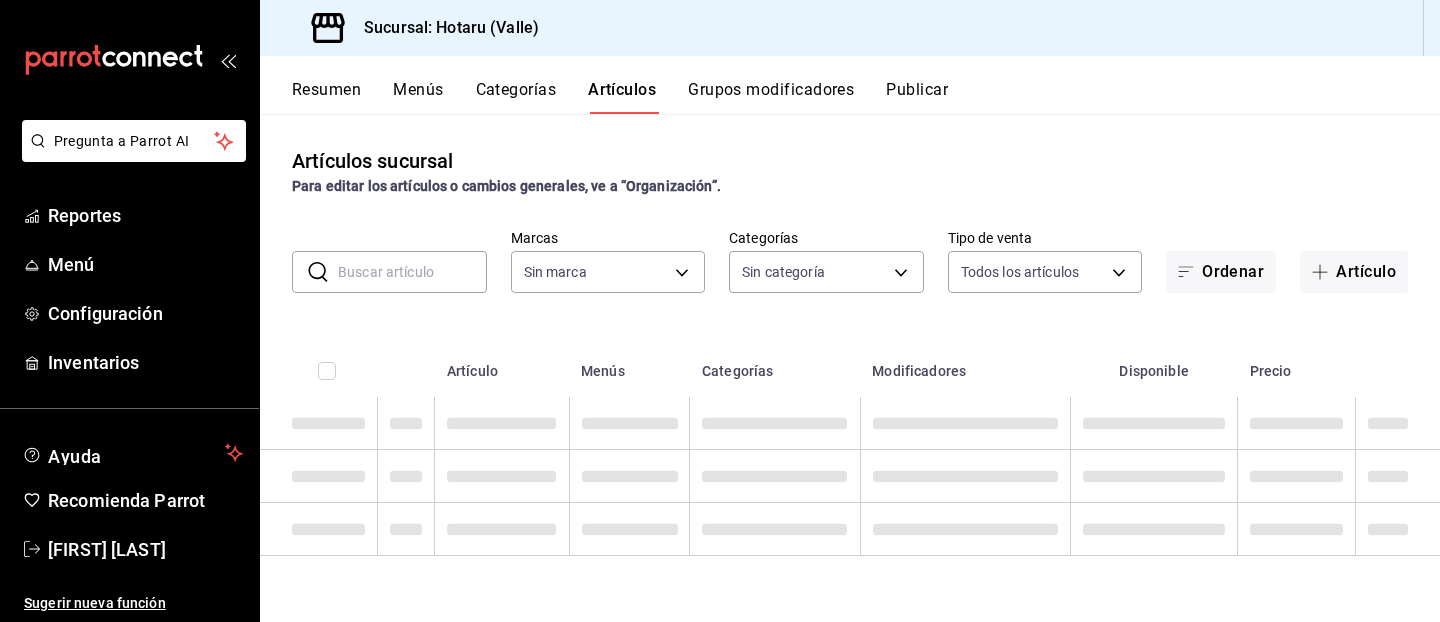 type on "c6f689f8-63fd-49a8-a607-35aea03ac6a9,619c758d-7c36-49c6-a756-e52d453908cb" 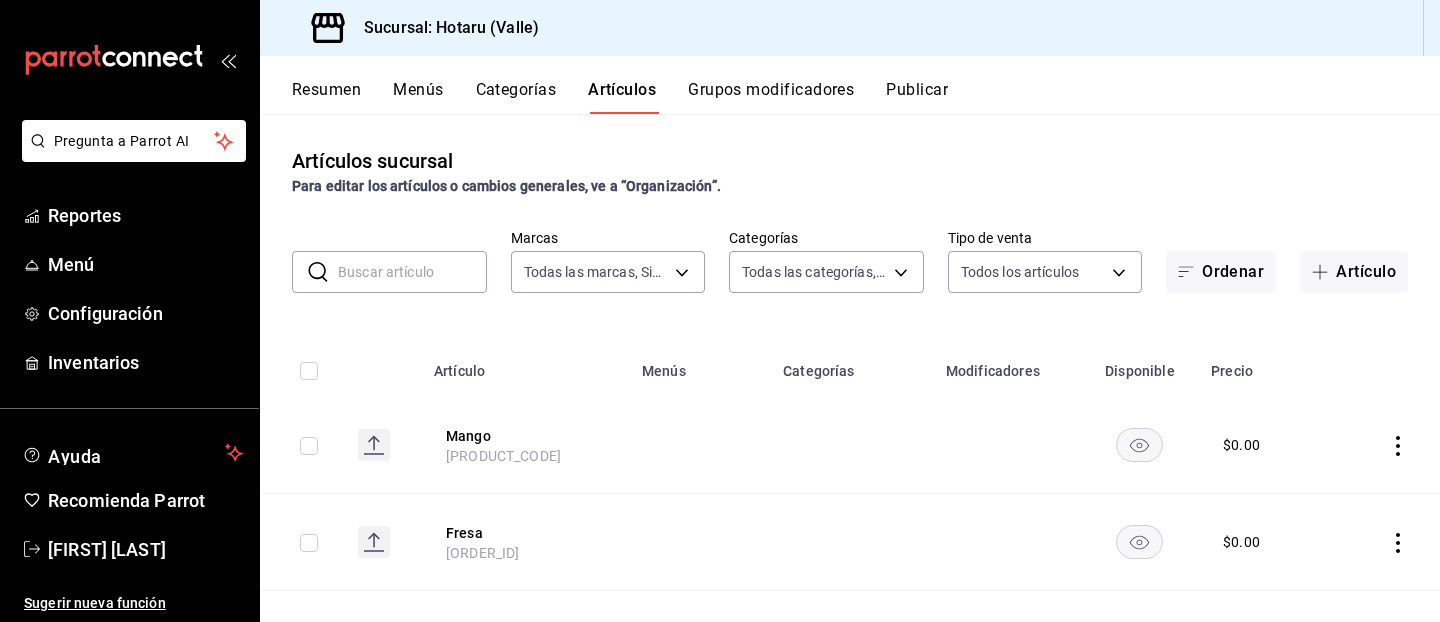 click on "Resumen" at bounding box center [326, 97] 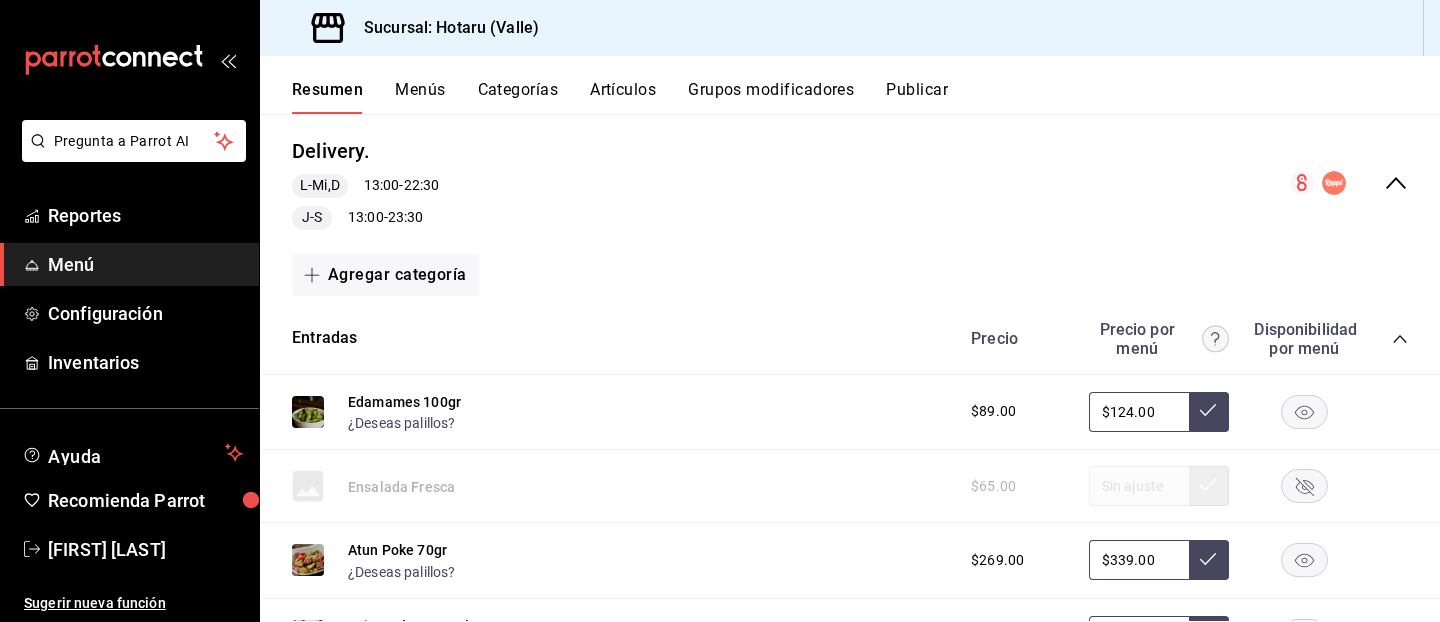 scroll, scrollTop: 281, scrollLeft: 0, axis: vertical 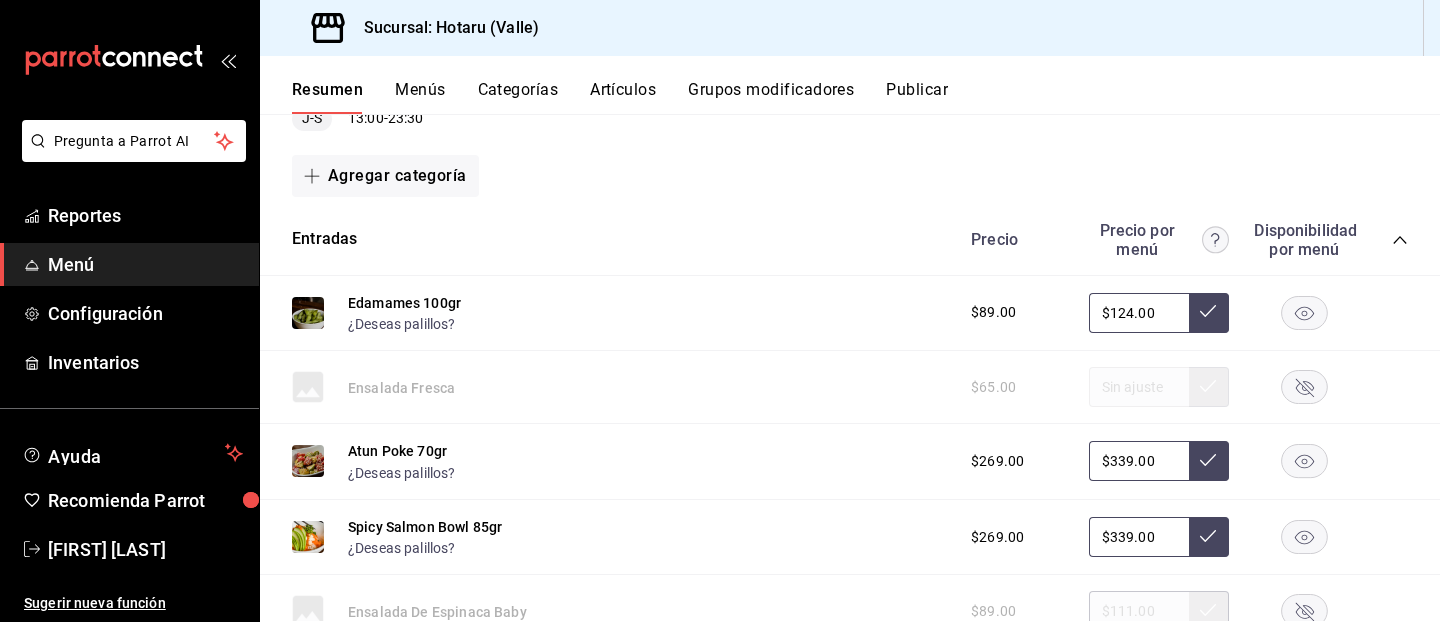 click 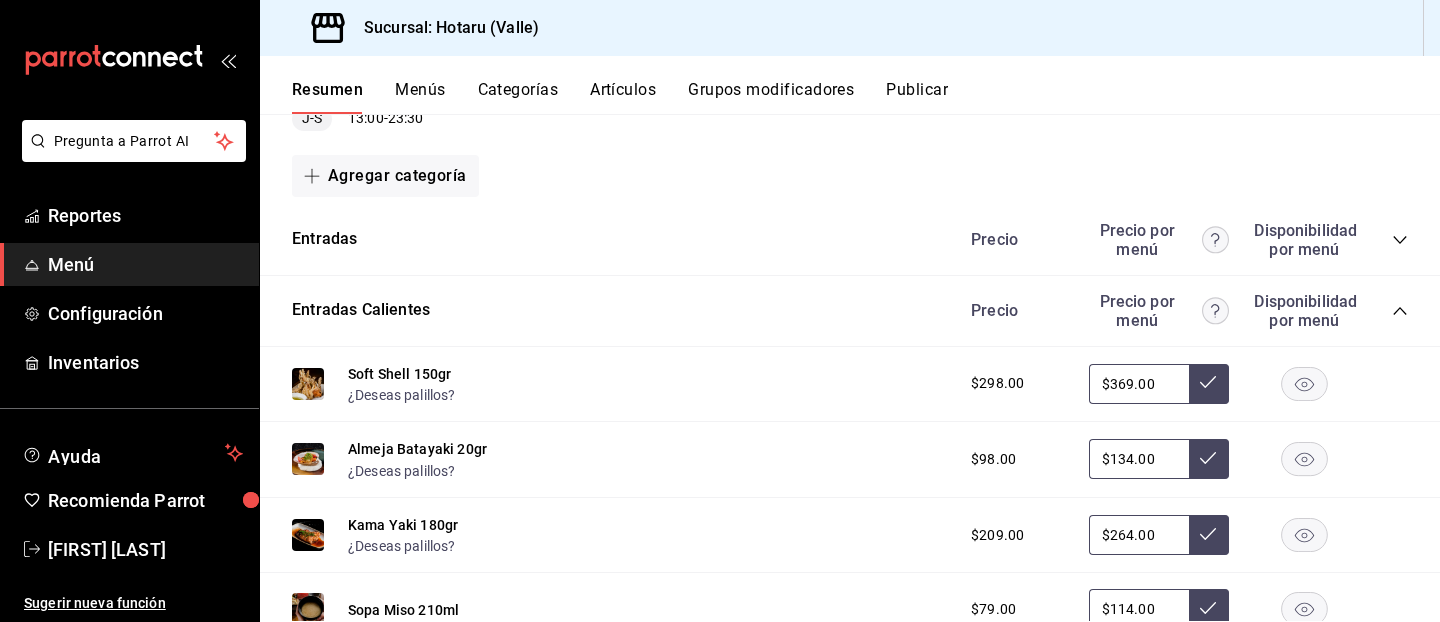 click 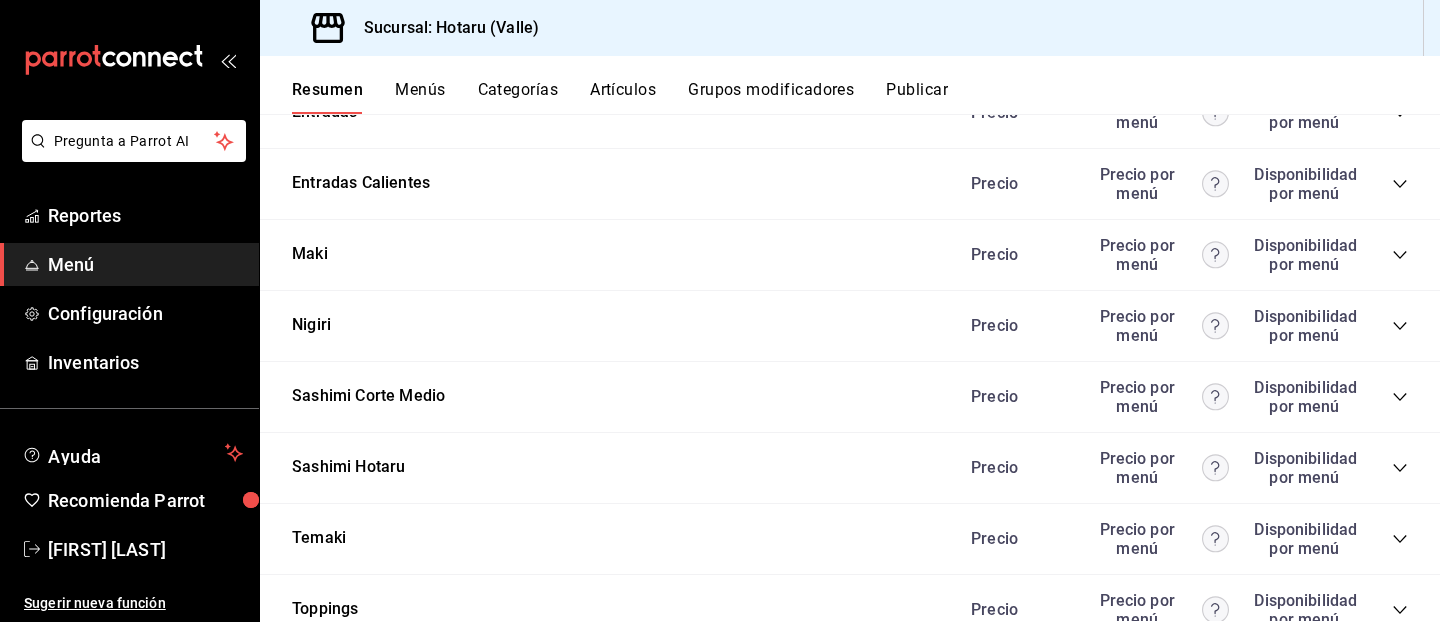 scroll, scrollTop: 442, scrollLeft: 0, axis: vertical 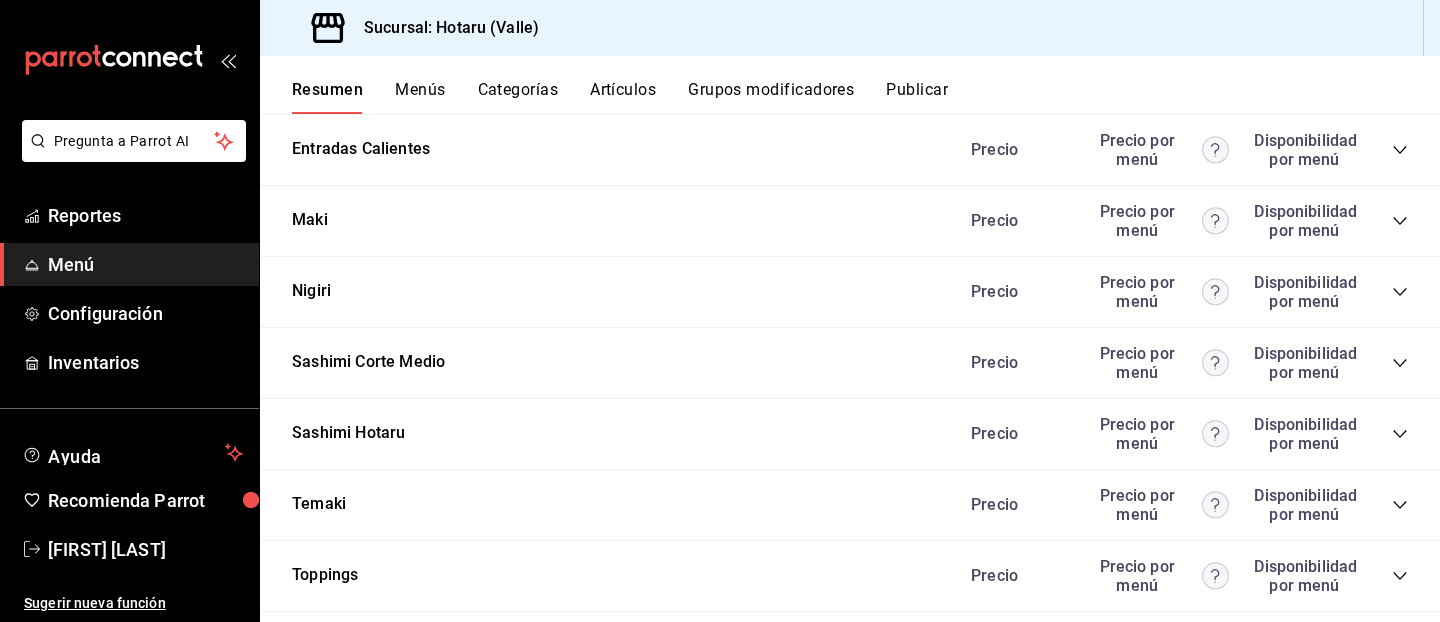 click 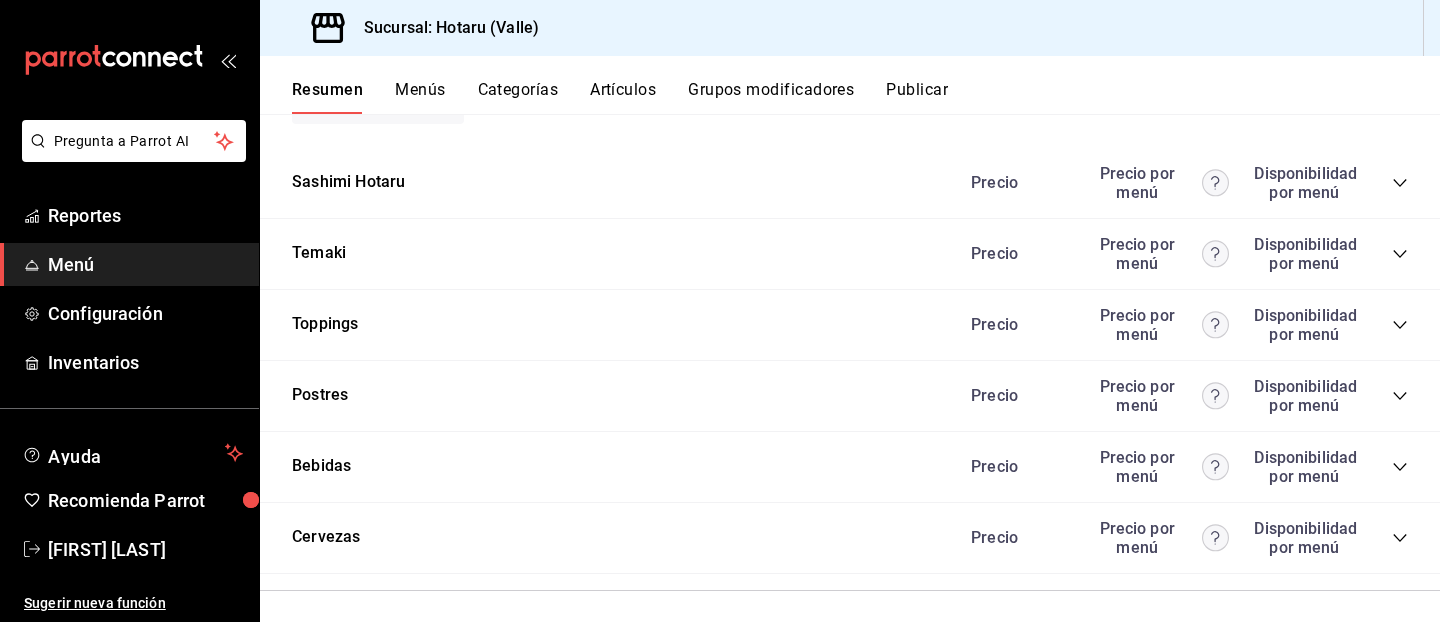 scroll, scrollTop: 1749, scrollLeft: 0, axis: vertical 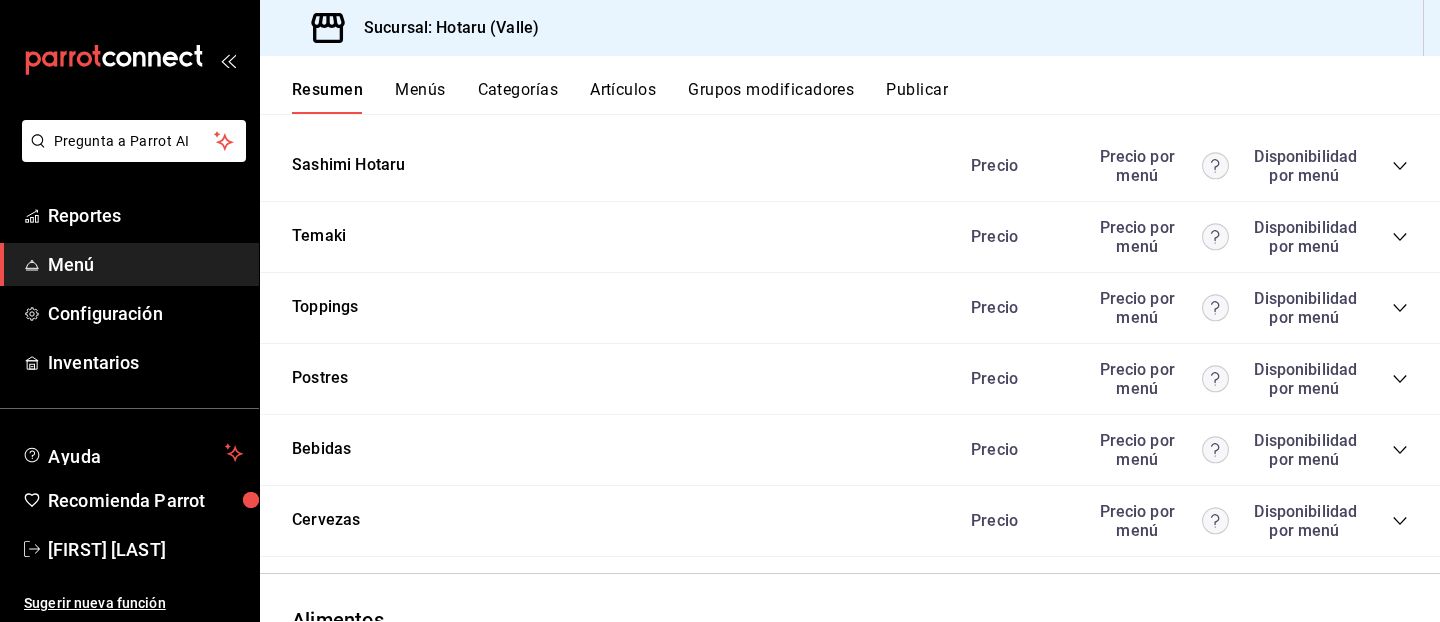 click 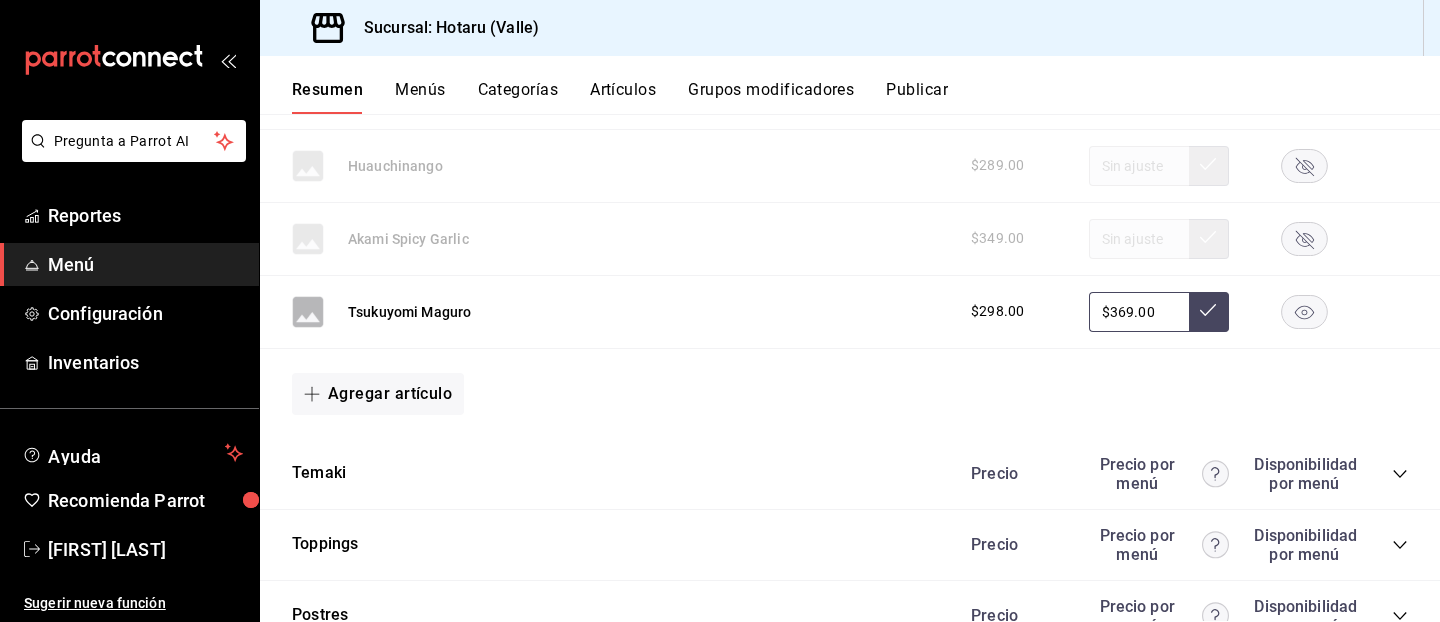 scroll, scrollTop: 2185, scrollLeft: 0, axis: vertical 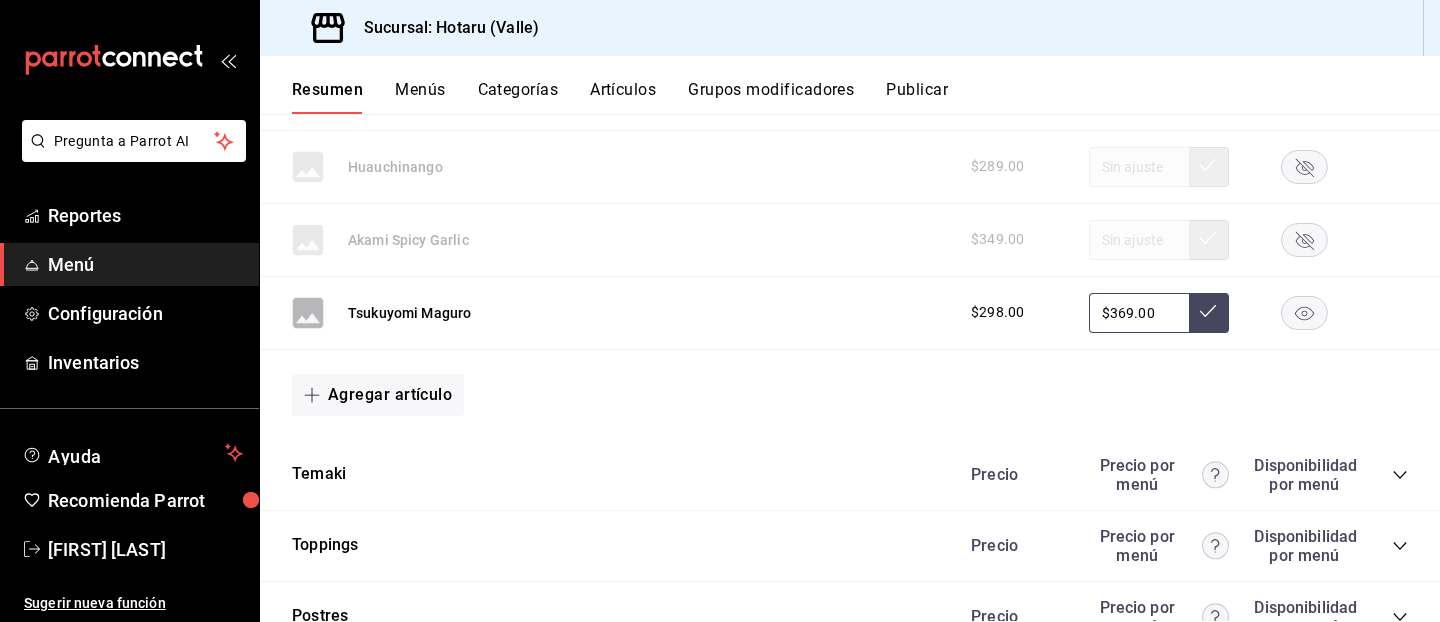 click 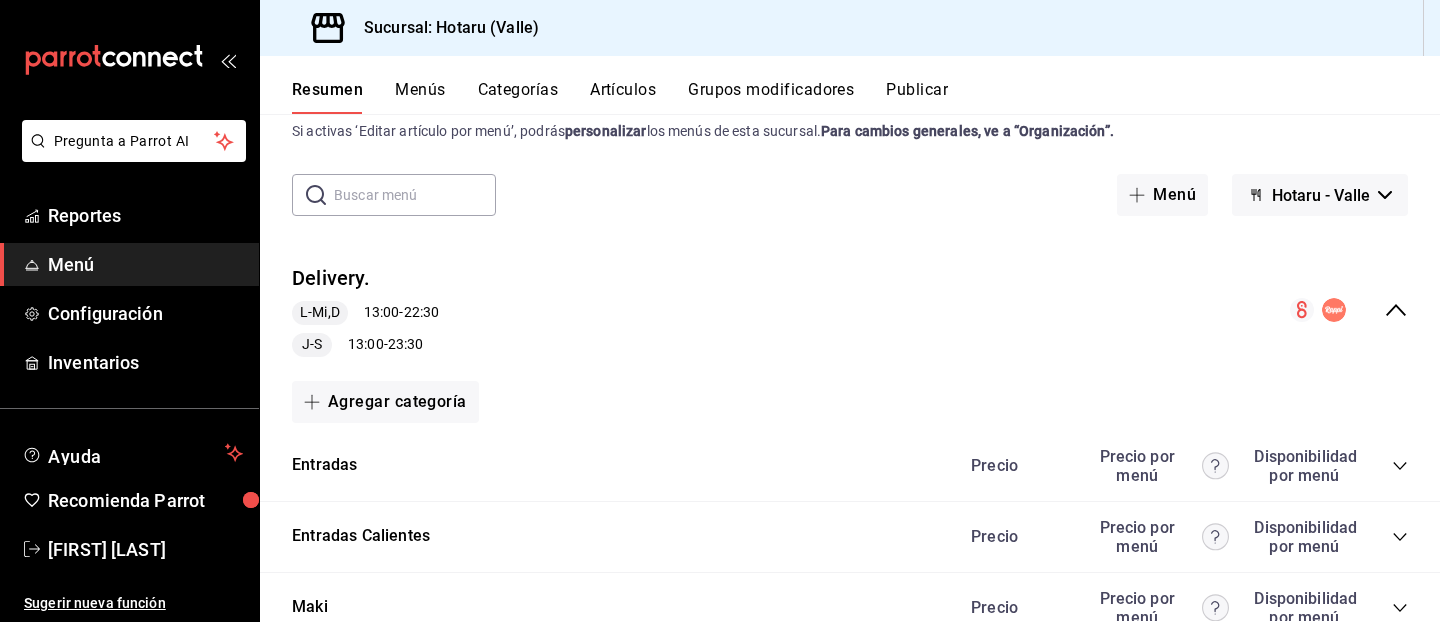 scroll, scrollTop: 60, scrollLeft: 0, axis: vertical 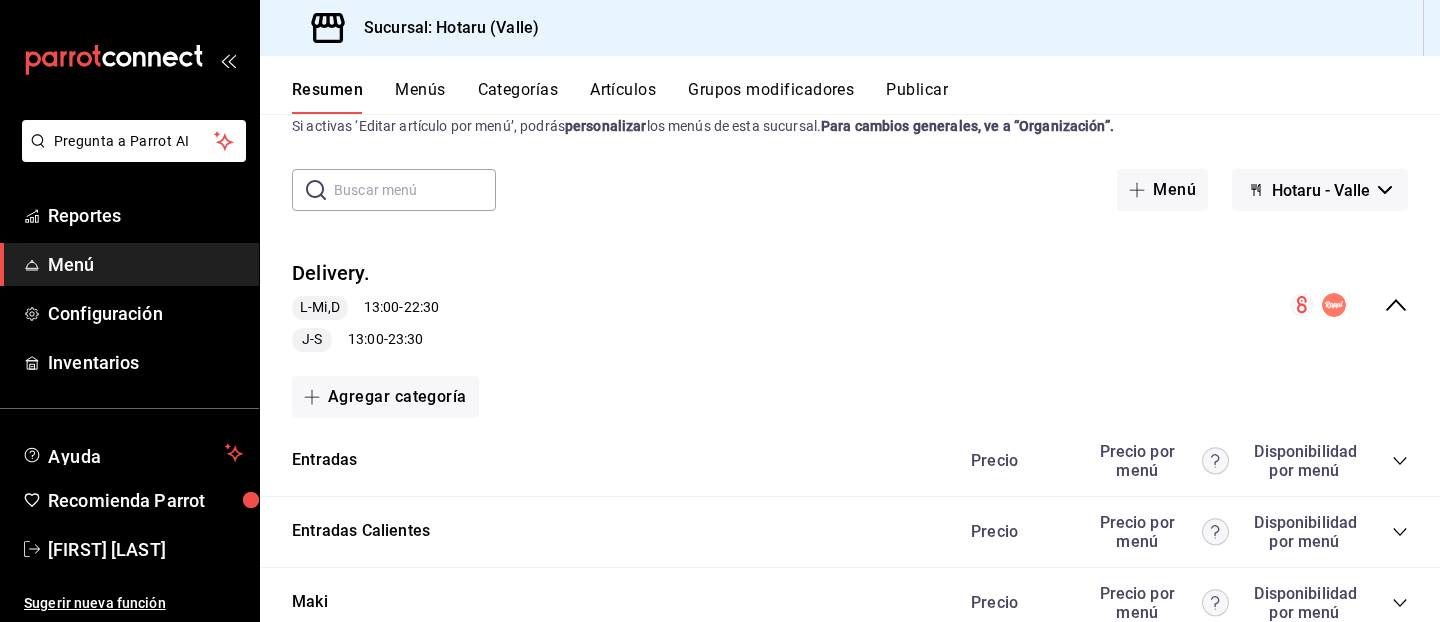 click 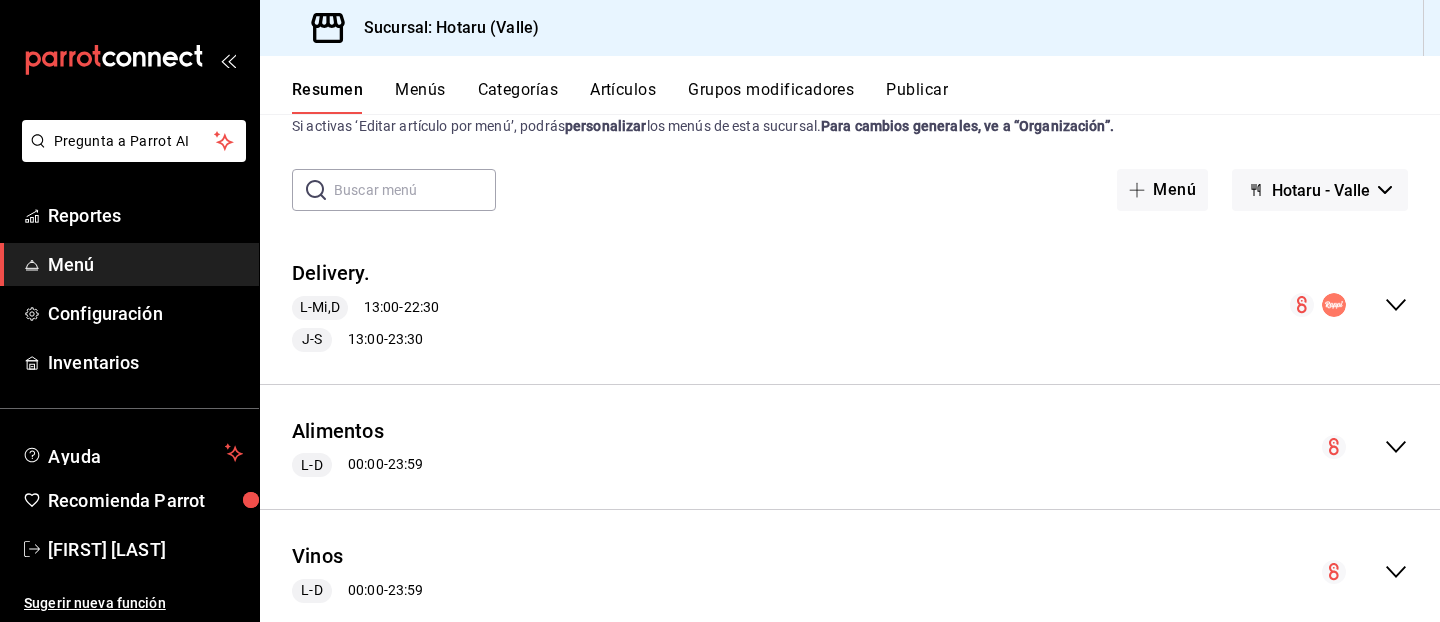 click 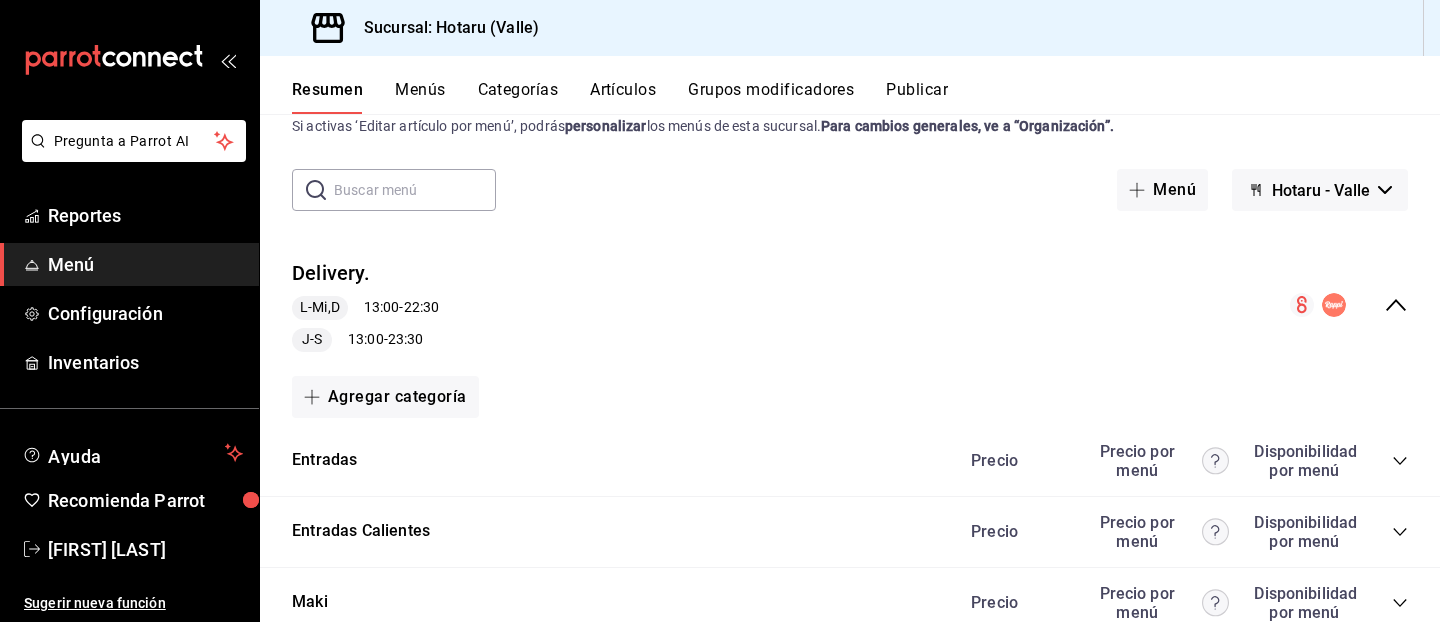 click 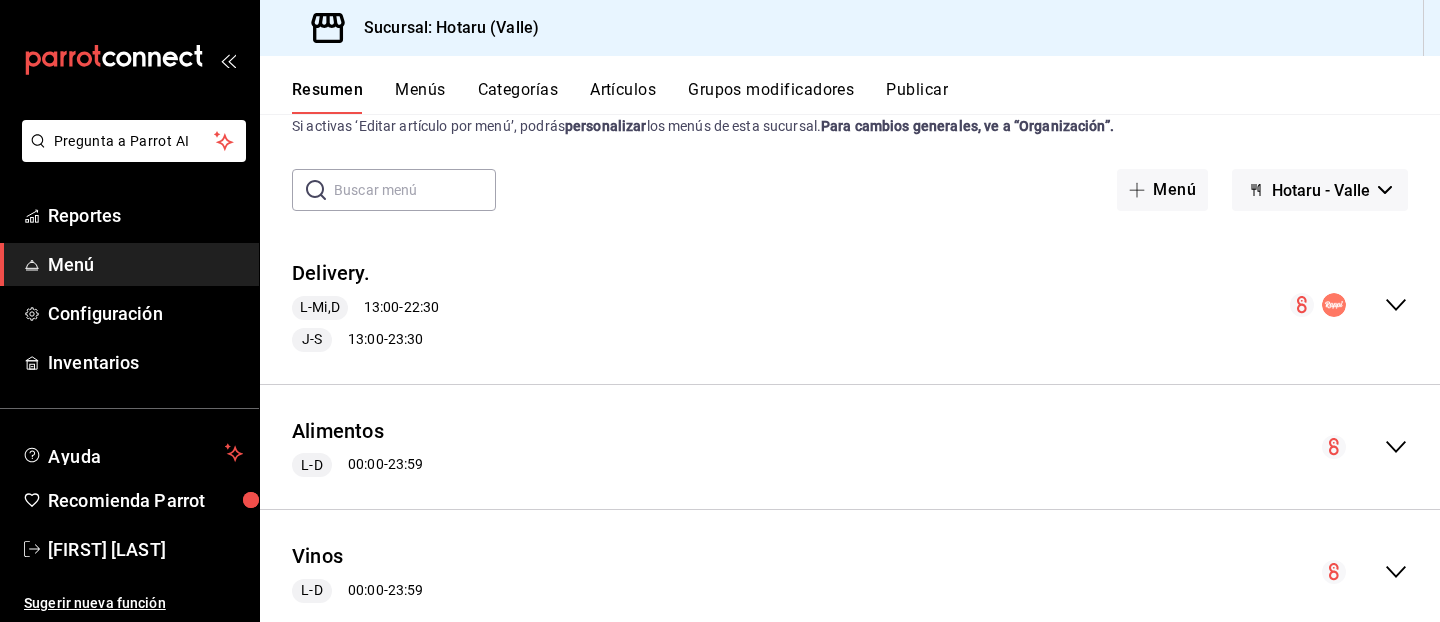 scroll, scrollTop: 70, scrollLeft: 0, axis: vertical 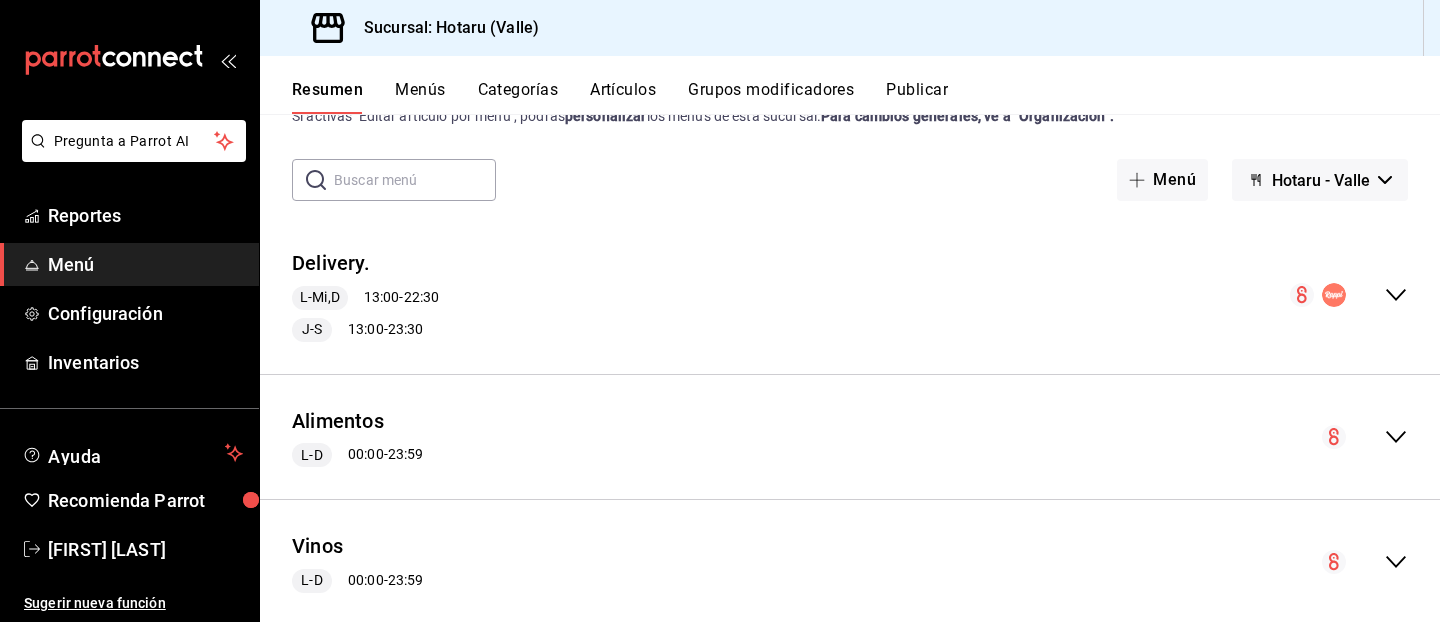 click on "Menús" at bounding box center (420, 97) 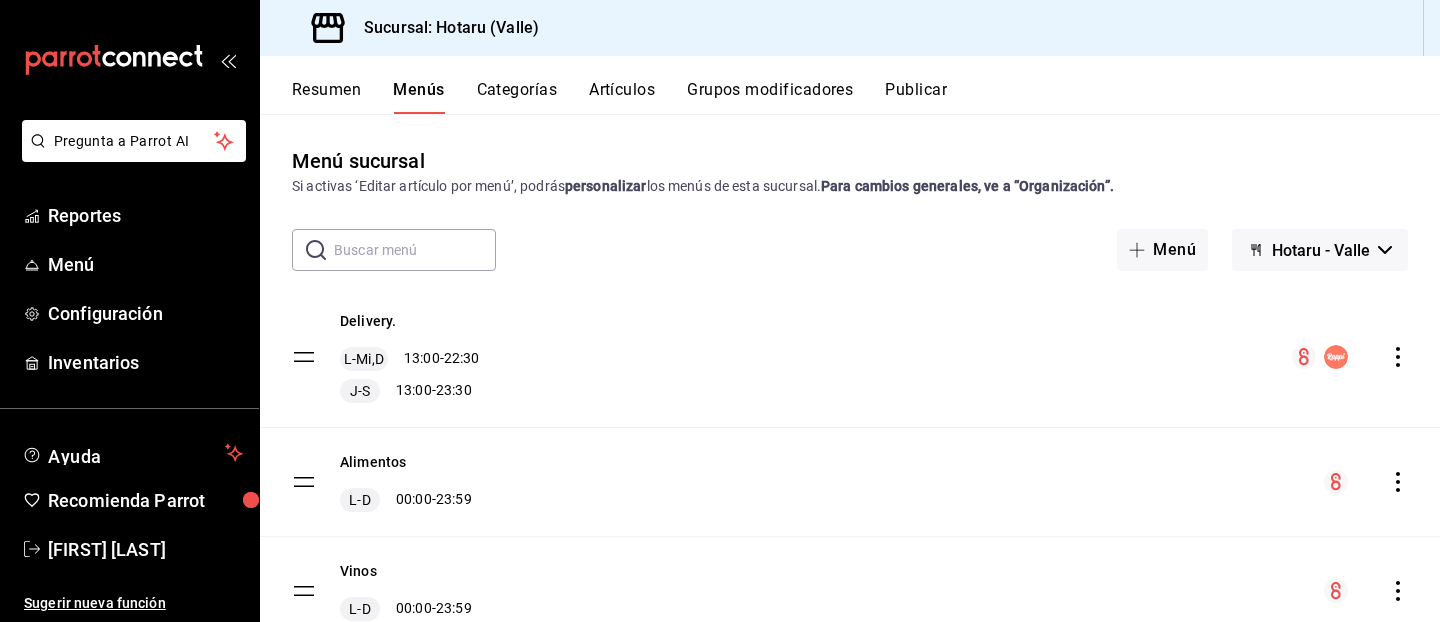 click 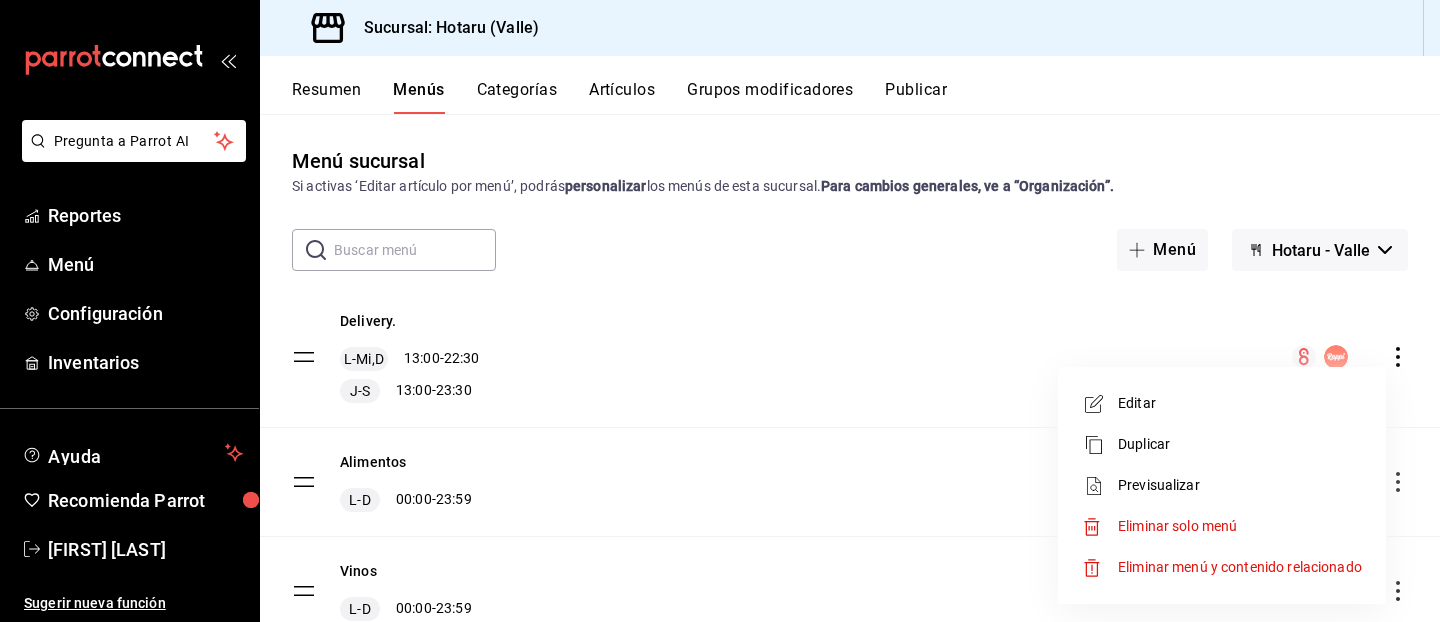 click on "Previsualizar" at bounding box center [1240, 485] 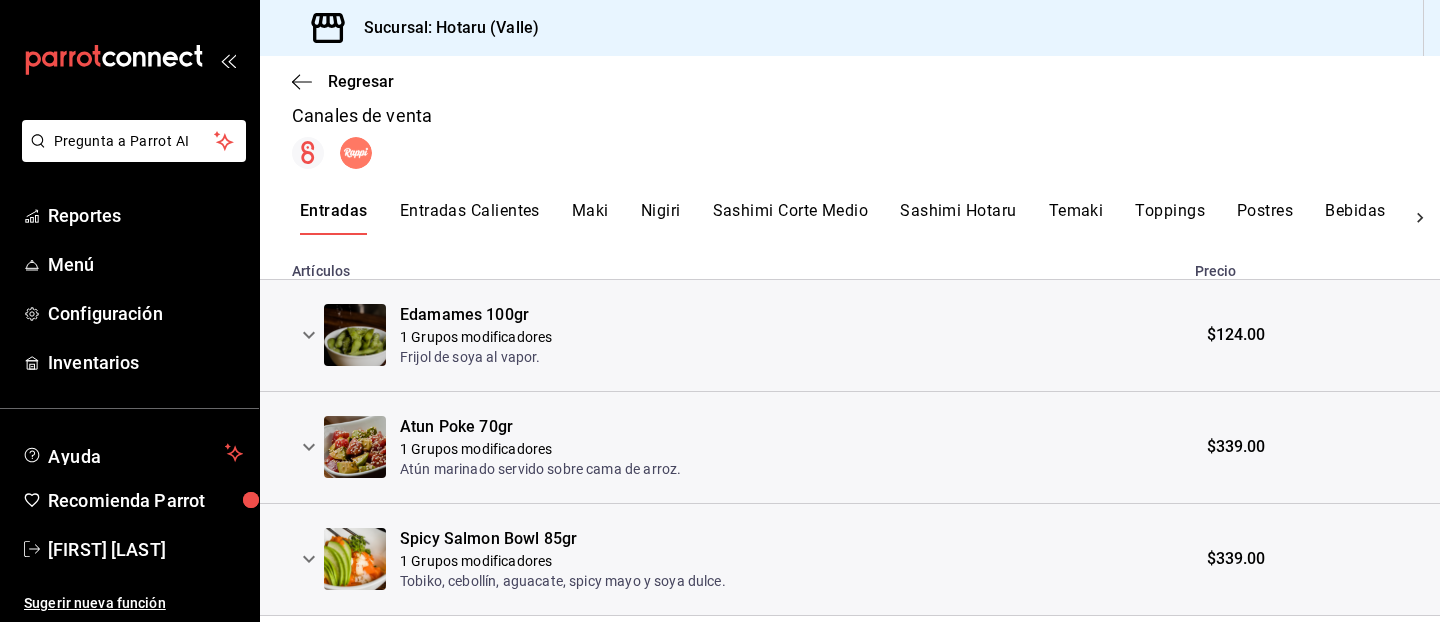 scroll, scrollTop: 502, scrollLeft: 0, axis: vertical 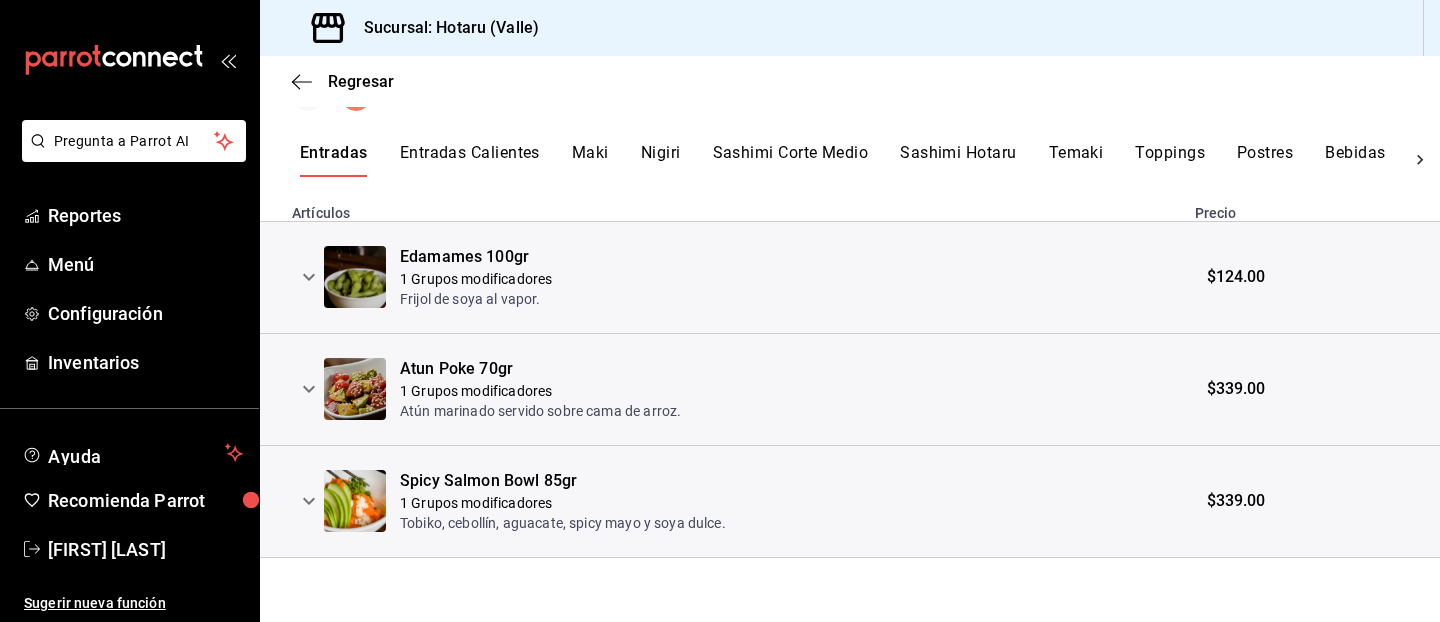 click on "Entradas Calientes" at bounding box center [470, 160] 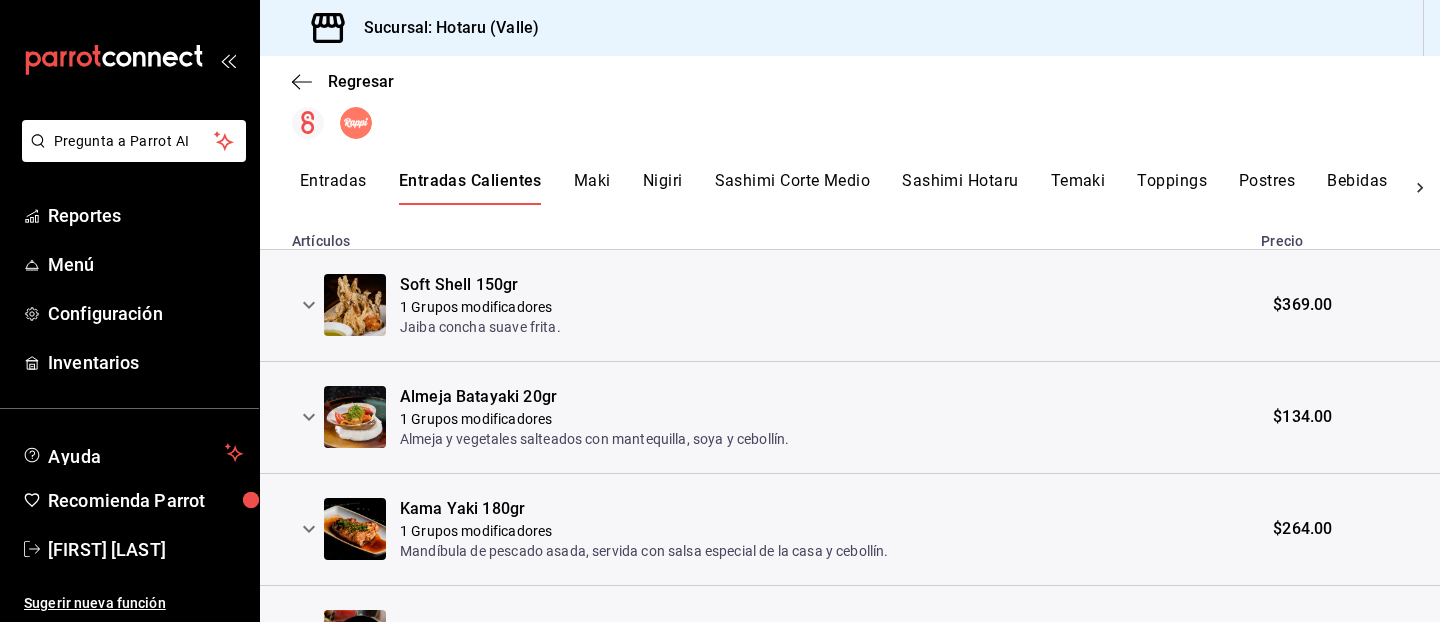 click on "Nigiri" at bounding box center [663, 188] 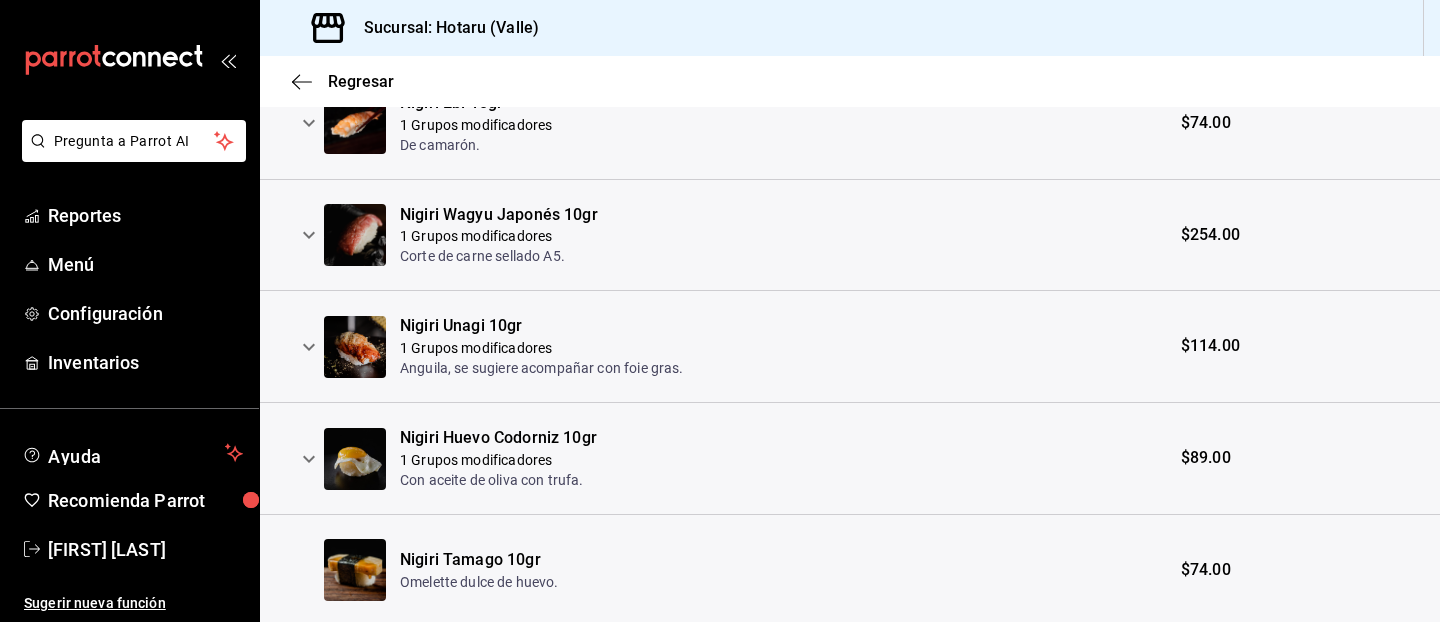 scroll, scrollTop: 1152, scrollLeft: 0, axis: vertical 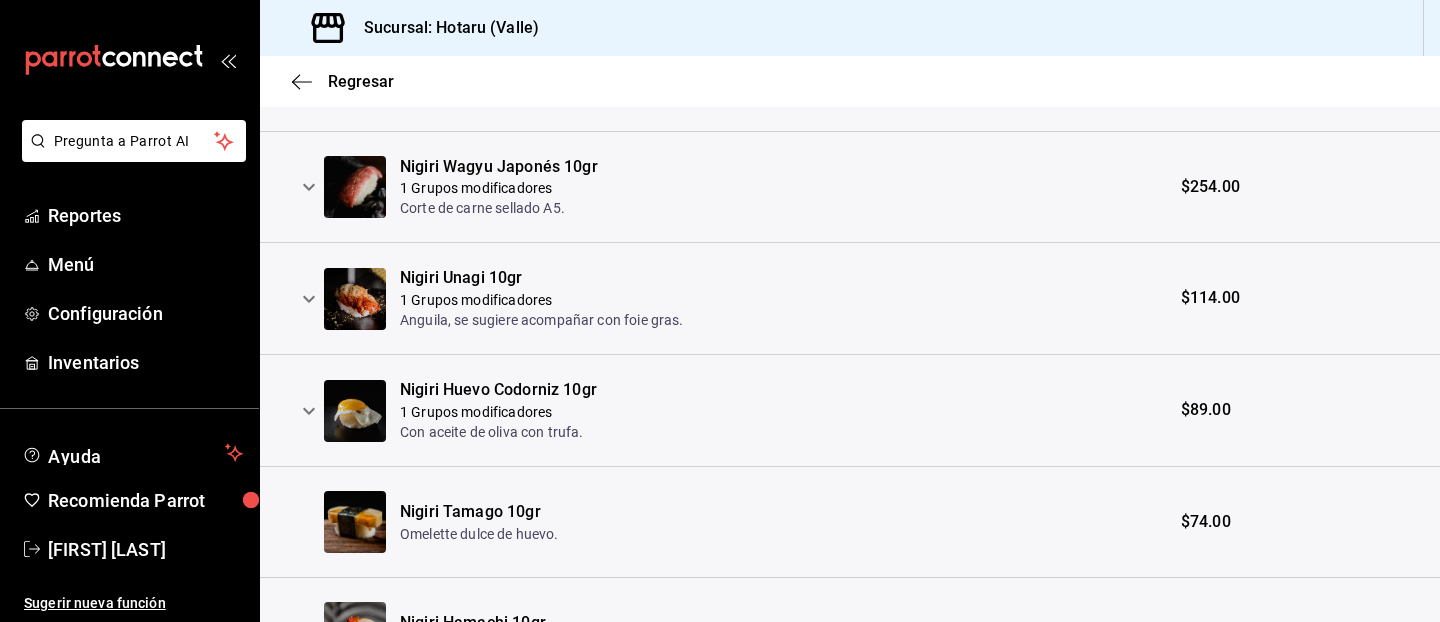 click on "Nigiri Unagi 10gr" at bounding box center (542, 278) 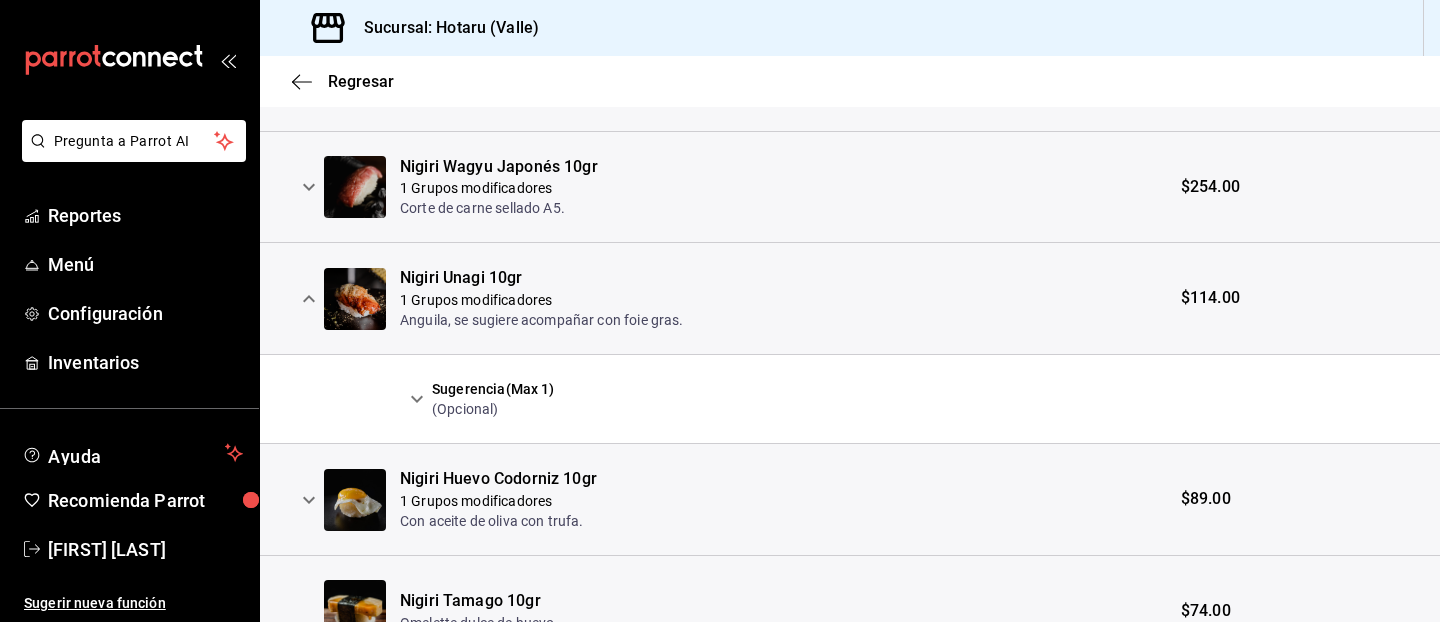 click 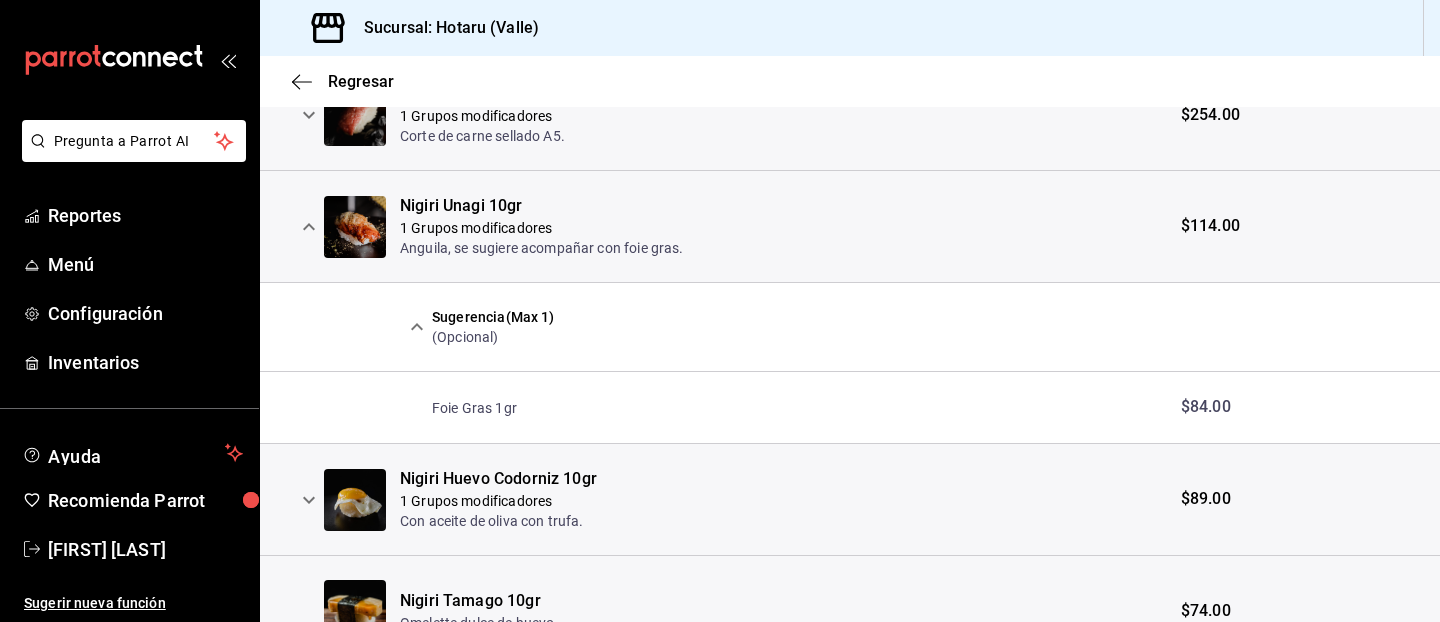scroll, scrollTop: 1225, scrollLeft: 0, axis: vertical 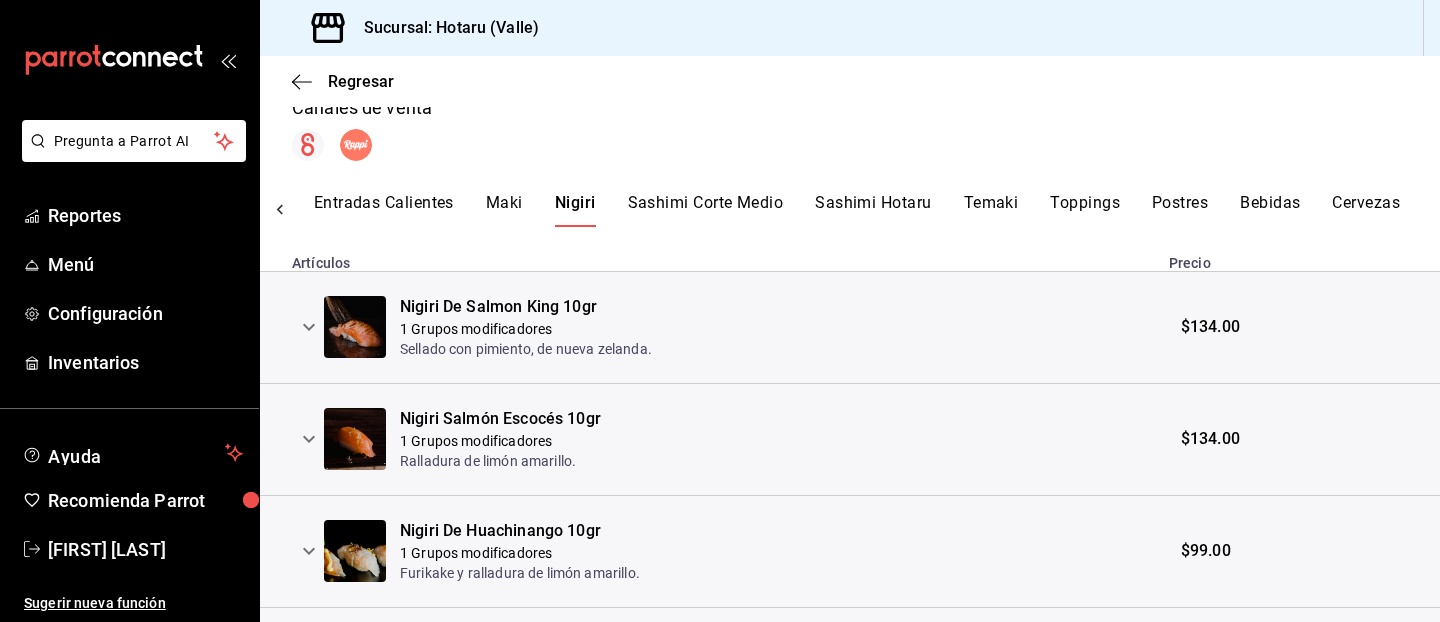 click on "Bebidas" at bounding box center [1270, 210] 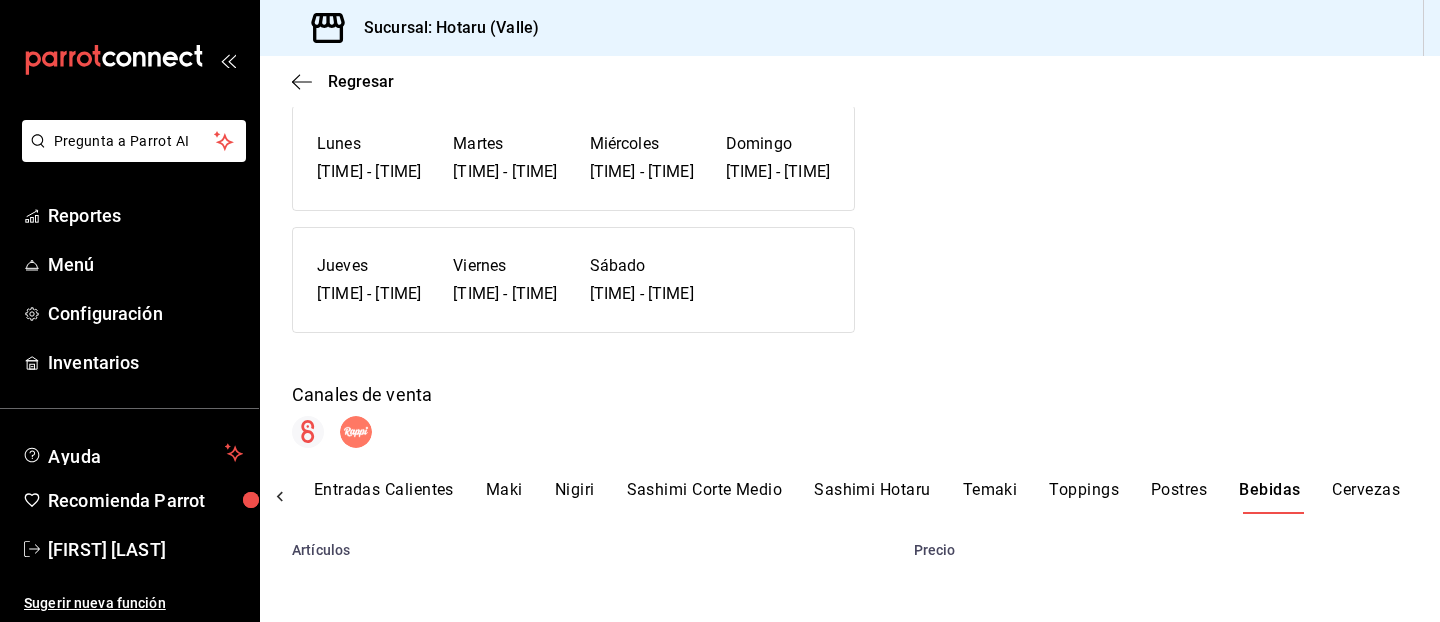 scroll, scrollTop: 452, scrollLeft: 0, axis: vertical 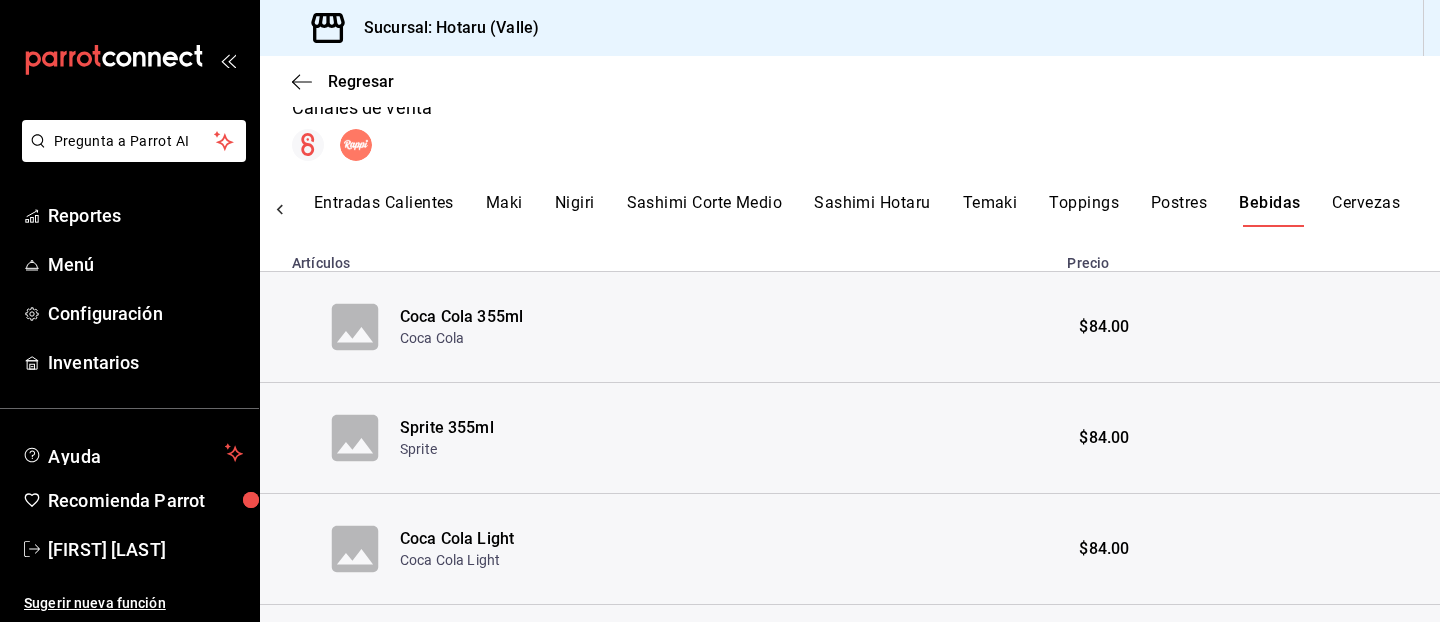 click on "Cervezas" at bounding box center (1366, 210) 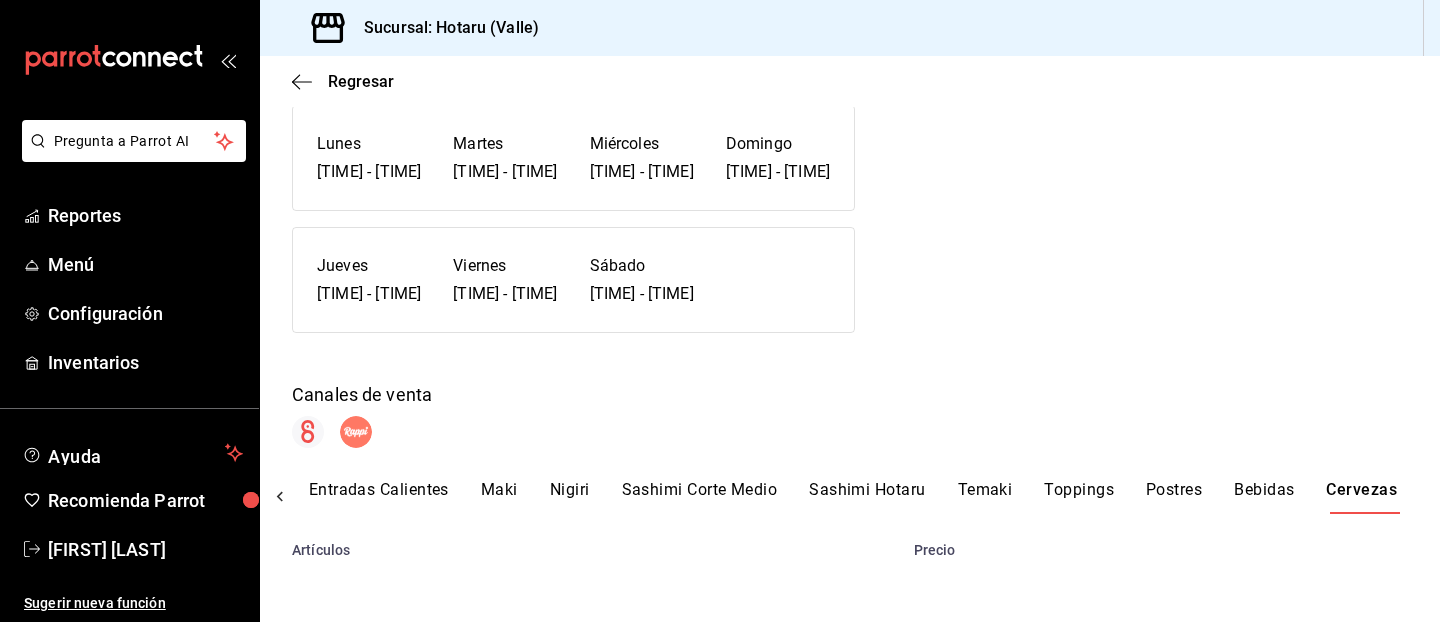 scroll, scrollTop: 452, scrollLeft: 0, axis: vertical 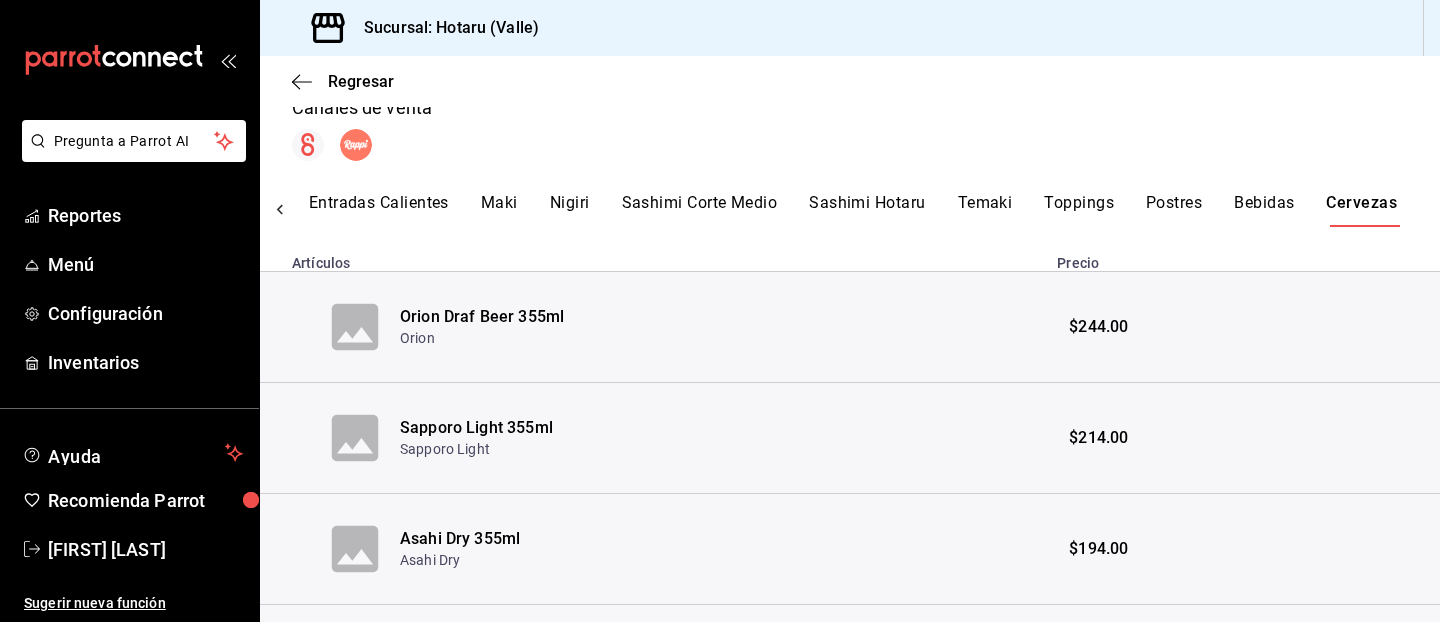 click on "Bebidas" at bounding box center (1264, 210) 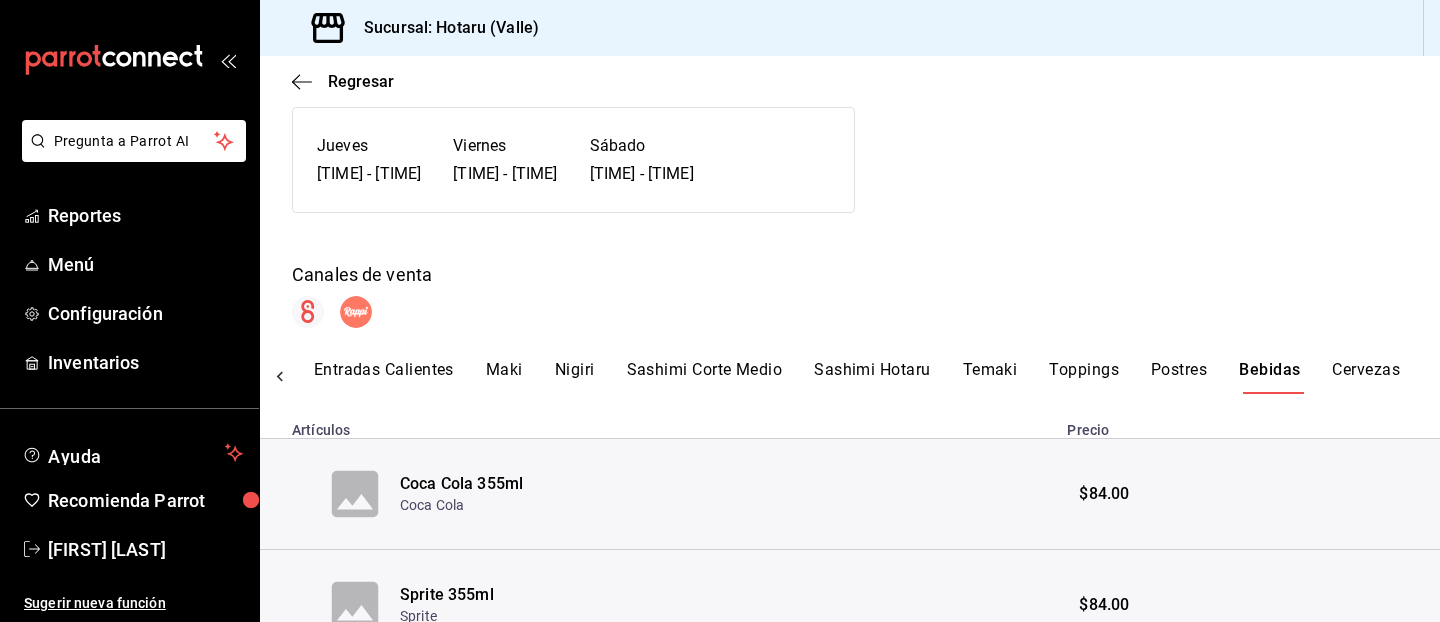 scroll, scrollTop: 0, scrollLeft: 0, axis: both 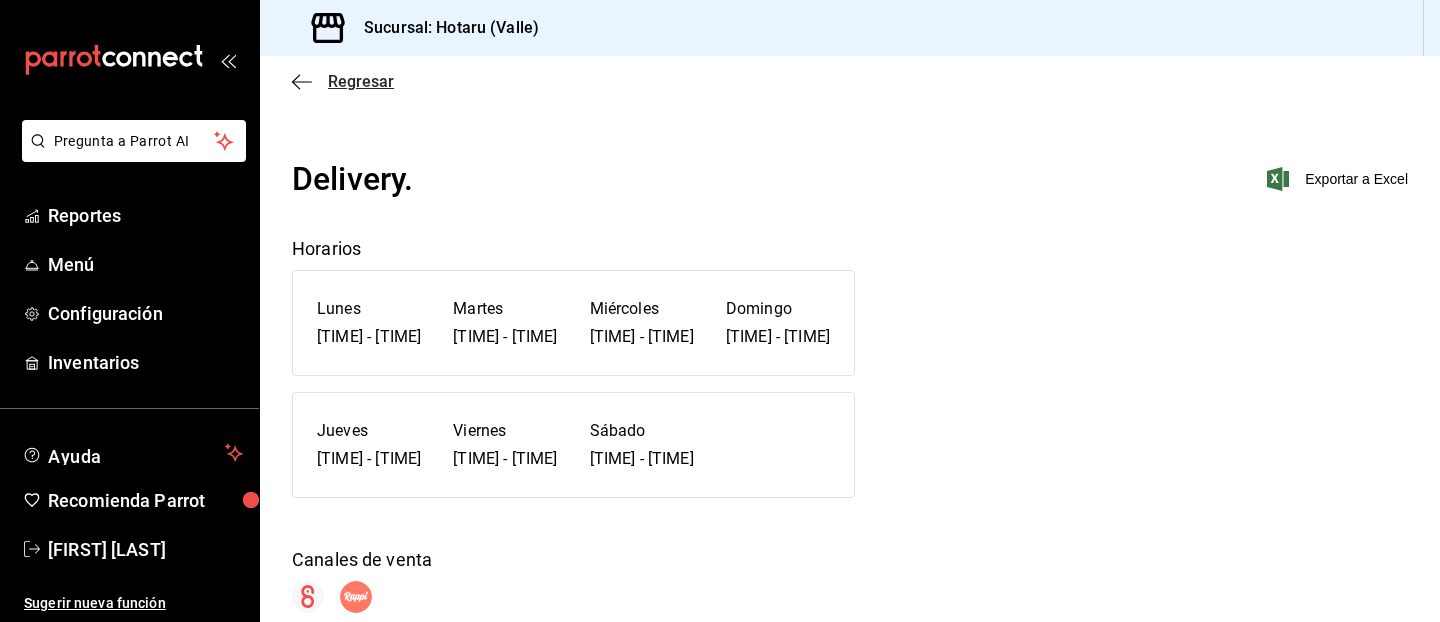 click 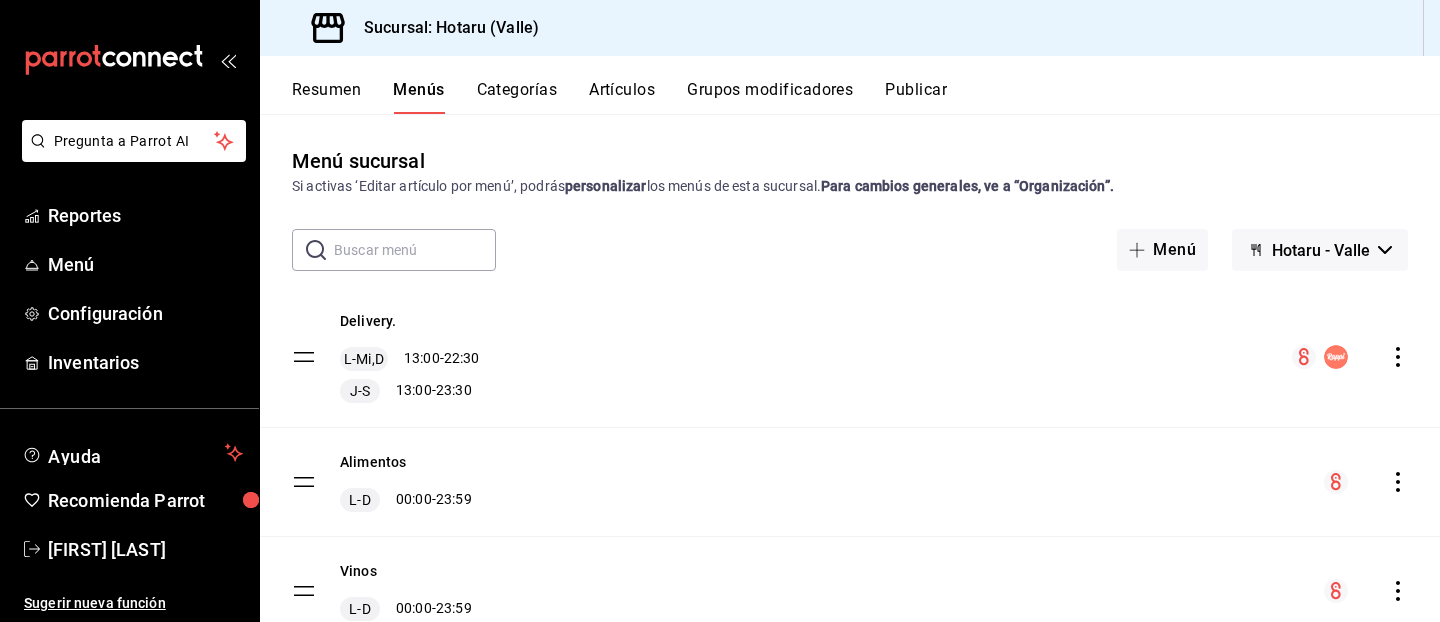 click on "Publicar" at bounding box center (916, 97) 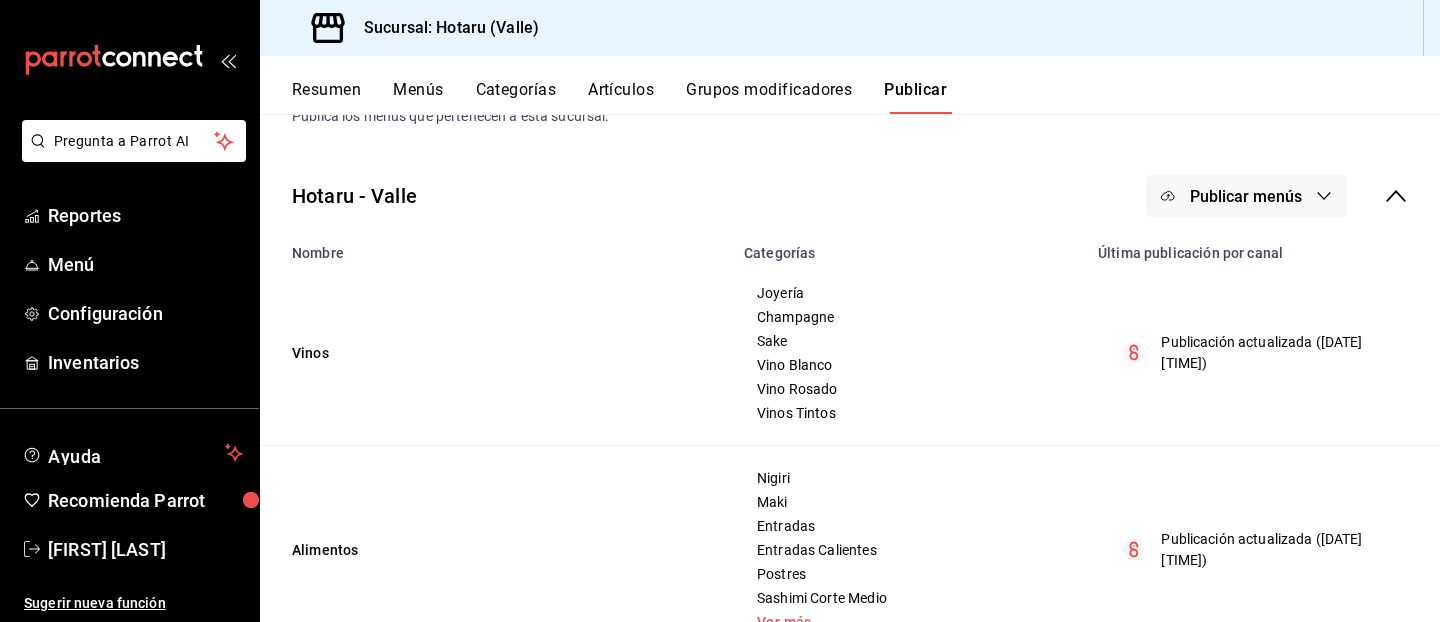 scroll, scrollTop: 72, scrollLeft: 0, axis: vertical 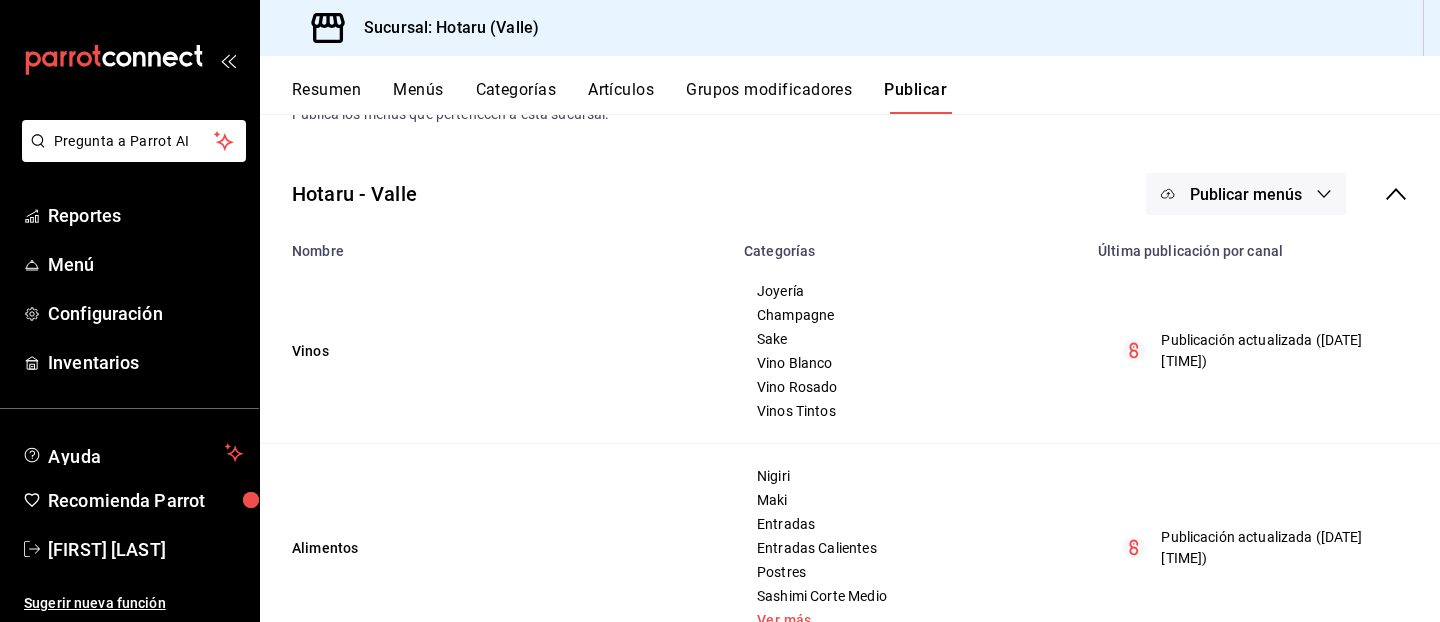 click 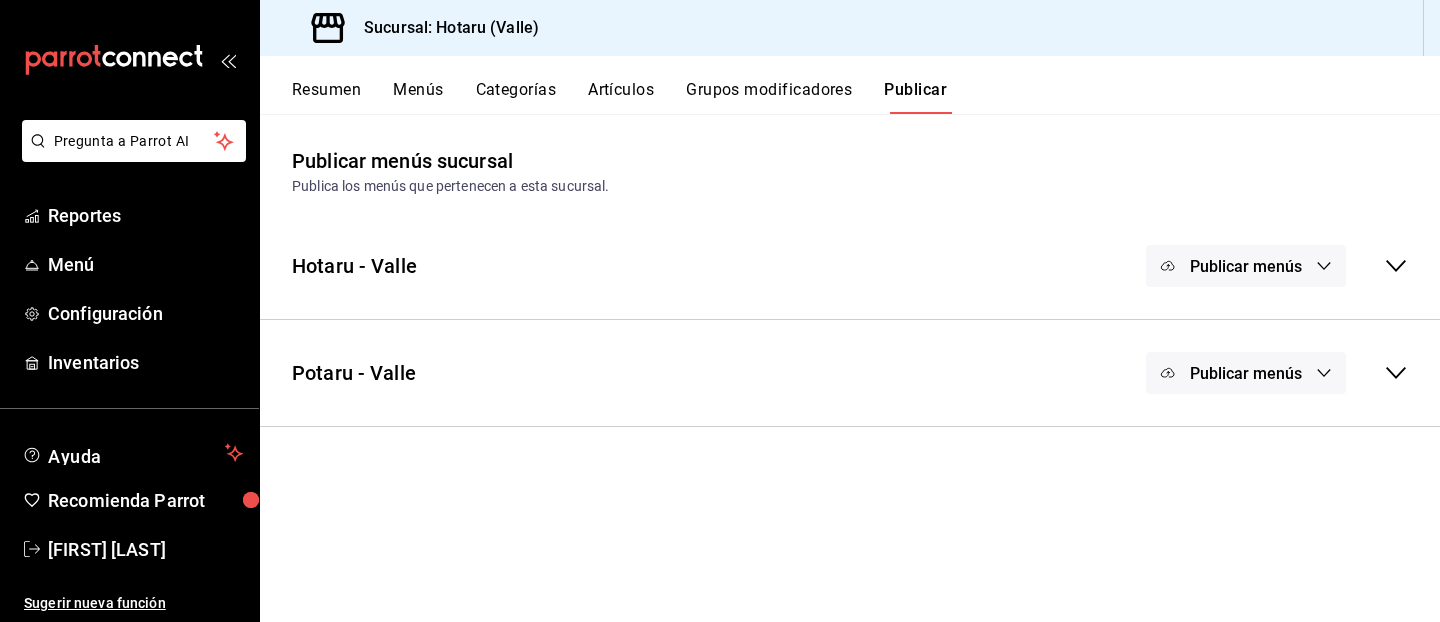 click 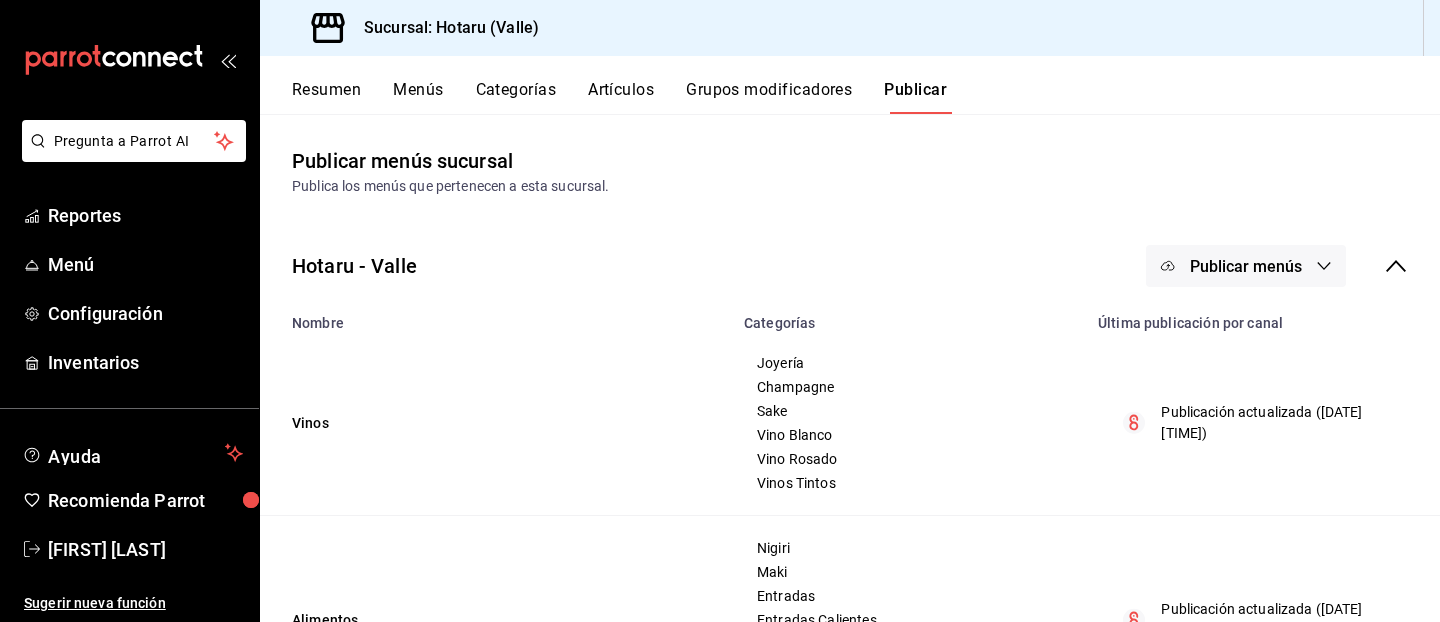 click 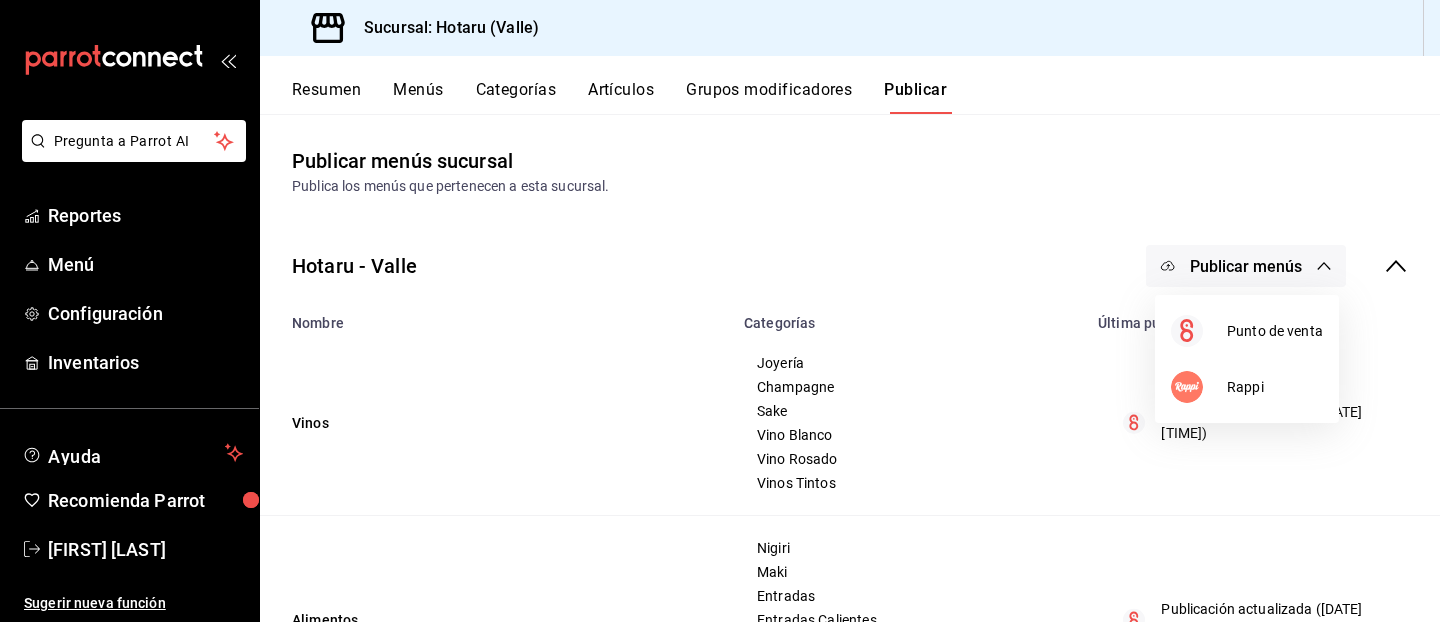 click at bounding box center [720, 311] 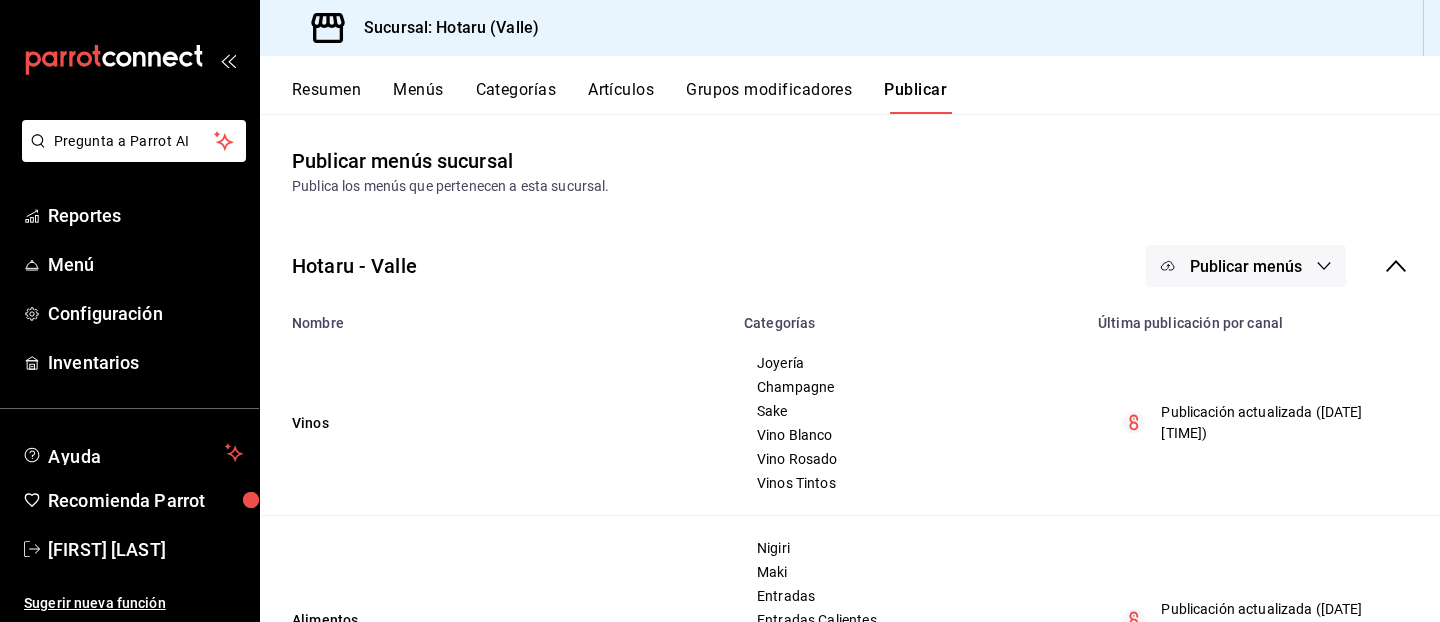 click 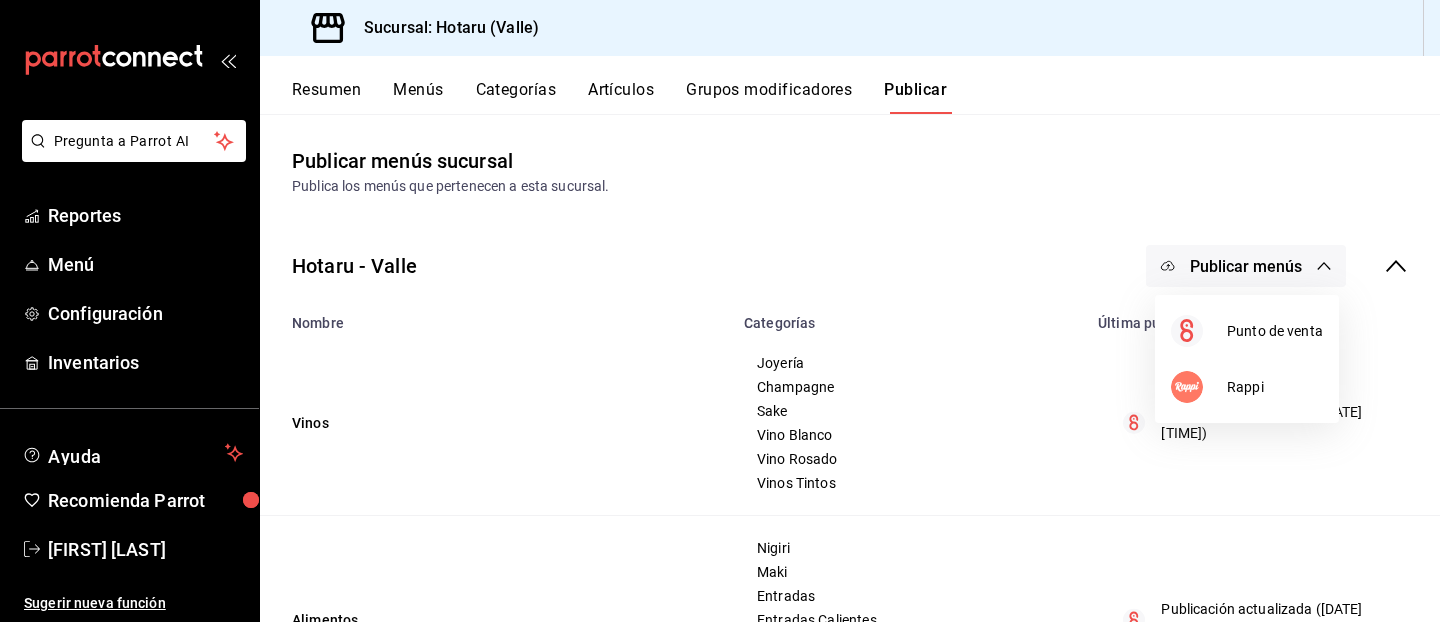 click at bounding box center [720, 311] 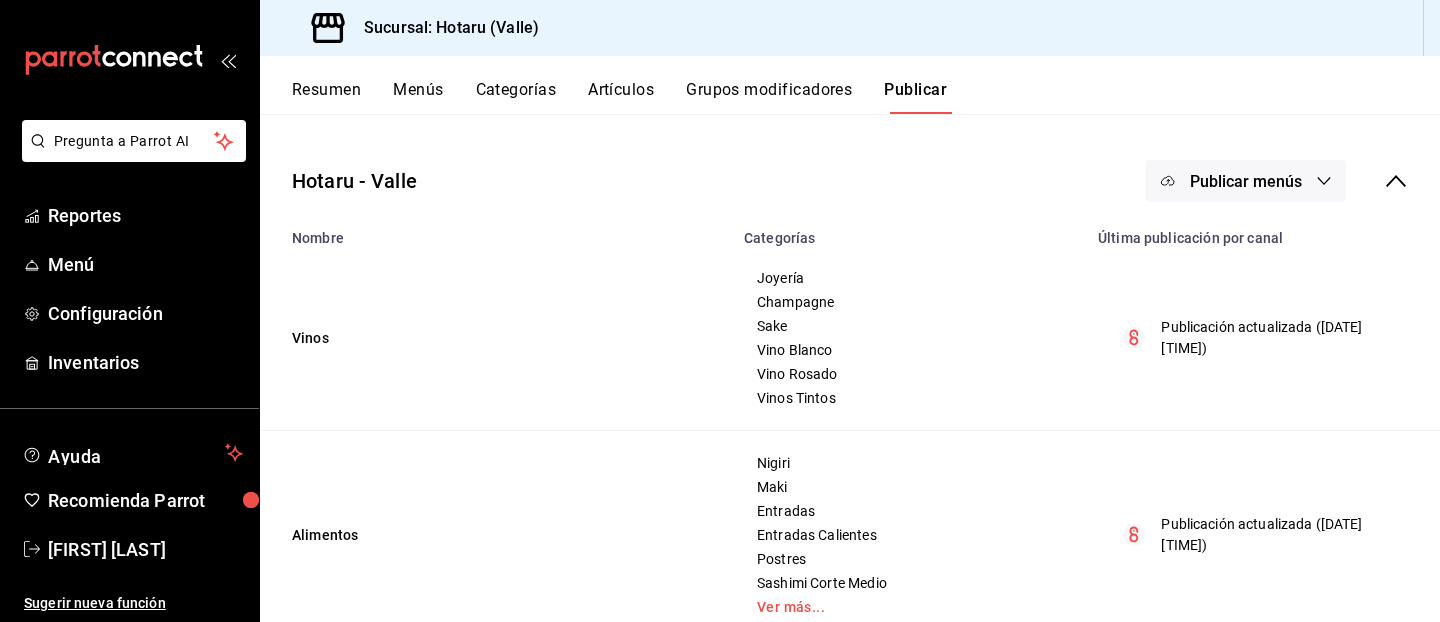 scroll, scrollTop: 0, scrollLeft: 0, axis: both 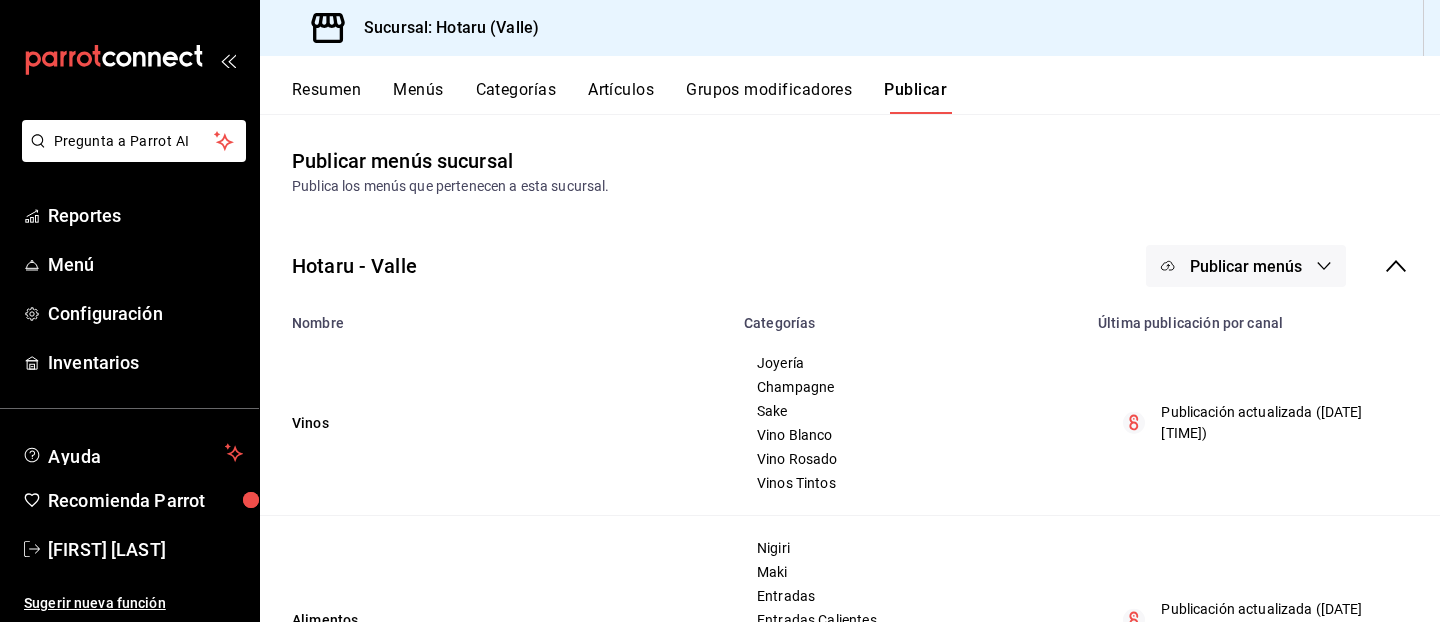click on "Resumen" at bounding box center (326, 97) 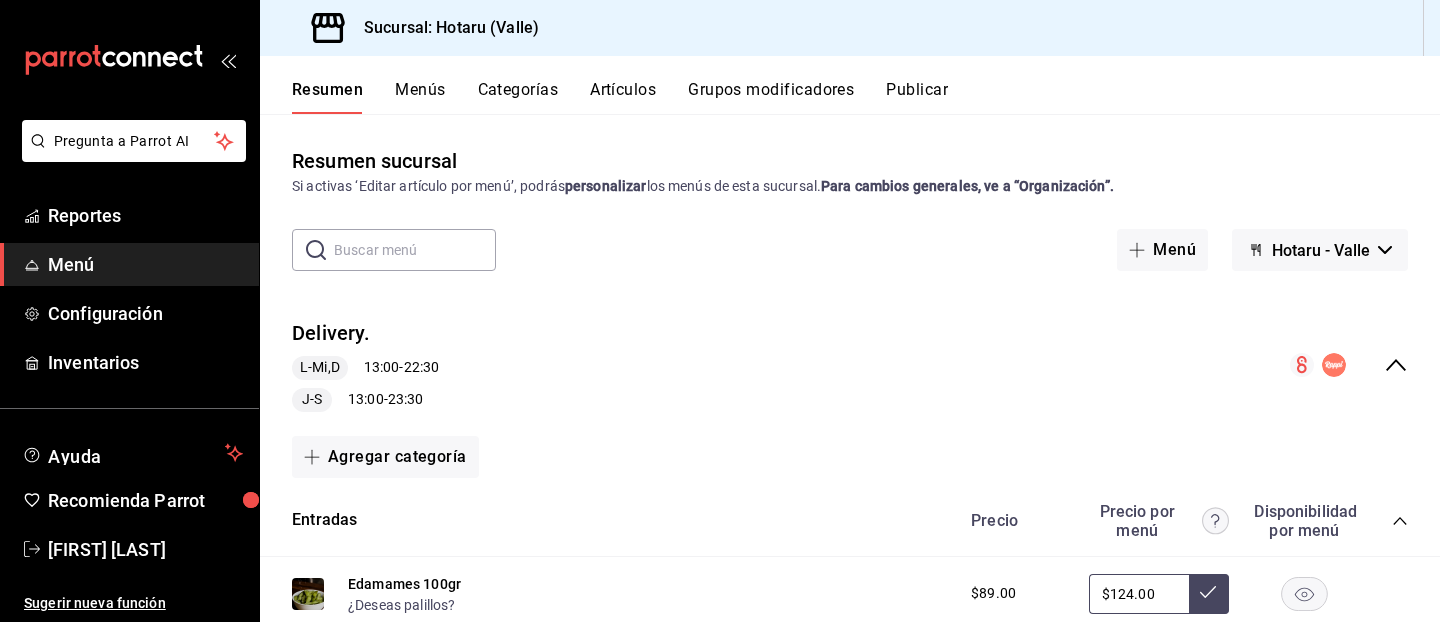 click on "[TIME] - [TIME]" at bounding box center [365, 400] 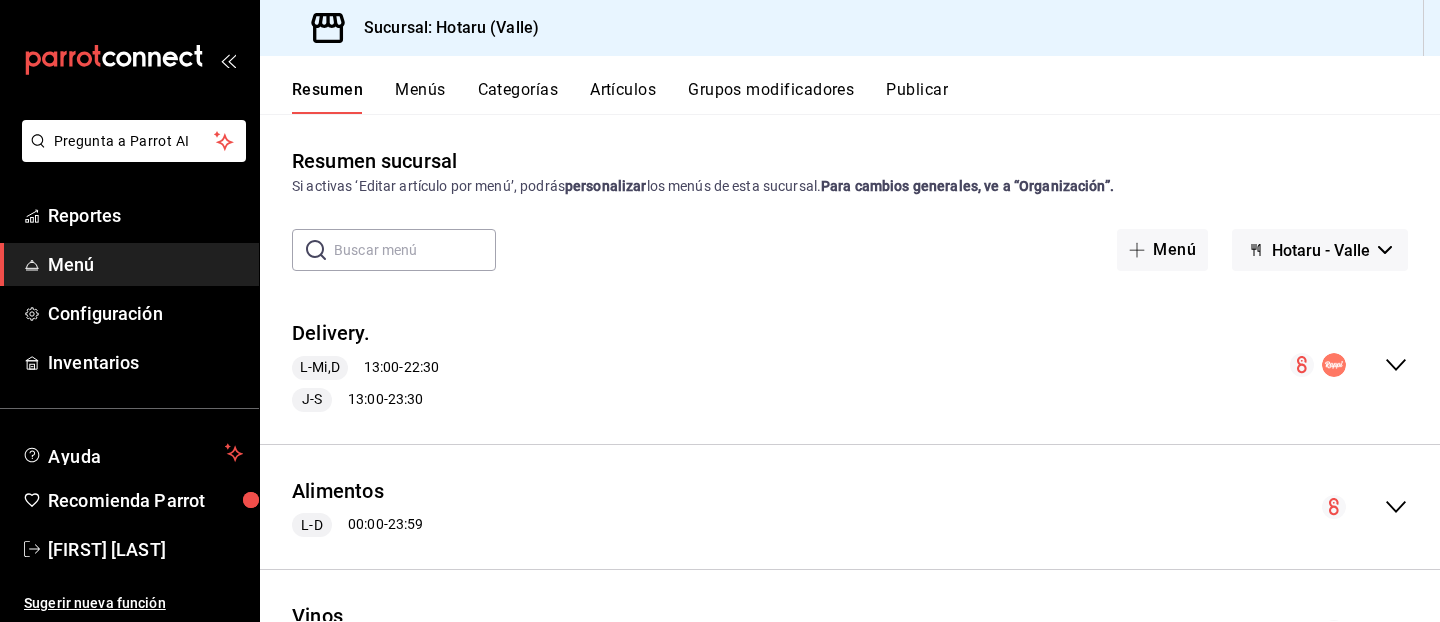 click 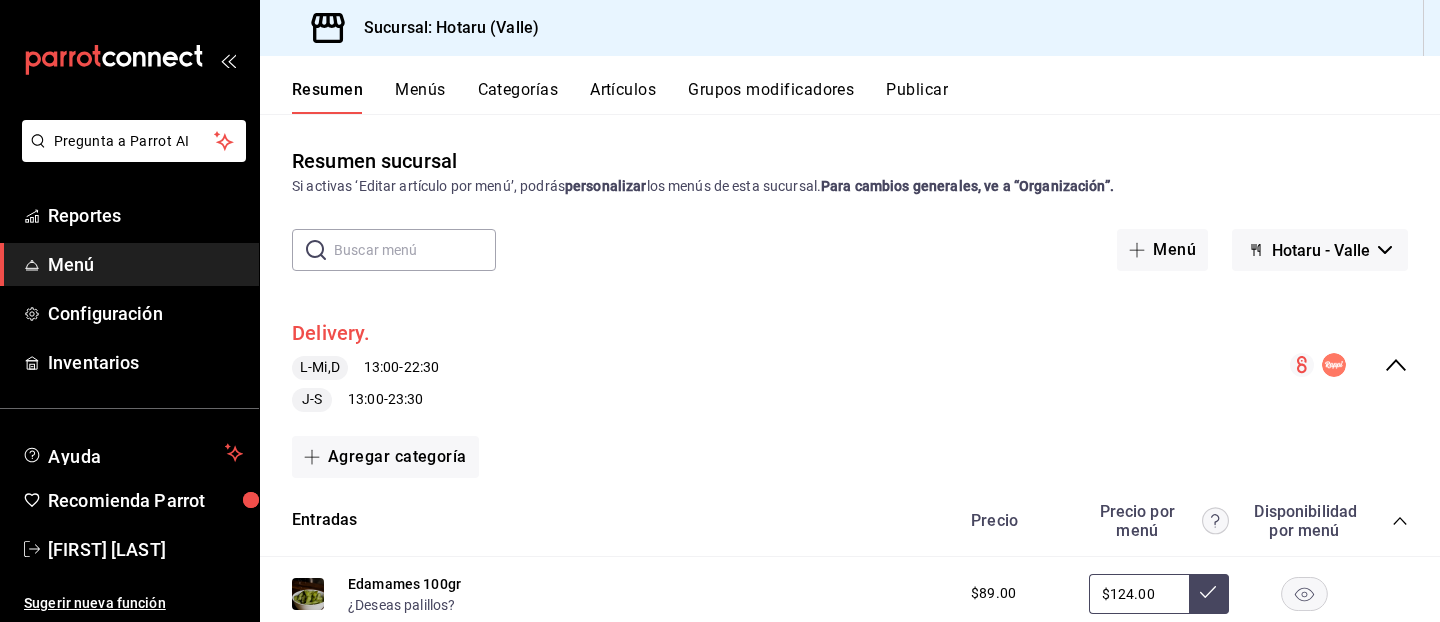 click on "Delivery." at bounding box center (331, 333) 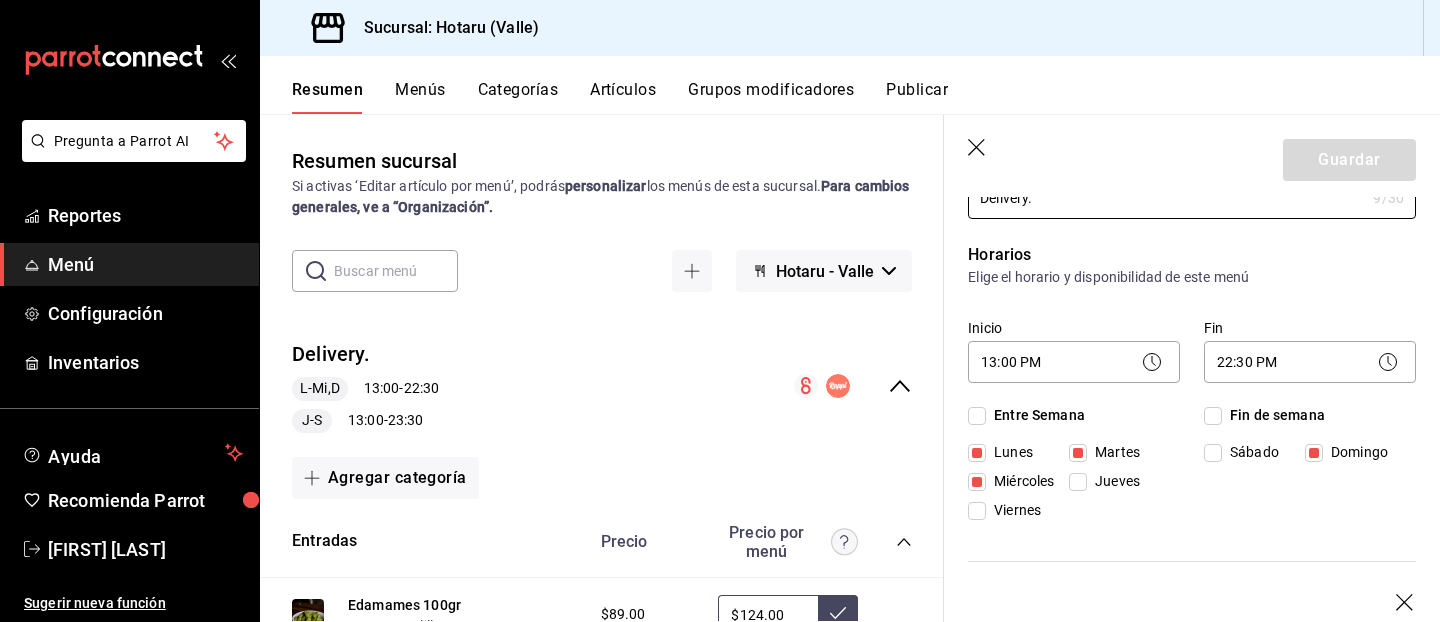 scroll, scrollTop: 108, scrollLeft: 0, axis: vertical 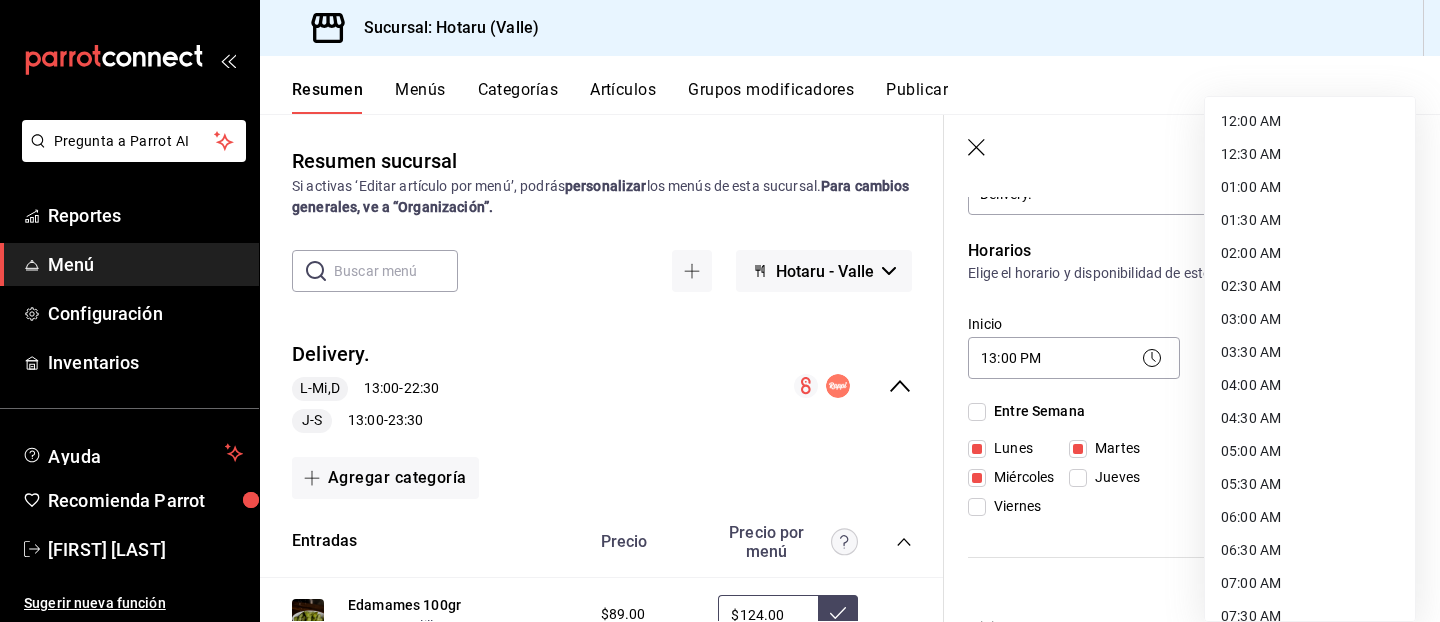click on "Pregunta a Parrot AI Reportes   Menú   Configuración   Inventarios   Ayuda Recomienda Parrot   [FIRST] [LAST]   Sugerir nueva función   Sucursal: Hotaru (Valle) Resumen Menús Categorías Artículos Grupos modificadores Publicar Resumen sucursal Si activas ‘Editar artículo por menú’, podrás  personalizar  los menús de esta sucursal.  Para cambios generales, ve a “Organización”. ​ ​ Hotaru - Valle Delivery. L-Mi,D [TIME]  -  [TIME] J-S [TIME]  -  [TIME] Agregar categoría Entradas Precio Precio por menú   Edamames 100gr ¿Deseas palillos? $[PRICE] $[PRICE] Ensalada Fresca $[PRICE] Atun Poke 70gr ¿Deseas palillos? $[PRICE] $[PRICE] Spicy Salmon Bowl 85gr ¿Deseas palillos? $[PRICE] $[PRICE] Ensalada De Espinaca Baby $[PRICE] $[PRICE] Taquitos Crispy Salmon $[PRICE] Taquitos Crispy Tuna $[PRICE] Taquitos Crispy Mixtos $[PRICE] Ronqueo Catering $[PRICE] Agregar artículo Entradas Calientes Precio Precio por menú   Soft Shell 150gr ¿Deseas palillos? $[PRICE] $[PRICE] Almeja Batayaki 20gr ¿Deseas palillos?" at bounding box center (720, 311) 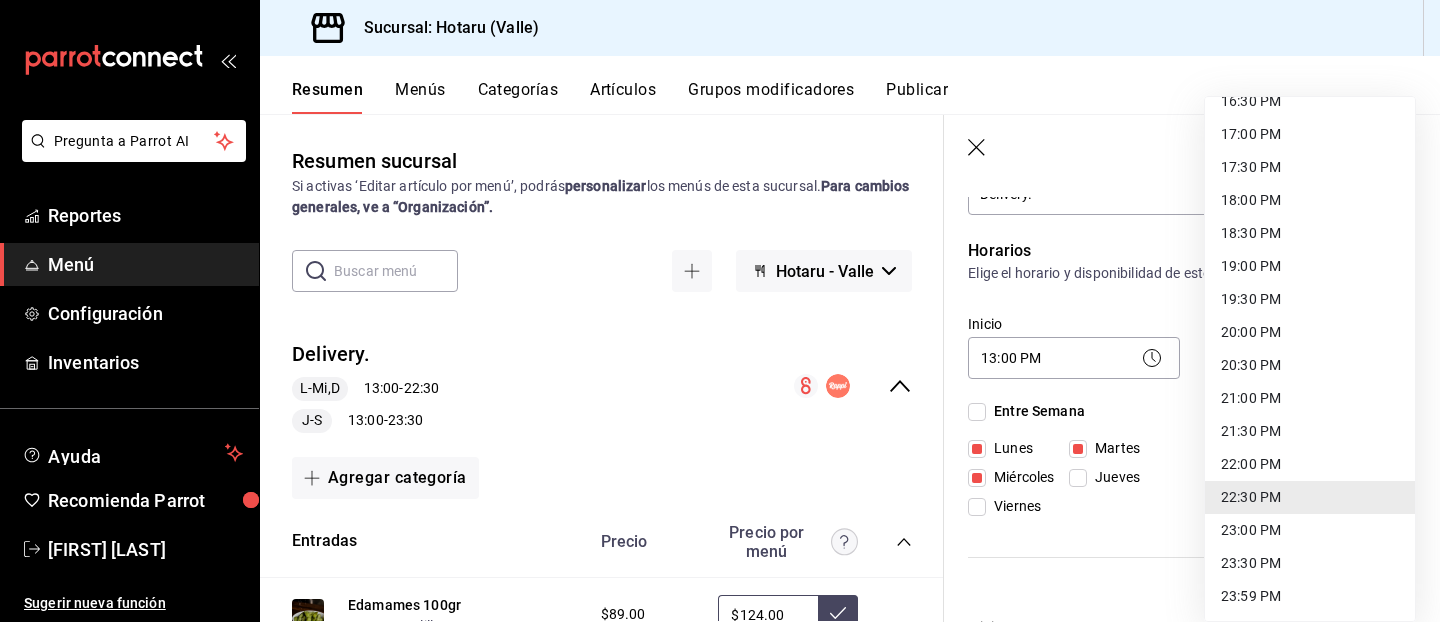 click on "22:00 PM" at bounding box center [1310, 464] 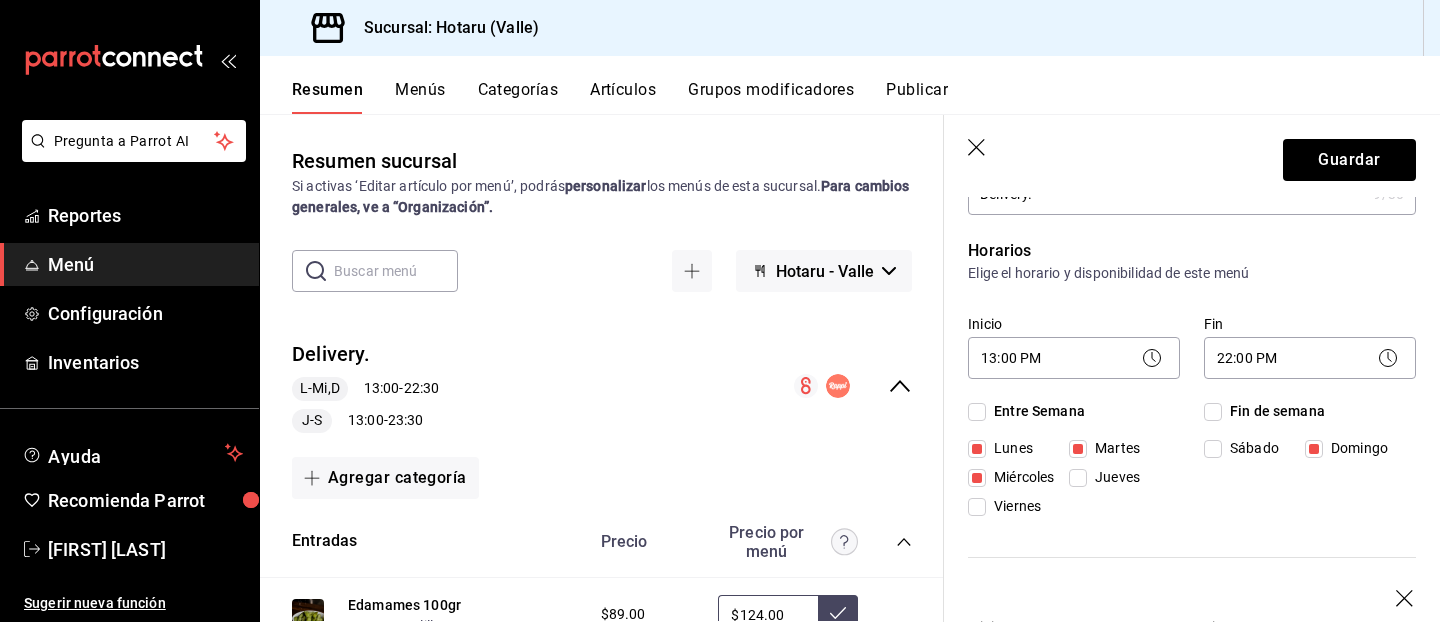 click 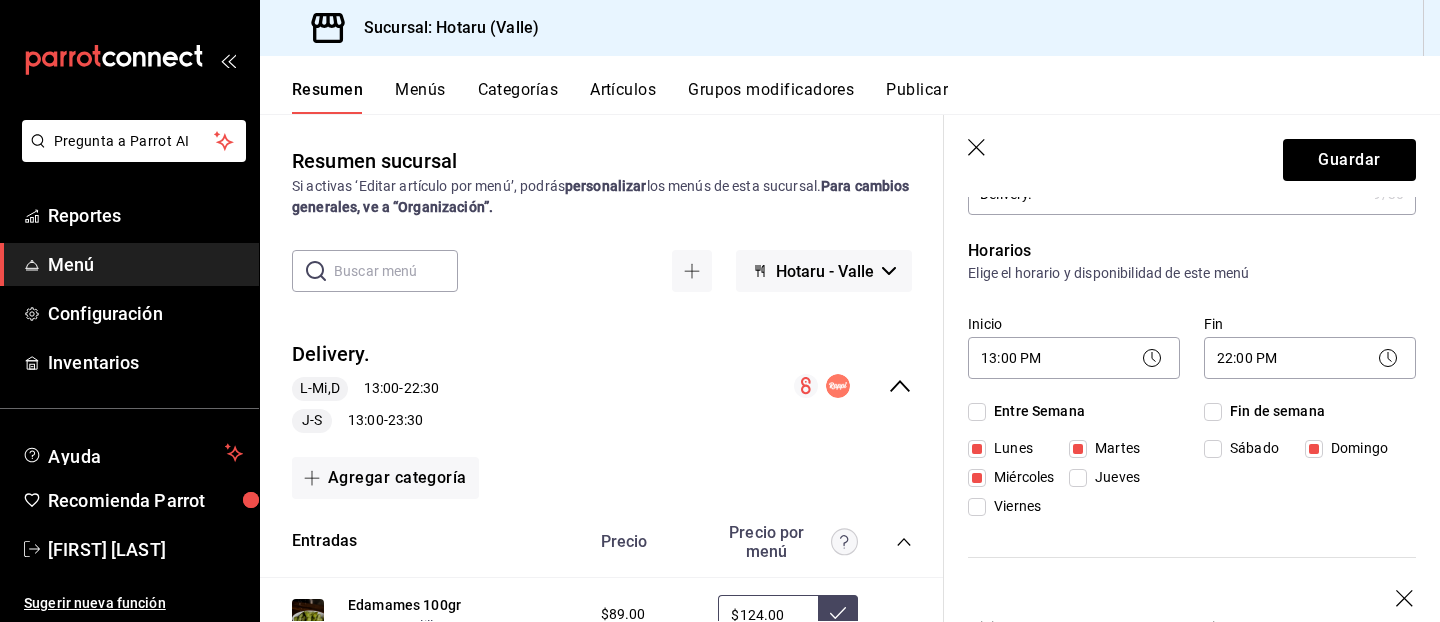 click 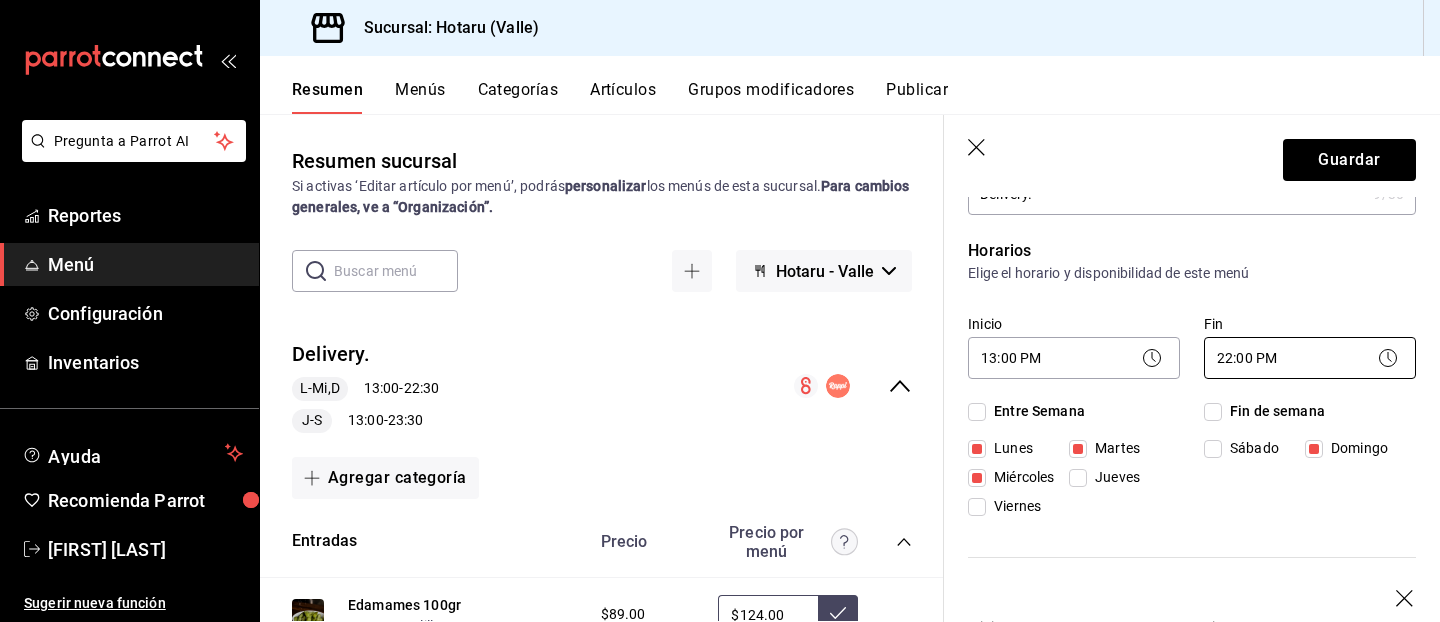 click on "Pregunta a Parrot AI Reportes   Menú   Configuración   Inventarios   Ayuda Recomienda Parrot   [FIRST] [LAST]   Sugerir nueva función   Sucursal: Hotaru (Valle) Resumen Menús Categorías Artículos Grupos modificadores Publicar Resumen sucursal Si activas ‘Editar artículo por menú’, podrás  personalizar  los menús de esta sucursal.  Para cambios generales, ve a “Organización”. ​ ​ Hotaru - Valle Delivery. L-Mi,D [TIME]  -  [TIME] J-S [TIME]  -  [TIME] Agregar categoría Entradas Precio Precio por menú   Edamames 100gr ¿Deseas palillos? $[PRICE] $[PRICE] Ensalada Fresca $[PRICE] Atun Poke 70gr ¿Deseas palillos? $[PRICE] $[PRICE] Spicy Salmon Bowl 85gr ¿Deseas palillos? $[PRICE] $[PRICE] Ensalada De Espinaca Baby $[PRICE] $[PRICE] Taquitos Crispy Salmon $[PRICE] Taquitos Crispy Tuna $[PRICE] Taquitos Crispy Mixtos $[PRICE] Ronqueo Catering $[PRICE] Agregar artículo Entradas Calientes Precio Precio por menú   Soft Shell 150gr ¿Deseas palillos? $[PRICE] $[PRICE] Almeja Batayaki 20gr ¿Deseas palillos?" at bounding box center (720, 311) 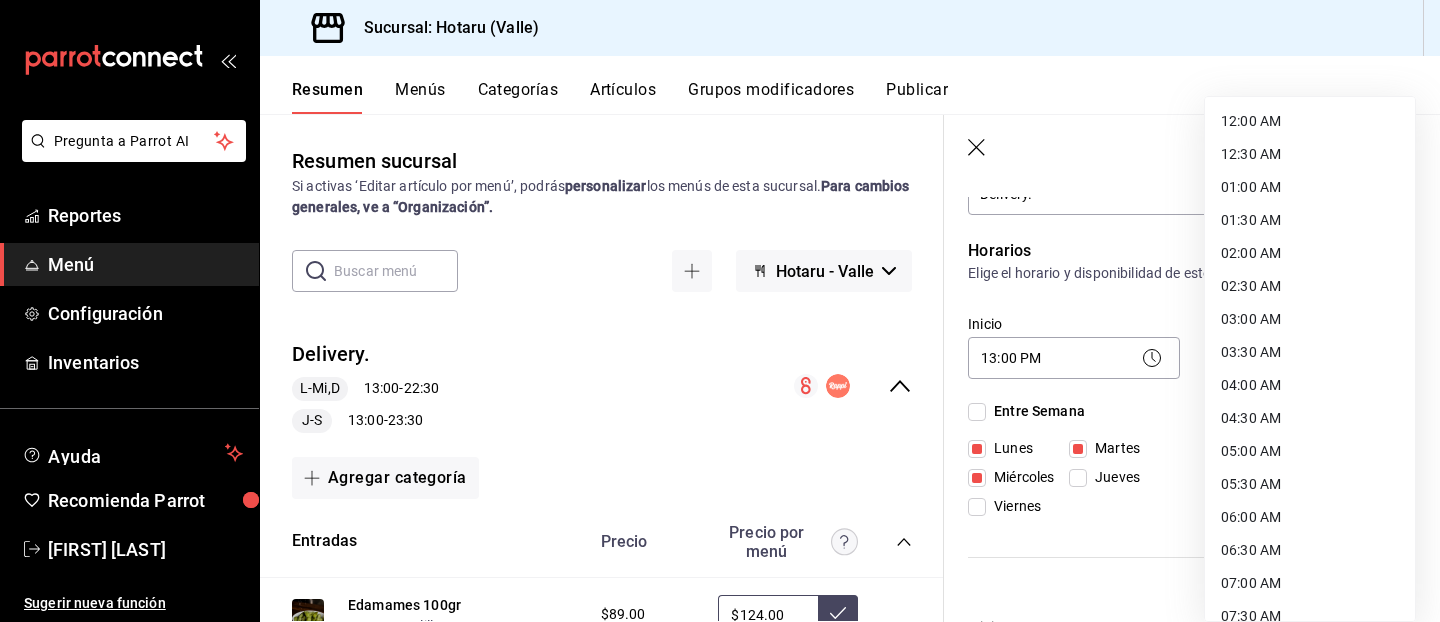 scroll, scrollTop: 1109, scrollLeft: 0, axis: vertical 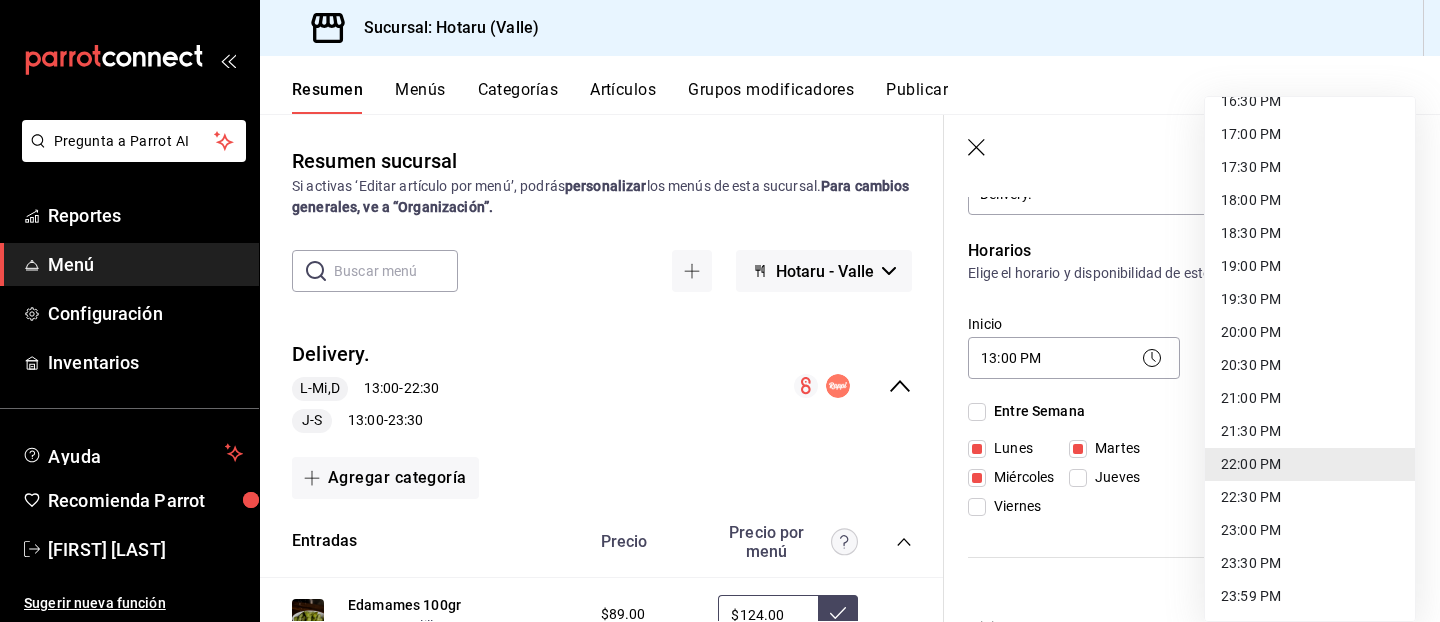 click on "21:30 PM" at bounding box center (1310, 431) 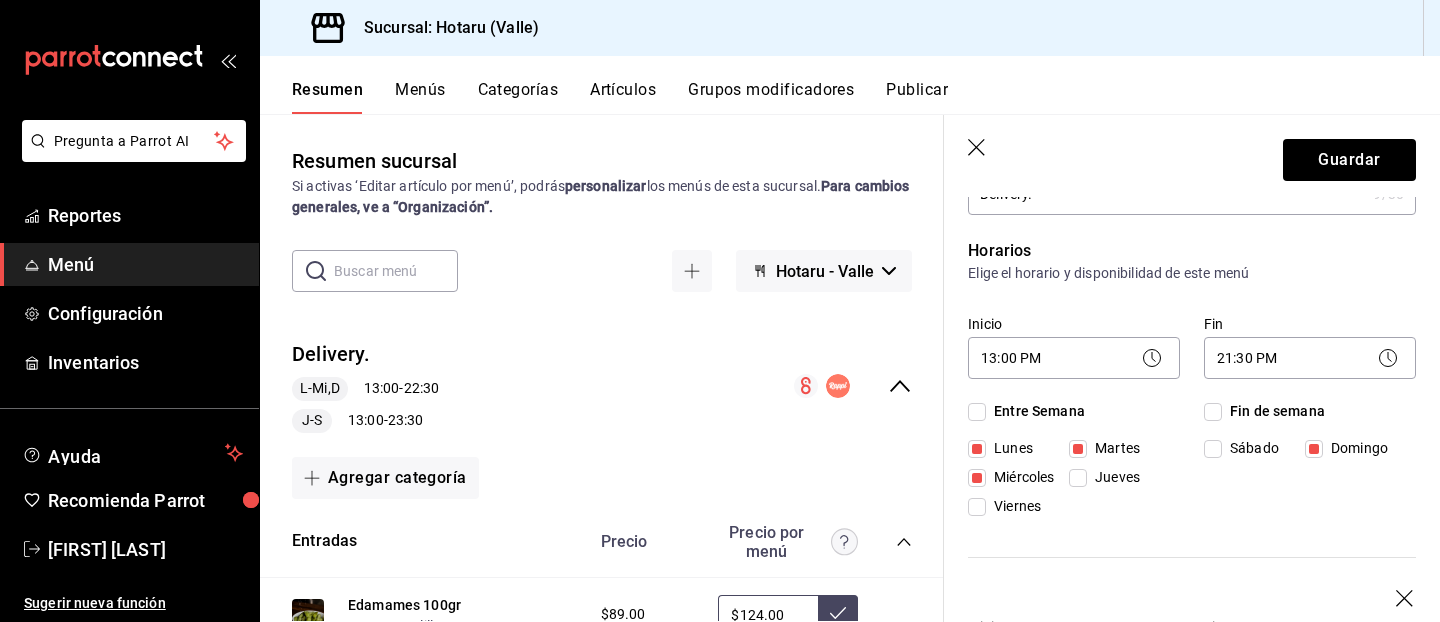click on "Jueves" at bounding box center [1078, 478] 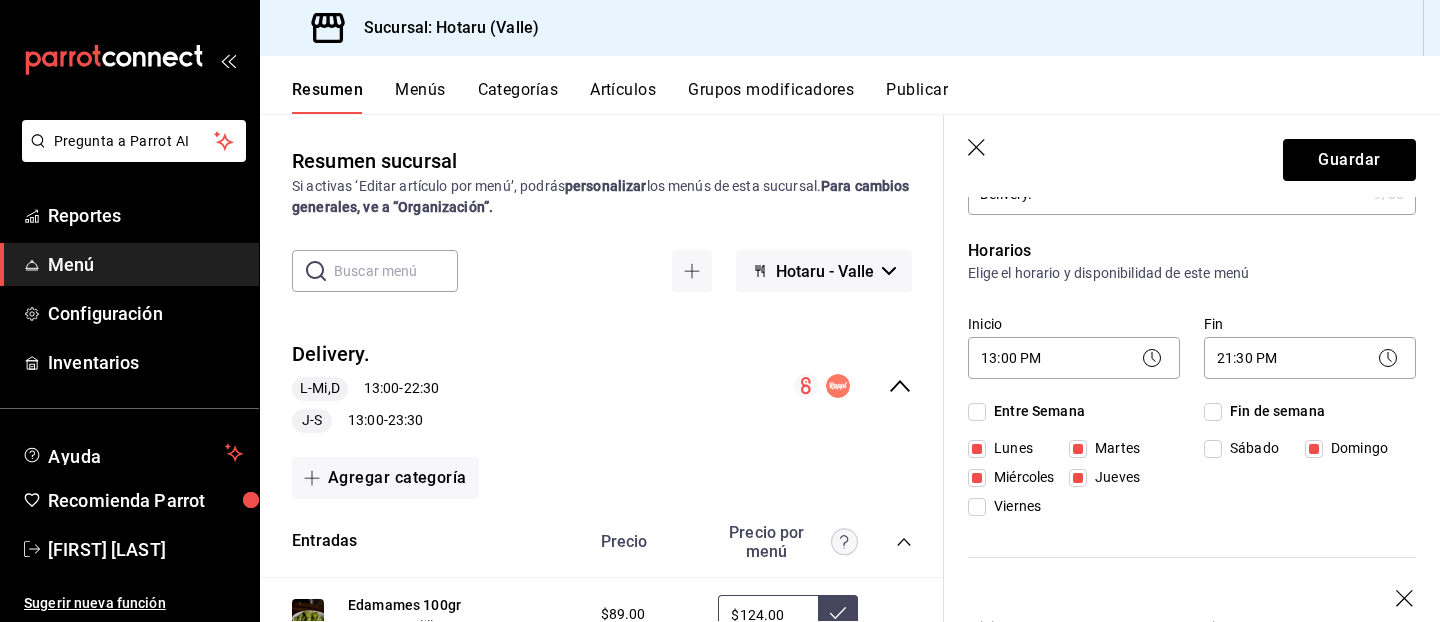 click on "Viernes" at bounding box center (977, 507) 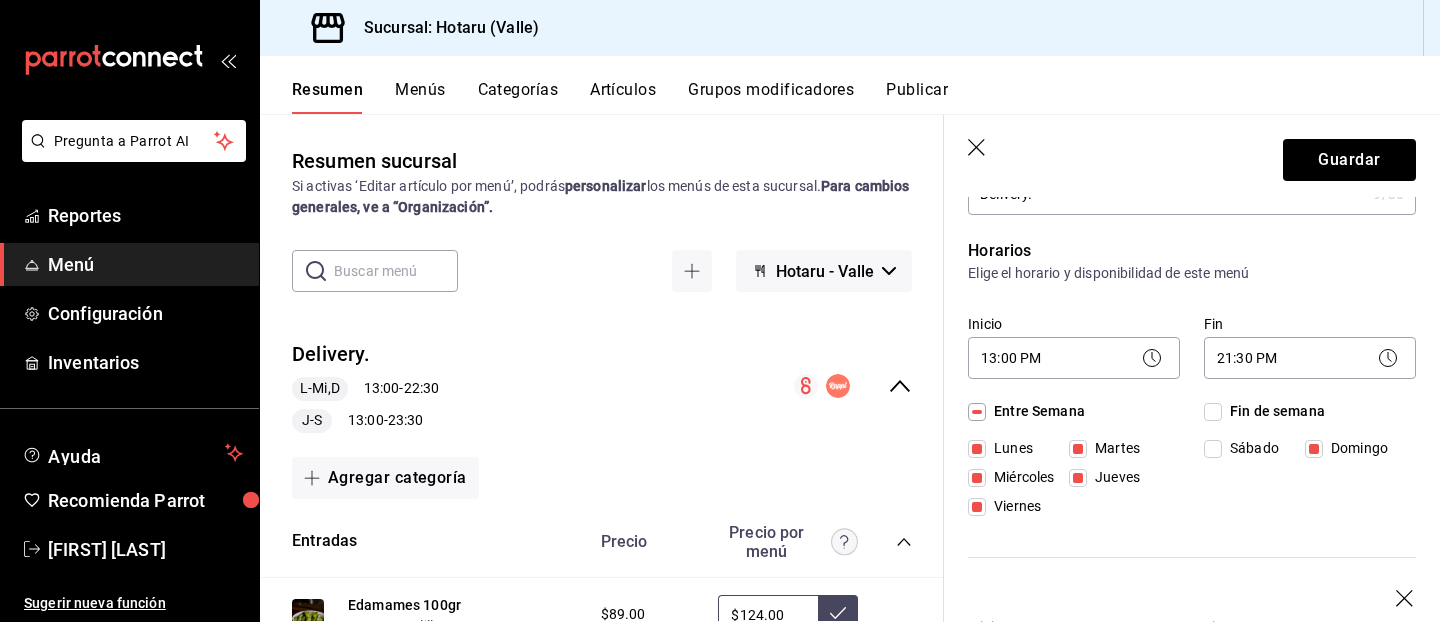 click on "Sábado" at bounding box center [1213, 449] 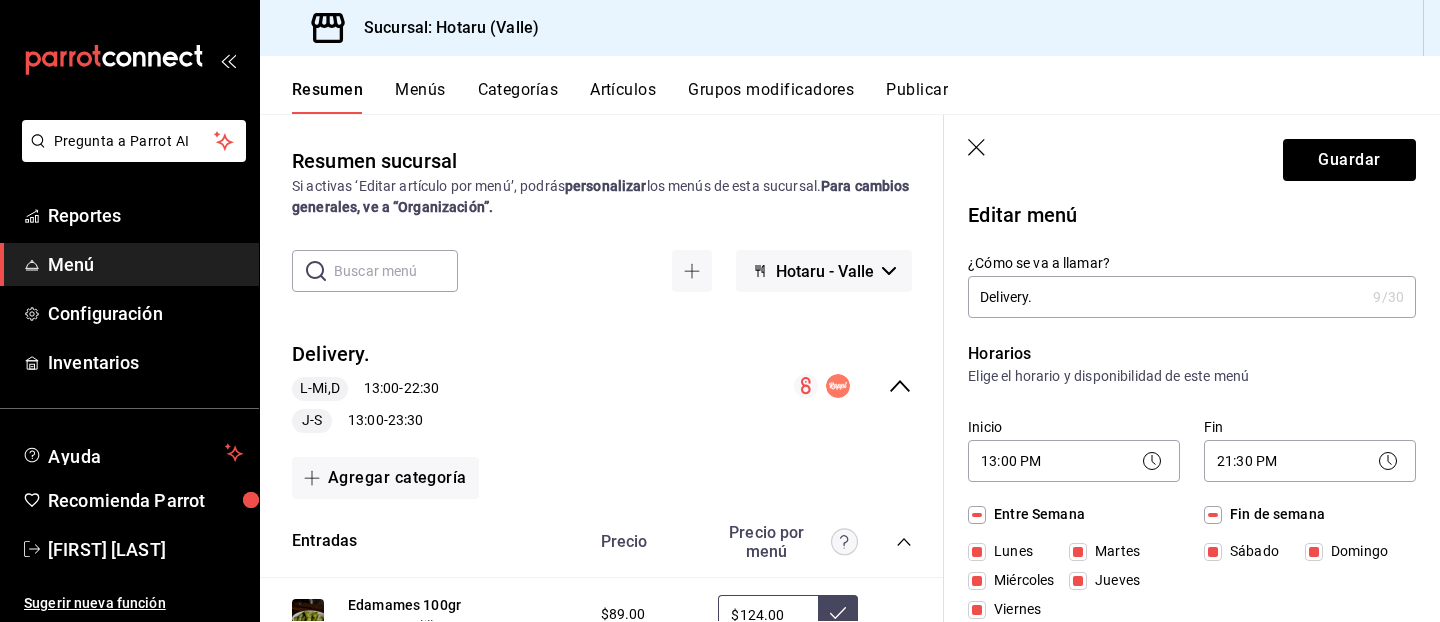 scroll, scrollTop: 0, scrollLeft: 0, axis: both 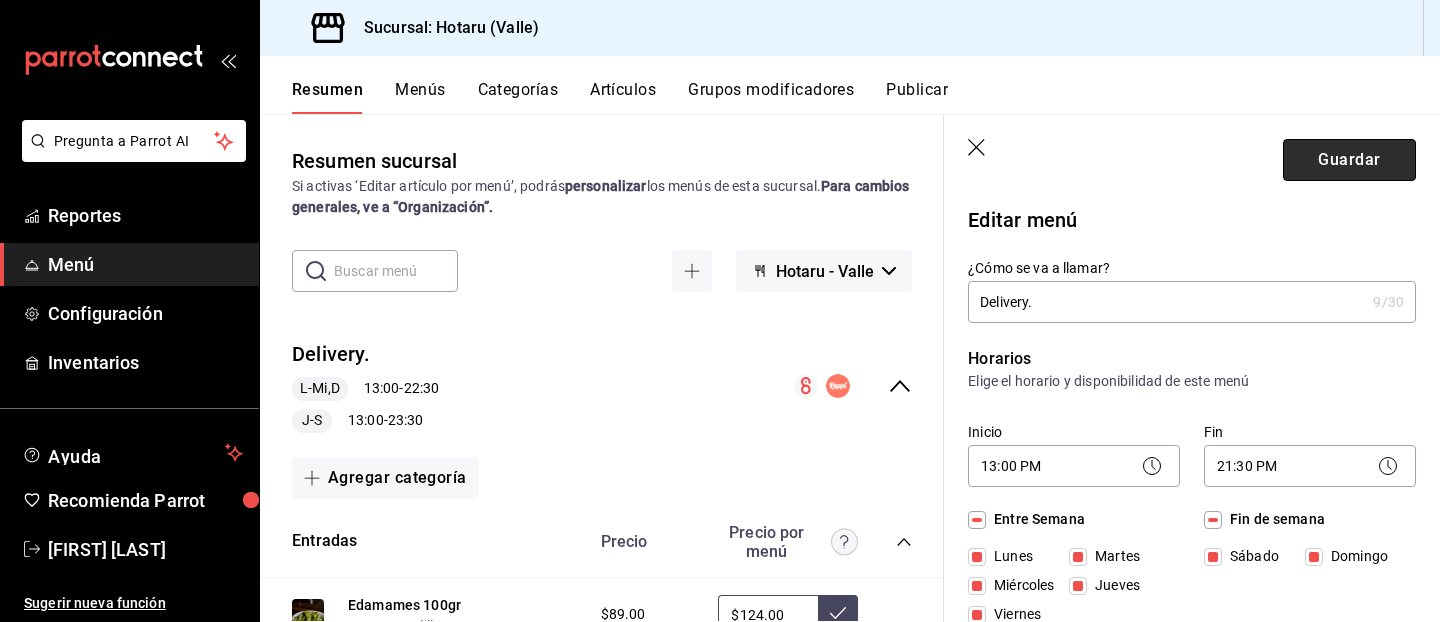 click on "Guardar" at bounding box center [1349, 160] 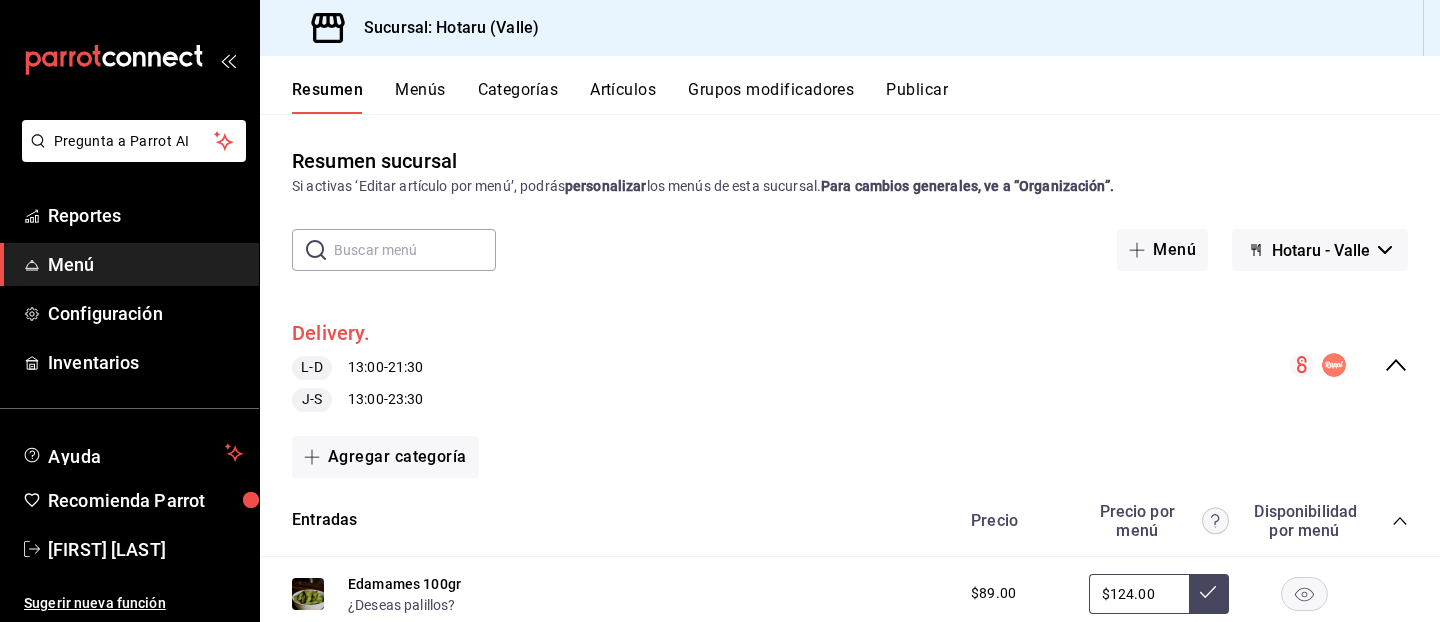 click on "Delivery." at bounding box center (331, 333) 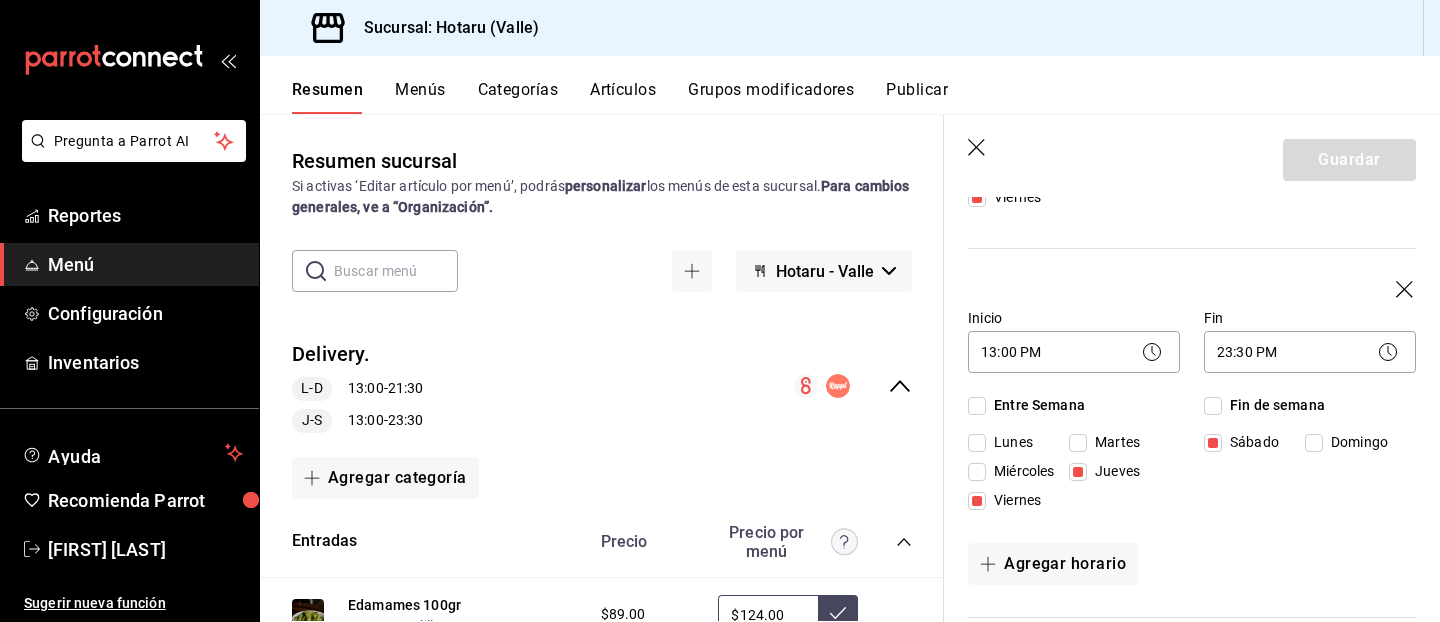 scroll, scrollTop: 412, scrollLeft: 0, axis: vertical 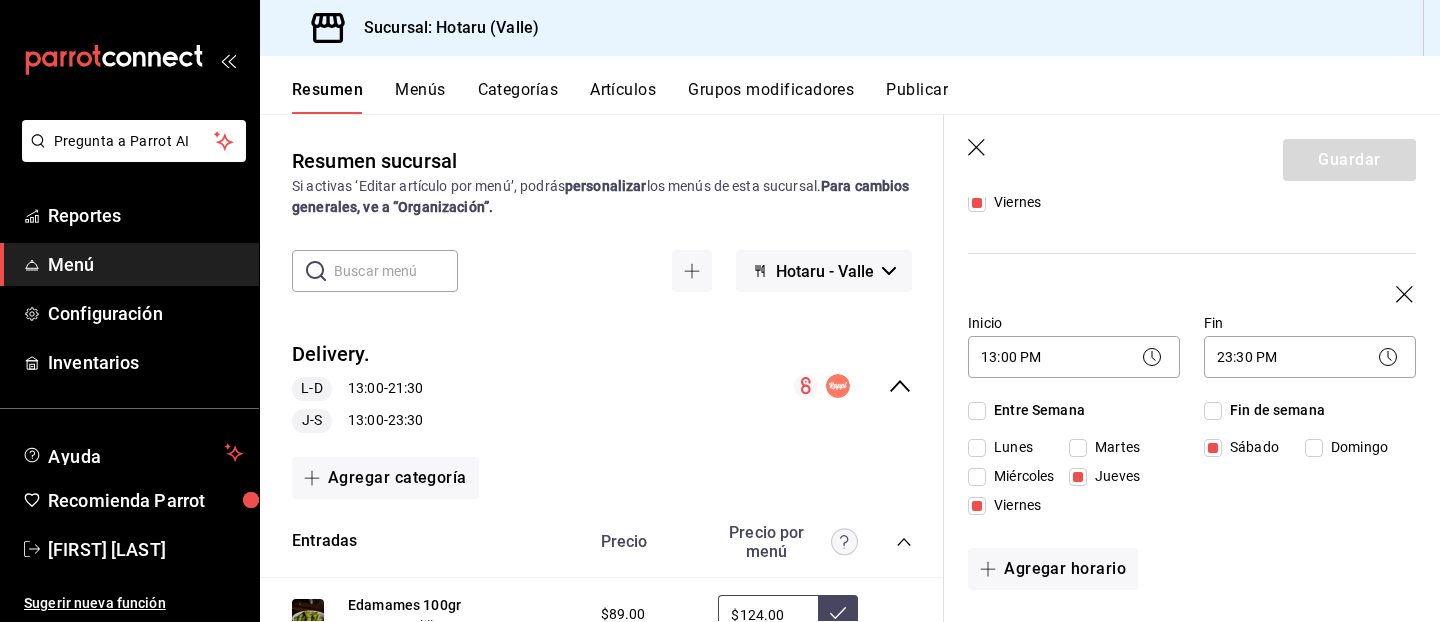 click 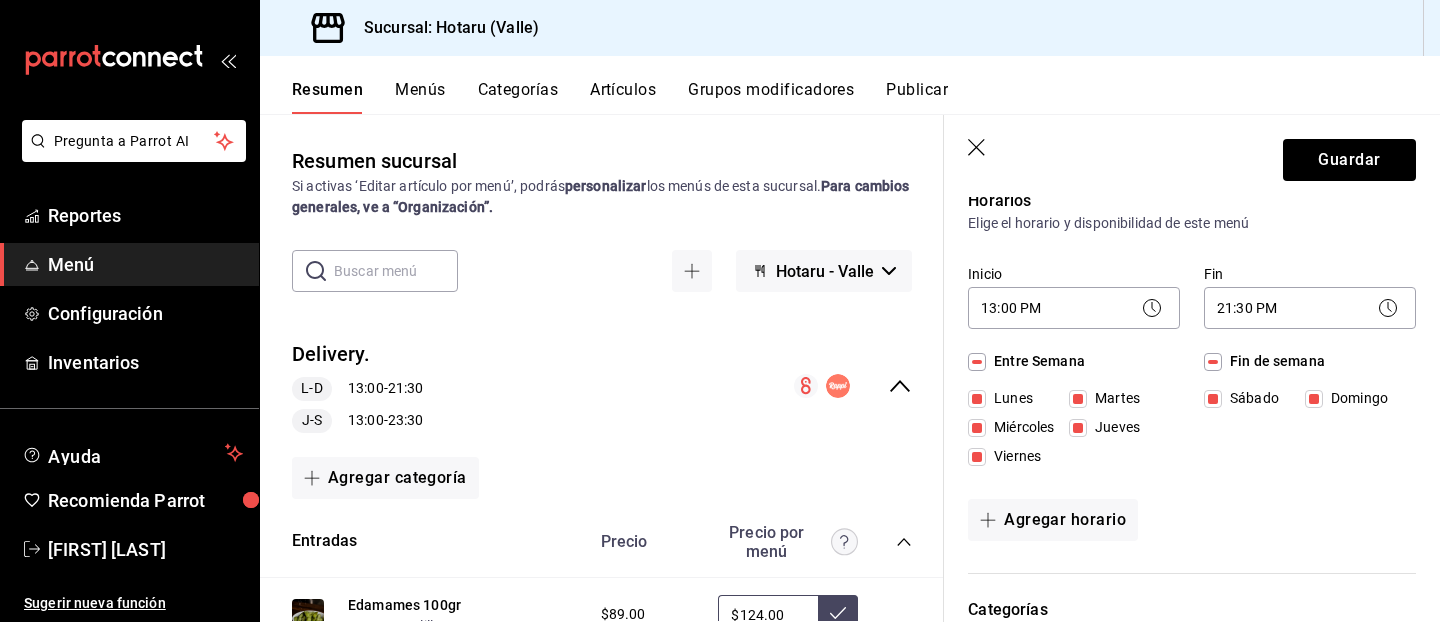 scroll, scrollTop: 143, scrollLeft: 0, axis: vertical 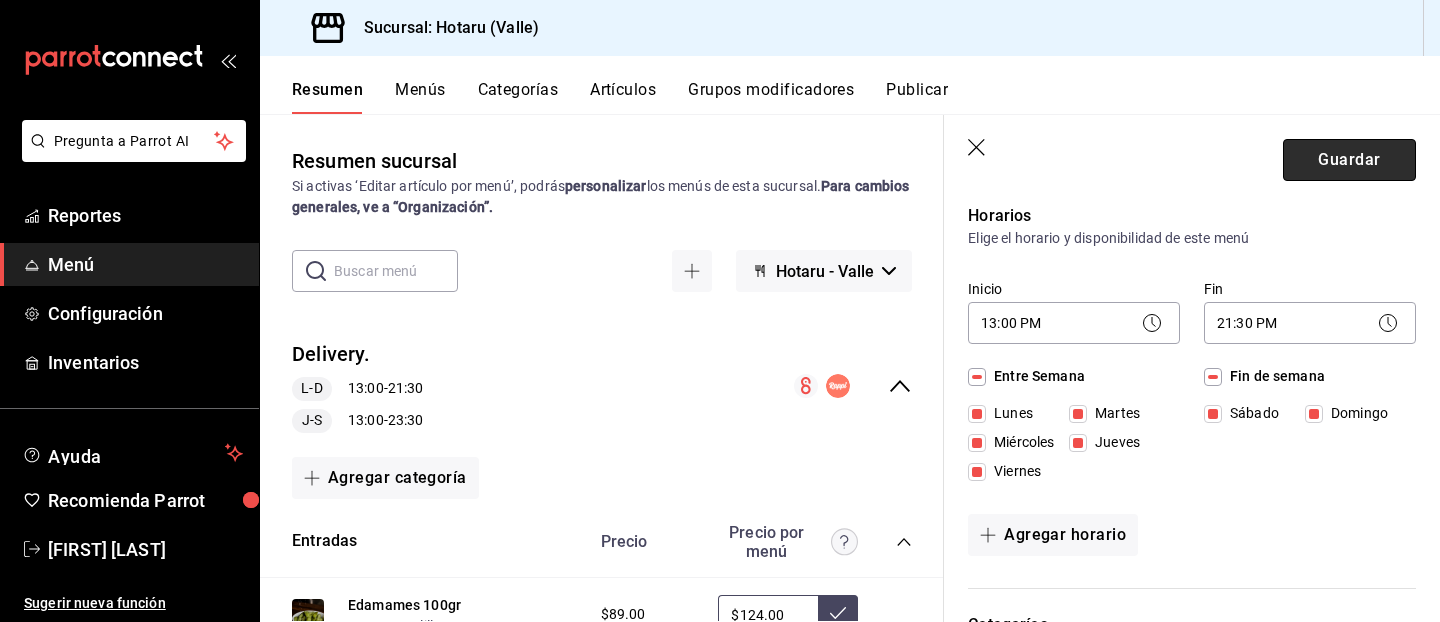 click on "Guardar" at bounding box center [1349, 160] 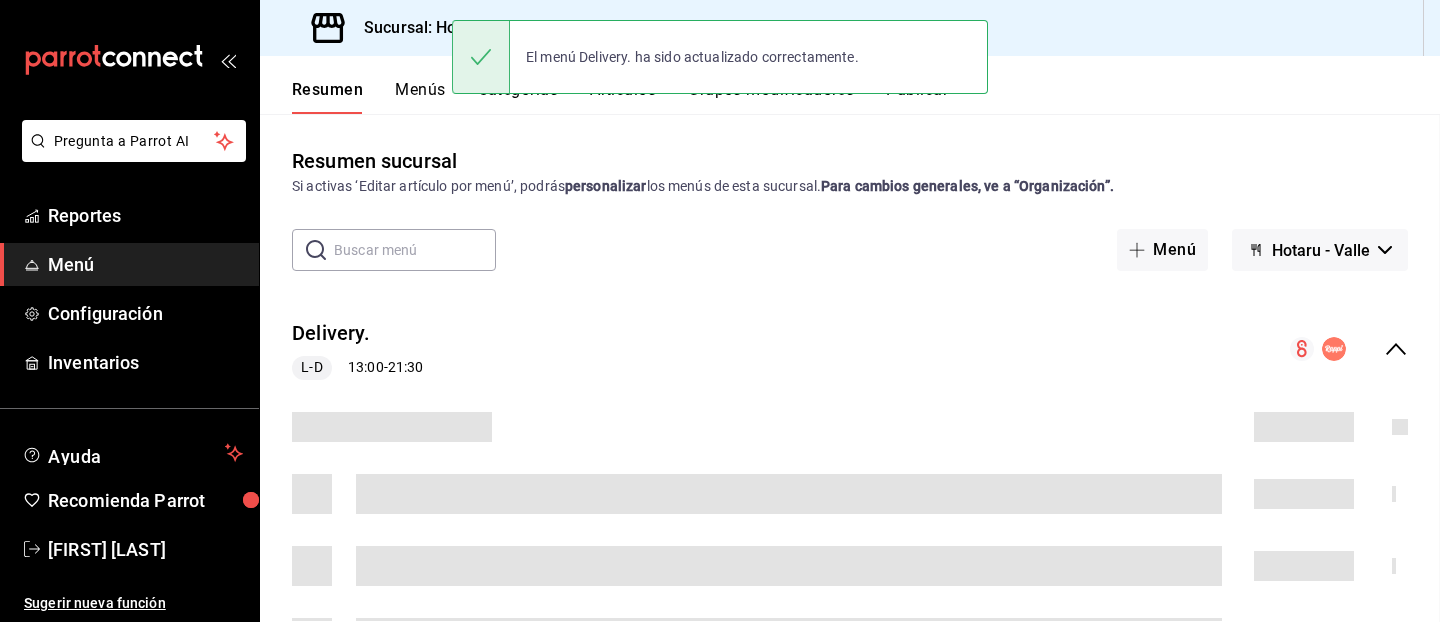 scroll, scrollTop: 0, scrollLeft: 0, axis: both 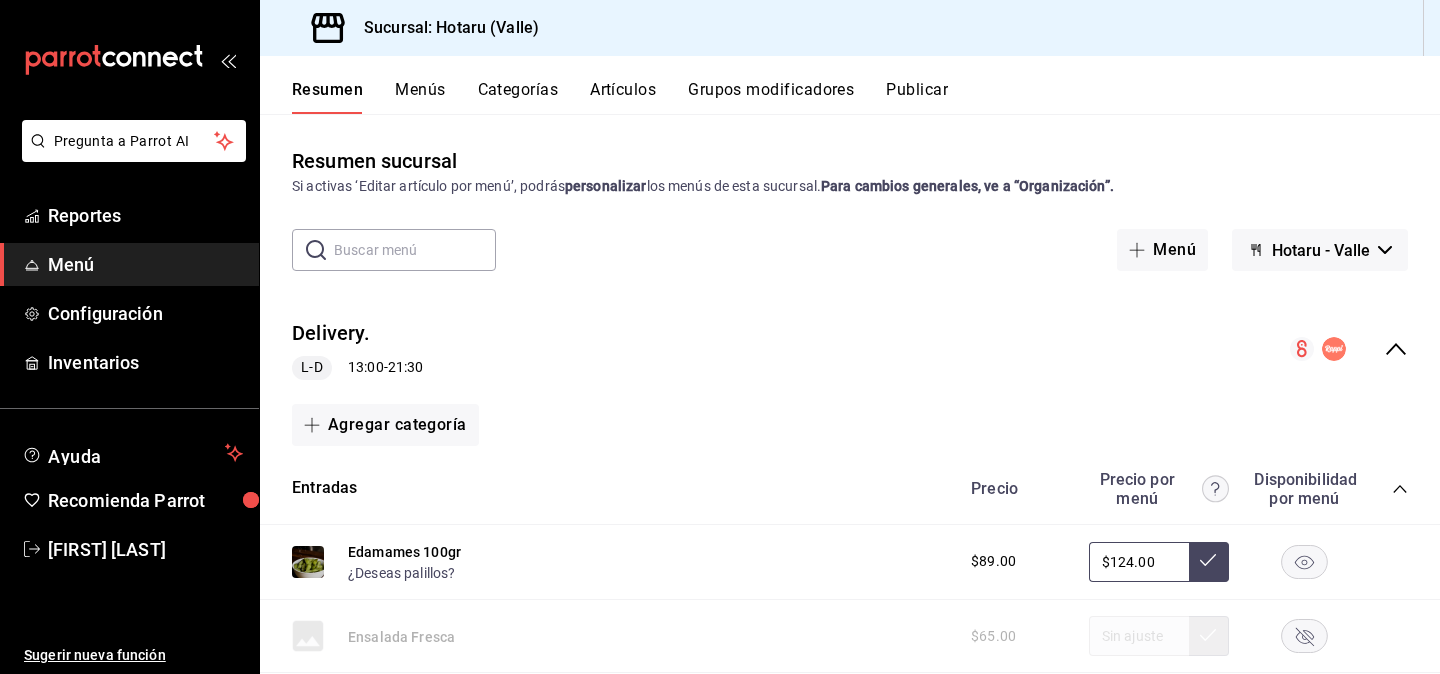 click on "[TIME] - [TIME]" at bounding box center [357, 368] 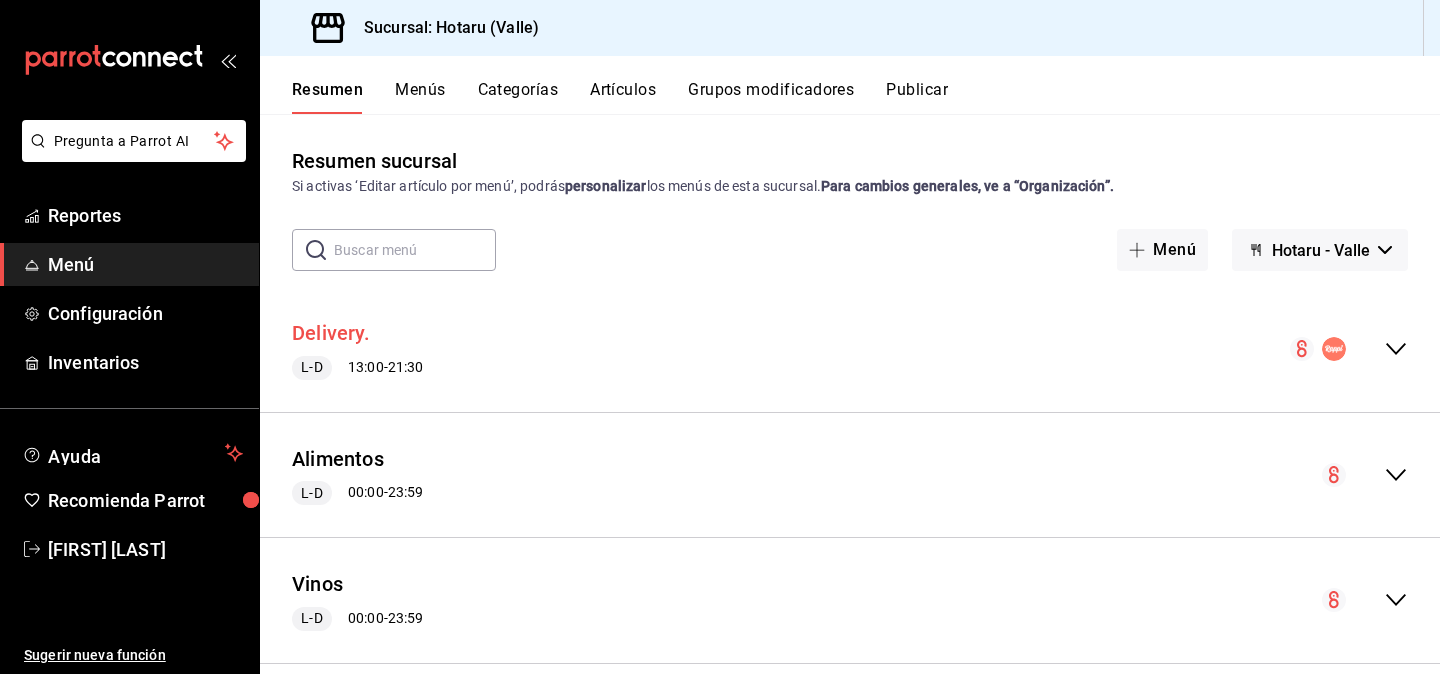 click on "Delivery." at bounding box center [331, 333] 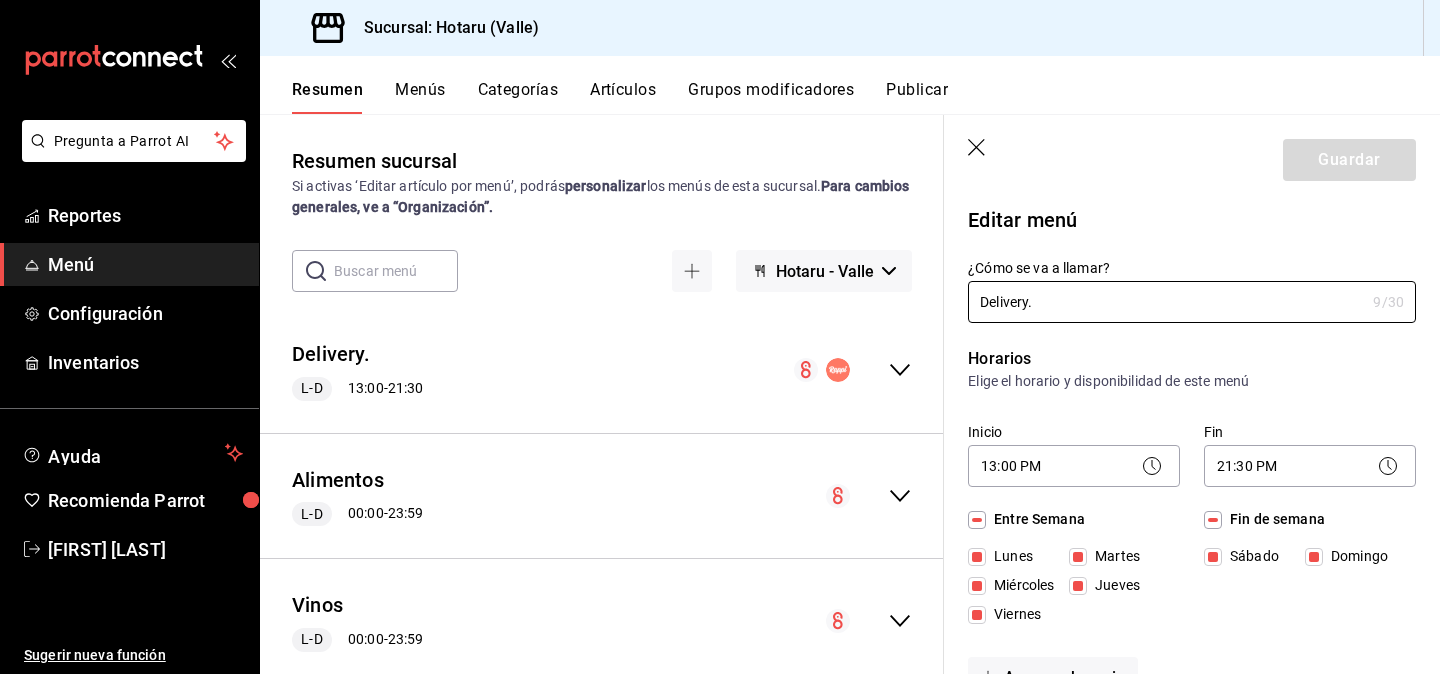 scroll, scrollTop: 37, scrollLeft: 0, axis: vertical 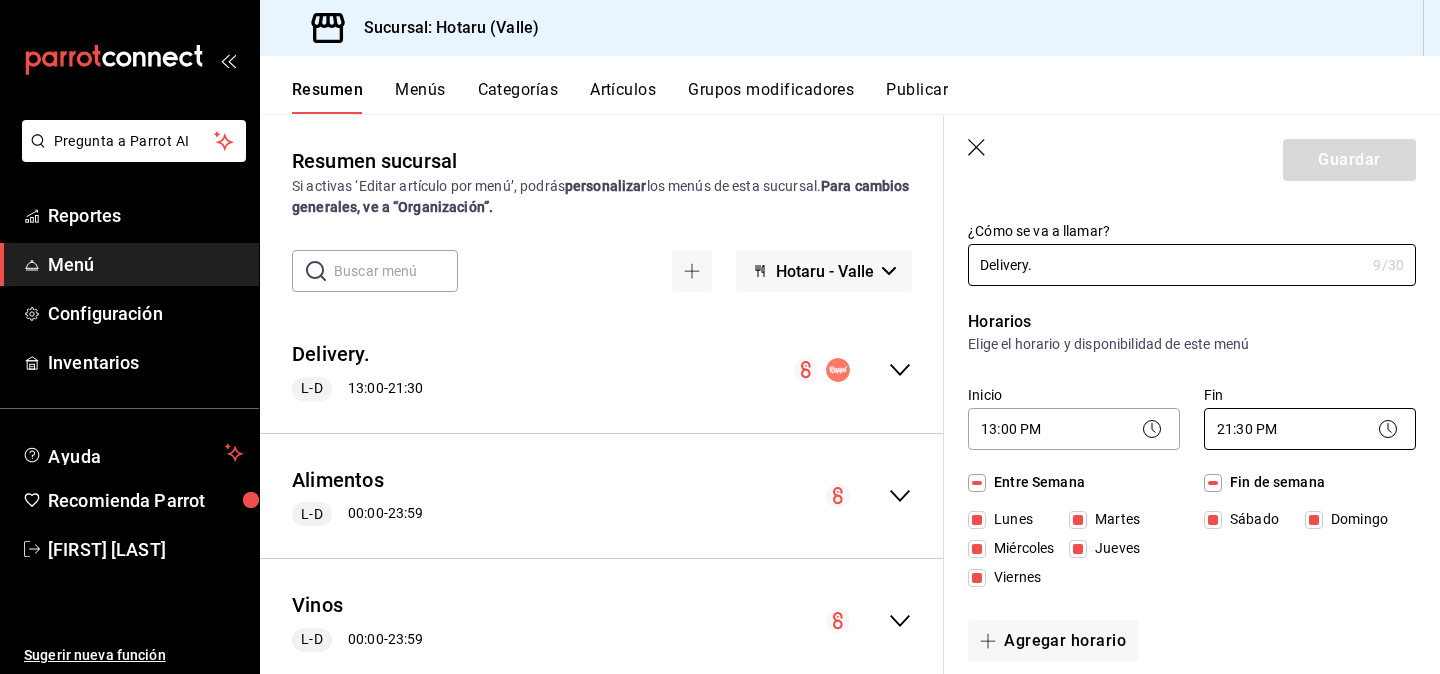 click on "Pregunta a Parrot AI Reportes   Menú   Configuración   Inventarios   Ayuda Recomienda Parrot   [FIRST] [LAST]   Sugerir nueva función   Sucursal: Hotaru (Valle) Resumen Menús Categorías Artículos Grupos modificadores Publicar Resumen sucursal Si activas ‘Editar artículo por menú’, podrás  personalizar  los menús de esta sucursal.  Para cambios generales, ve a “Organización”. ​ ​ Hotaru - Valle Delivery. L-D [TIME]  -  [TIME] Agregar categoría Entradas Precio Precio por menú   Edamames 100gr ¿Deseas palillos? $[PRICE] $[PRICE] Ensalada Fresca $[PRICE] Atun Poke 70gr ¿Deseas palillos? $[PRICE] $[PRICE] Spicy Salmon Bowl 85gr ¿Deseas palillos? $[PRICE] $[PRICE] Ensalada De Espinaca Baby $[PRICE] $[PRICE] Taquitos Crispy Salmon $[PRICE] Taquitos Crispy Tuna $[PRICE] Taquitos Crispy Mixtos $[PRICE] Ronqueo Catering $[PRICE] Agregar artículo Entradas Calientes Precio Precio por menú   Soft Shell 150gr ¿Deseas palillos? $[PRICE] $[PRICE] Almeja Batayaki 20gr ¿Deseas palillos? $[PRICE] $[PRICE] $[PRICE]" at bounding box center [720, 337] 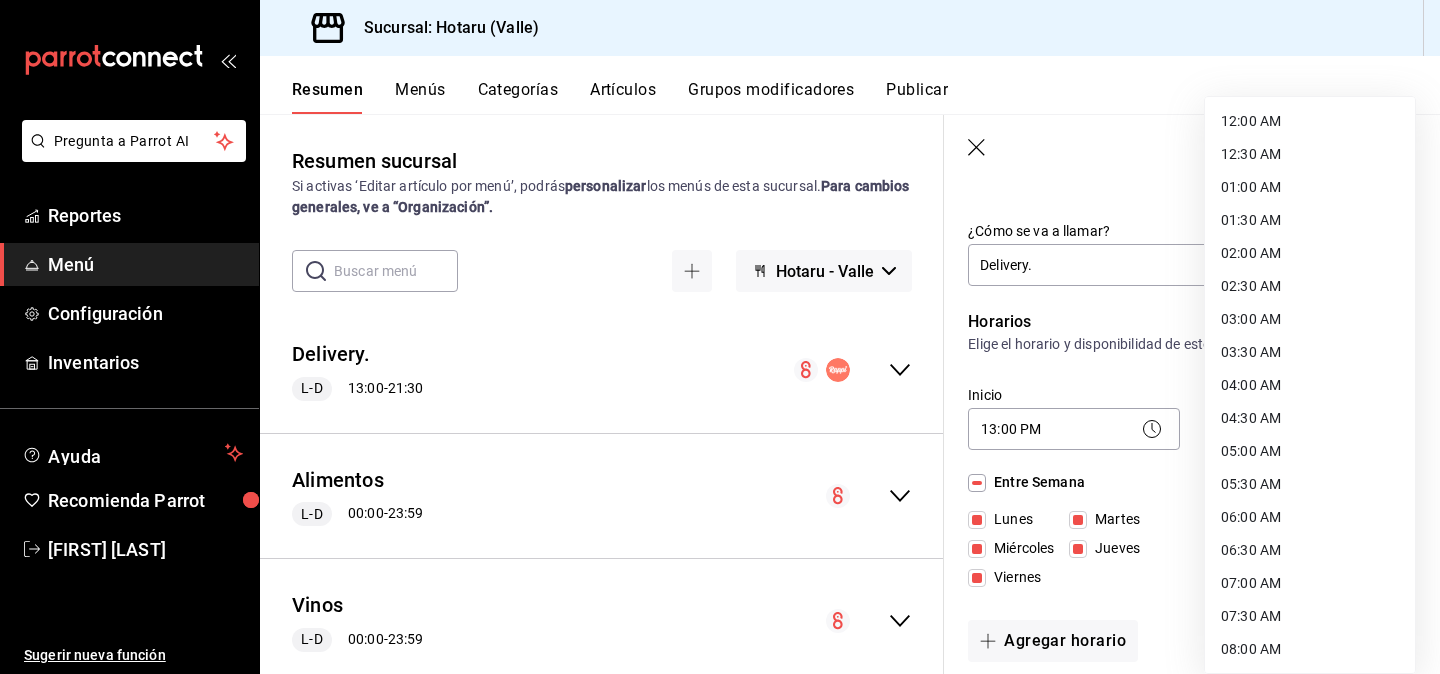 scroll, scrollTop: 1057, scrollLeft: 0, axis: vertical 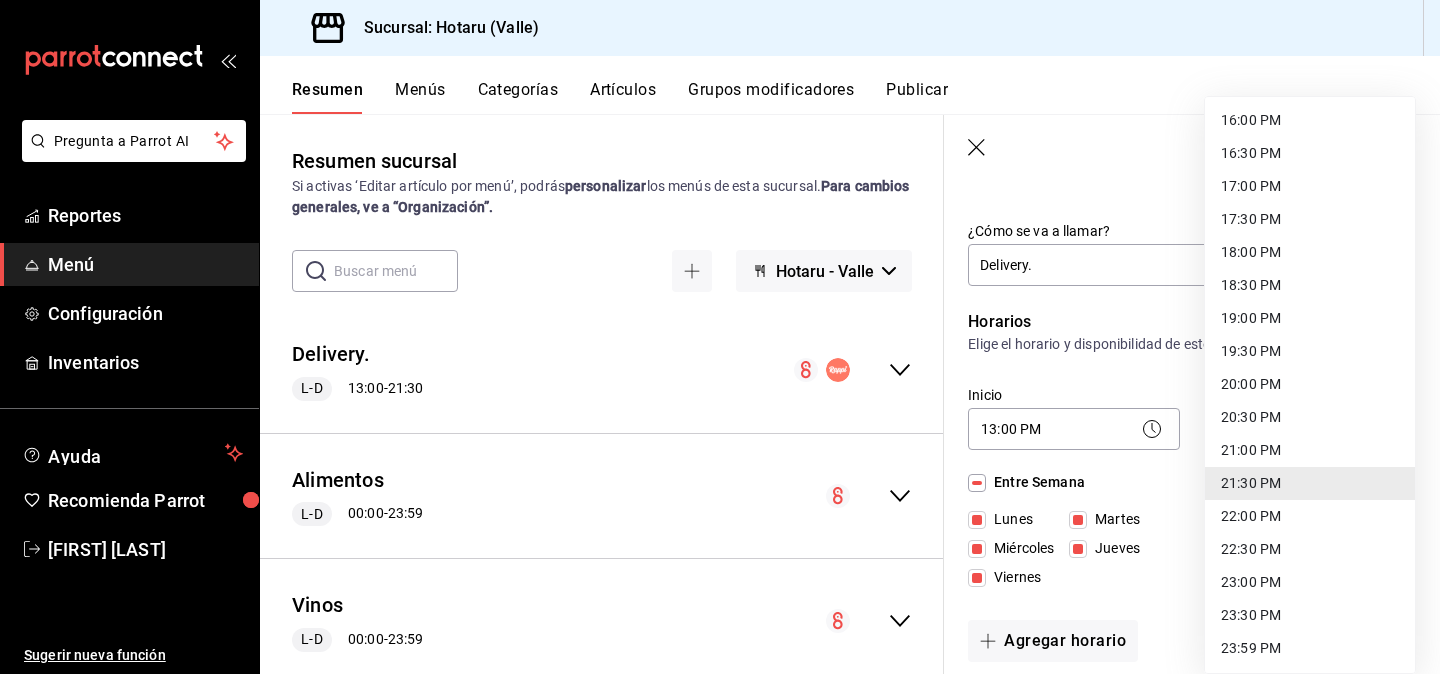 click on "22:30 PM" at bounding box center (1310, 549) 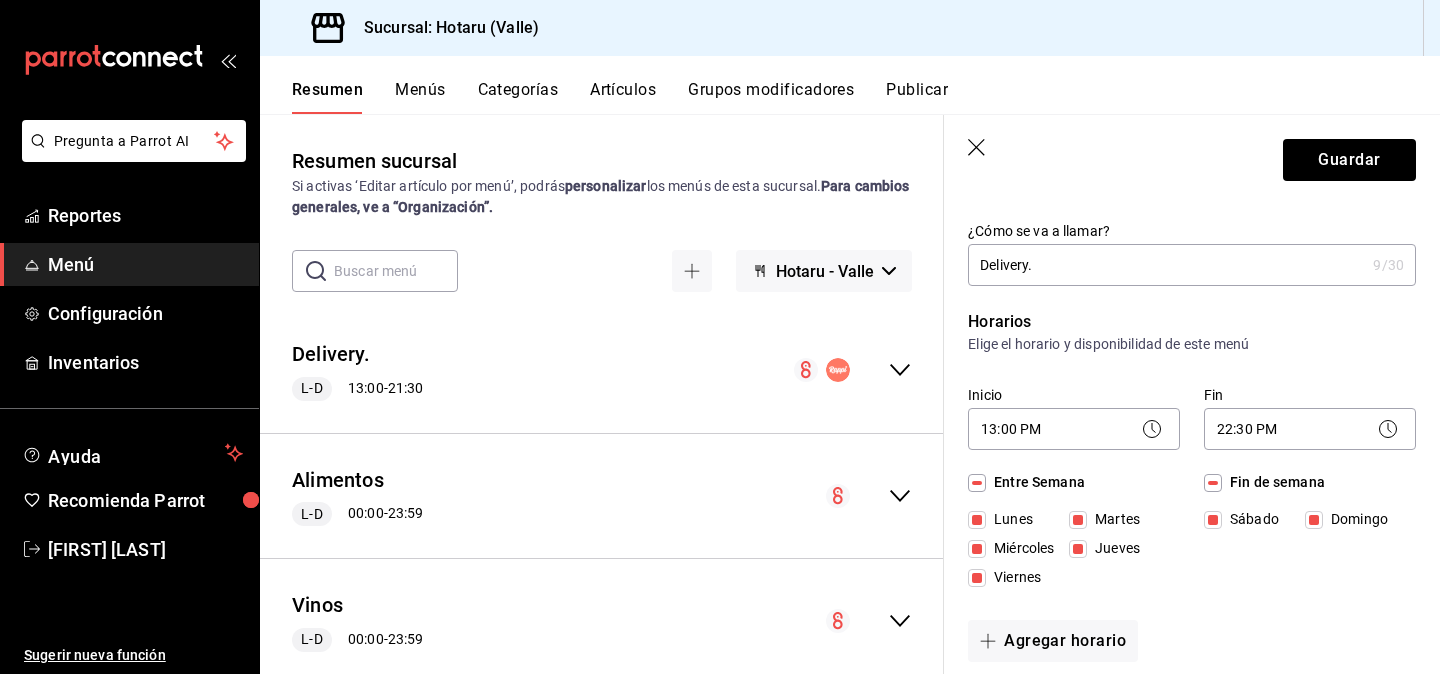 click on "Jueves" at bounding box center [1078, 549] 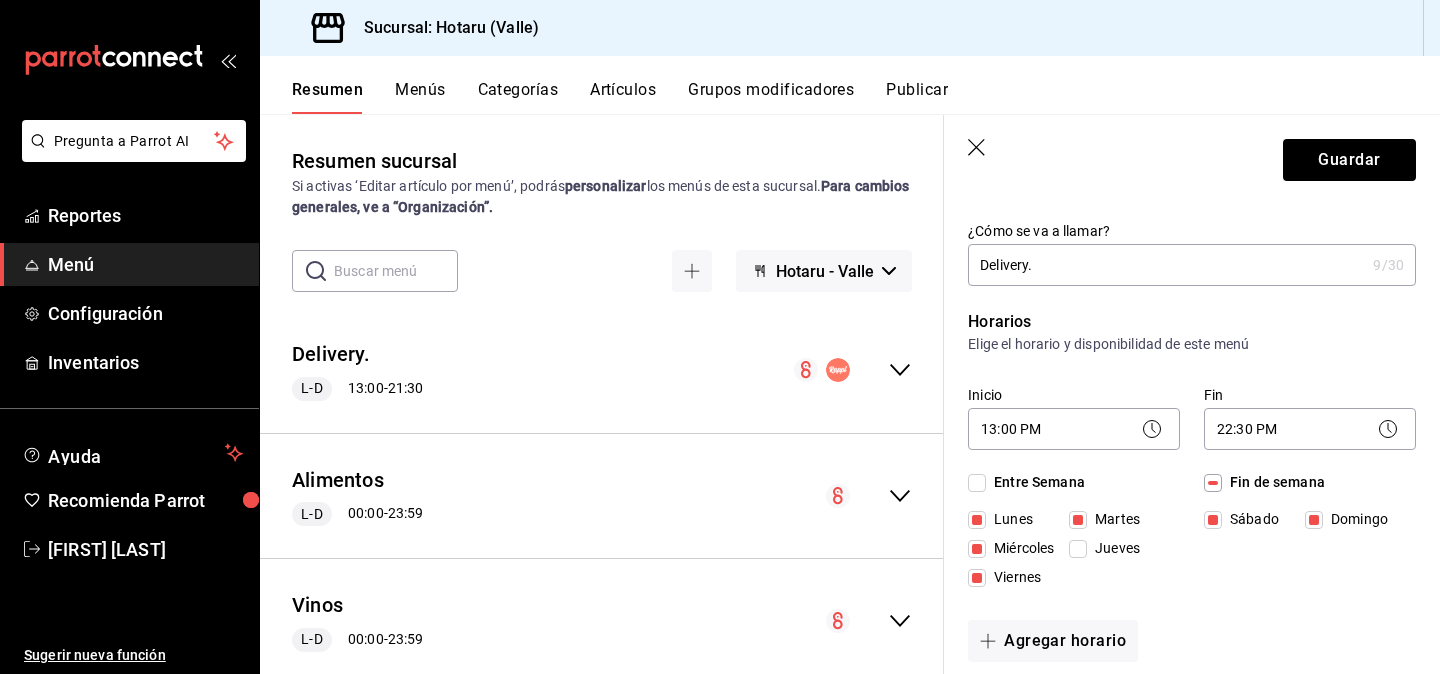 click on "Viernes" at bounding box center [977, 578] 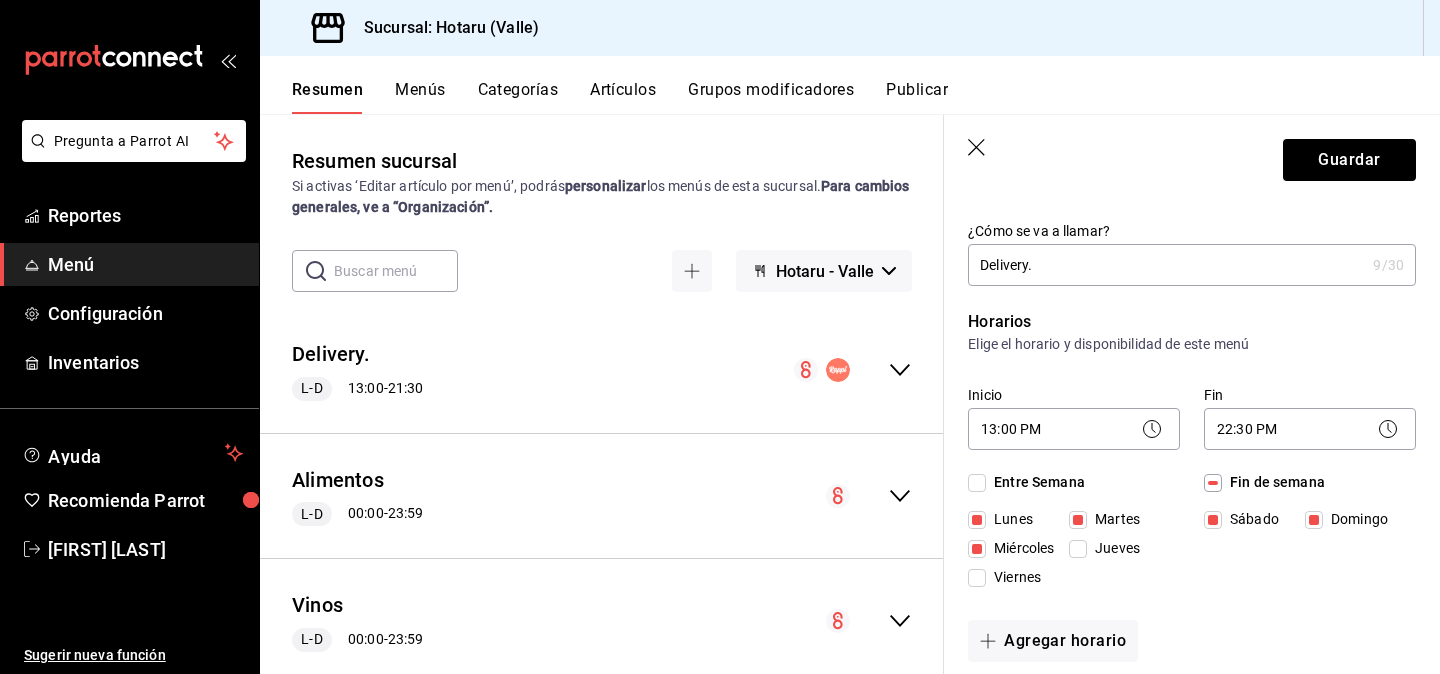click on "Sábado" at bounding box center [1213, 520] 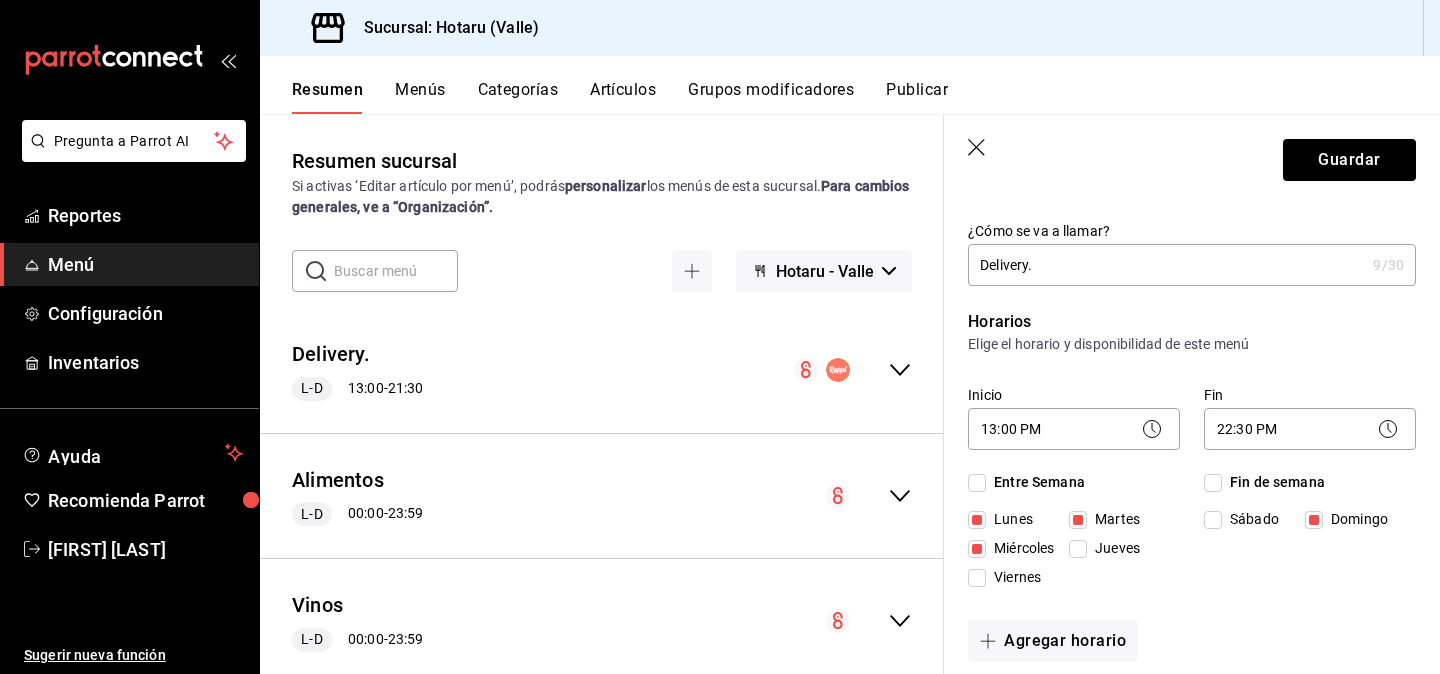 click on "Domingo" at bounding box center (1314, 520) 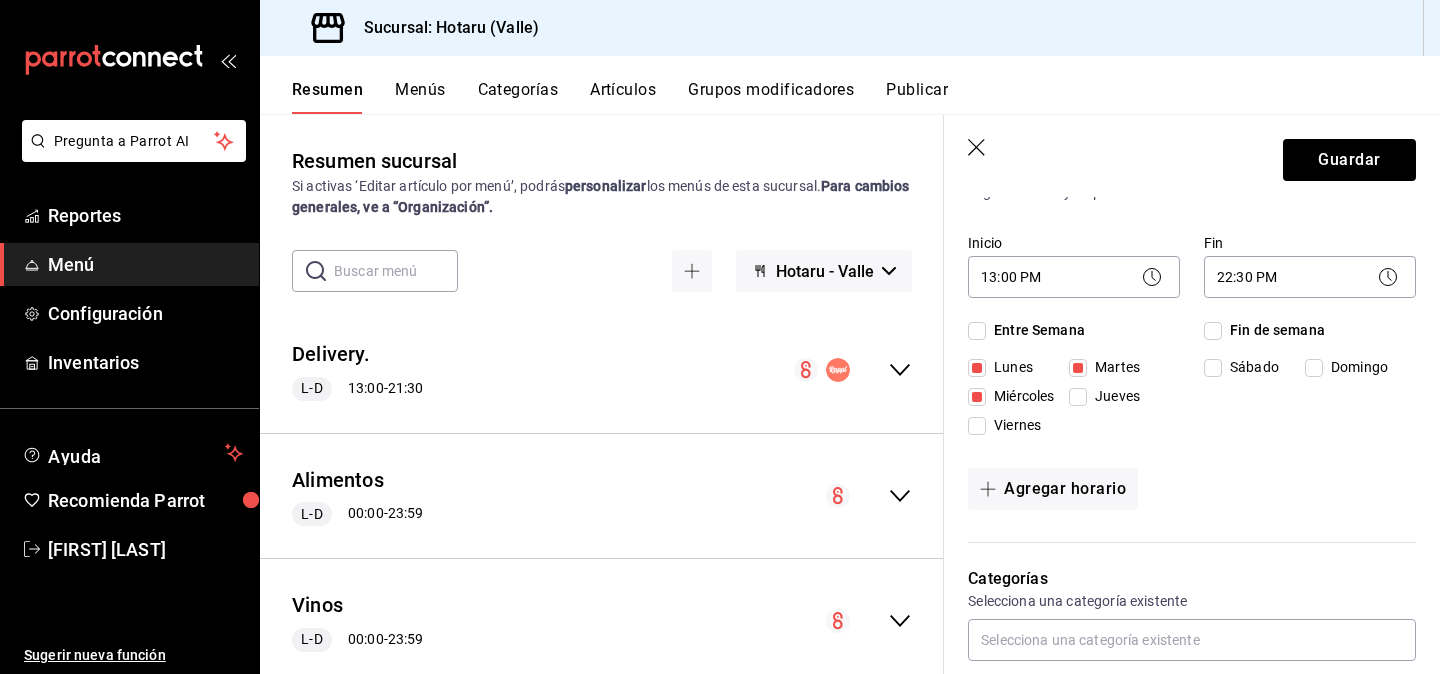 scroll, scrollTop: 198, scrollLeft: 0, axis: vertical 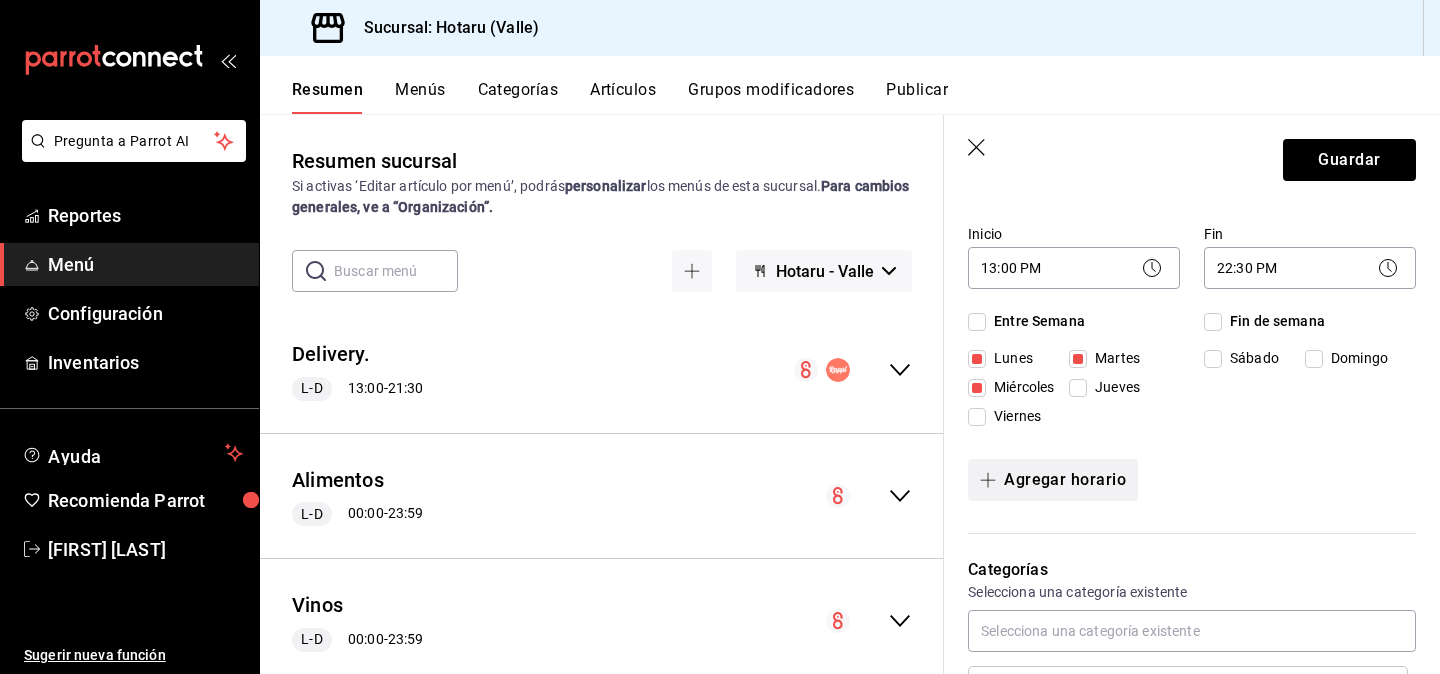 click on "Agregar horario" at bounding box center [1053, 480] 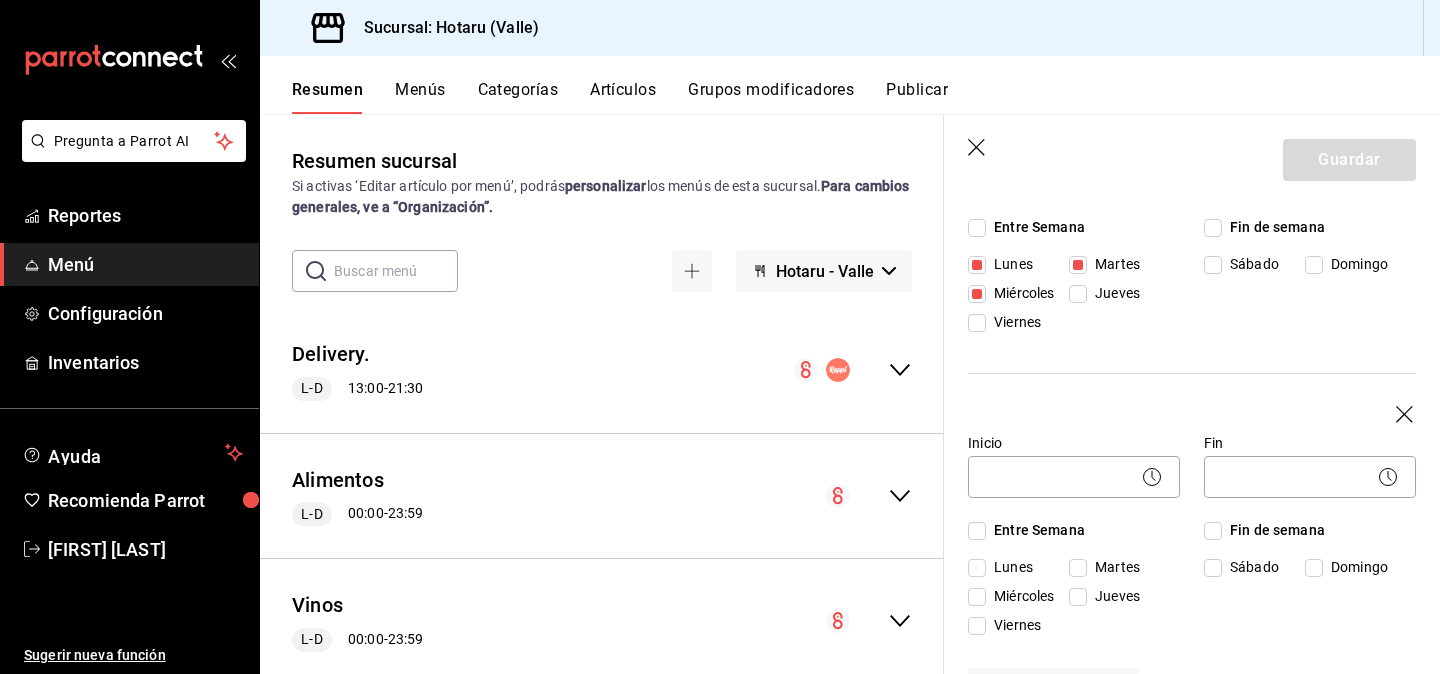 scroll, scrollTop: 299, scrollLeft: 0, axis: vertical 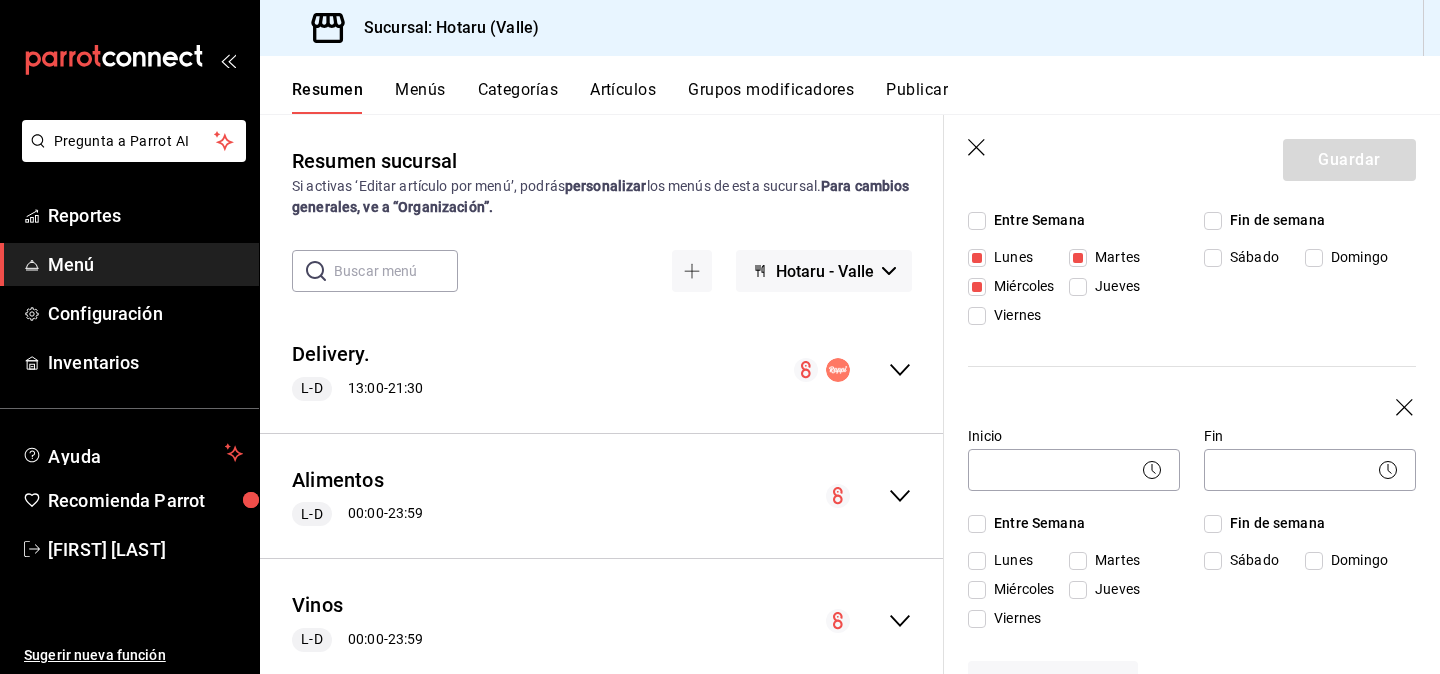 click on "Jueves" at bounding box center (1078, 590) 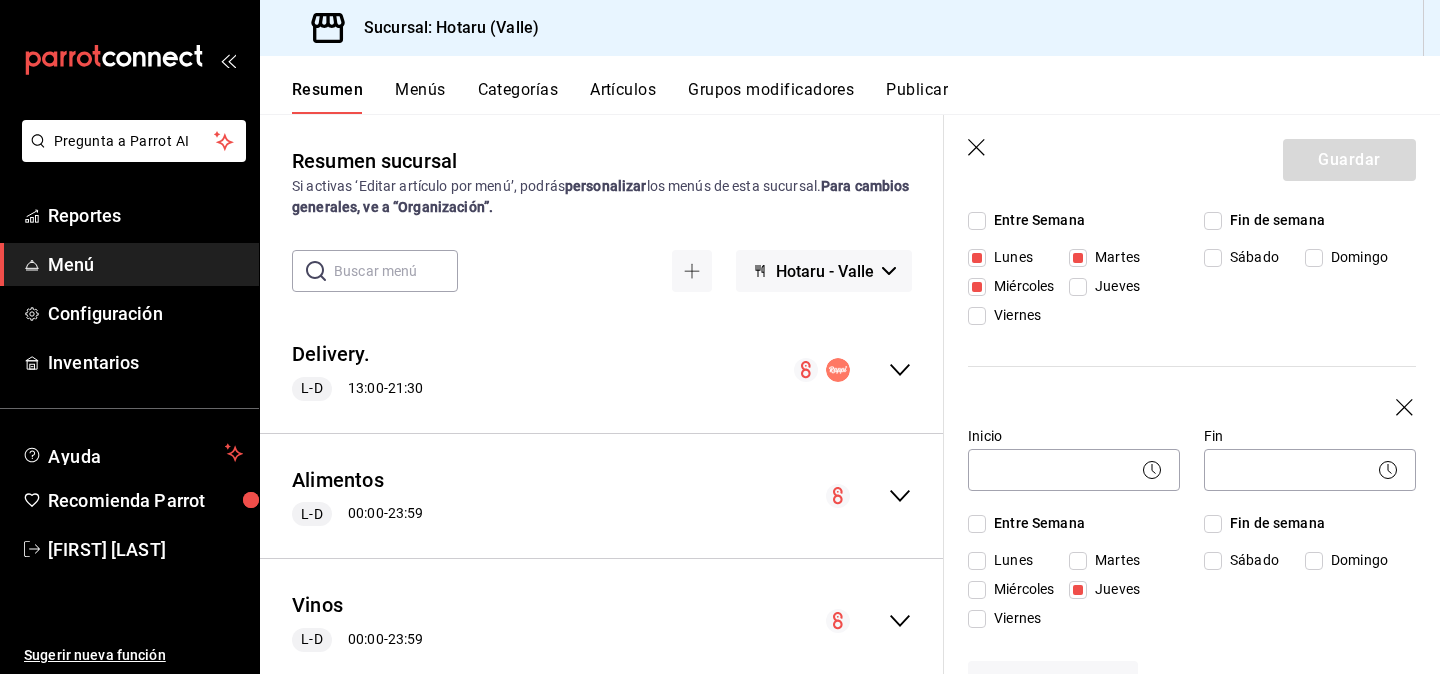 click on "Viernes" at bounding box center [977, 619] 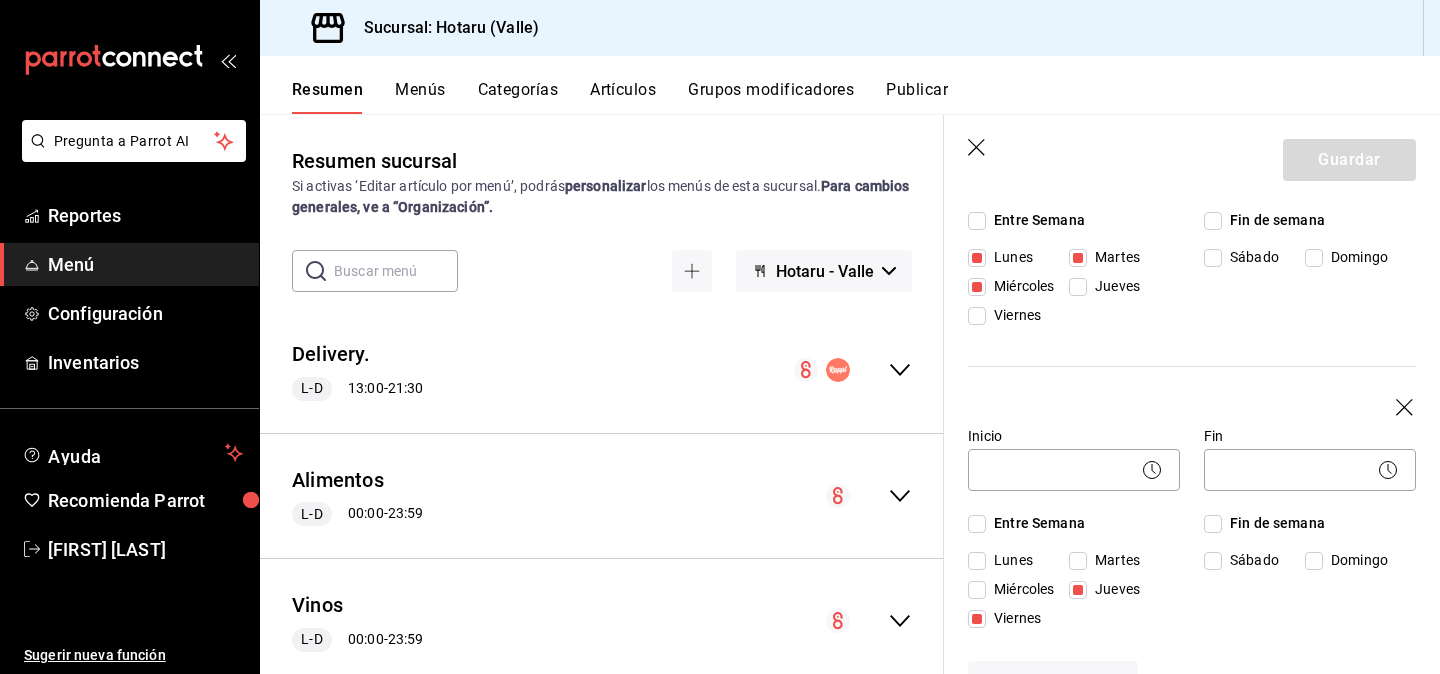 click on "Sábado" at bounding box center [1213, 561] 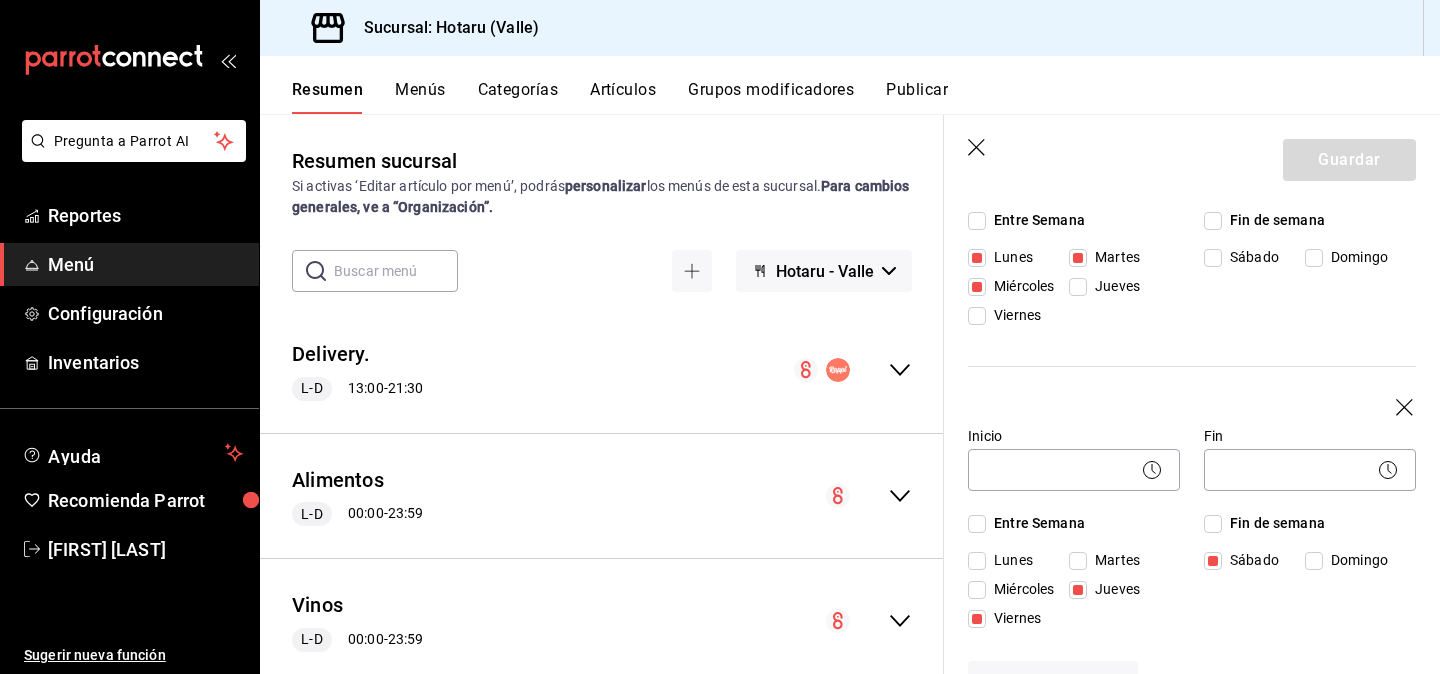 click on "Domingo" at bounding box center [1314, 561] 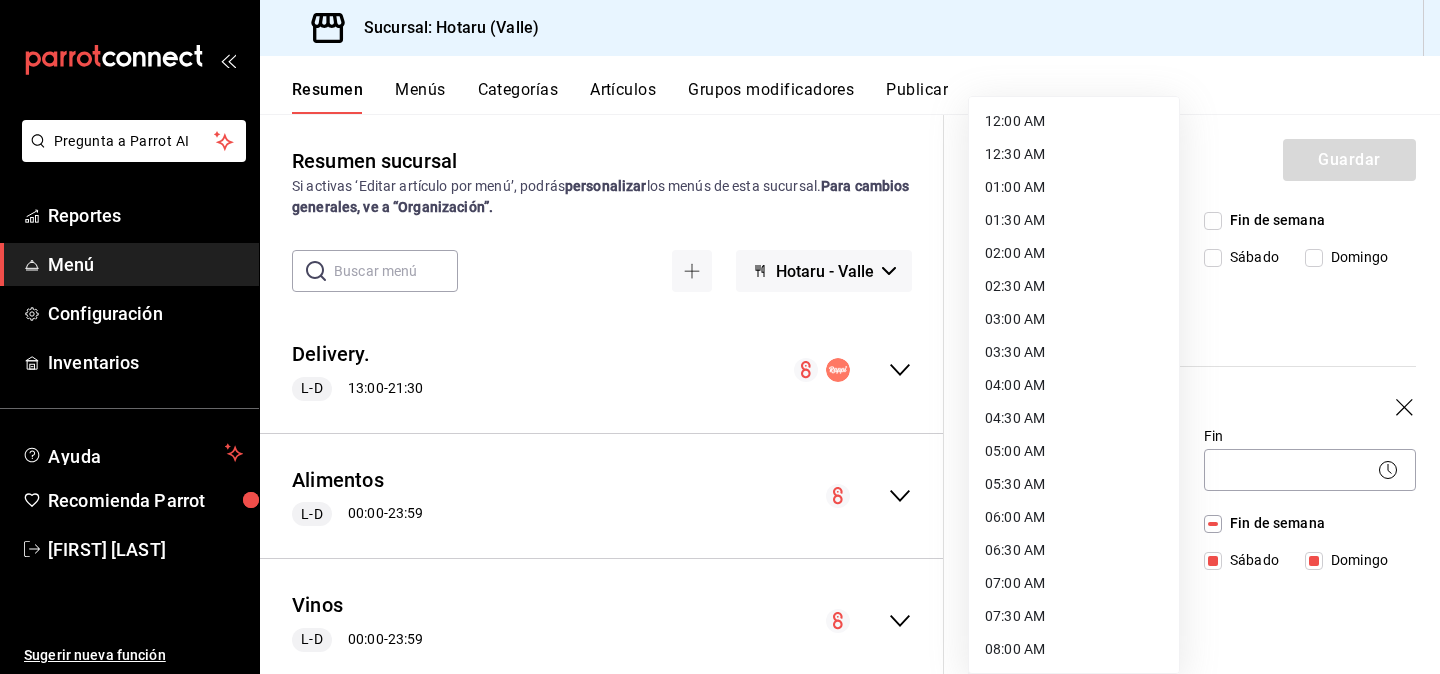 click on "Pregunta a Parrot AI Reportes   Menú   Configuración   Inventarios   Ayuda Recomienda Parrot   [FIRST] [LAST]   Sugerir nueva función   Sucursal: Hotaru (Valle) Resumen Menús Categorías Artículos Grupos modificadores Publicar Resumen sucursal Si activas ‘Editar artículo por menú’, podrás  personalizar  los menús de esta sucursal.  Para cambios generales, ve a “Organización”. ​ ​ Hotaru - Valle Delivery. L-D [TIME]  -  [TIME] Agregar categoría Entradas Precio Precio por menú   Edamames 100gr ¿Deseas palillos? $[PRICE] $[PRICE] Ensalada Fresca $[PRICE] Atun Poke 70gr ¿Deseas palillos? $[PRICE] $[PRICE] Spicy Salmon Bowl 85gr ¿Deseas palillos? $[PRICE] $[PRICE] Ensalada De Espinaca Baby $[PRICE] $[PRICE] Taquitos Crispy Salmon $[PRICE] Taquitos Crispy Tuna $[PRICE] Taquitos Crispy Mixtos $[PRICE] Ronqueo Catering $[PRICE] Agregar artículo Entradas Calientes Precio Precio por menú   Soft Shell 150gr ¿Deseas palillos? $[PRICE] $[PRICE] Almeja Batayaki 20gr ¿Deseas palillos? $[PRICE] $[PRICE] $[PRICE]" at bounding box center [720, 337] 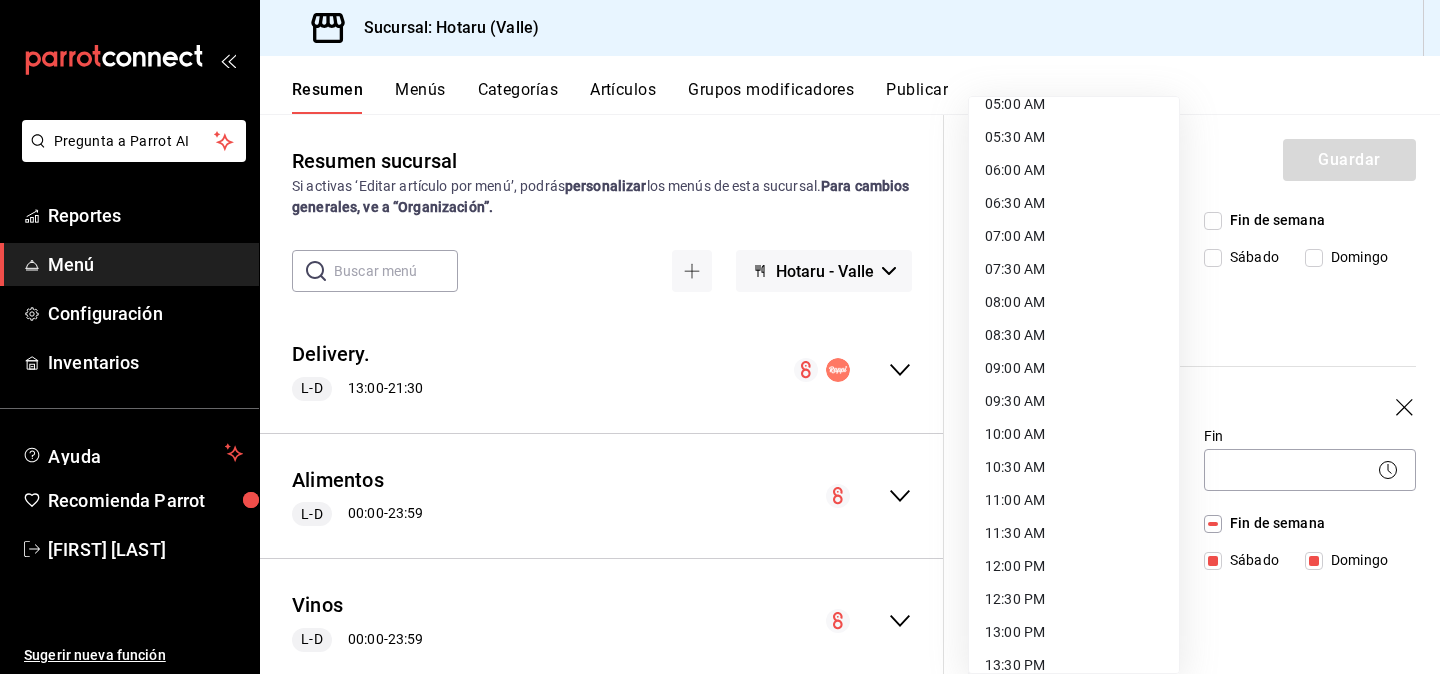 scroll, scrollTop: 350, scrollLeft: 0, axis: vertical 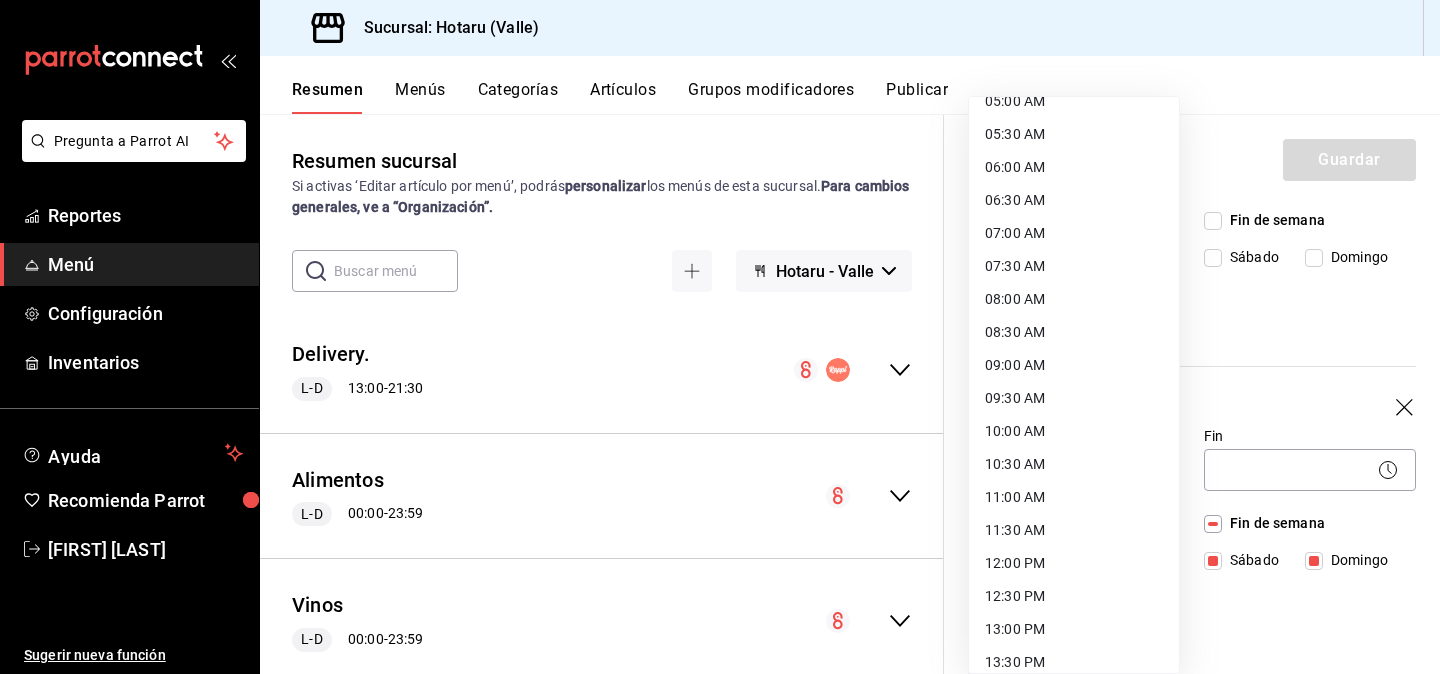 click on "13:00 PM" at bounding box center (1074, 629) 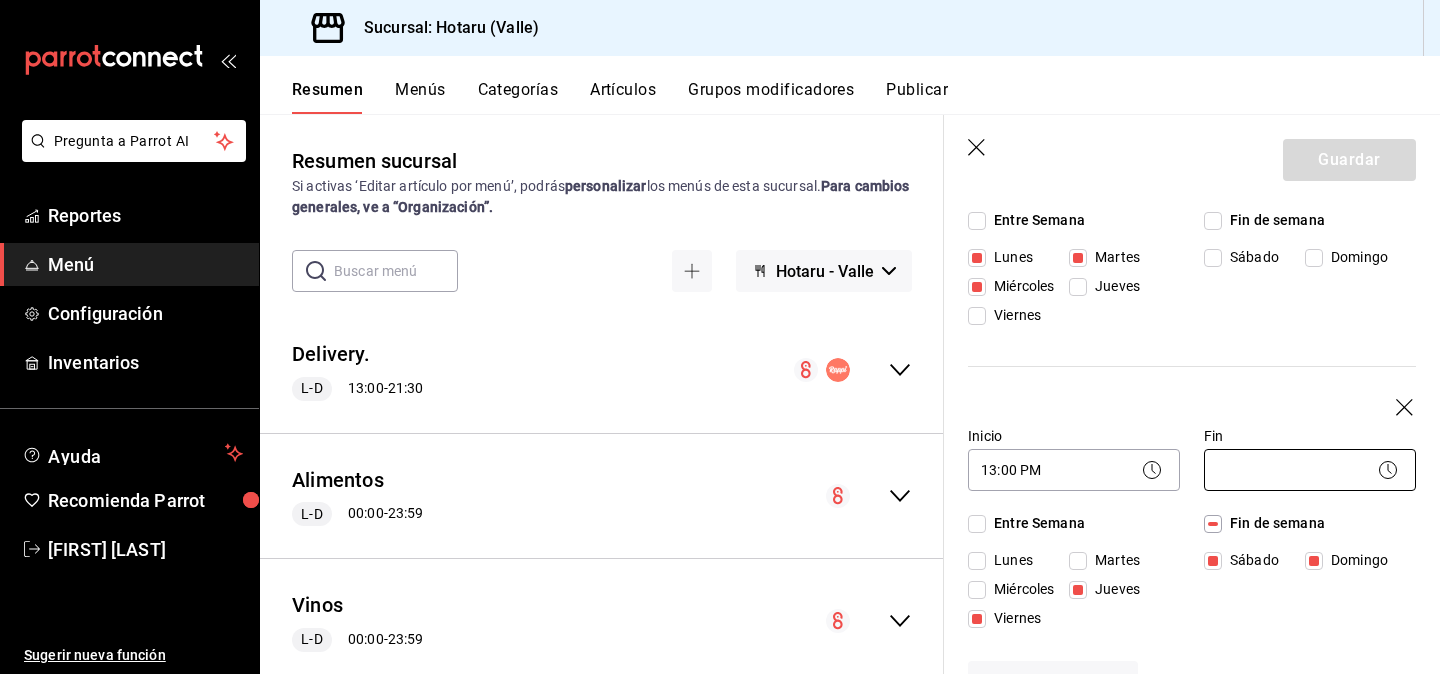 click on "Pregunta a Parrot AI Reportes   Menú   Configuración   Inventarios   Ayuda Recomienda Parrot   [FIRST] [LAST]   Sugerir nueva función   Sucursal: Hotaru (Valle) Resumen Menús Categorías Artículos Grupos modificadores Publicar Resumen sucursal Si activas ‘Editar artículo por menú’, podrás  personalizar  los menús de esta sucursal.  Para cambios generales, ve a “Organización”. ​ ​ Hotaru - Valle Delivery. L-D [TIME]  -  [TIME] Agregar categoría Entradas Precio Precio por menú   Edamames 100gr ¿Deseas palillos? $[PRICE] $[PRICE] Ensalada Fresca $[PRICE] Atun Poke 70gr ¿Deseas palillos? $[PRICE] $[PRICE] Spicy Salmon Bowl 85gr ¿Deseas palillos? $[PRICE] $[PRICE] Ensalada De Espinaca Baby $[PRICE] $[PRICE] Taquitos Crispy Salmon $[PRICE] Taquitos Crispy Tuna $[PRICE] Taquitos Crispy Mixtos $[PRICE] Ronqueo Catering $[PRICE] Agregar artículo Entradas Calientes Precio Precio por menú   Soft Shell 150gr ¿Deseas palillos? $[PRICE] $[PRICE] Almeja Batayaki 20gr ¿Deseas palillos? $[PRICE] $[PRICE] $[PRICE]" at bounding box center [720, 337] 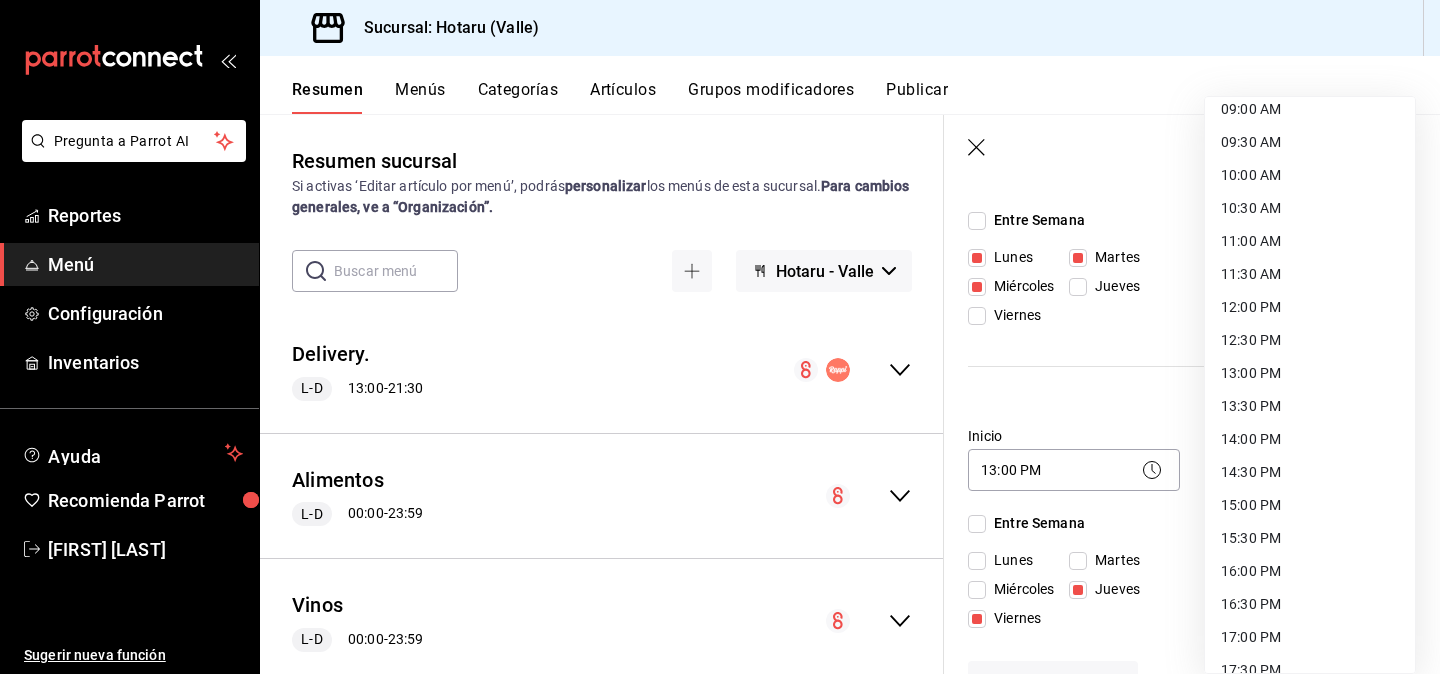 scroll, scrollTop: 1057, scrollLeft: 0, axis: vertical 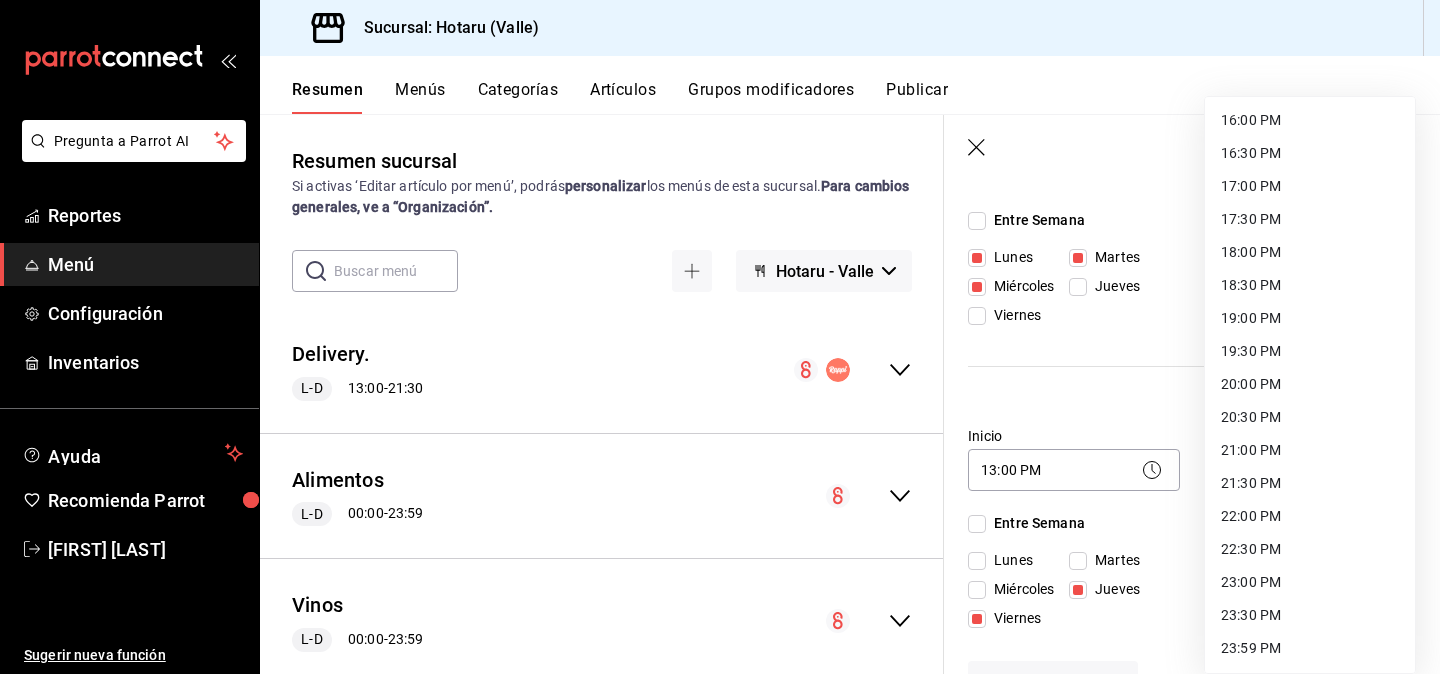 click on "22:30 PM" at bounding box center [1310, 549] 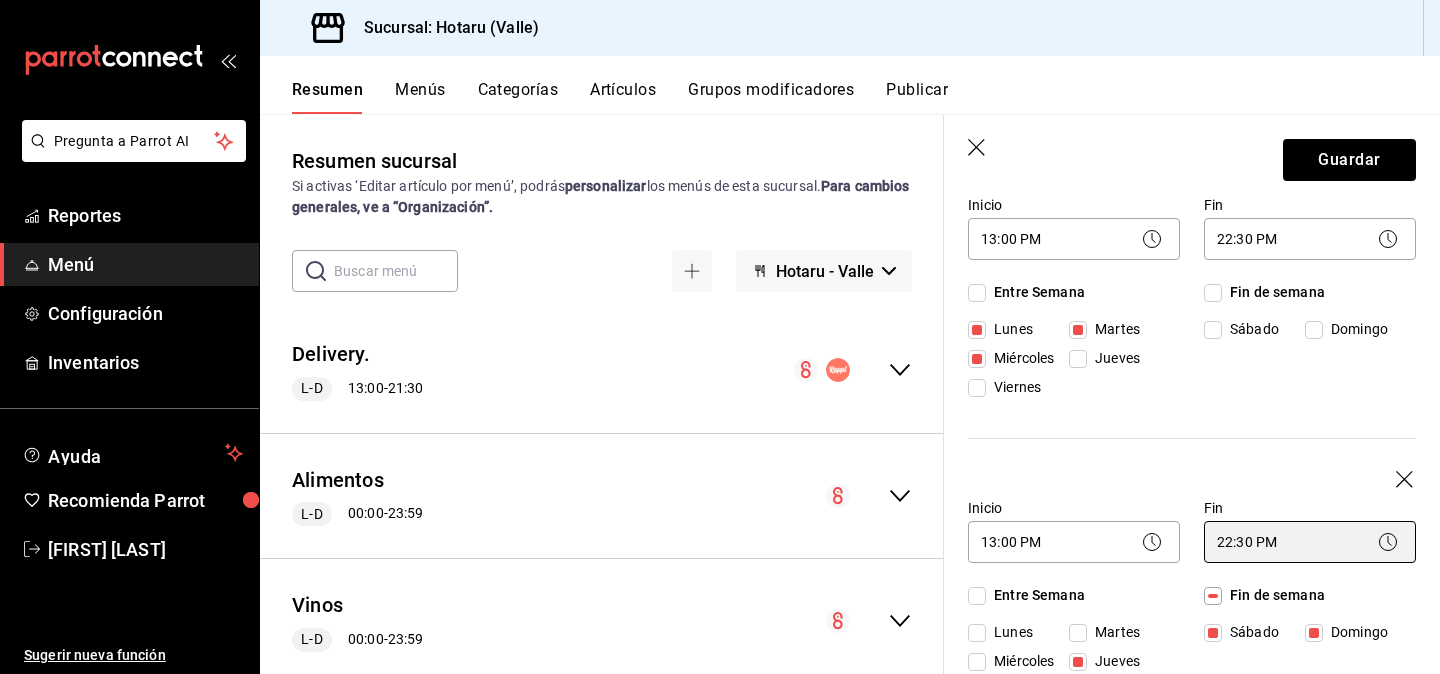 scroll, scrollTop: 231, scrollLeft: 0, axis: vertical 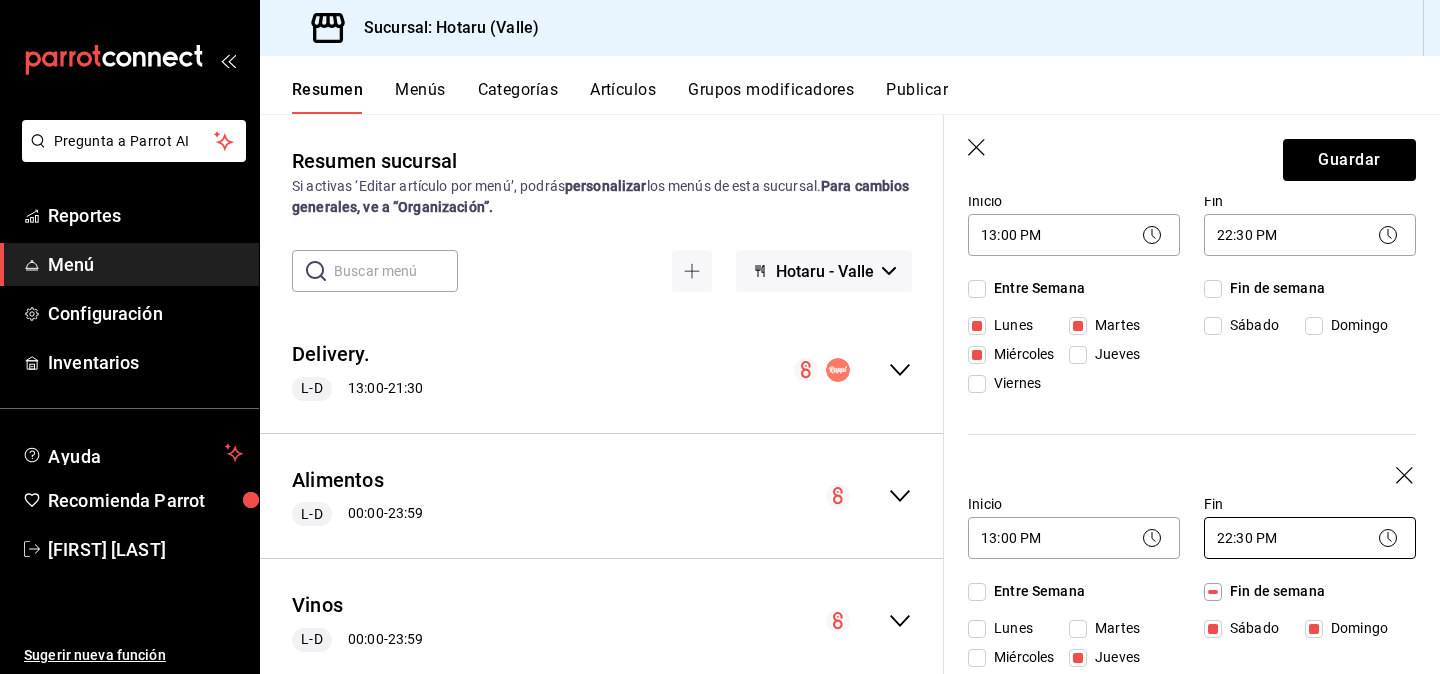 click on "Pregunta a Parrot AI Reportes   Menú   Configuración   Inventarios   Ayuda Recomienda Parrot   [FIRST] [LAST]   Sugerir nueva función   Sucursal: Hotaru (Valle) Resumen Menús Categorías Artículos Grupos modificadores Publicar Resumen sucursal Si activas ‘Editar artículo por menú’, podrás  personalizar  los menús de esta sucursal.  Para cambios generales, ve a “Organización”. ​ ​ Hotaru - Valle Delivery. L-D [TIME]  -  [TIME] Agregar categoría Entradas Precio Precio por menú   Edamames 100gr ¿Deseas palillos? $[PRICE] $[PRICE] Ensalada Fresca $[PRICE] Atun Poke 70gr ¿Deseas palillos? $[PRICE] $[PRICE] Spicy Salmon Bowl 85gr ¿Deseas palillos? $[PRICE] $[PRICE] Ensalada De Espinaca Baby $[PRICE] $[PRICE] Taquitos Crispy Salmon $[PRICE] Taquitos Crispy Tuna $[PRICE] Taquitos Crispy Mixtos $[PRICE] Ronqueo Catering $[PRICE] Agregar artículo Entradas Calientes Precio Precio por menú   Soft Shell 150gr ¿Deseas palillos? $[PRICE] $[PRICE] Almeja Batayaki 20gr ¿Deseas palillos? $[PRICE] $[PRICE] $[PRICE]" at bounding box center (720, 337) 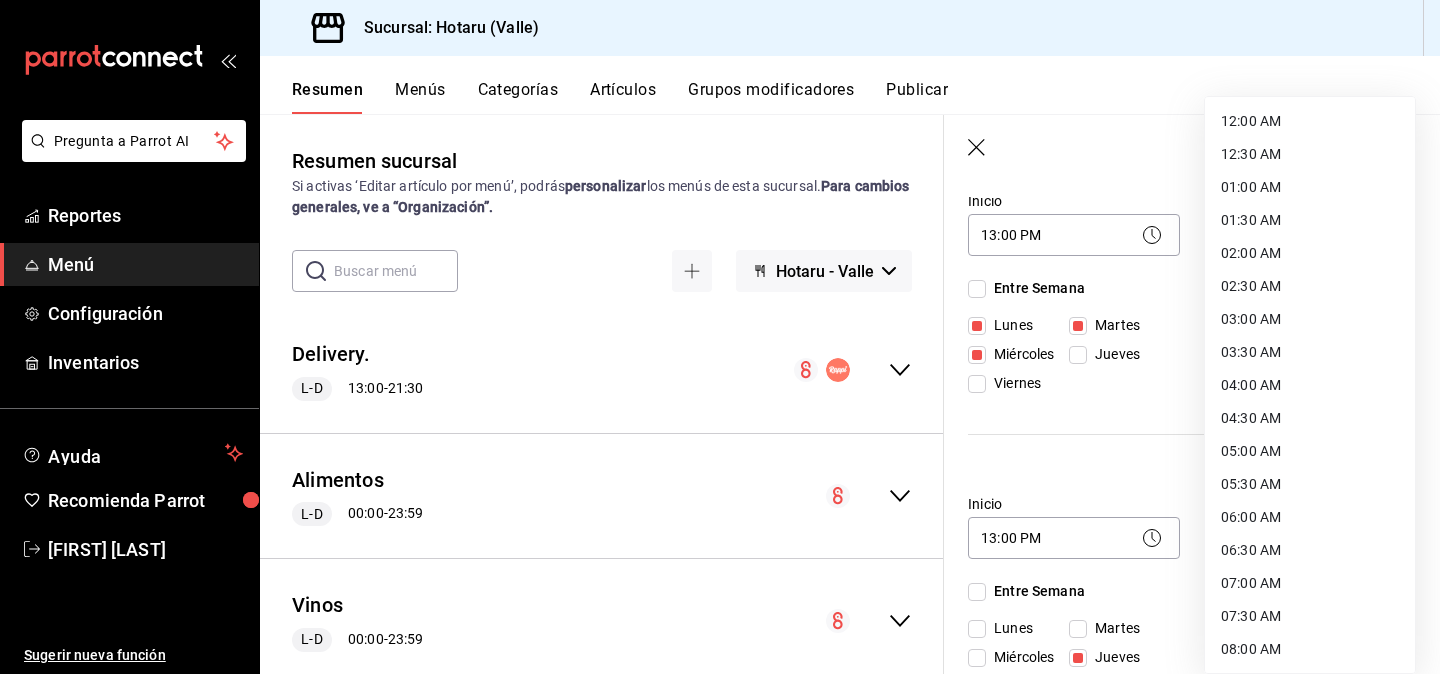 scroll, scrollTop: 1057, scrollLeft: 0, axis: vertical 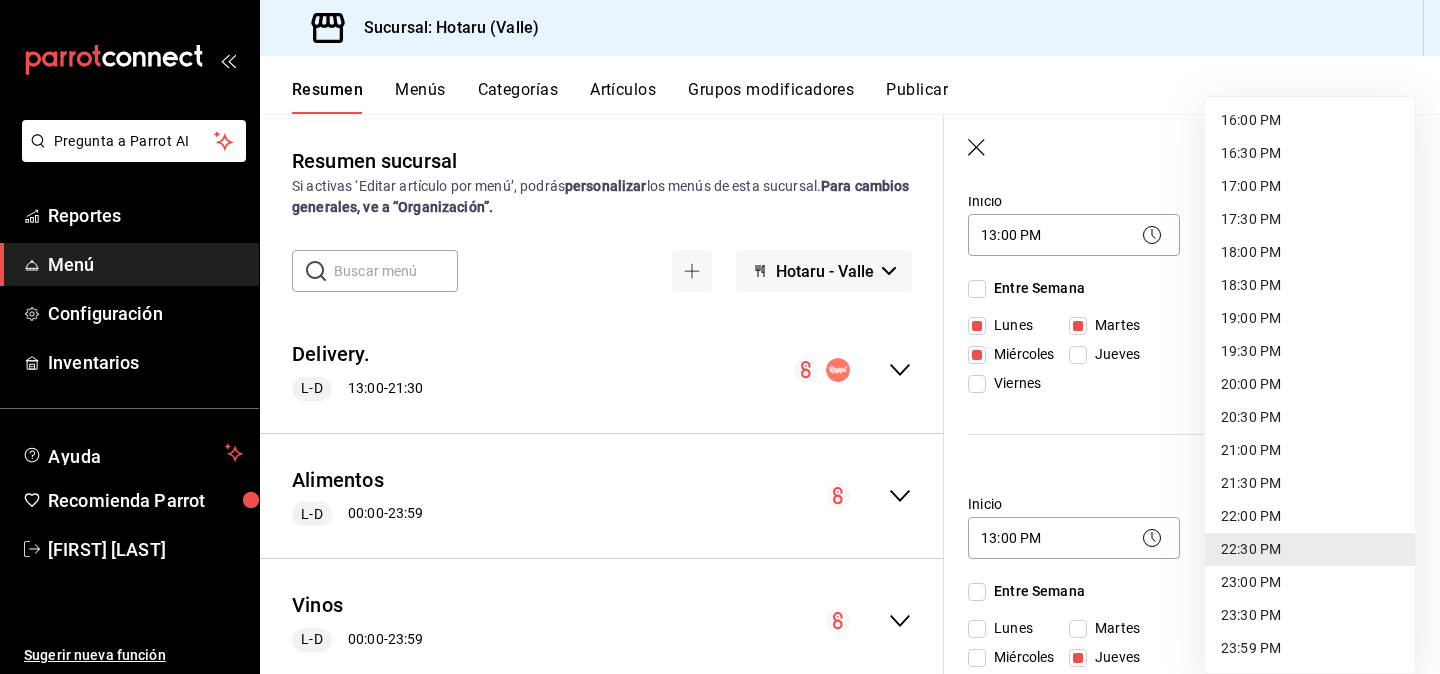 click on "23:00 PM" at bounding box center [1310, 582] 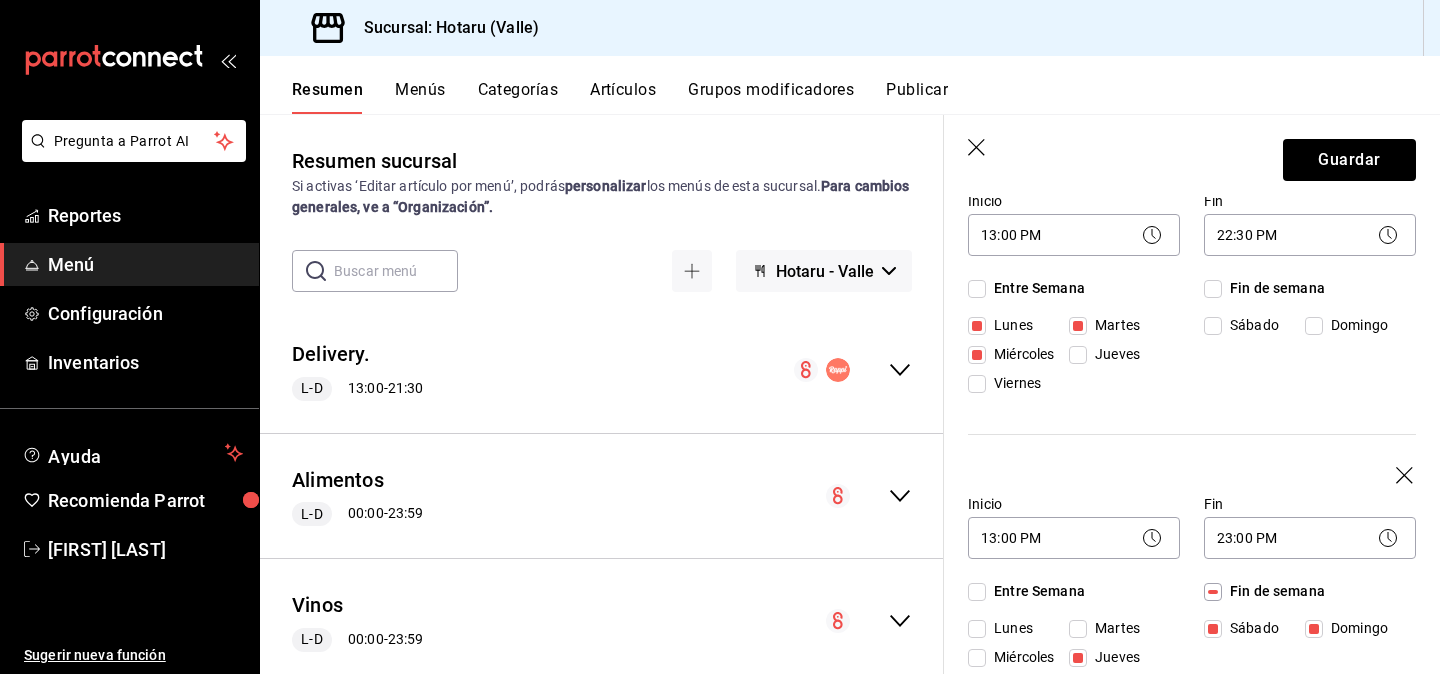 click on "Domingo" at bounding box center [1314, 326] 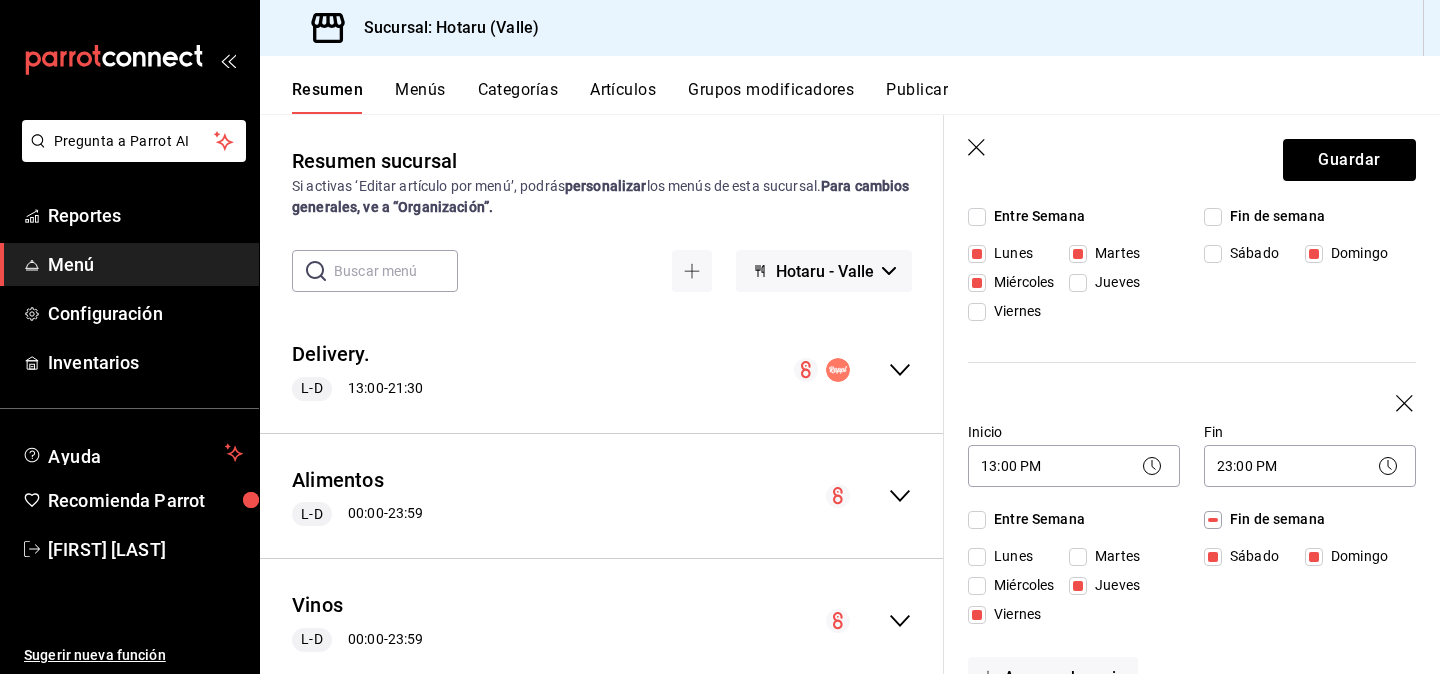 scroll, scrollTop: 304, scrollLeft: 0, axis: vertical 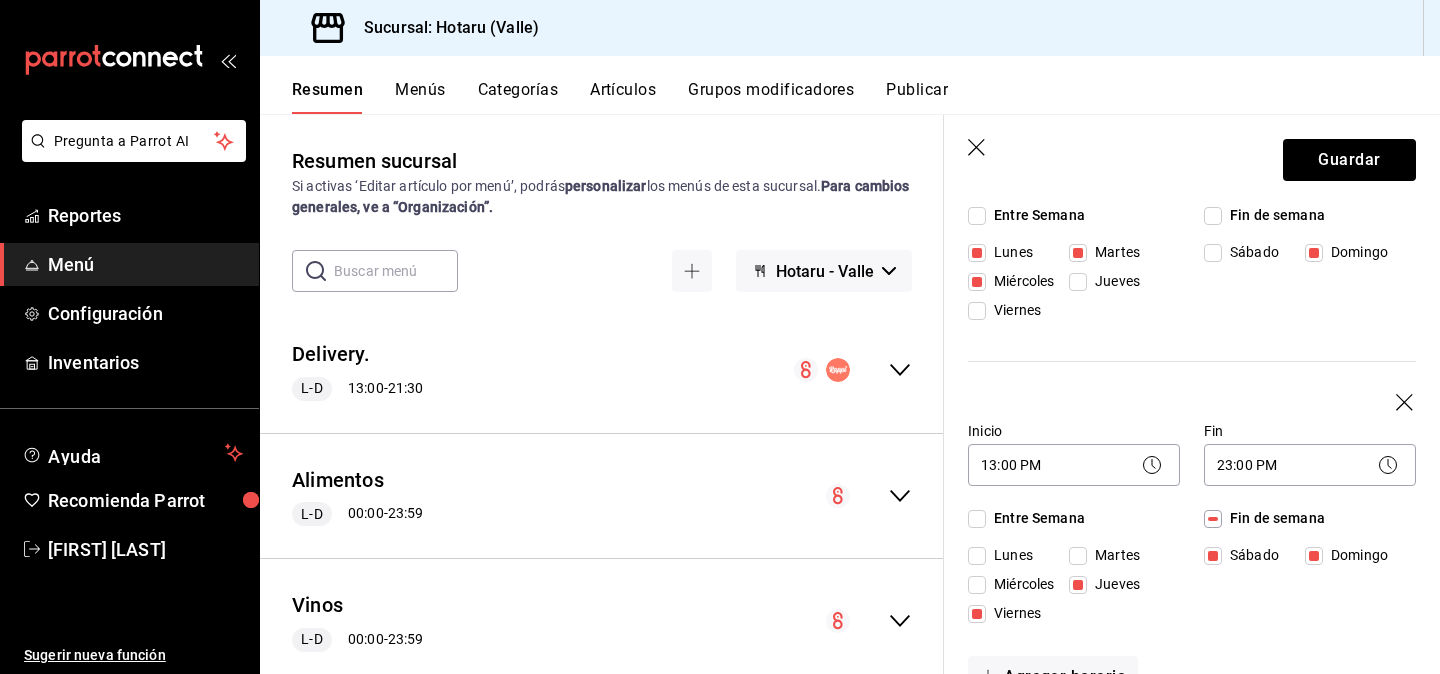 click on "Domingo" at bounding box center [1314, 556] 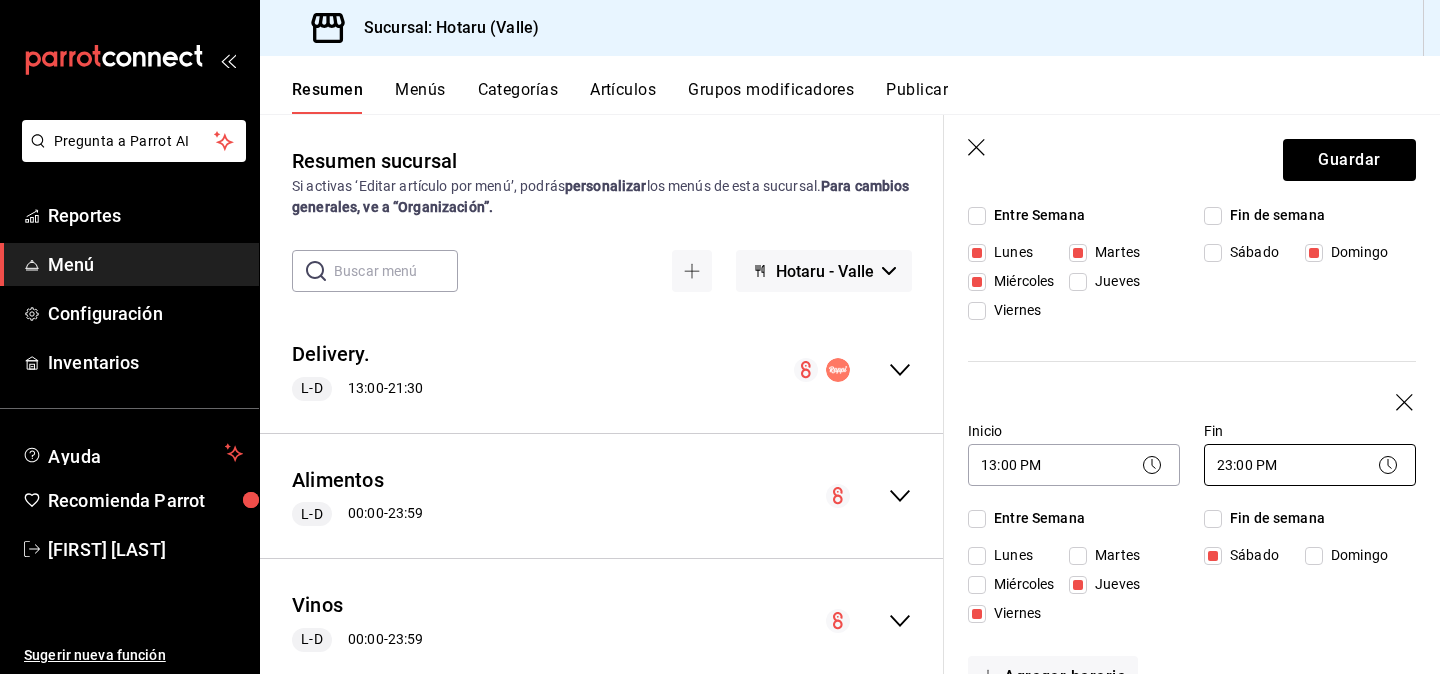 click on "Pregunta a Parrot AI Reportes   Menú   Configuración   Inventarios   Ayuda Recomienda Parrot   [FIRST] [LAST]   Sugerir nueva función   Sucursal: Hotaru (Valle) Resumen Menús Categorías Artículos Grupos modificadores Publicar Resumen sucursal Si activas ‘Editar artículo por menú’, podrás  personalizar  los menús de esta sucursal.  Para cambios generales, ve a “Organización”. ​ ​ Hotaru - Valle Delivery. L-D [TIME]  -  [TIME] Agregar categoría Entradas Precio Precio por menú   Edamames 100gr ¿Deseas palillos? $[PRICE] $[PRICE] Ensalada Fresca $[PRICE] Atun Poke 70gr ¿Deseas palillos? $[PRICE] $[PRICE] Spicy Salmon Bowl 85gr ¿Deseas palillos? $[PRICE] $[PRICE] Ensalada De Espinaca Baby $[PRICE] $[PRICE] Taquitos Crispy Salmon $[PRICE] Taquitos Crispy Tuna $[PRICE] Taquitos Crispy Mixtos $[PRICE] Ronqueo Catering $[PRICE] Agregar artículo Entradas Calientes Precio Precio por menú   Soft Shell 150gr ¿Deseas palillos? $[PRICE] $[PRICE] Almeja Batayaki 20gr ¿Deseas palillos? $[PRICE] $[PRICE] $[PRICE]" at bounding box center (720, 337) 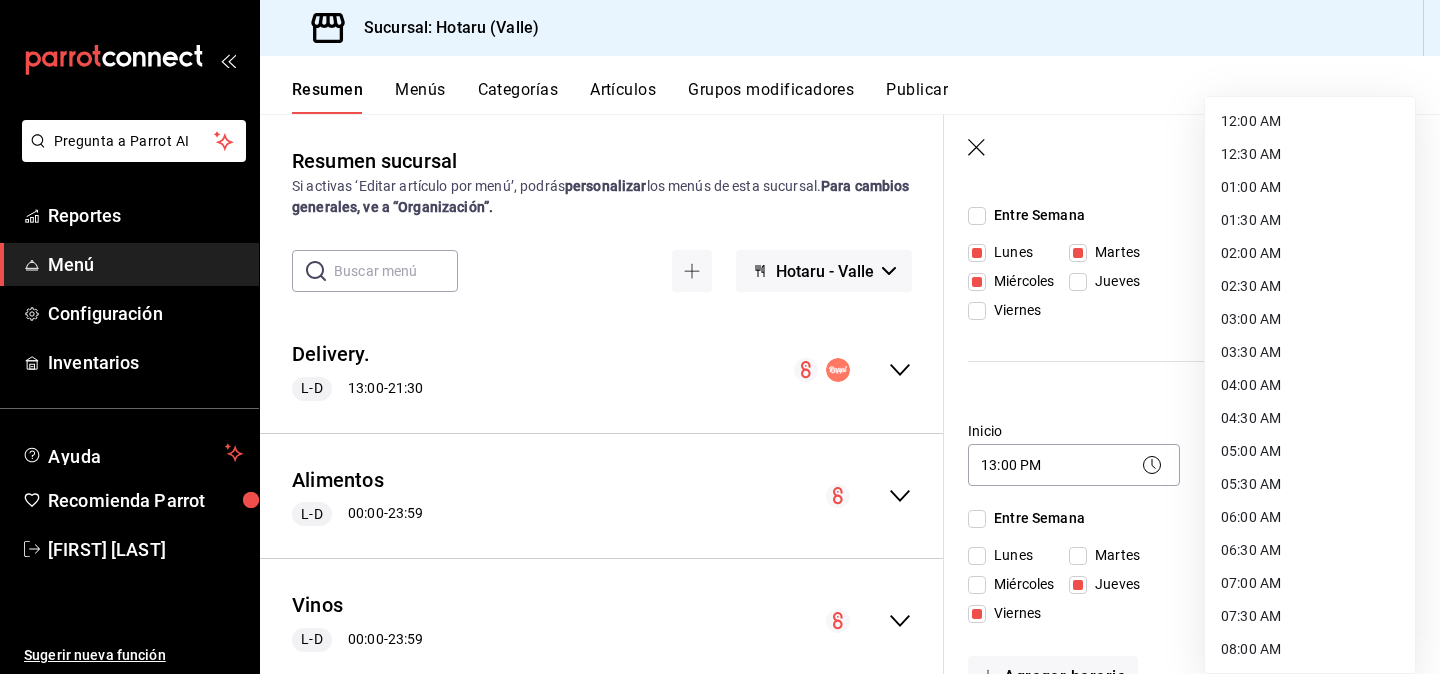 scroll, scrollTop: 1057, scrollLeft: 0, axis: vertical 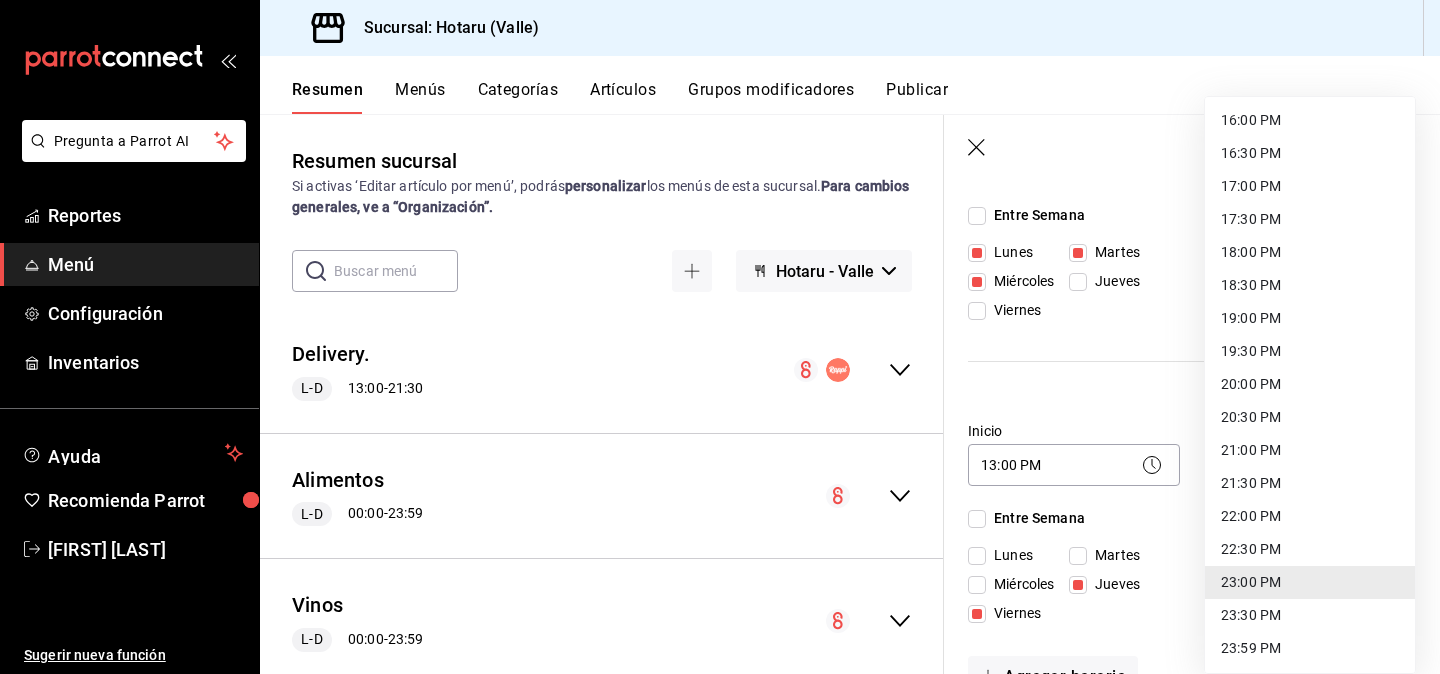 click on "23:30 PM" at bounding box center (1310, 615) 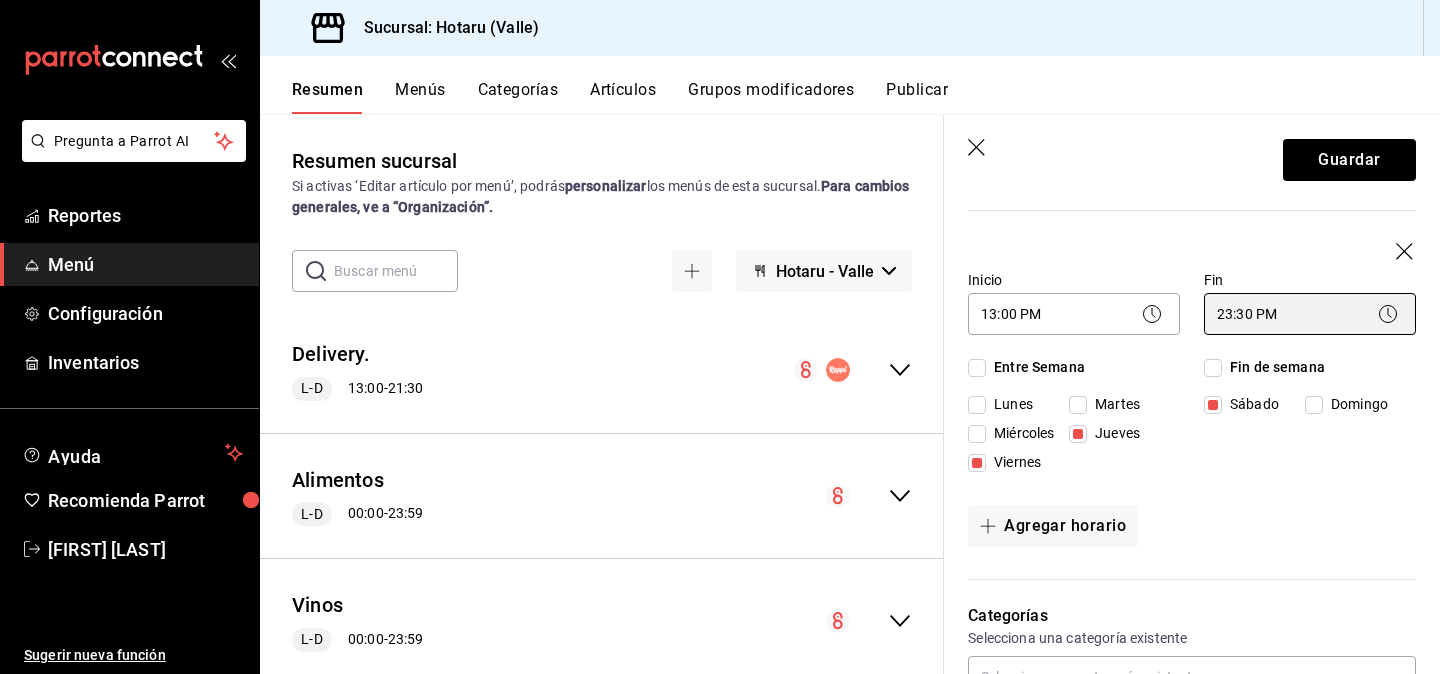 scroll, scrollTop: 469, scrollLeft: 0, axis: vertical 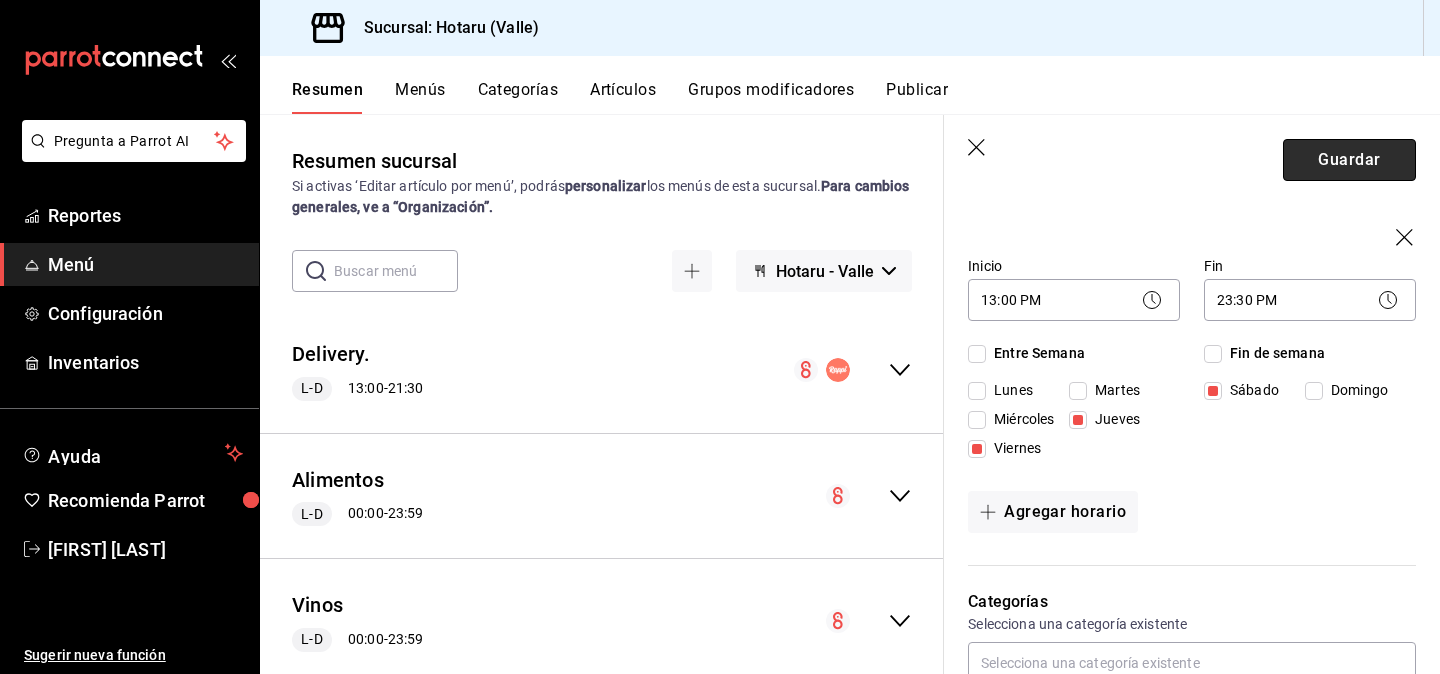 click on "Guardar" at bounding box center (1349, 160) 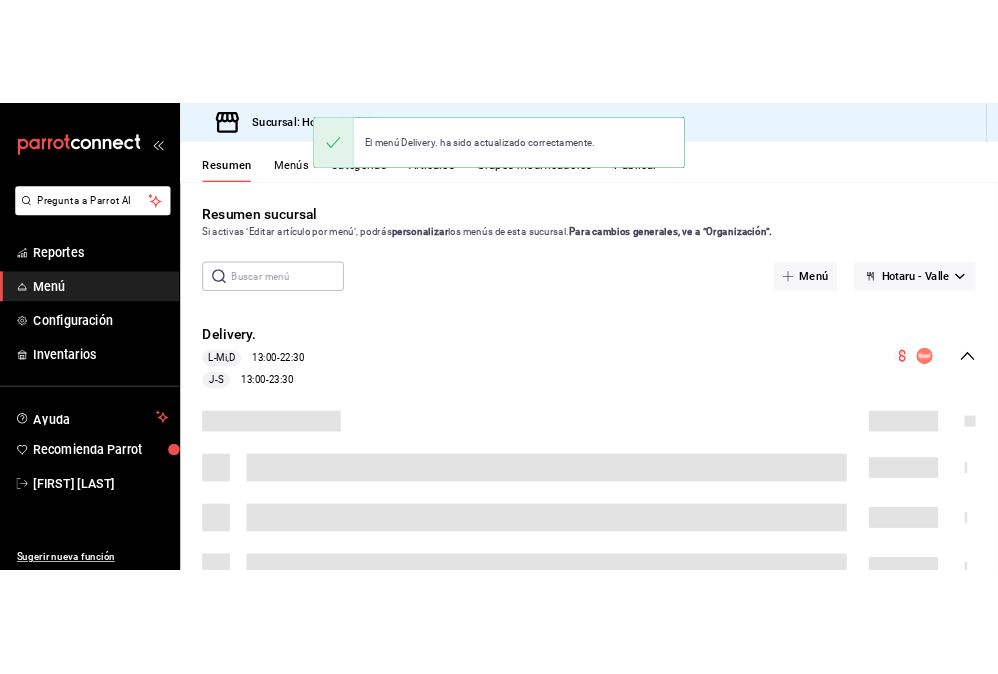 scroll, scrollTop: 0, scrollLeft: 0, axis: both 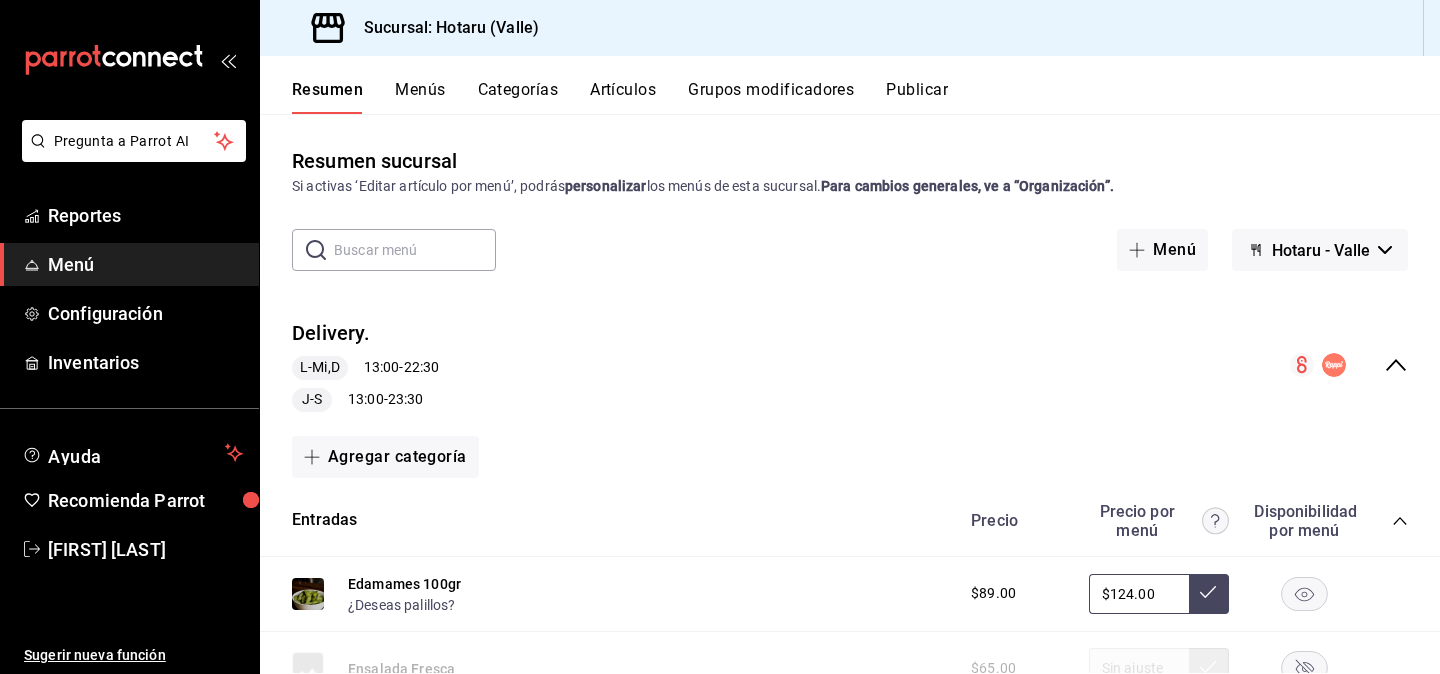 click on "Hotaru - Valle" at bounding box center [1321, 250] 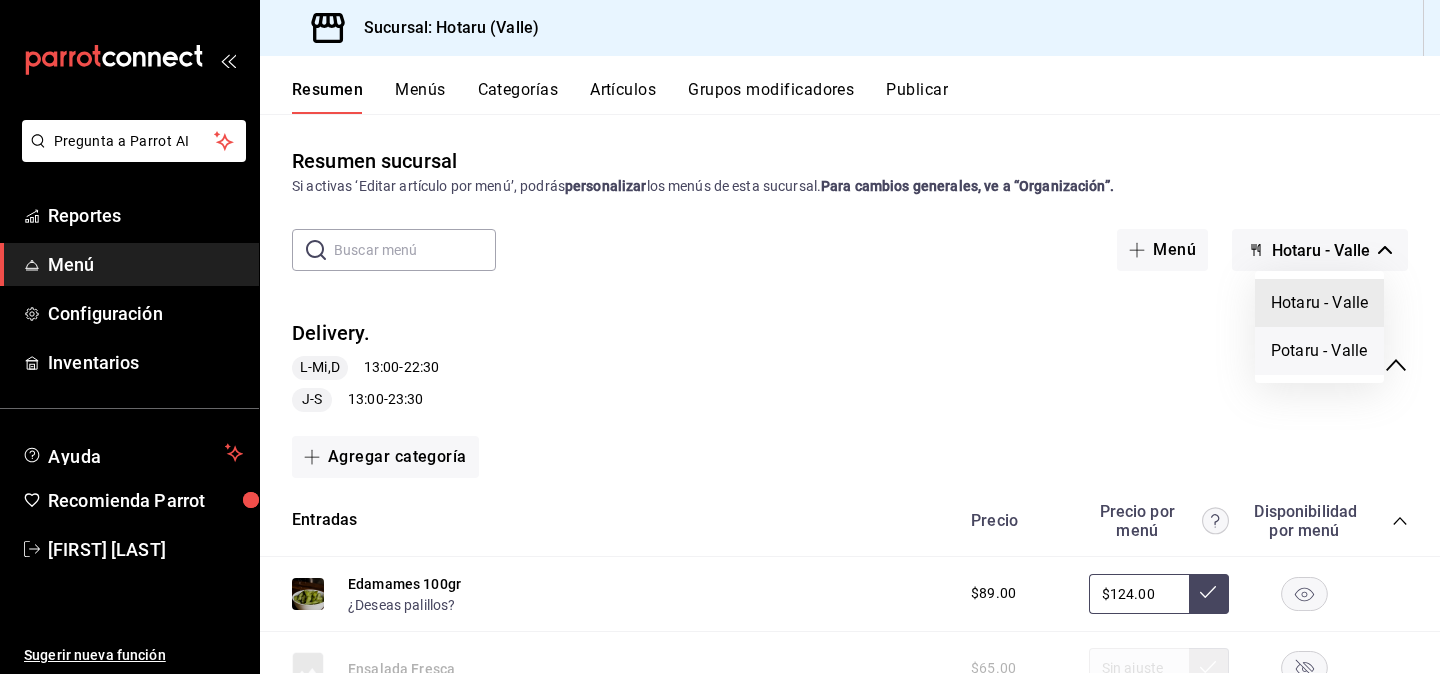 click on "Potaru - Valle" at bounding box center (1319, 351) 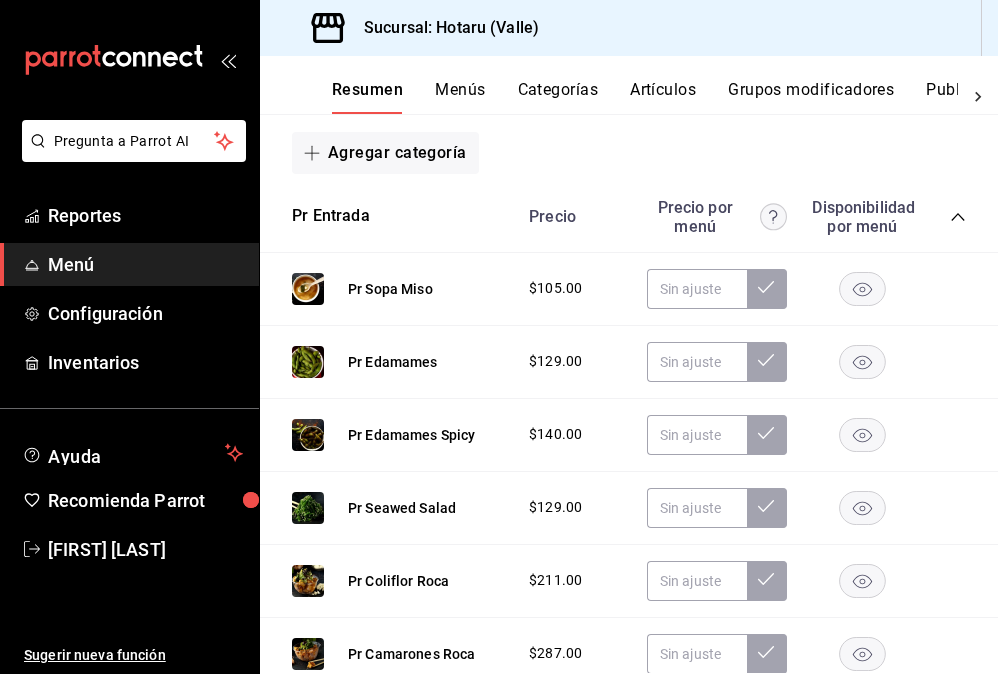scroll, scrollTop: 323, scrollLeft: 0, axis: vertical 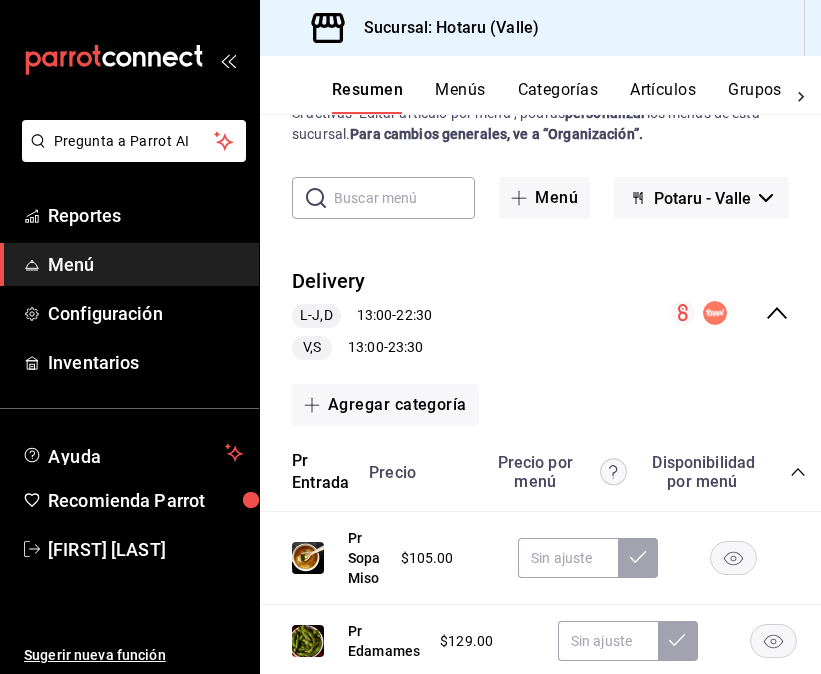 click 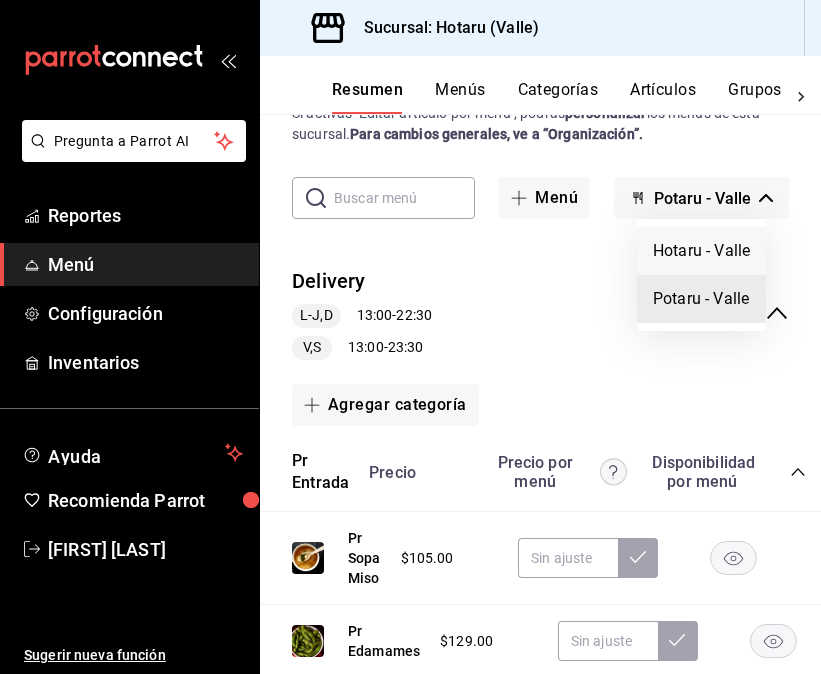 click on "Hotaru - Valle" at bounding box center (701, 251) 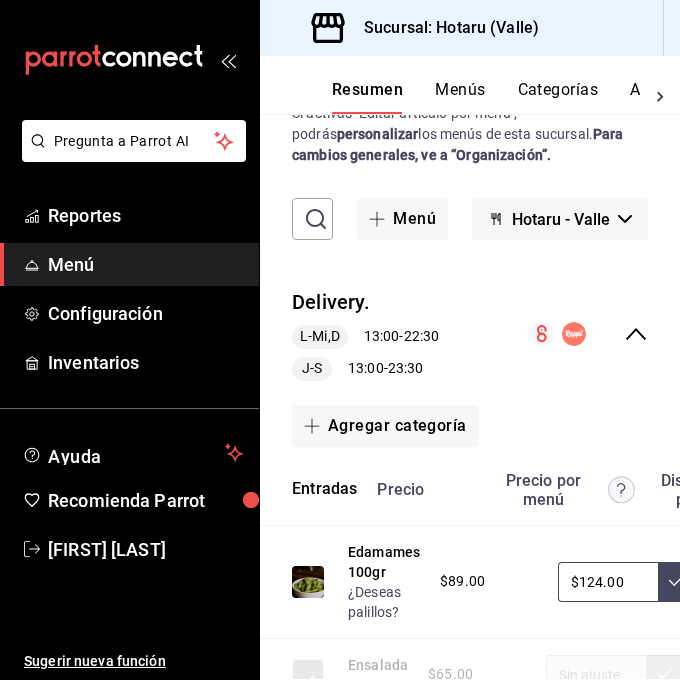 click on "Agregar categoría" at bounding box center (470, 426) 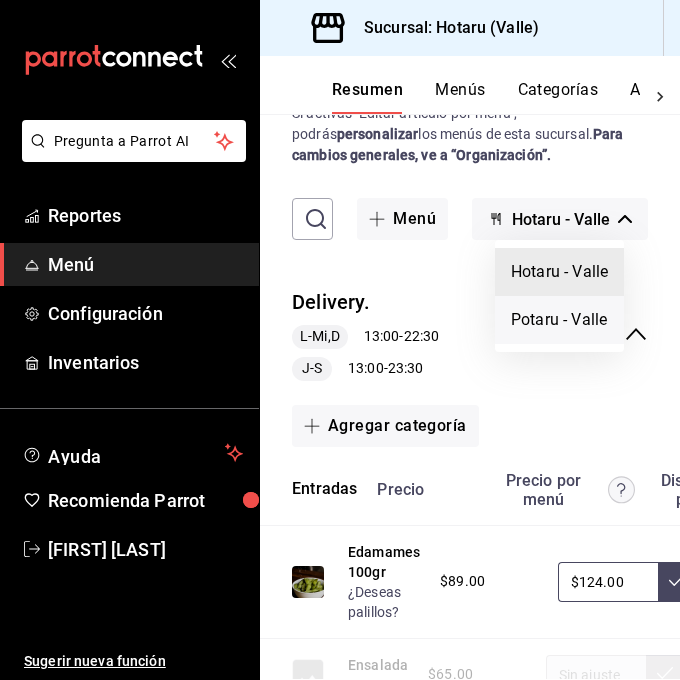 click on "Potaru - Valle" at bounding box center (559, 320) 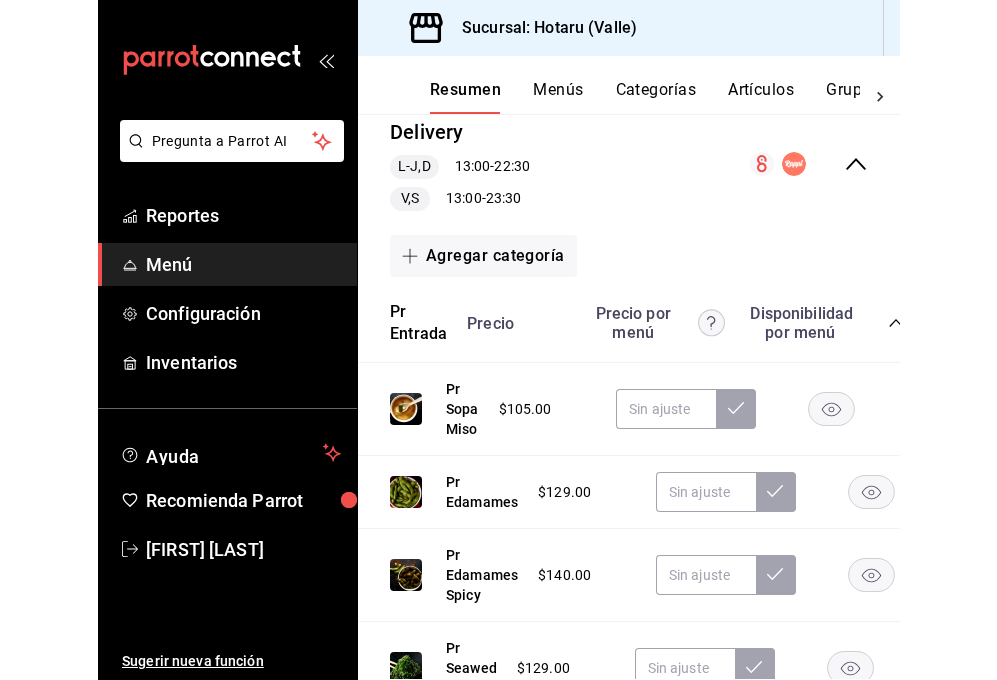 scroll, scrollTop: 201, scrollLeft: 0, axis: vertical 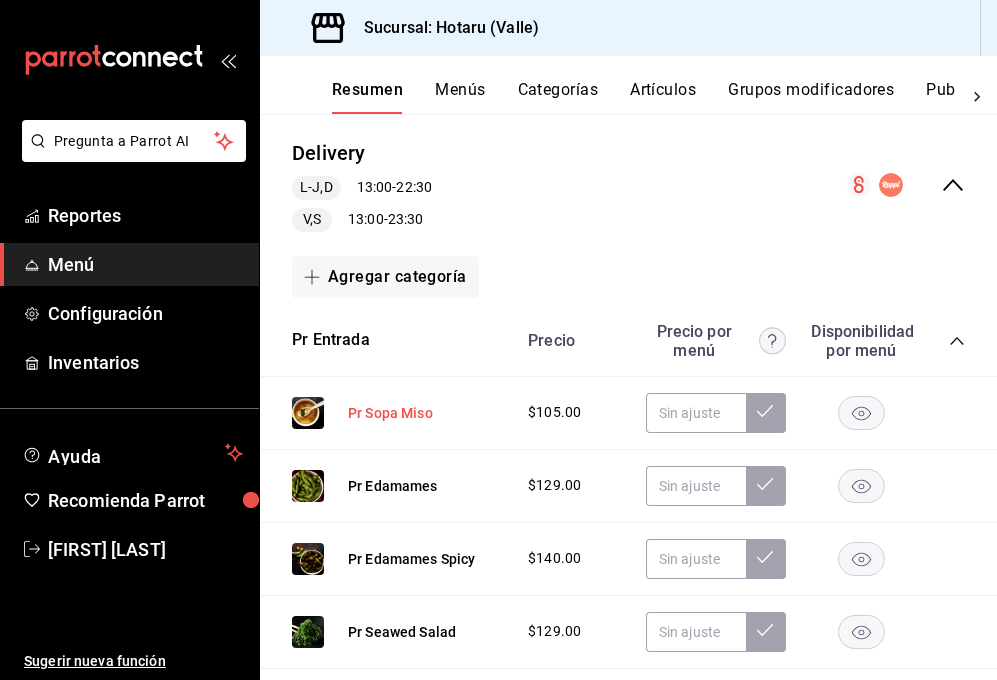 click on "Pr Sopa Miso" at bounding box center [390, 413] 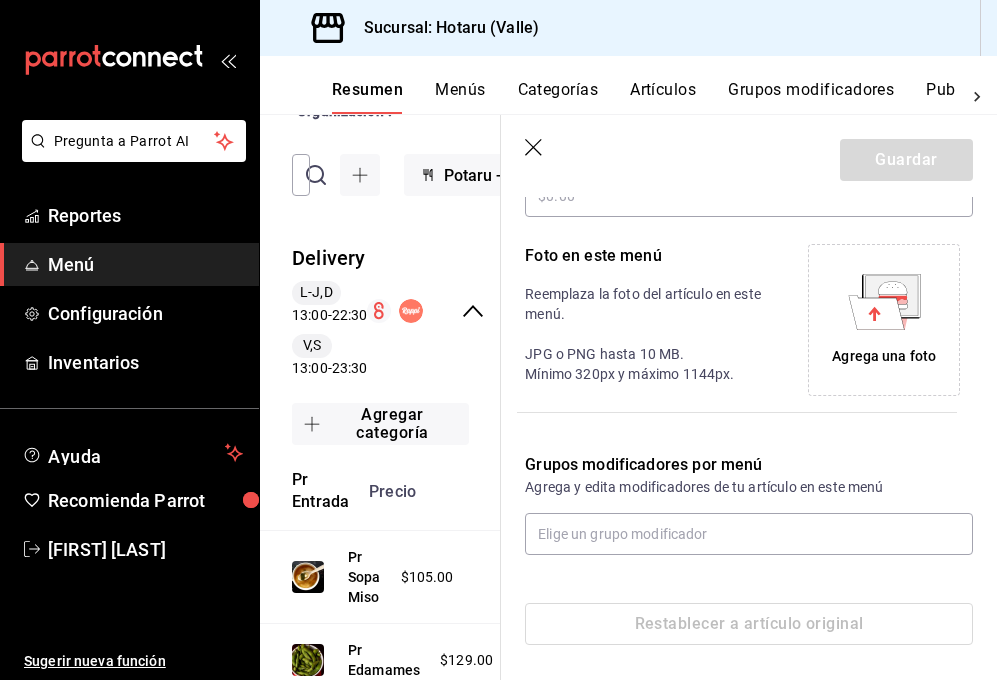 scroll, scrollTop: 400, scrollLeft: 0, axis: vertical 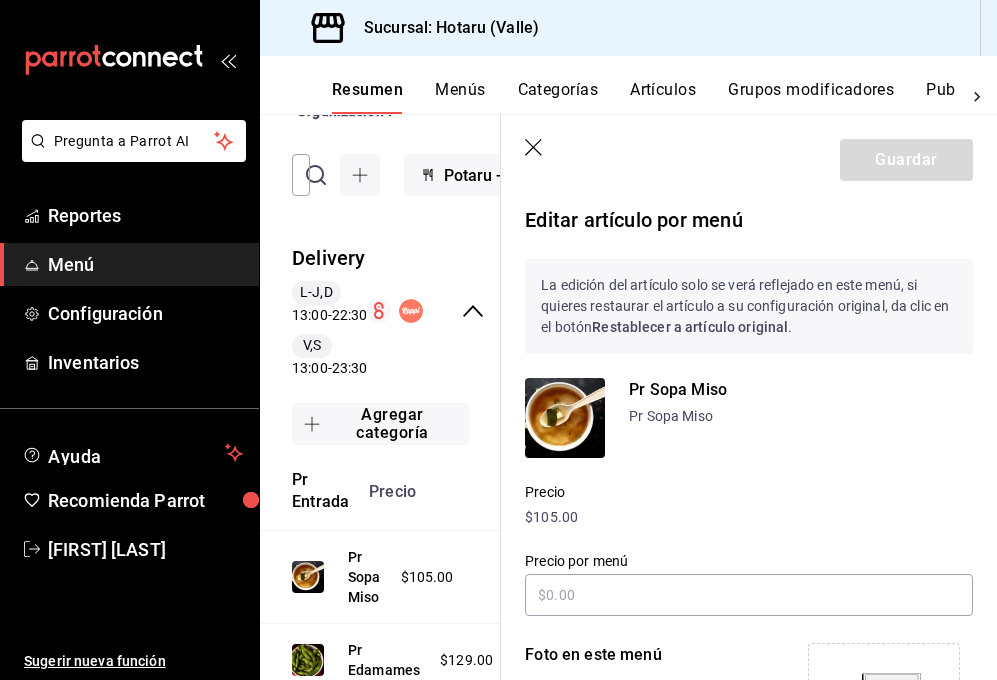 click on "Pr Sopa Miso" at bounding box center [801, 416] 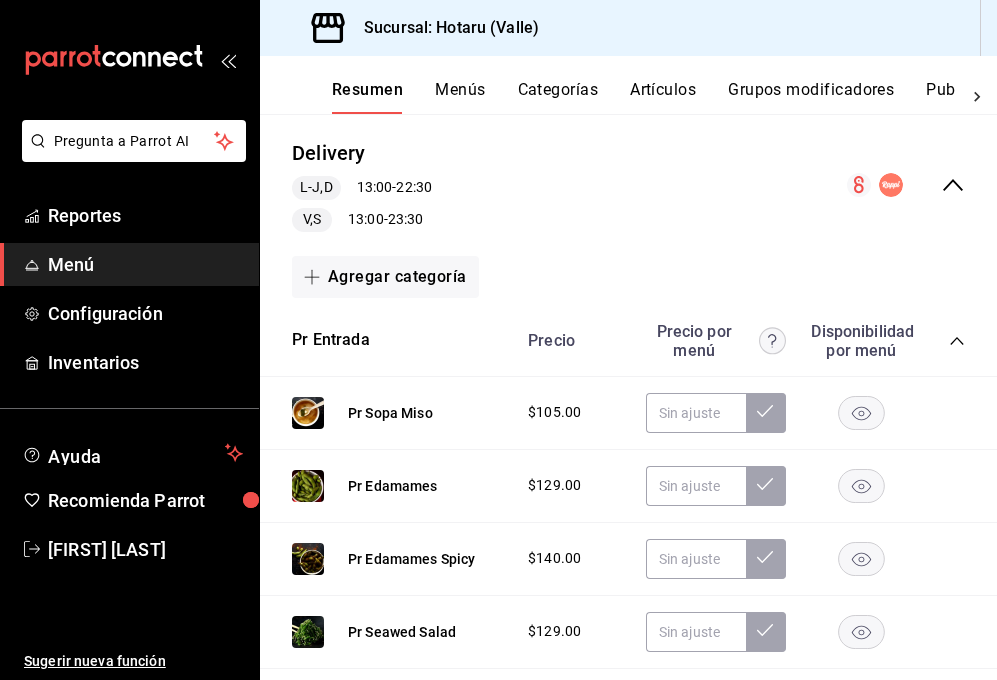 click on "Categorías" at bounding box center (558, 97) 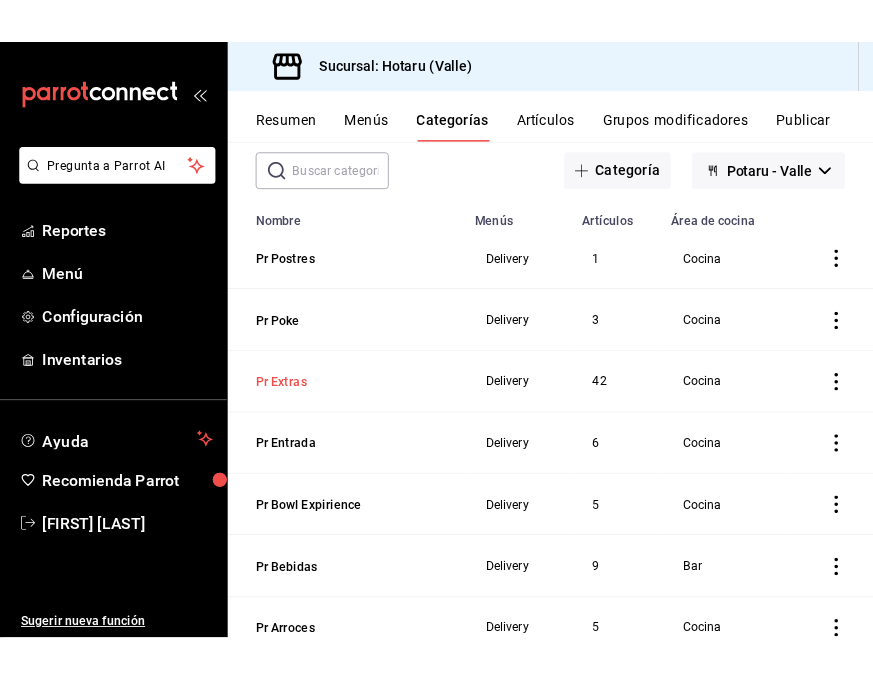 scroll, scrollTop: 127, scrollLeft: 0, axis: vertical 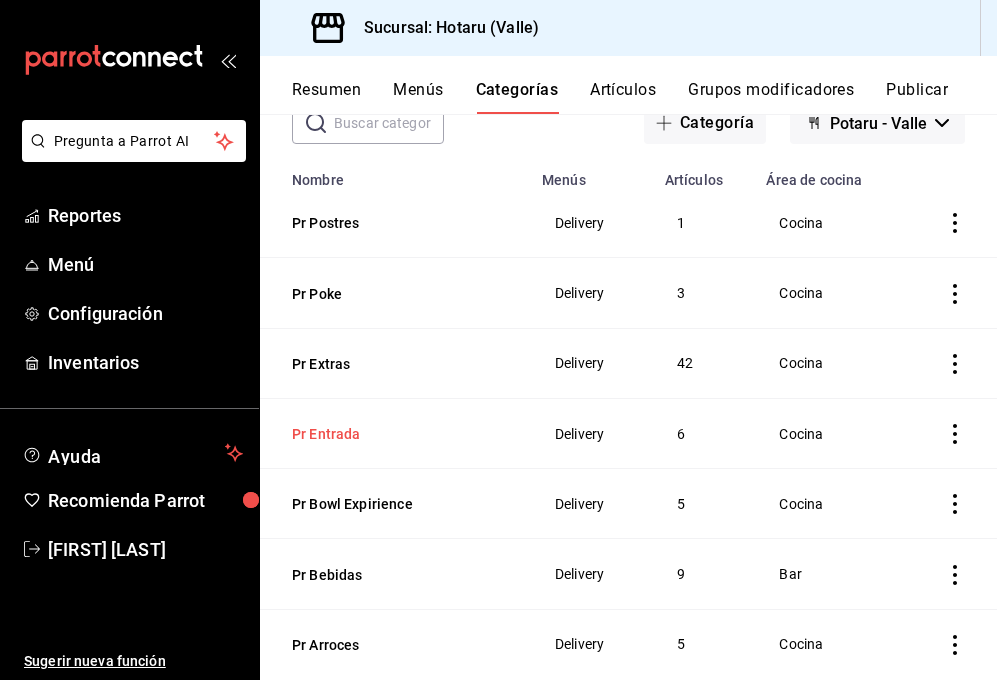 click on "Pr Entrada" at bounding box center (392, 434) 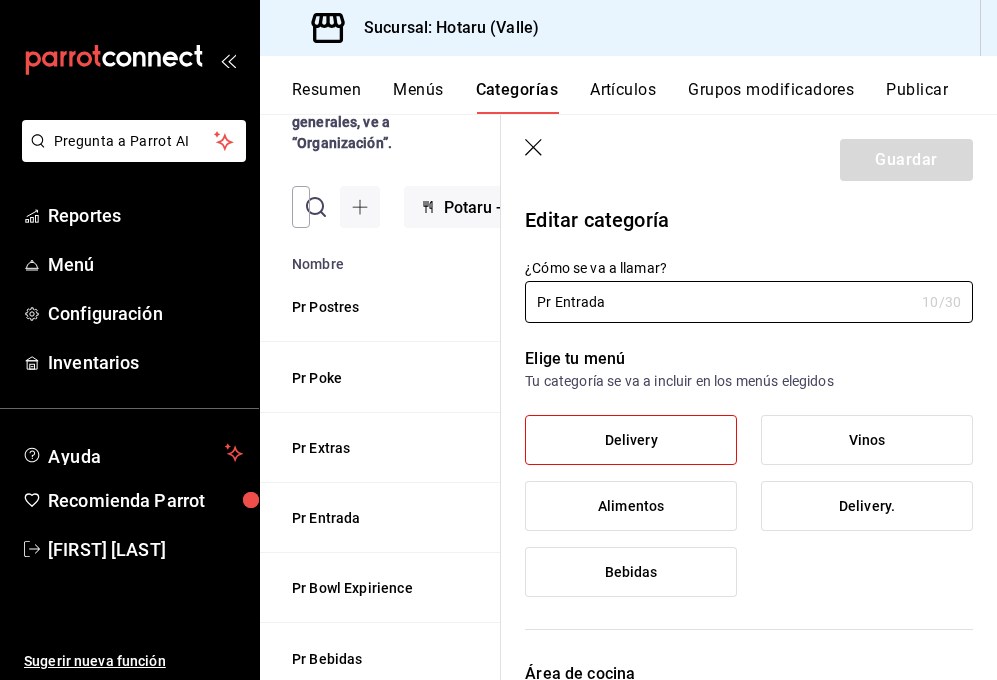 click on "Guardar" at bounding box center [749, 156] 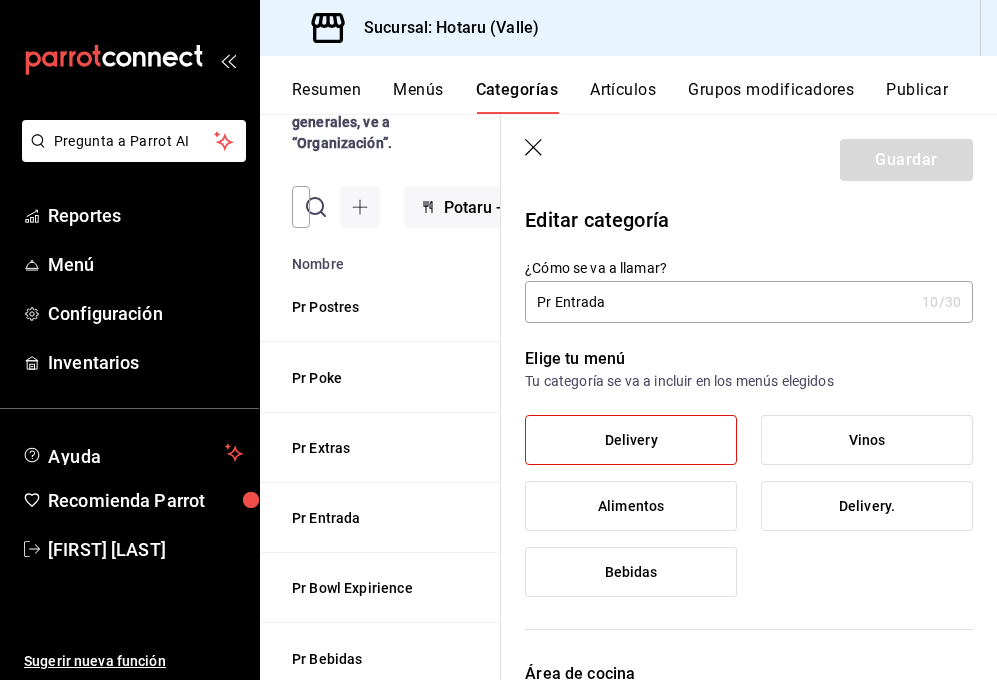 click 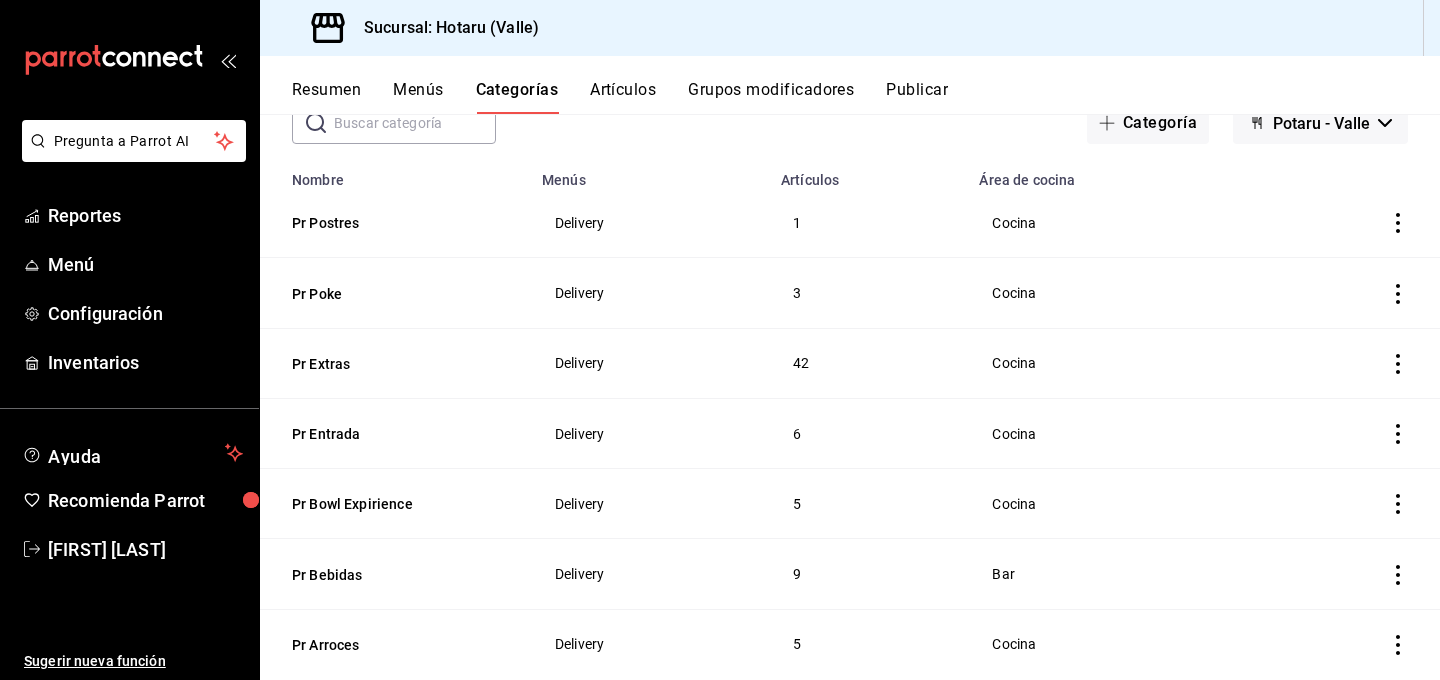 click on "Artículos" at bounding box center (623, 97) 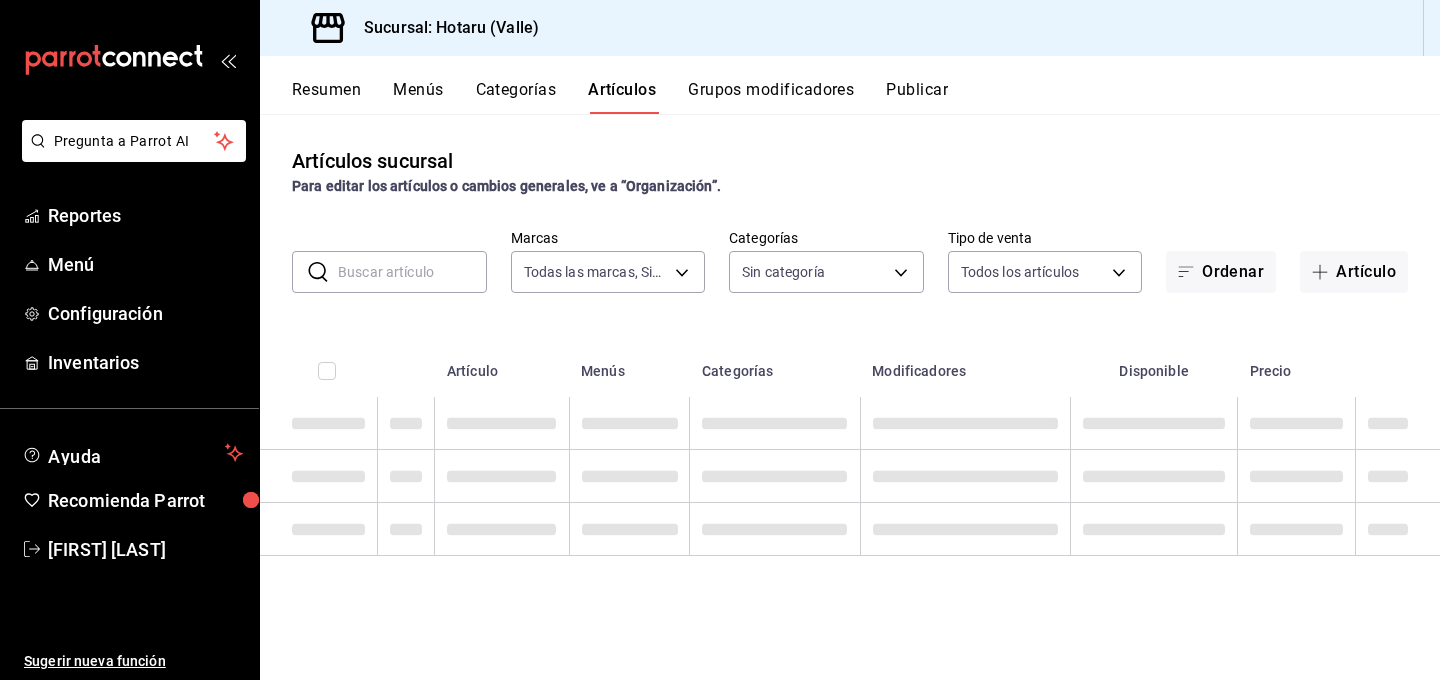 type on "c6f689f8-63fd-49a8-a607-35aea03ac6a9,619c758d-7c36-49c6-a756-e52d453908cb" 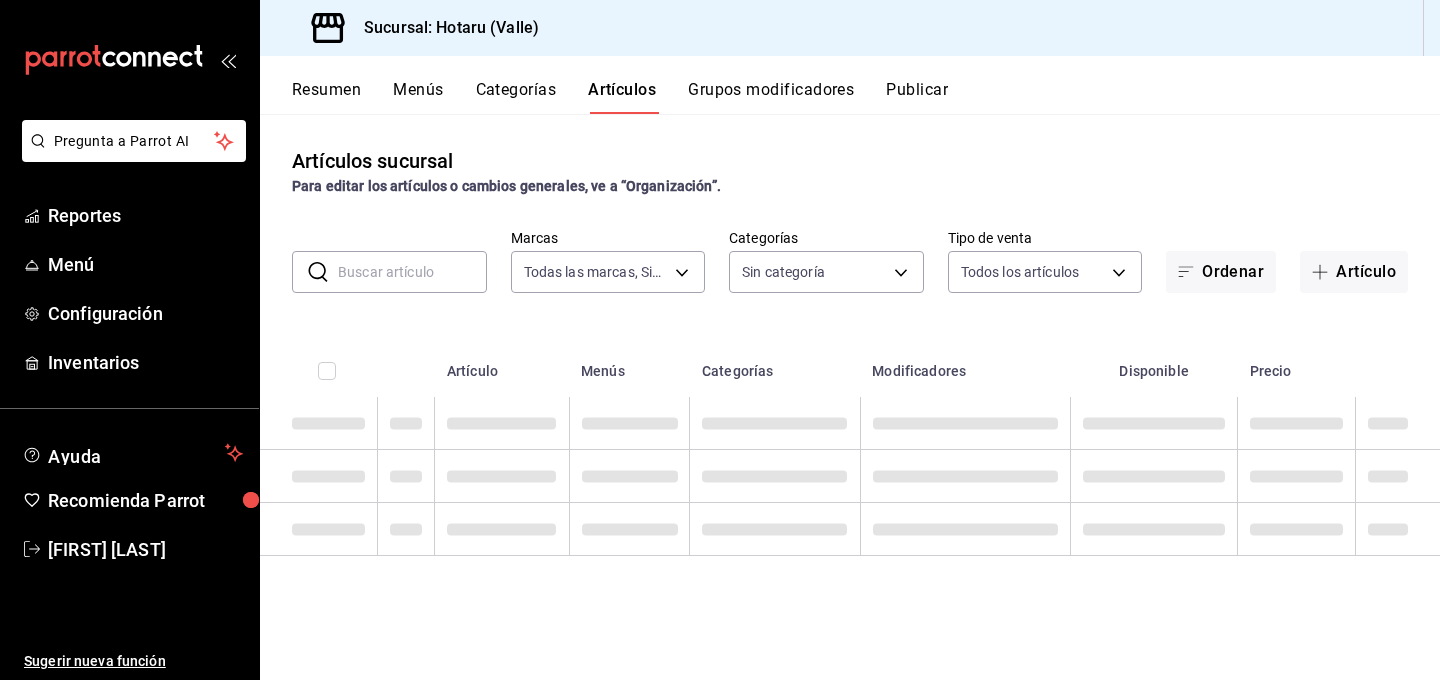 type on "[UUID]" 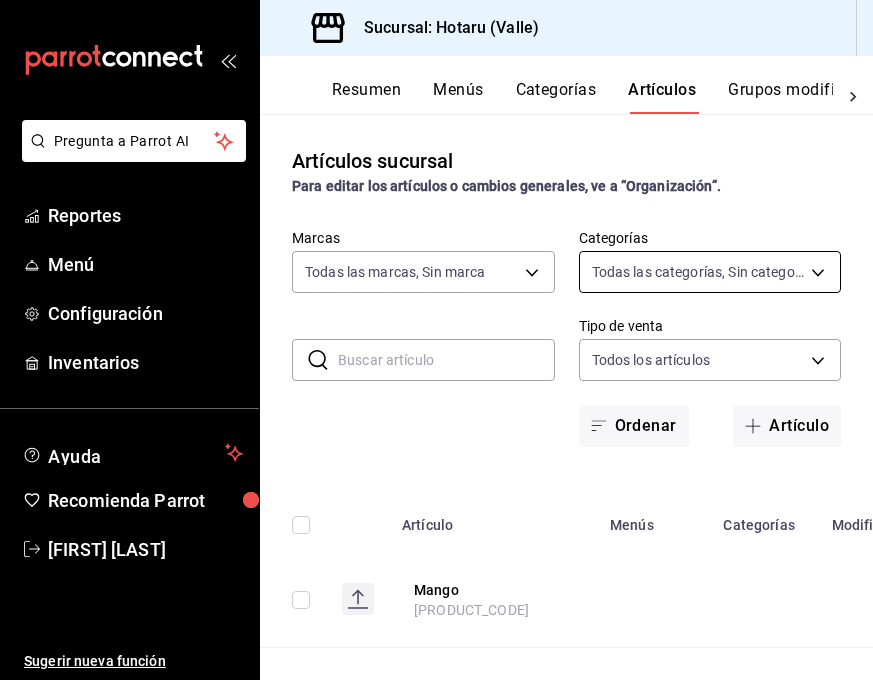 click on "Pregunta a Parrot AI Reportes   Menú   Configuración   Inventarios   Ayuda Recomienda Parrot   [FIRST] [LAST]   Sugerir nueva función   Sucursal: Hotaru (Valle) Resumen Menús Categorías Artículos Grupos modificadores Publicar Artículos sucursal Para editar los artículos o cambios generales, ve a “Organización”. ​ ​ Marcas Todas las marcas, Sin marca [UUID],[UUID] Categorías Todas las categorías, Sin categoría Tipo de venta Todos los artículos ALL Ordenar Artículo Artículo Menús Categorías Modificadores Disponible Precio Mango [ORDER_ID] $ 0.00 Fresa [ORDER_ID] $ 0.00 Té verde [ORDER_ID] $ 0.00 Ronqueo Catering [ORDER_ID] Delivery. Alimentos Entradas $ 15000.00 Palillos [ORDER_ID] $ 0.00 Mochi Dubai [UUID] Delivery. Alimentos Postres $ 168.00 Bleed Cop. [UUID] Vinos Vinos Tintos $ 265.00 Bleed 750 Ml [UUID] Vinos Vinos Tintos $ 1040.00 Temaki Atun Miso 25gr [UUID] Delivery. Alimentos $ $ $" at bounding box center (436, 340) 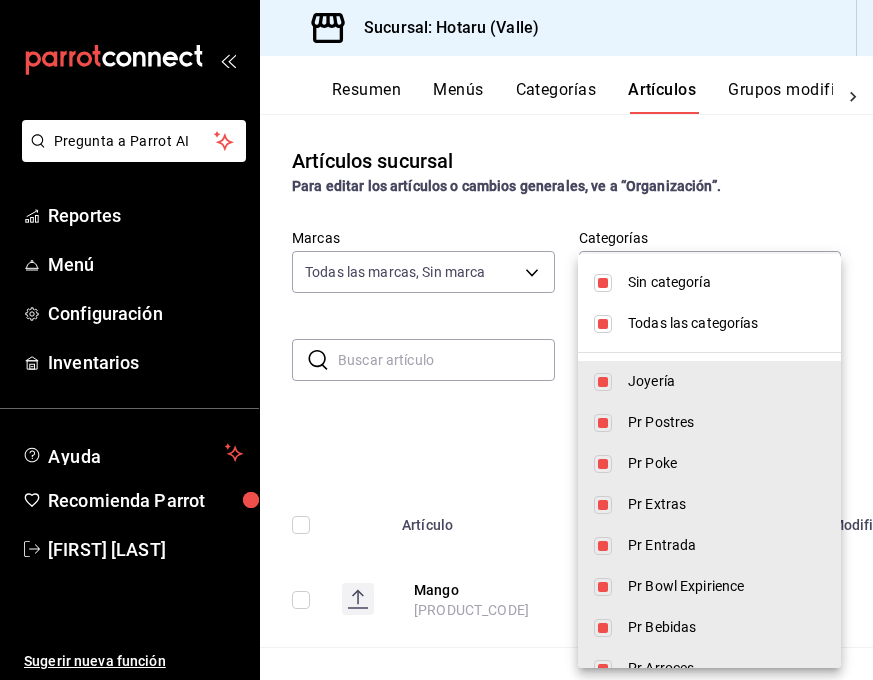 click at bounding box center (603, 283) 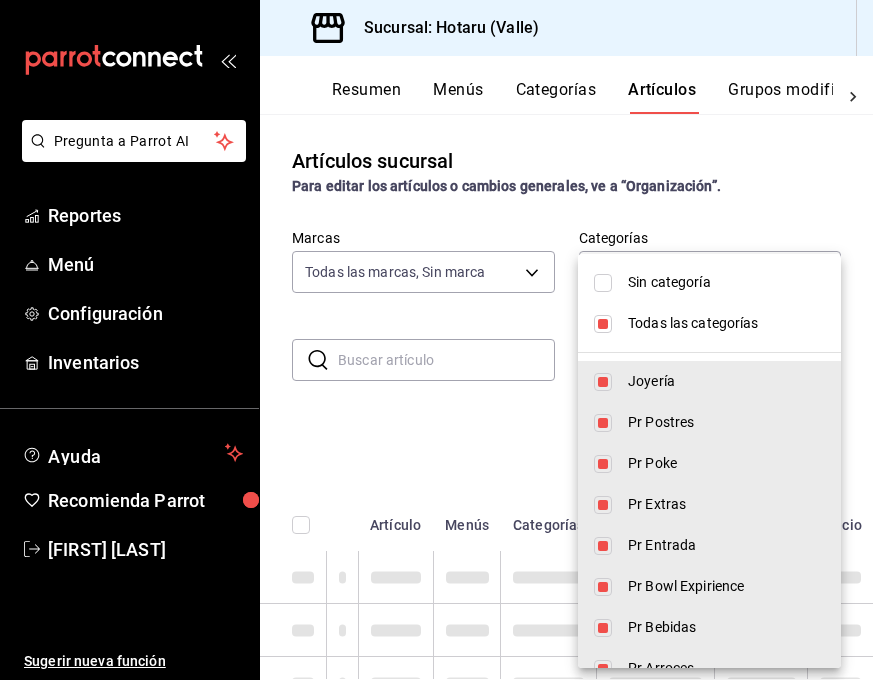 click at bounding box center (603, 324) 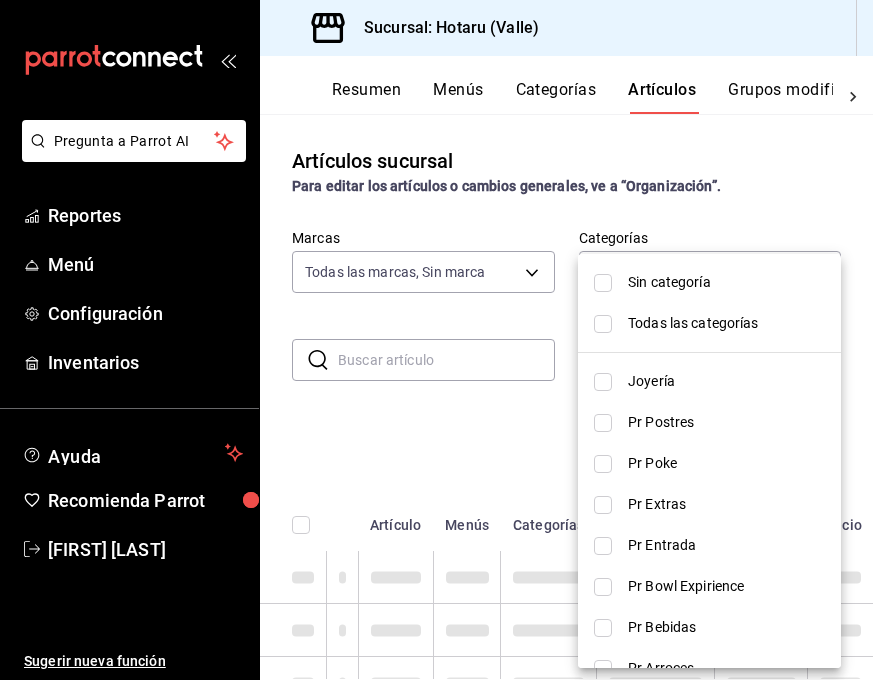 click at bounding box center [436, 340] 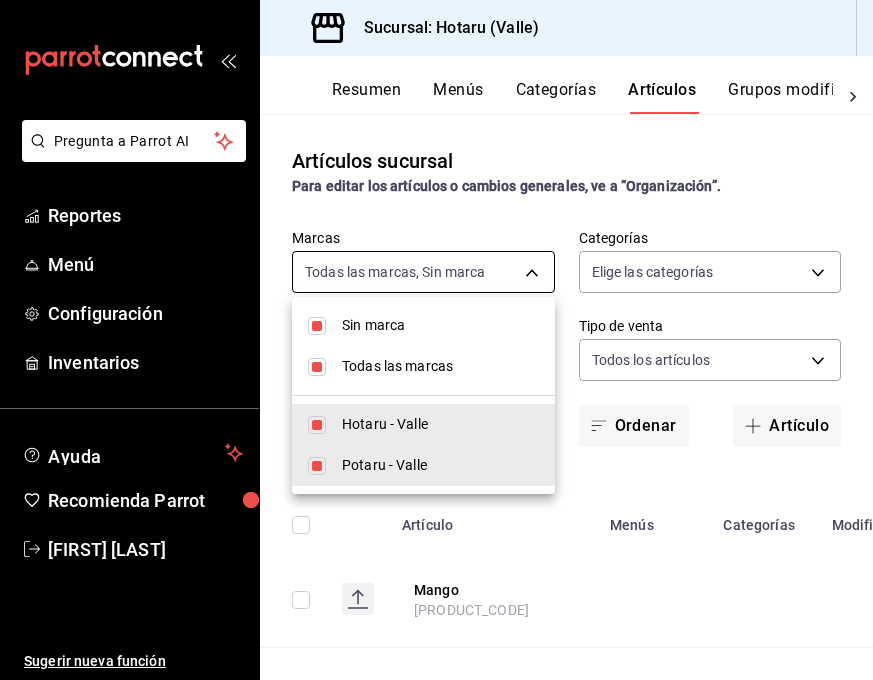 click on "Pregunta a Parrot AI Reportes   Menú   Configuración   Inventarios   Ayuda Recomienda Parrot   [FIRST] [LAST]   Sugerir nueva función   Sucursal: Hotaru (Valle) Resumen Menús Categorías Artículos Grupos modificadores Publicar Artículos sucursal Para editar los artículos o cambios generales, ve a “Organización”. ​ ​ Marcas Todas las marcas, Sin marca [UUID],[UUID] Categorías Elige las categorías Tipo de venta Todos los artículos ALL Ordenar Artículo Artículo Menús Categorías Modificadores Disponible Precio Mango [SKU] $ [PRICE] Fresa [SKU] $ [PRICE] Té verde [SKU] $ [PRICE] Ronqueo Catering [SKU] Delivery. Alimentos Entradas $ [PRICE] Palillos [SKU] $ [PRICE] Mochi Dubai [SKU] Delivery. Alimentos Postres $ [PRICE] Bleed Cop. [SKU] Vinos Vinos Tintos $ [PRICE] Bleed 750 Ml [SKU] Vinos Vinos Tintos $ [PRICE] Temaki Atun Miso 25gr [SKU] Delivery. Alimentos Temaki $ [PRICE] $ $ $" at bounding box center (436, 340) 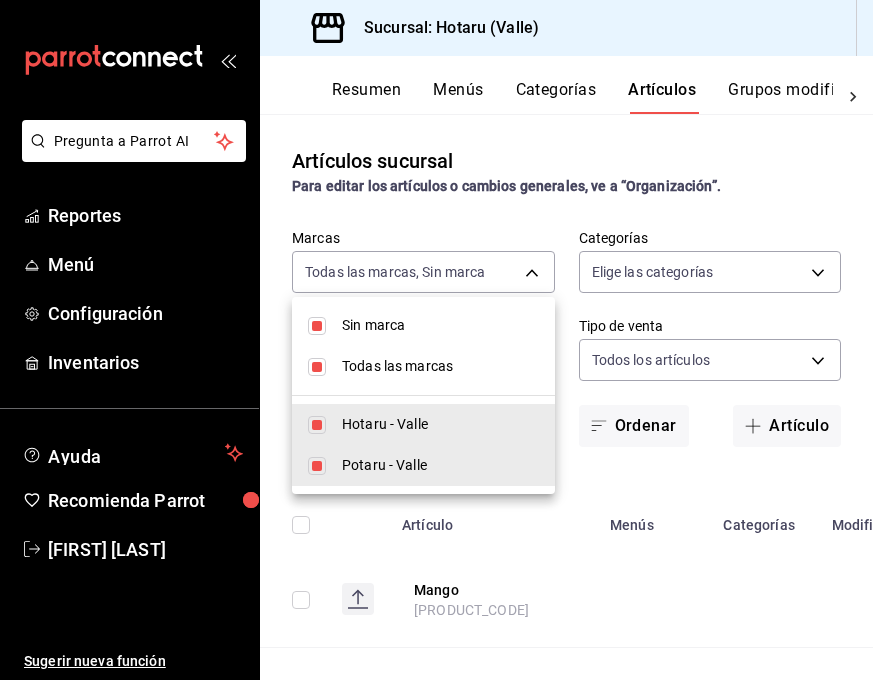 click on "Sin marca" at bounding box center [423, 325] 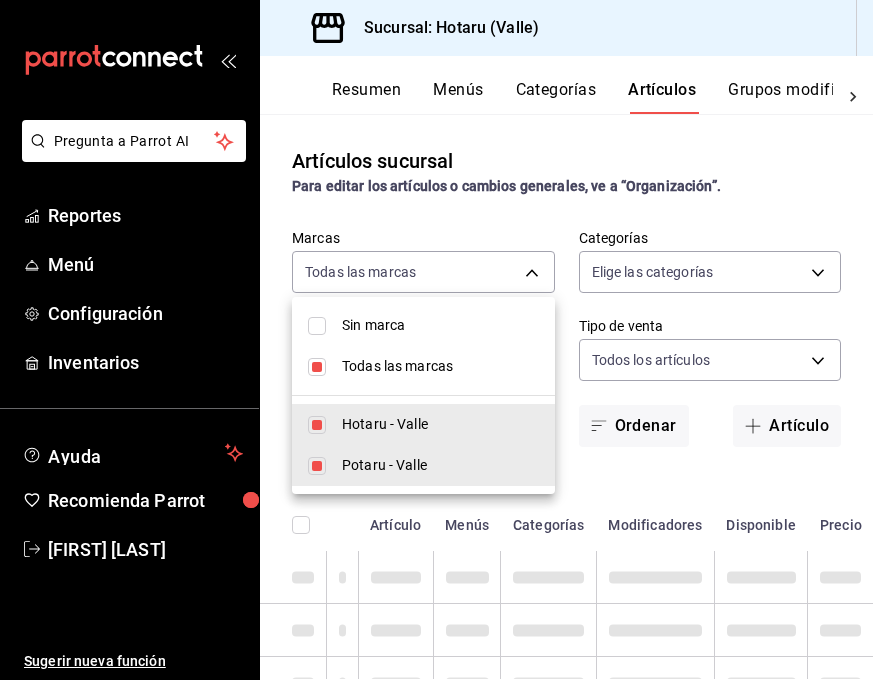 click at bounding box center [317, 367] 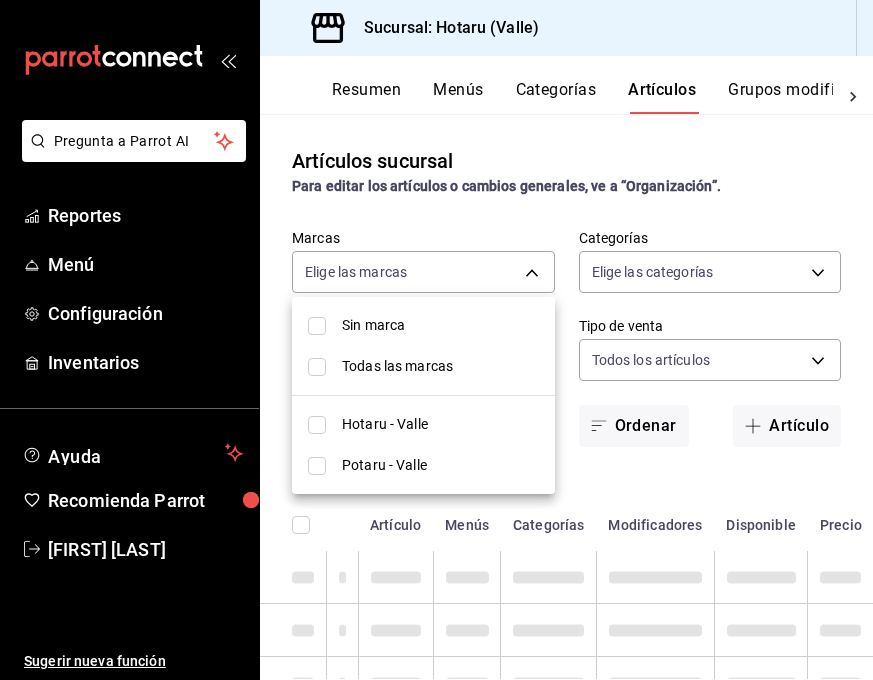 click at bounding box center (317, 466) 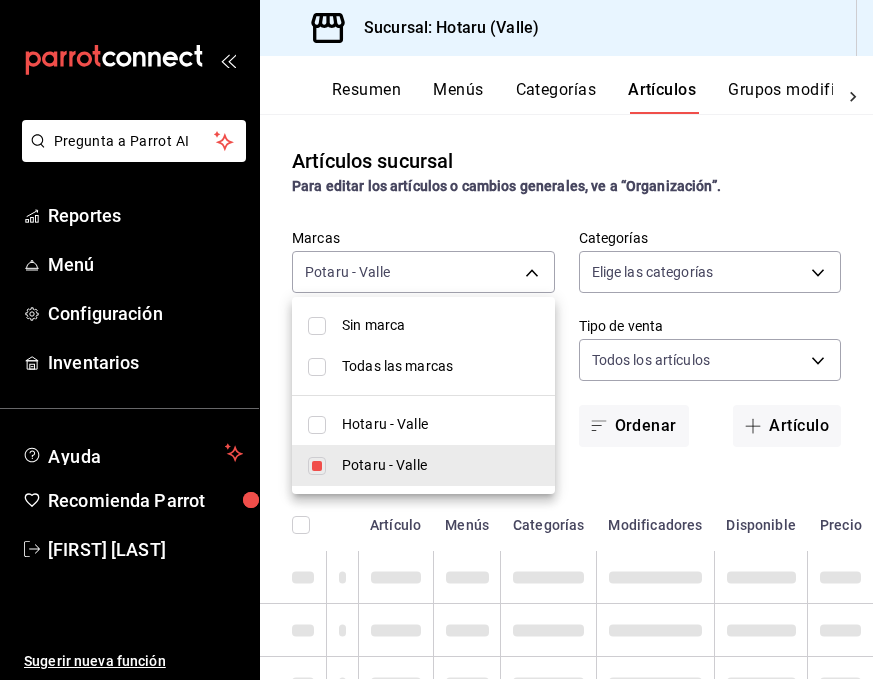 click at bounding box center [436, 340] 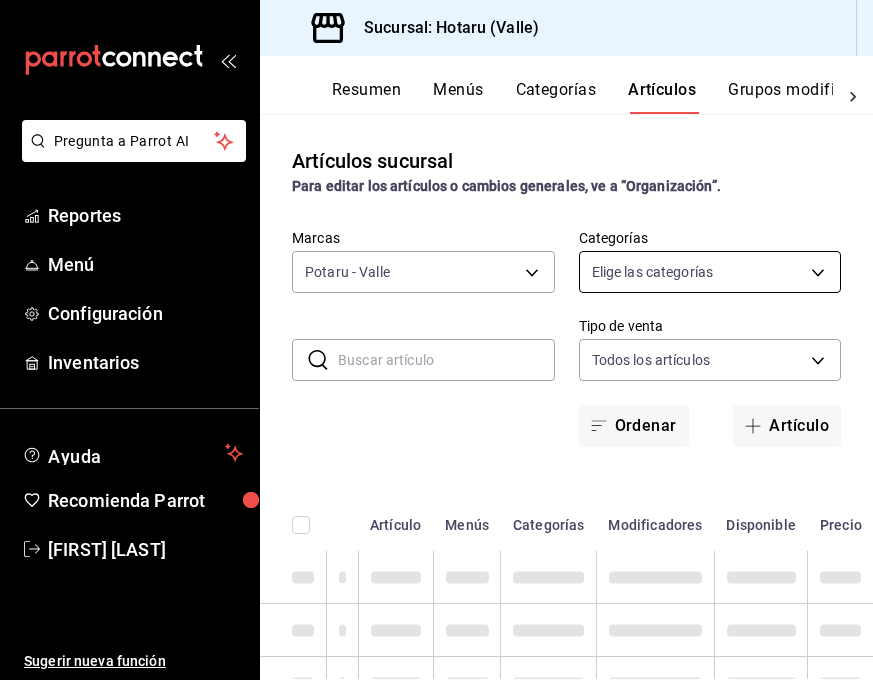 click on "Pregunta a Parrot AI Reportes   Menú   Configuración   Inventarios   Ayuda Recomienda Parrot   [FIRST] [LAST]   Sugerir nueva función   Sucursal: Hotaru (Valle) Resumen Menús Categorías Artículos Grupos modificadores Publicar Artículos sucursal Para editar los artículos o cambios generales, ve a “Organización”. ​ ​ Marcas Potaru - Valle [UUID] Categorías Elige las categorías Tipo de venta Todos los artículos ALL Ordenar Artículo Artículo Menús Categorías Modificadores Disponible Precio Guardar Pregunta a Parrot AI Reportes   Menú   Configuración   Inventarios   Ayuda Recomienda Parrot   [FIRST] [LAST]   Sugerir nueva función   GANA 1 MES GRATIS EN TU SUSCRIPCIÓN AQUÍ ¿Recuerdas cómo empezó tu restaurante?
Hoy puedes ayudar a un colega a tener el mismo cambio que tú viviste.
Recomienda Parrot directamente desde tu Portal Administrador.
Es fácil y rápido.
🎁 Por cada restaurante que se una, ganas 1 mes gratis. Ver video tutorial Editar" at bounding box center (436, 340) 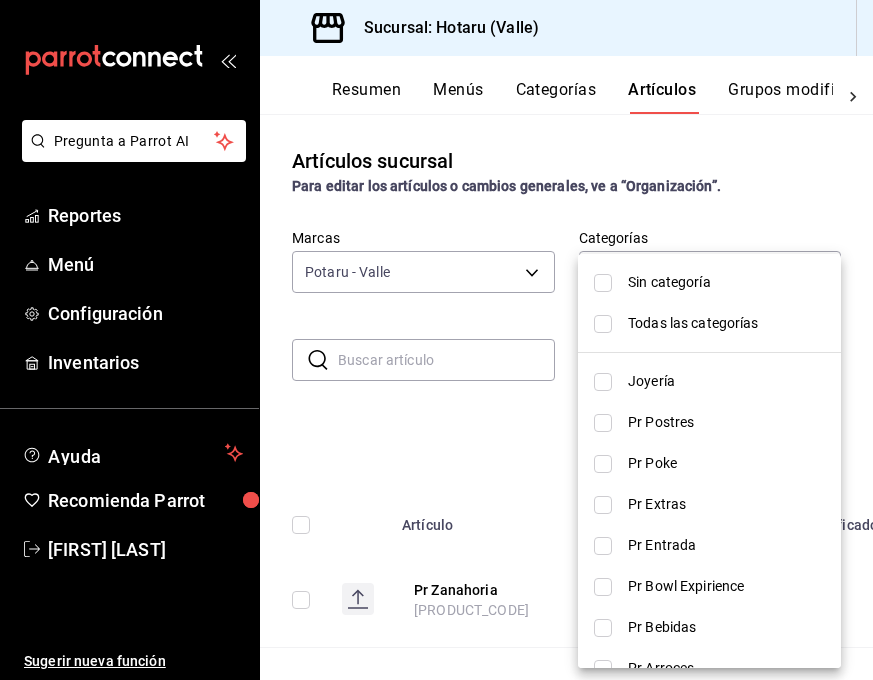 scroll, scrollTop: 31, scrollLeft: 0, axis: vertical 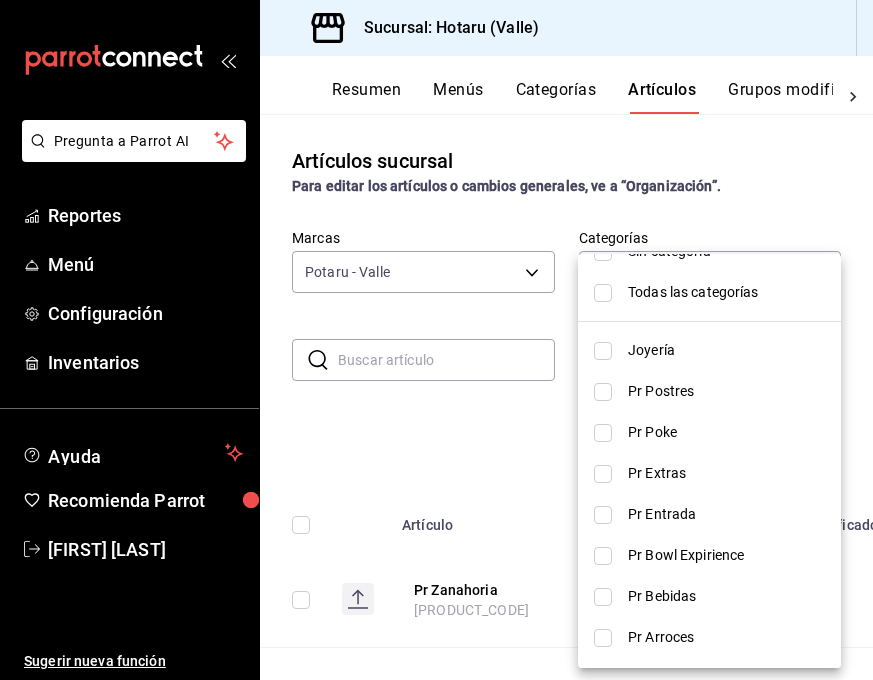click at bounding box center (603, 515) 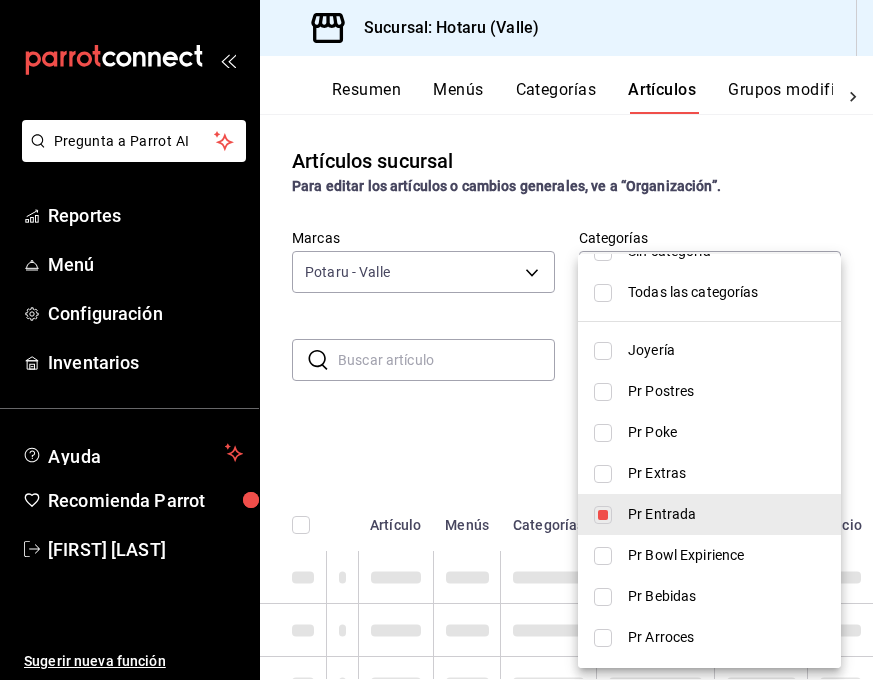 click at bounding box center (436, 340) 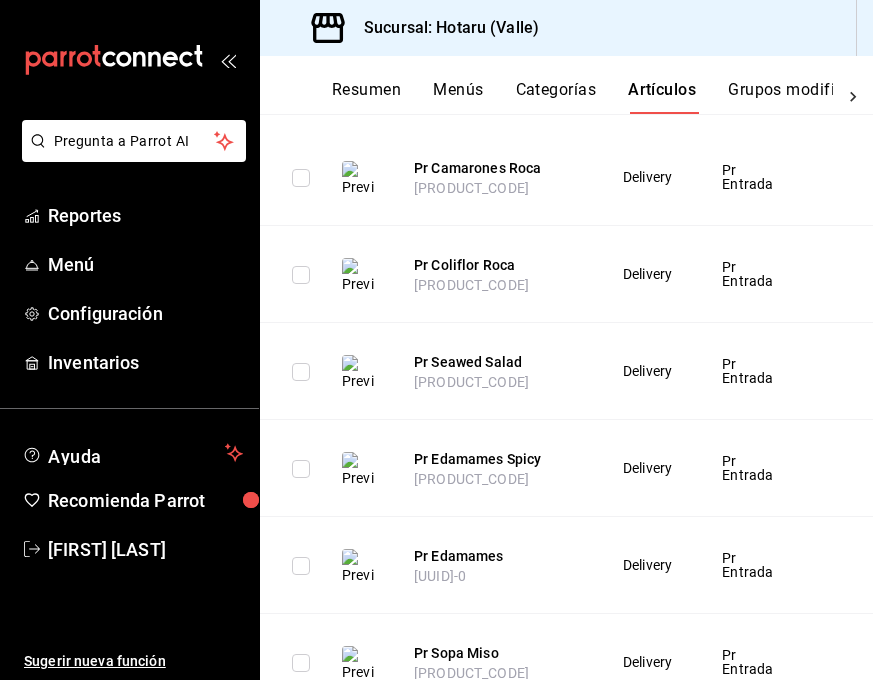 scroll, scrollTop: 501, scrollLeft: 0, axis: vertical 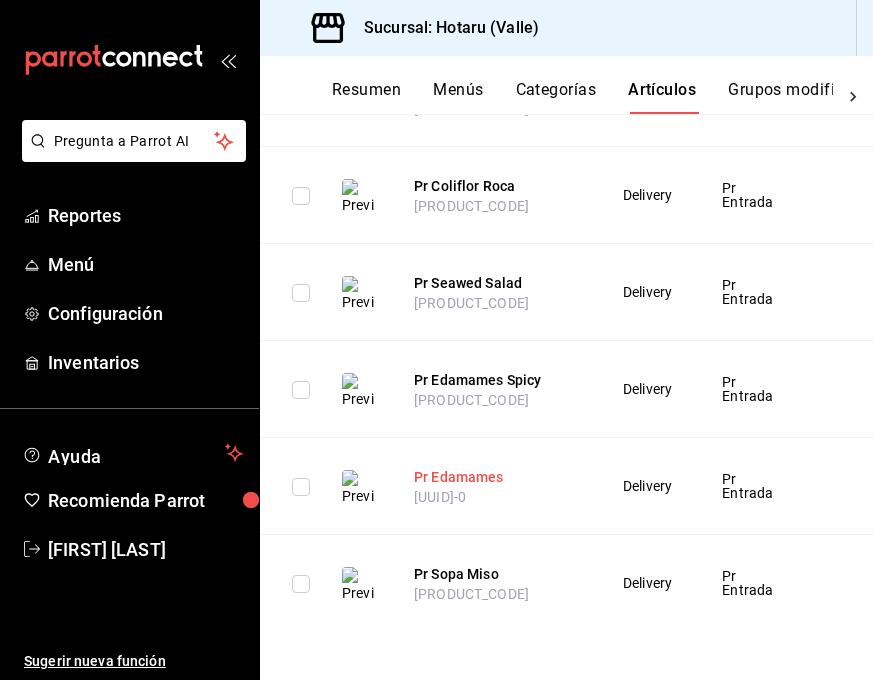click on "Pr Edamames" at bounding box center [494, 477] 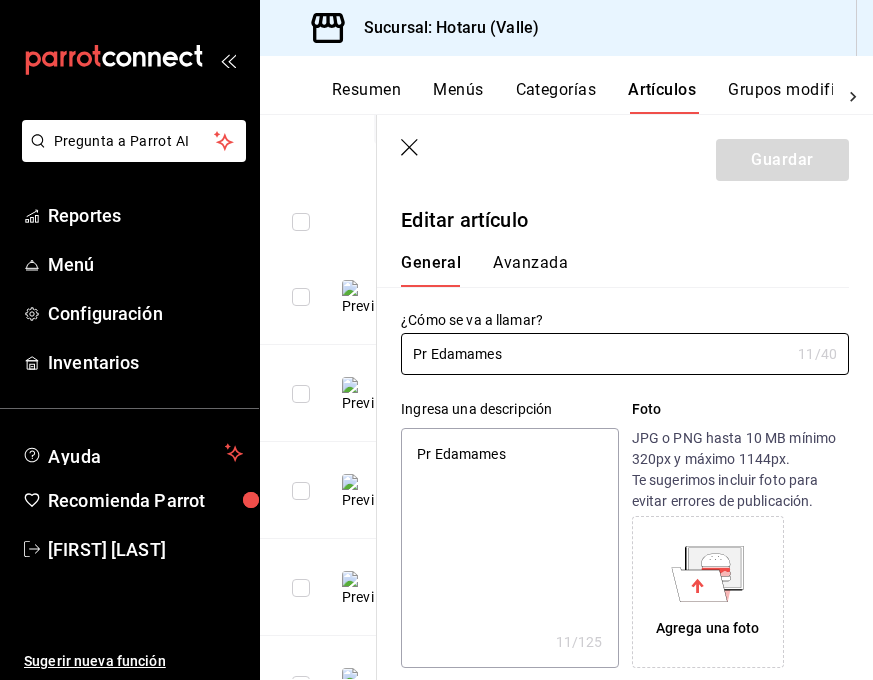 type on "x" 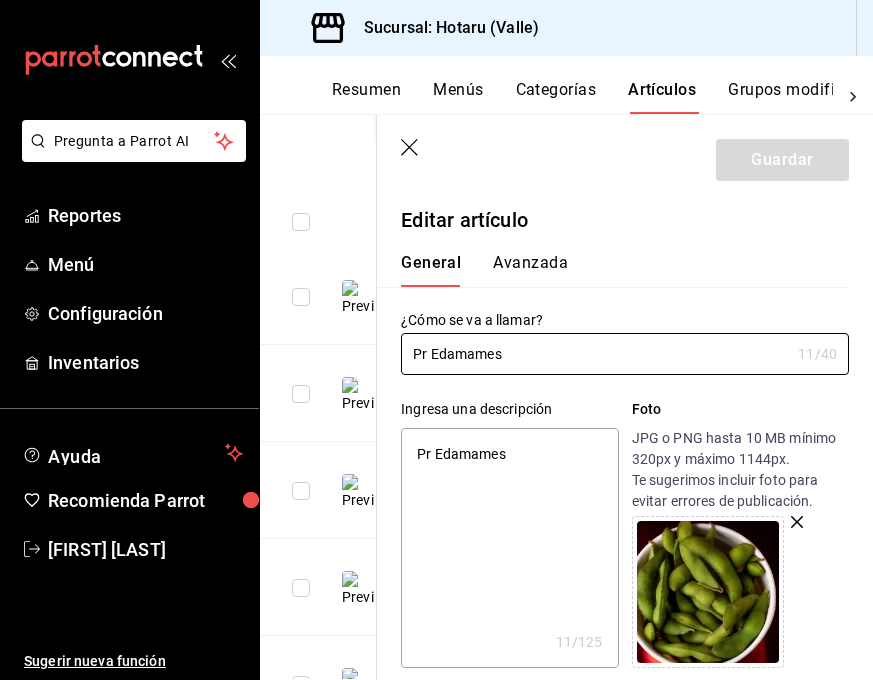 scroll, scrollTop: 51, scrollLeft: 0, axis: vertical 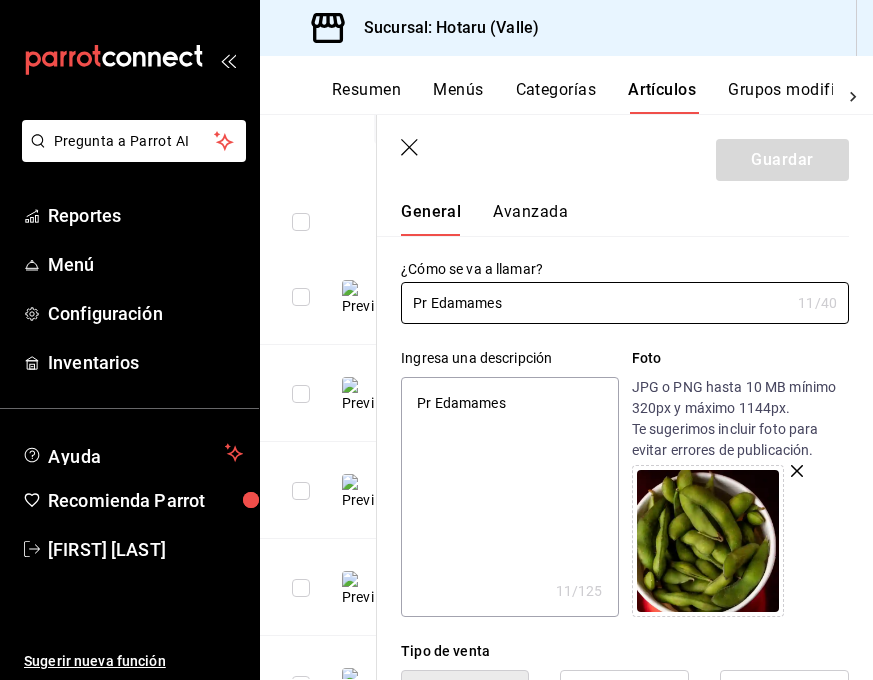 click on "Pr Edamames" at bounding box center [509, 497] 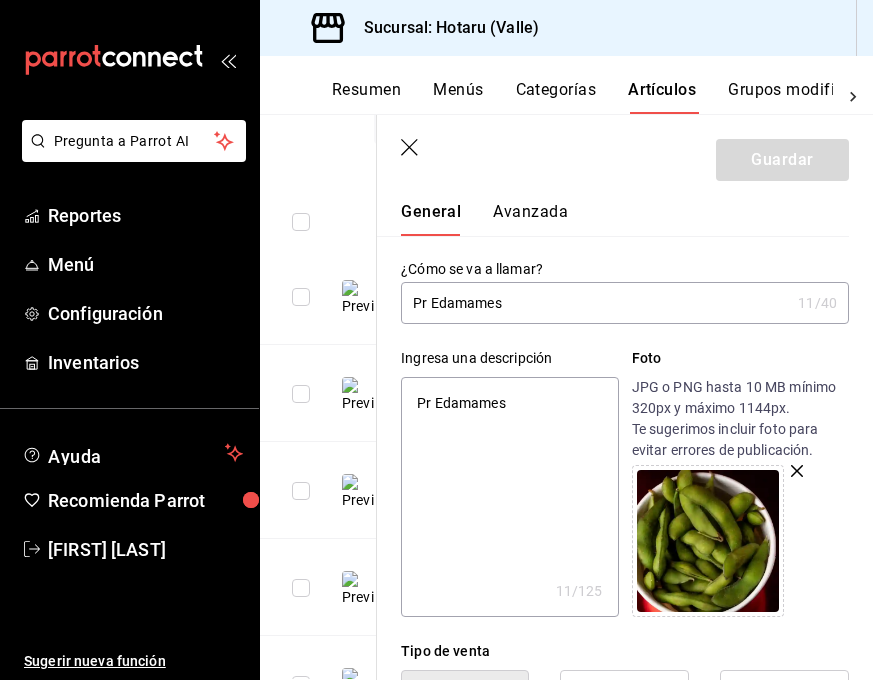 click on "Pr Edamames" at bounding box center [509, 497] 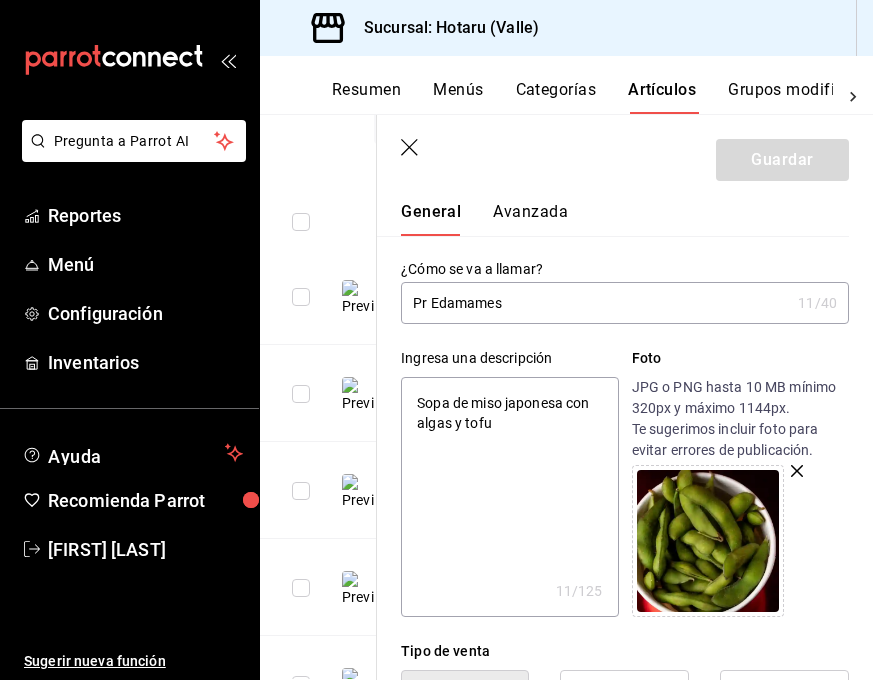 type on "x" 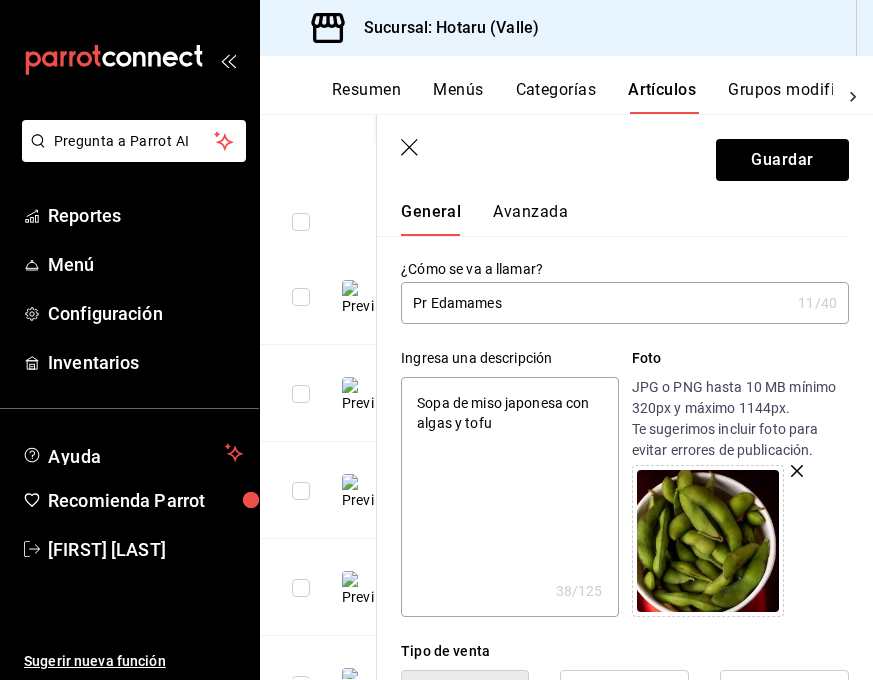 type on "Sopa de miso japonesa con algas y tofu." 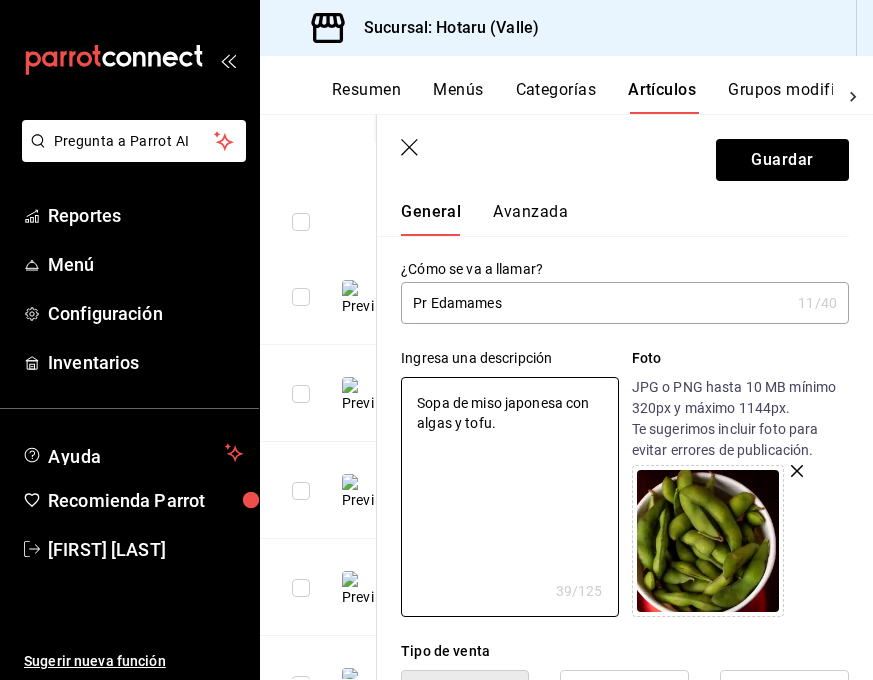 type on "Sopa de miso japonesa con algas y tofu." 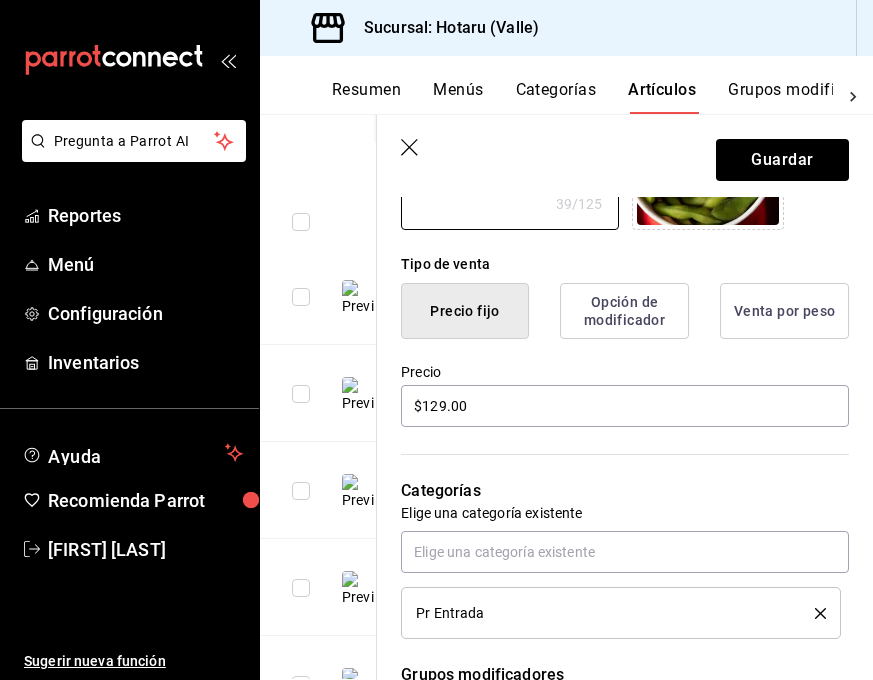 scroll, scrollTop: 444, scrollLeft: 0, axis: vertical 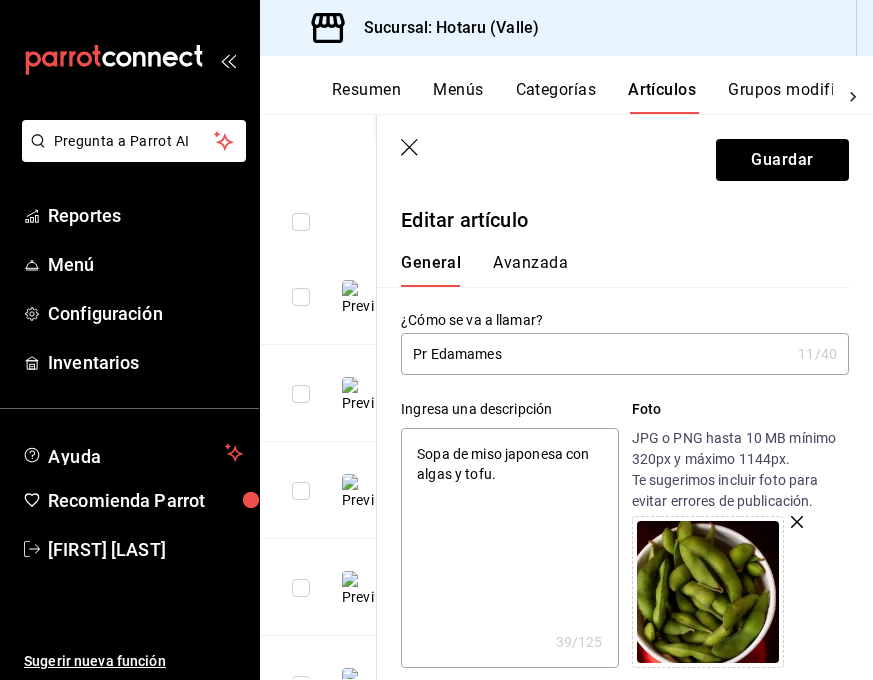 type on "x" 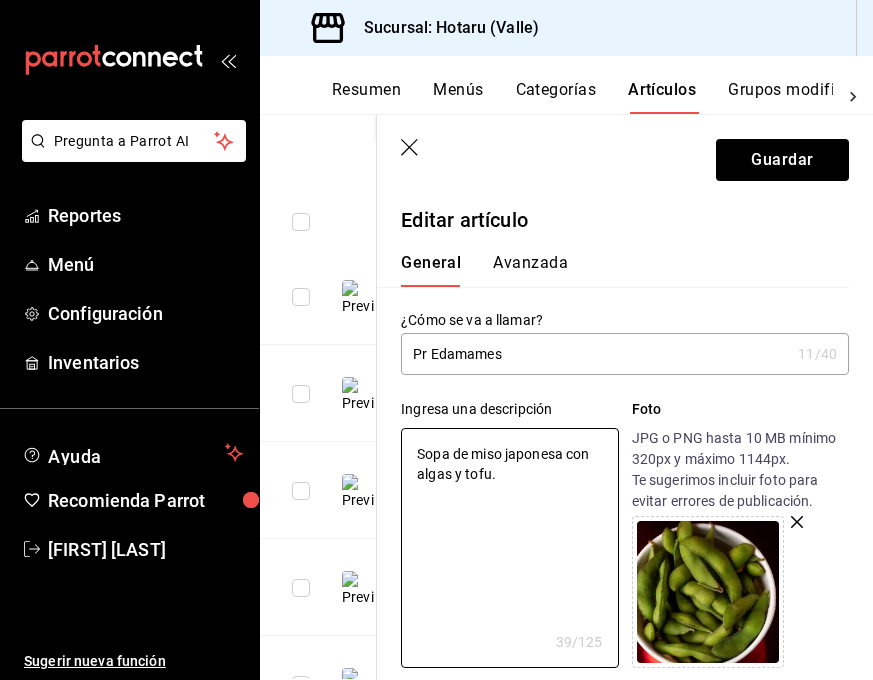 drag, startPoint x: 523, startPoint y: 479, endPoint x: 396, endPoint y: 449, distance: 130.49521 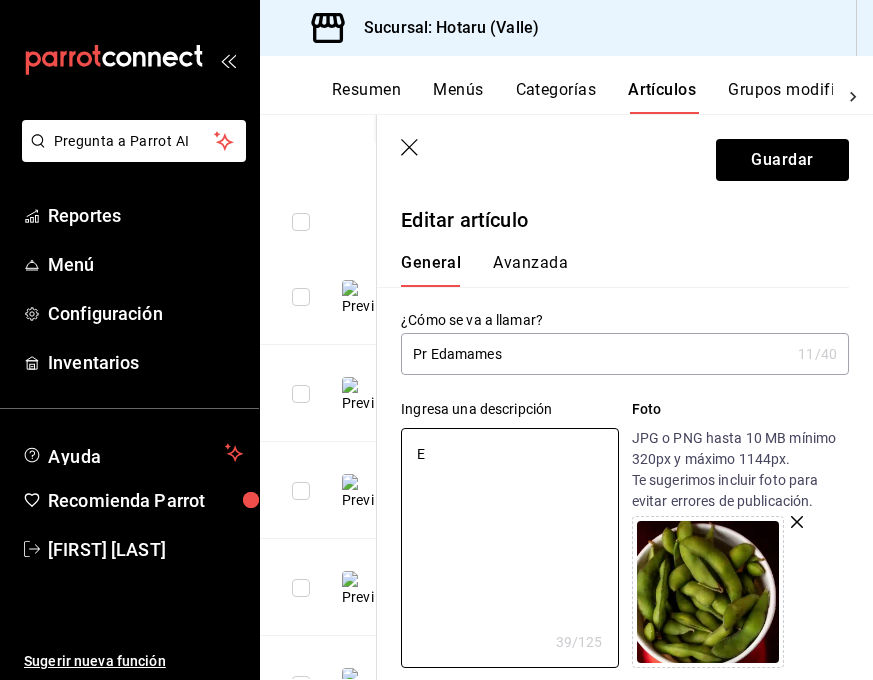 type on "x" 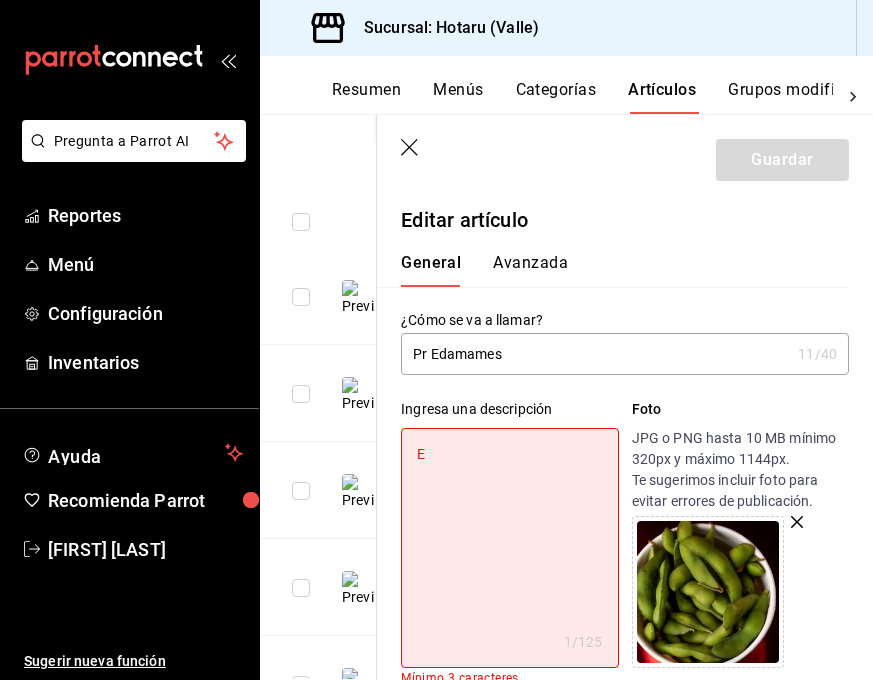type on "Ed" 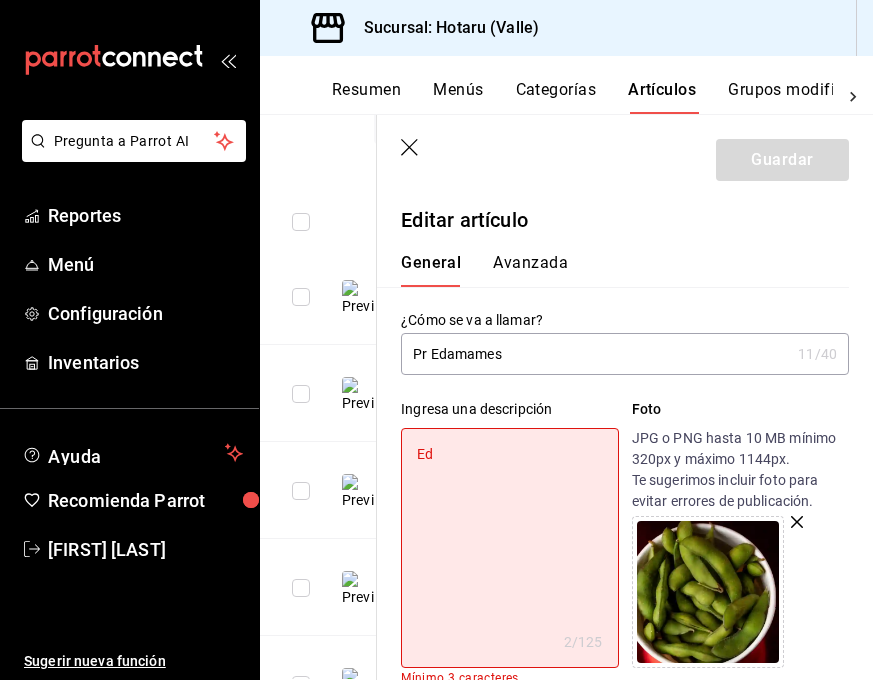 type on "Edm" 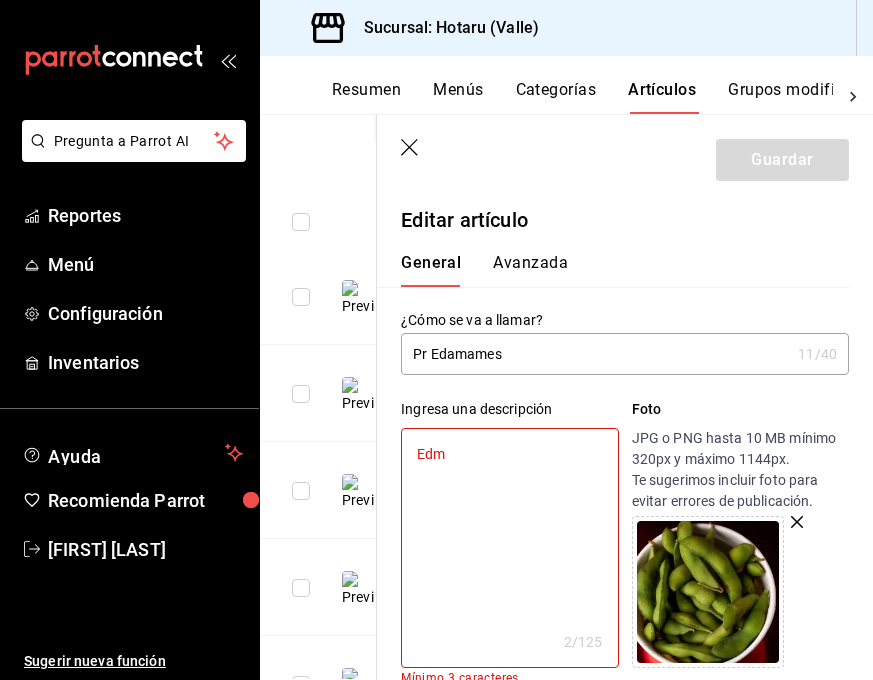 type on "[FIRST]" 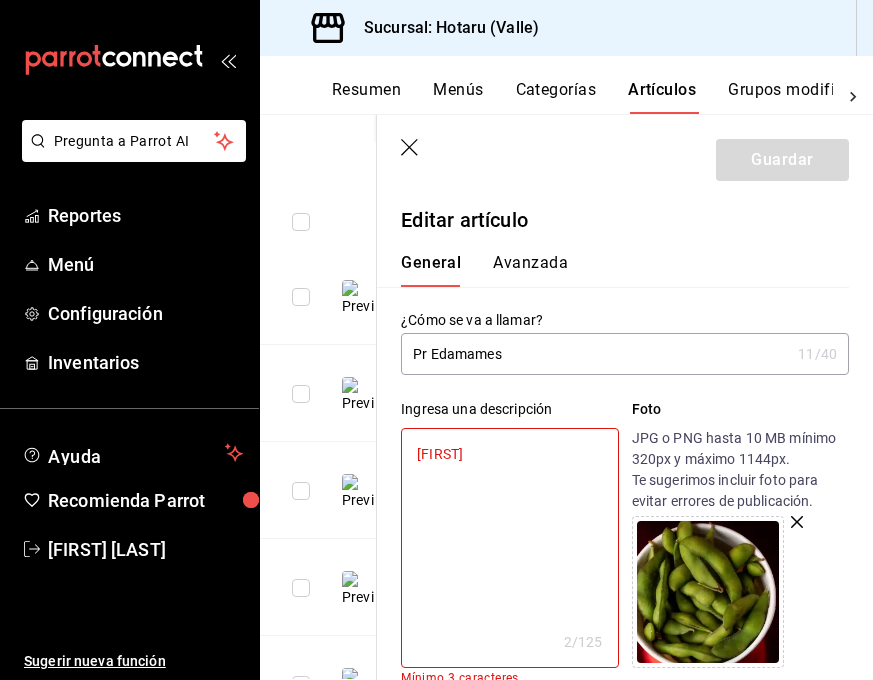 type on "x" 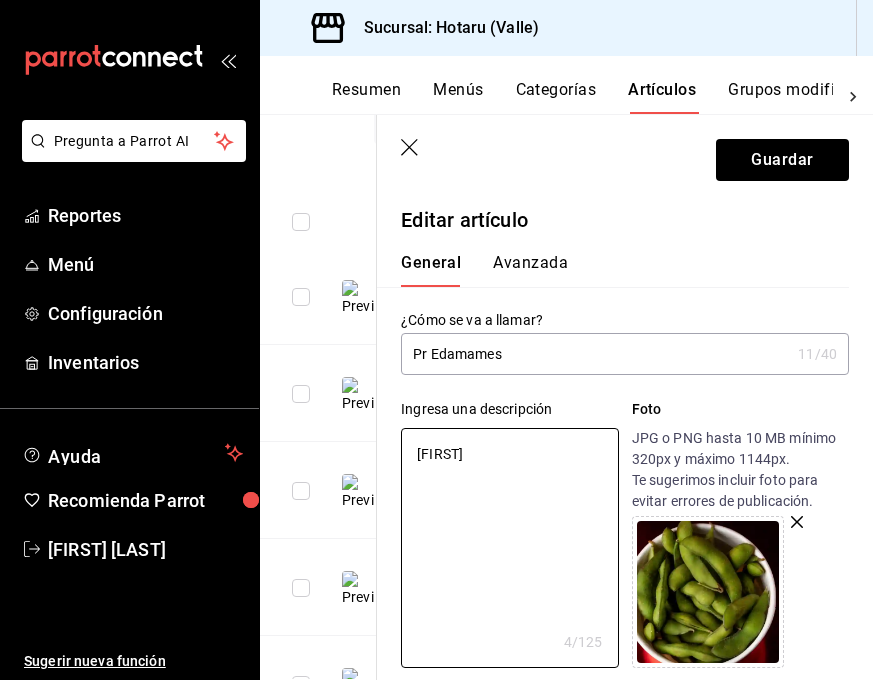 type on "Edm" 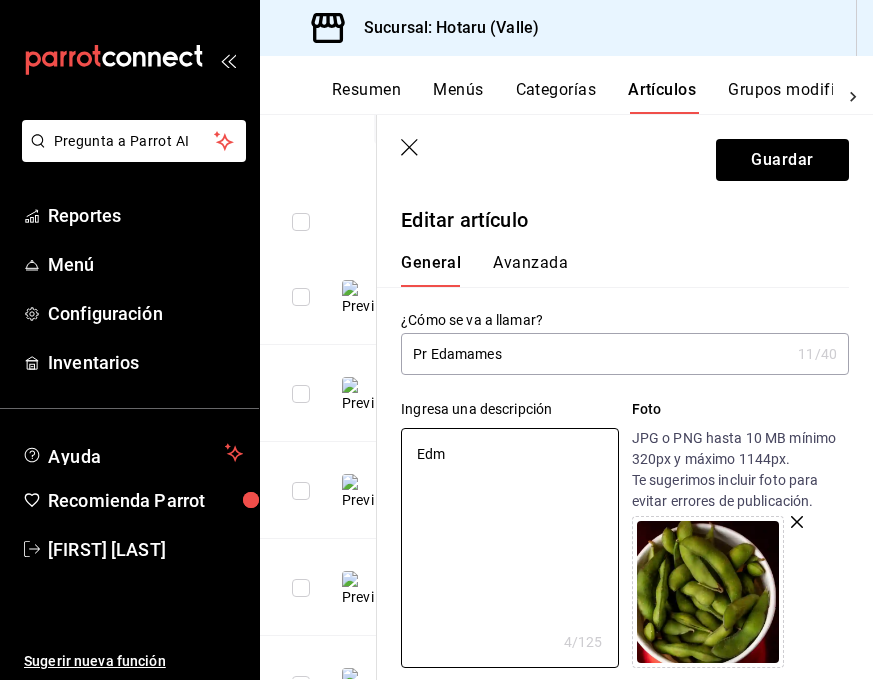 type on "Ed" 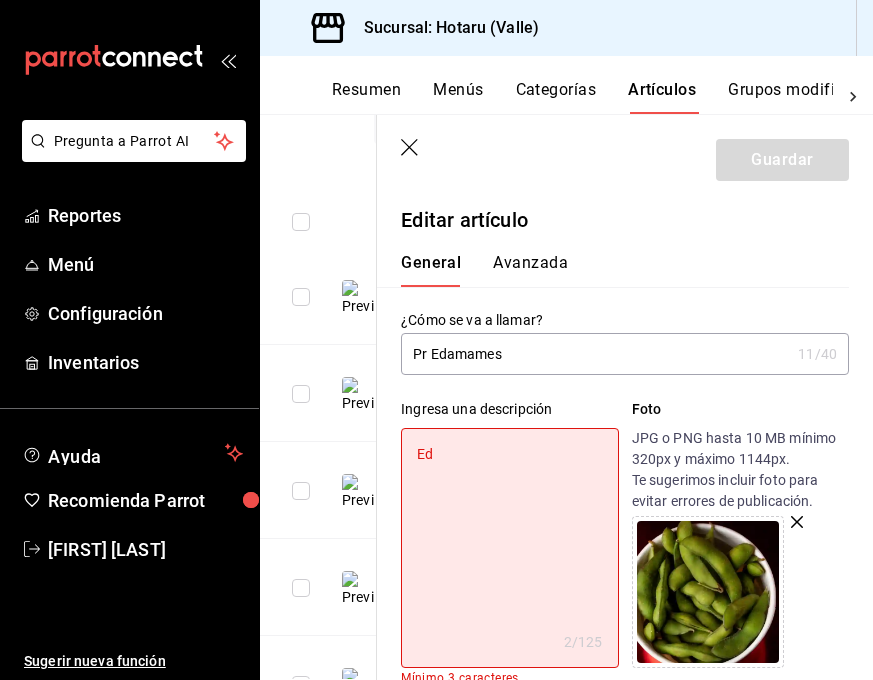 type on "Eda" 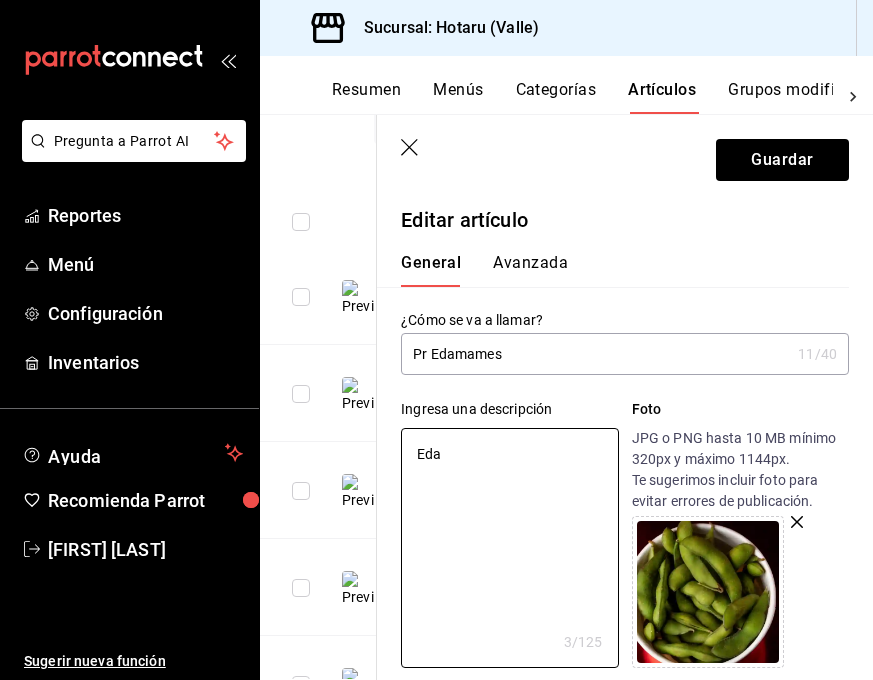 type on "Edam" 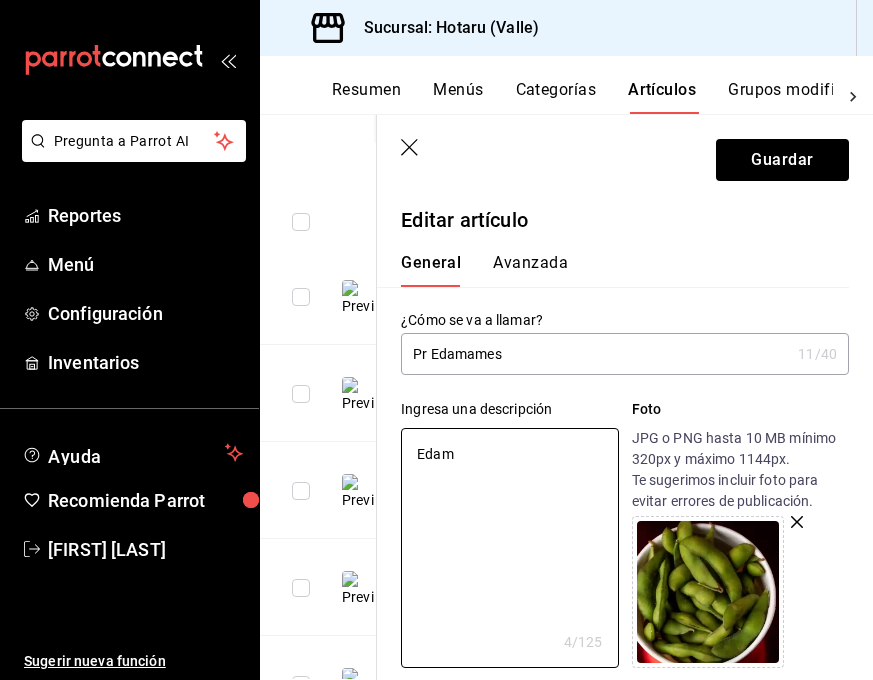 type on "Edama" 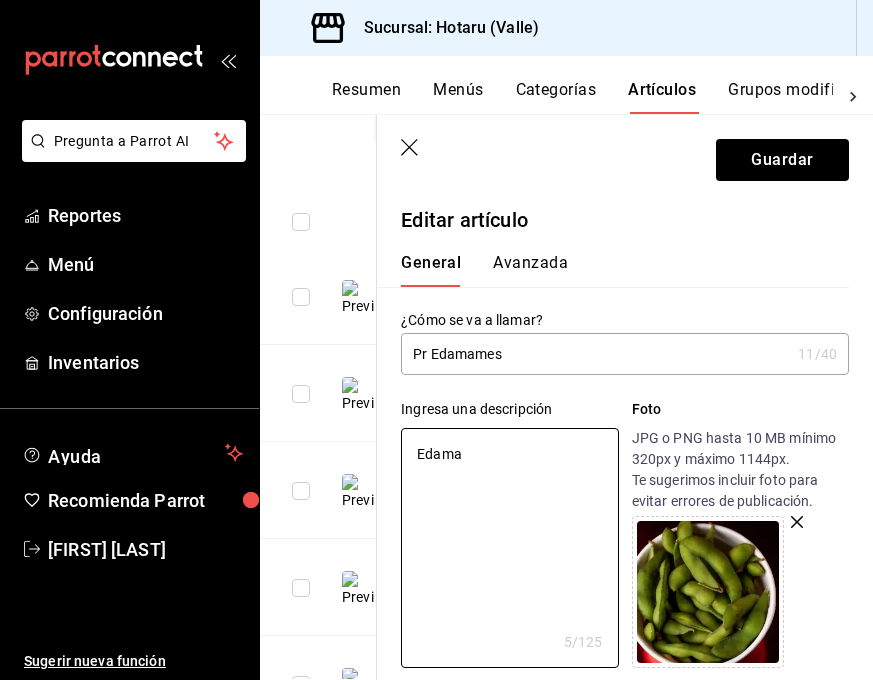 type on "Edamam" 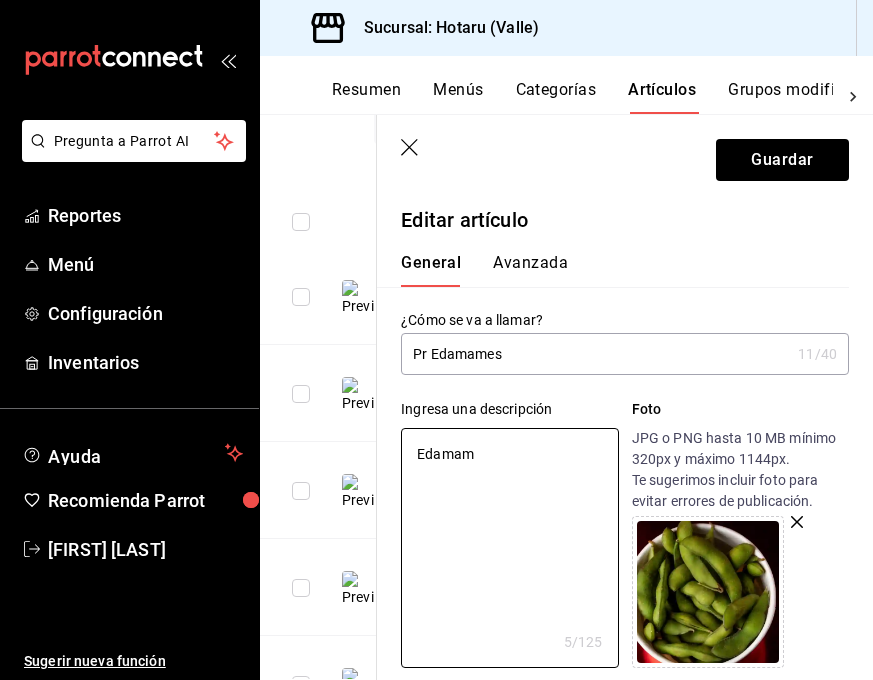 type on "Edamame" 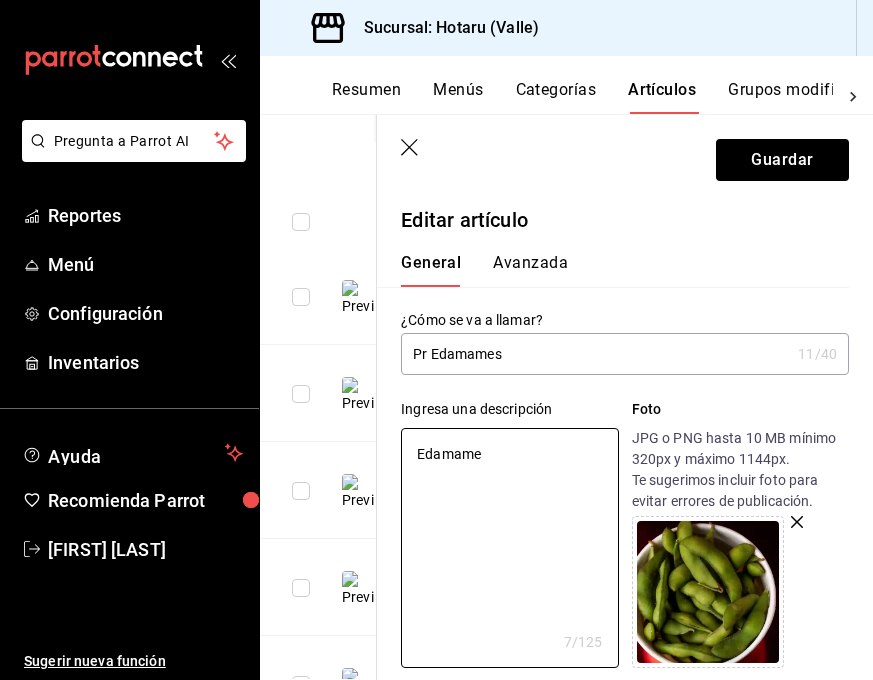 type on "Edamames" 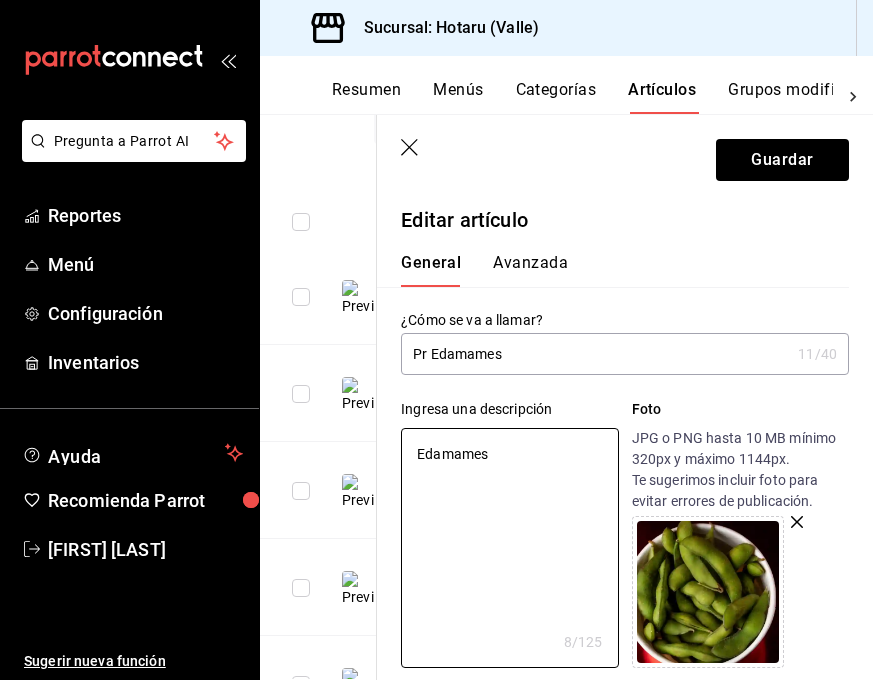 type on "Edamames." 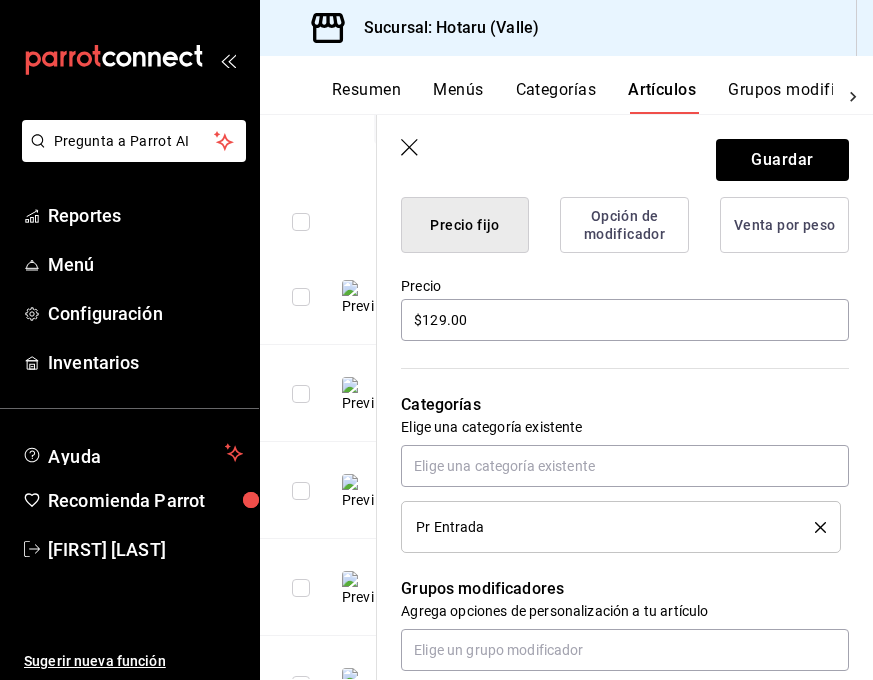 scroll, scrollTop: 532, scrollLeft: 0, axis: vertical 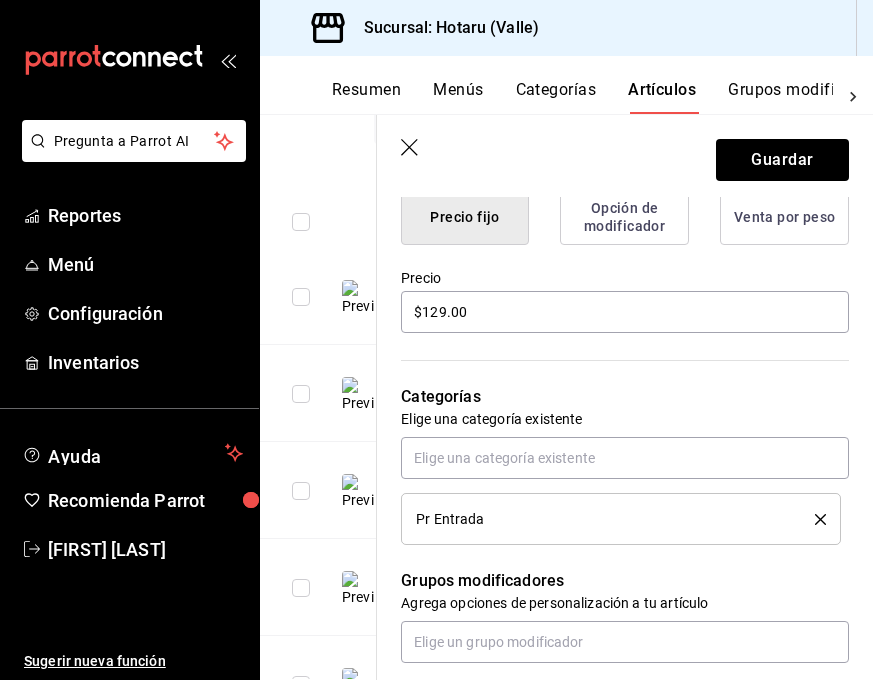 type on "Edamames." 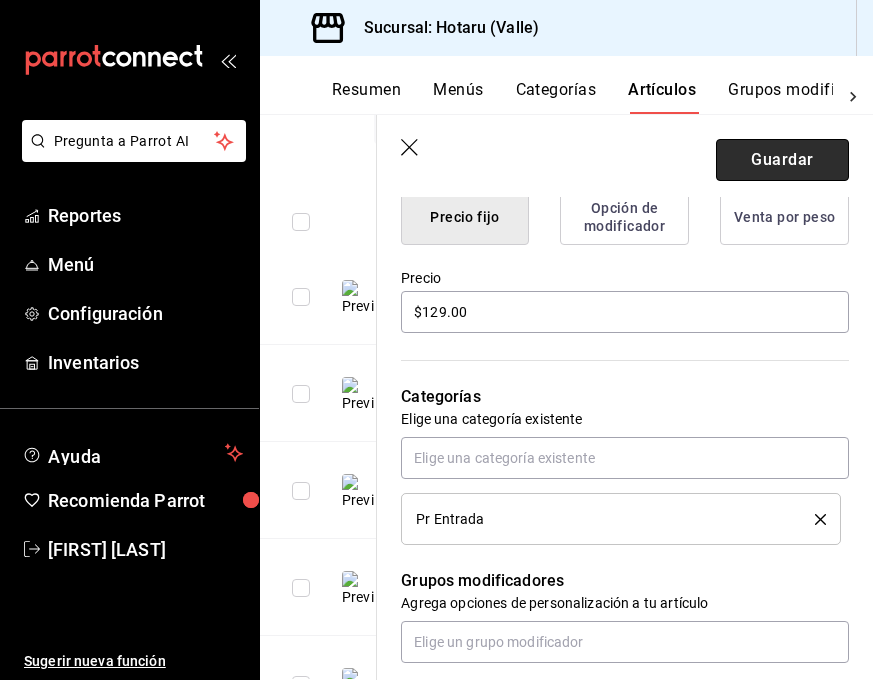 click on "Guardar" at bounding box center [782, 160] 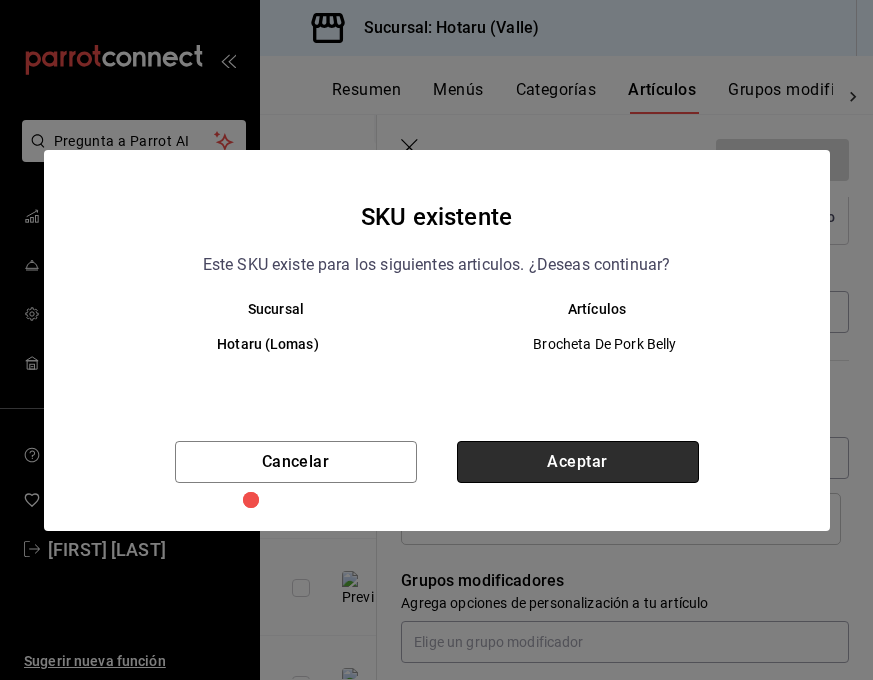 click on "Aceptar" at bounding box center [578, 462] 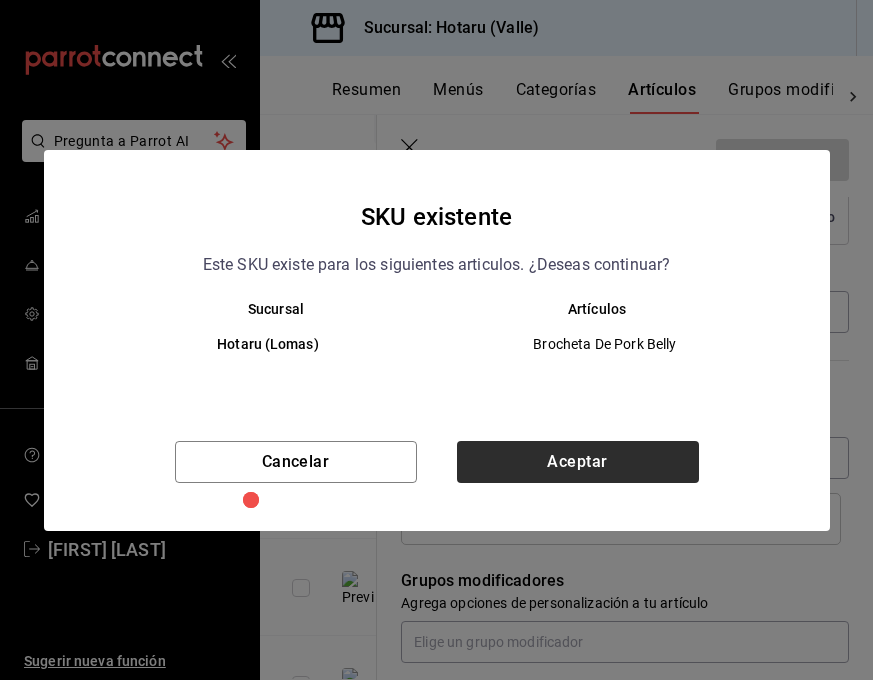 type on "x" 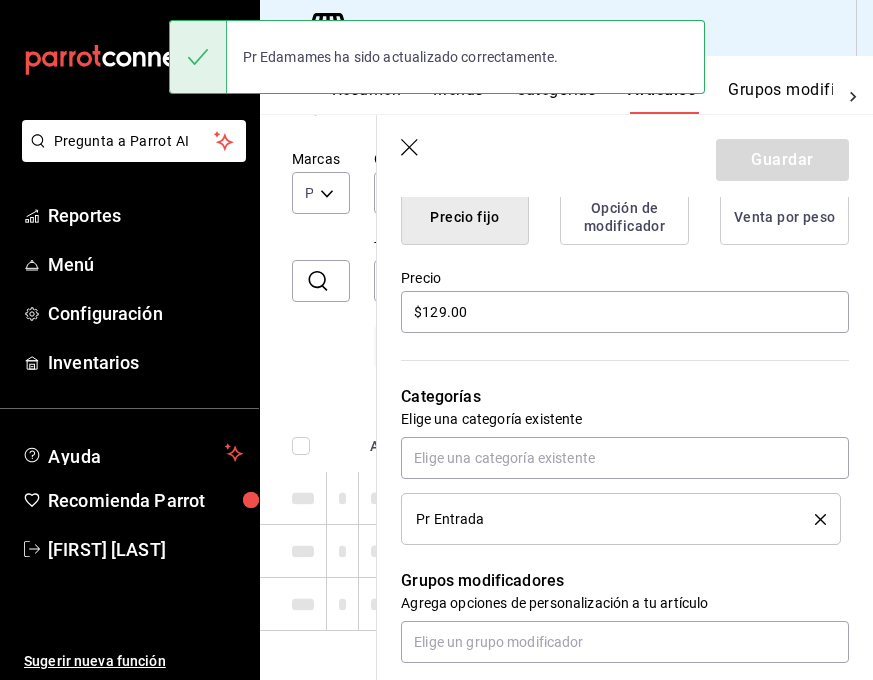 scroll, scrollTop: 79, scrollLeft: 0, axis: vertical 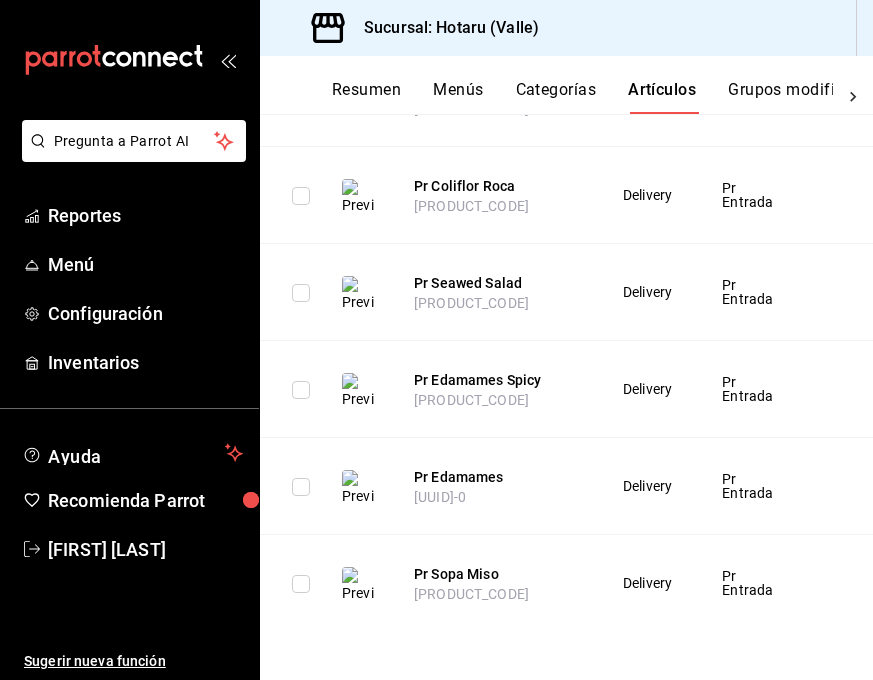 click on "Pr Sopa Miso [PRODUCT_CODE]" at bounding box center (494, 583) 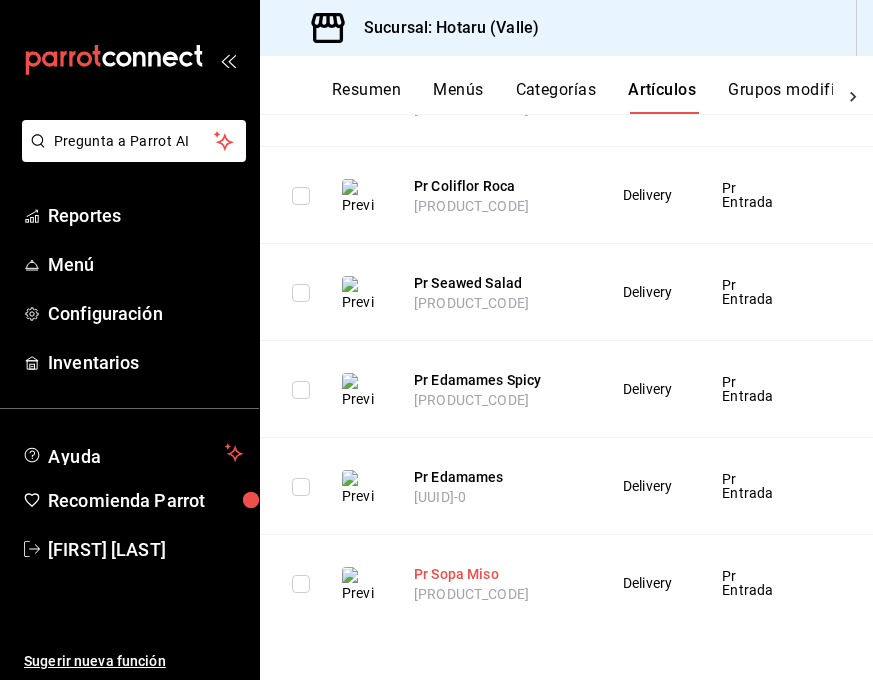 click on "Pr Sopa Miso" at bounding box center [494, 574] 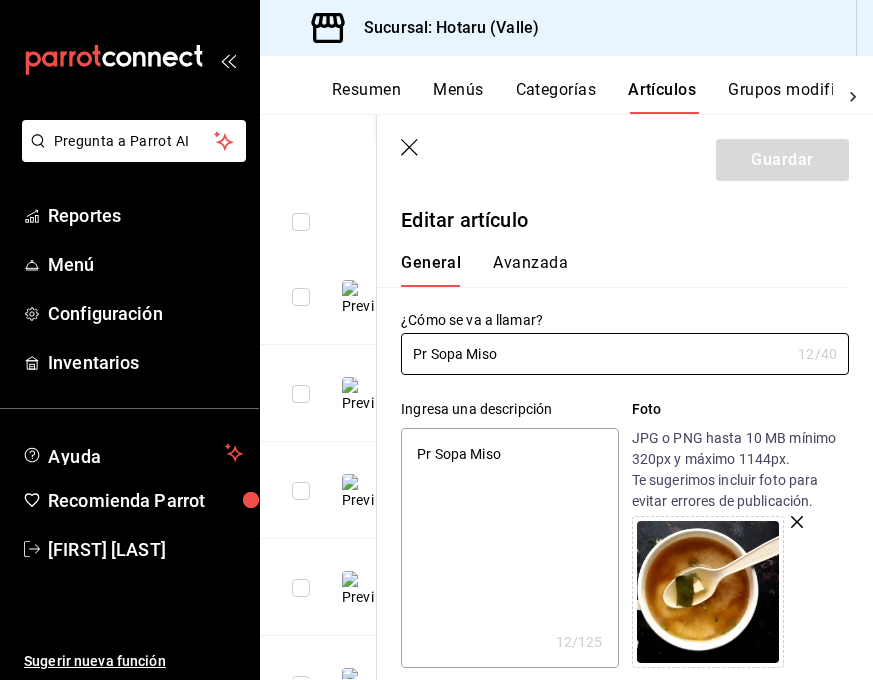 type on "x" 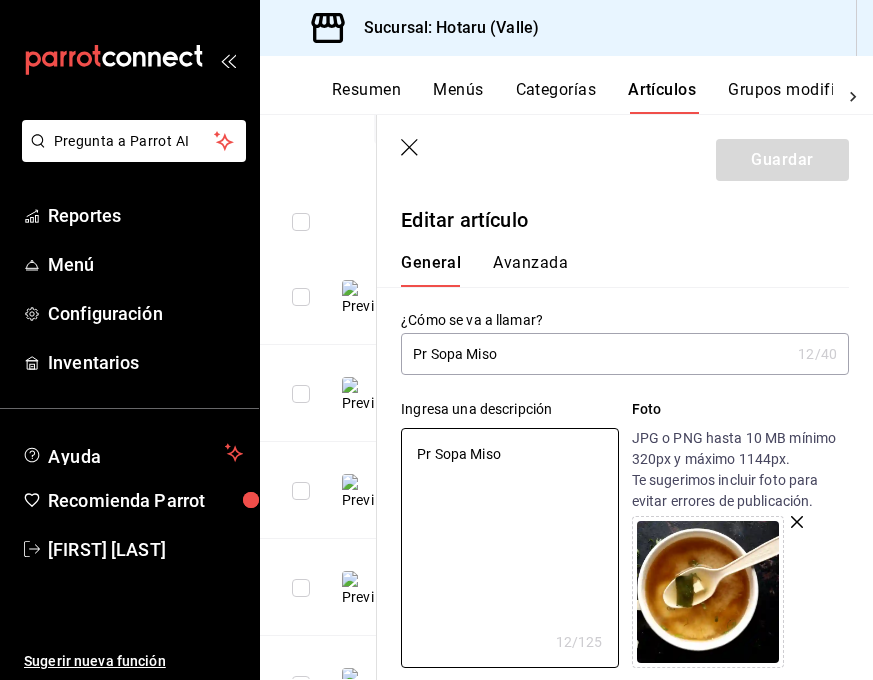drag, startPoint x: 518, startPoint y: 452, endPoint x: 341, endPoint y: 452, distance: 177 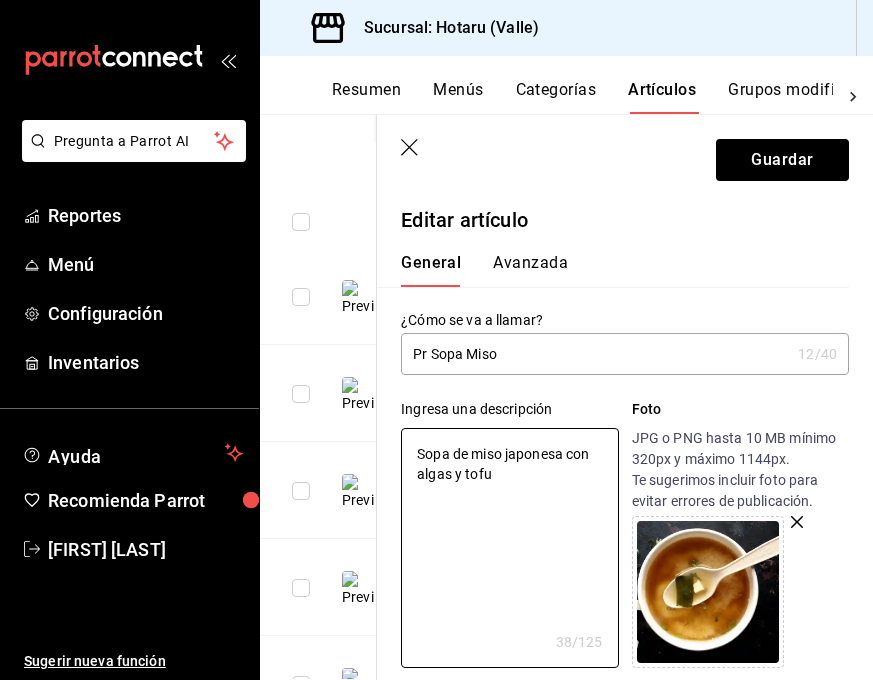 type on "x" 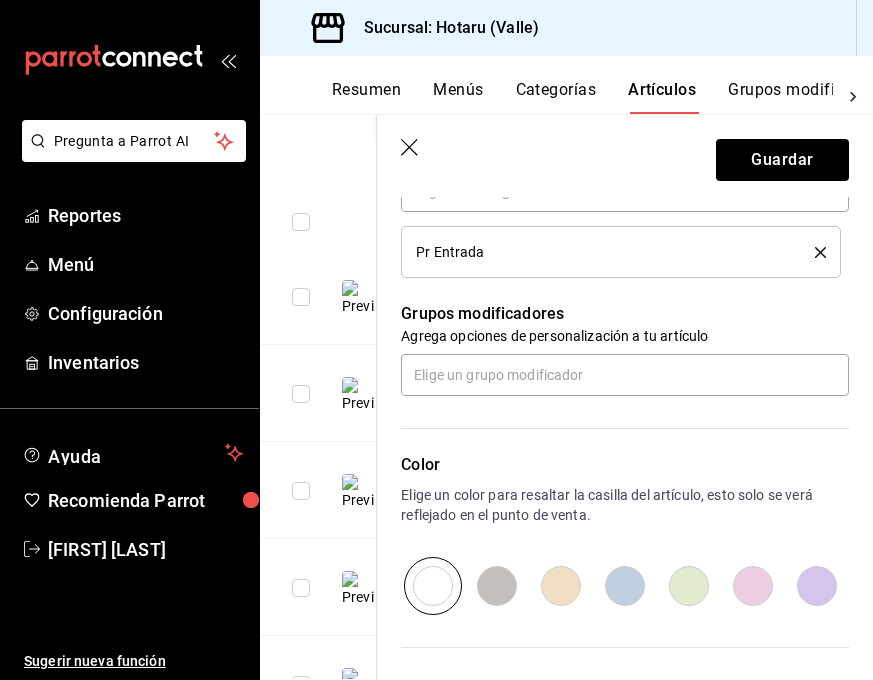scroll, scrollTop: 793, scrollLeft: 0, axis: vertical 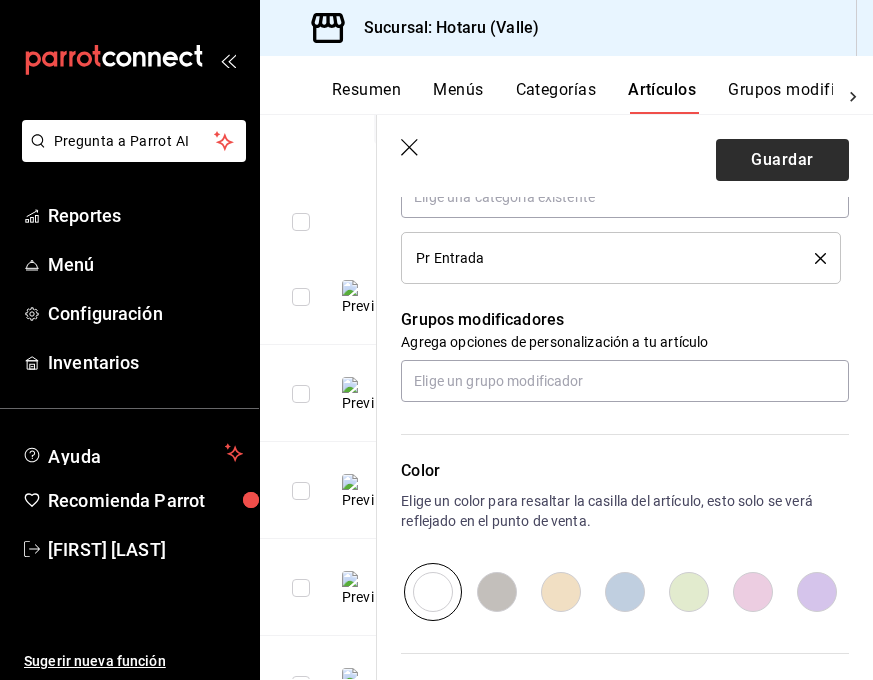 type on "Sopa de miso japonesa con algas y tofu." 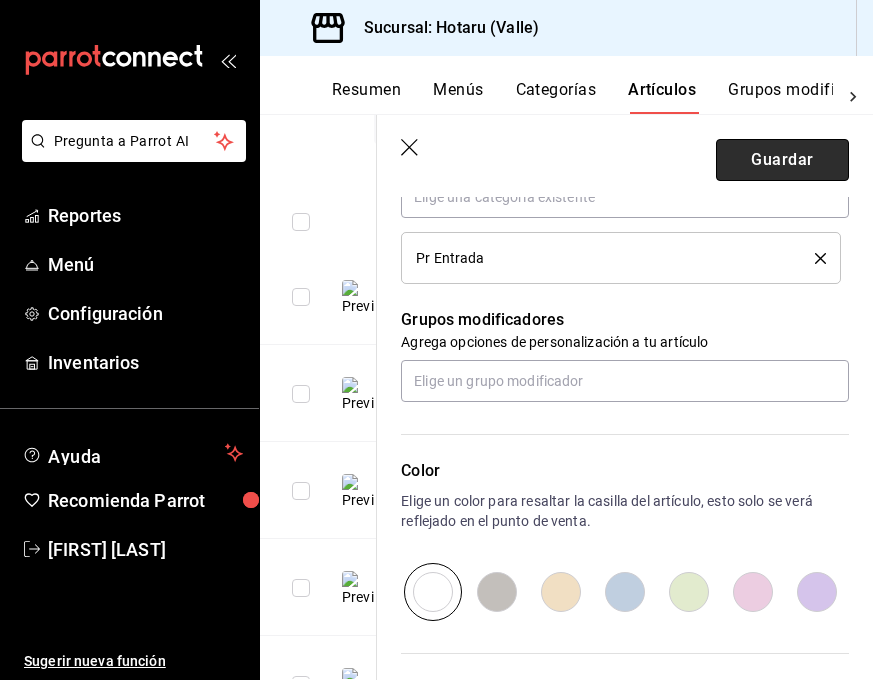 click on "Guardar" at bounding box center [782, 160] 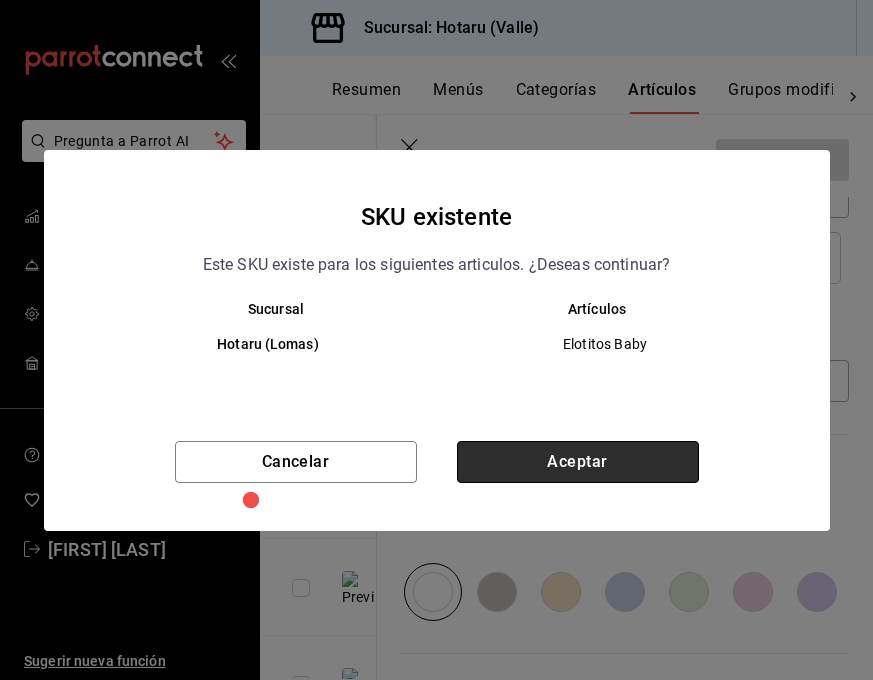 click on "Aceptar" at bounding box center [578, 462] 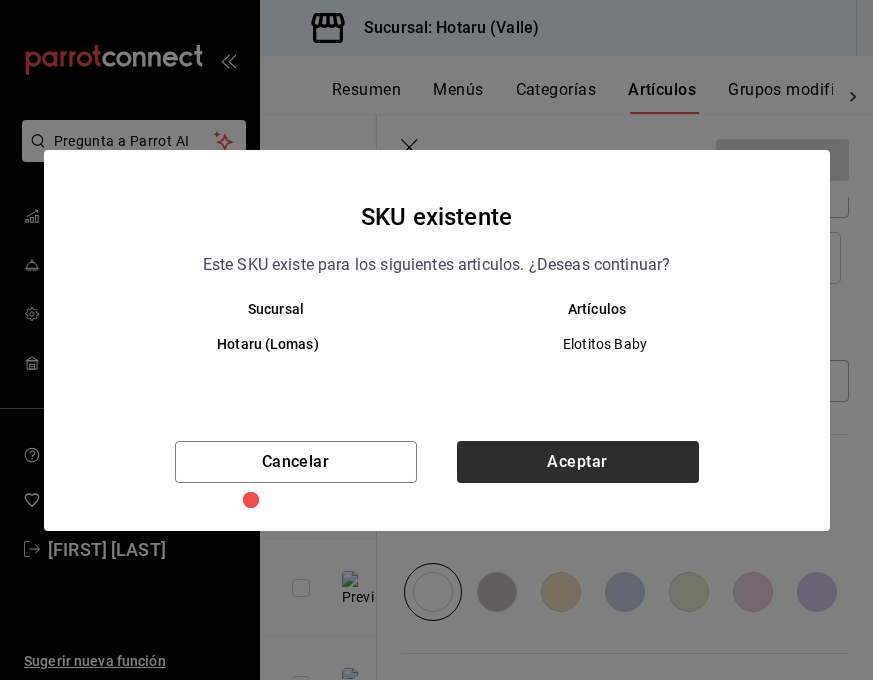 type on "x" 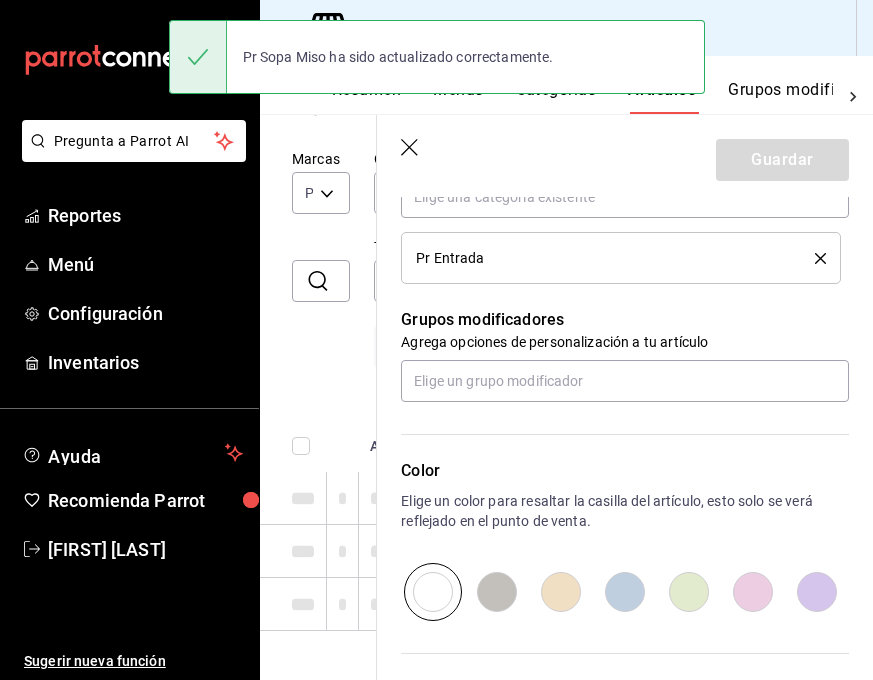 scroll, scrollTop: 79, scrollLeft: 0, axis: vertical 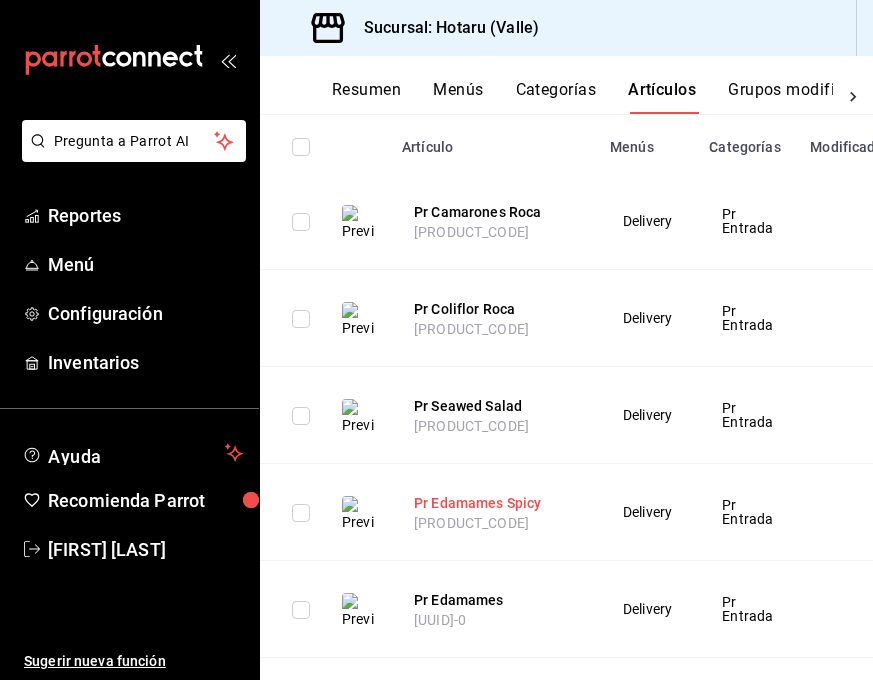 click on "Pr Edamames Spicy" at bounding box center (494, 503) 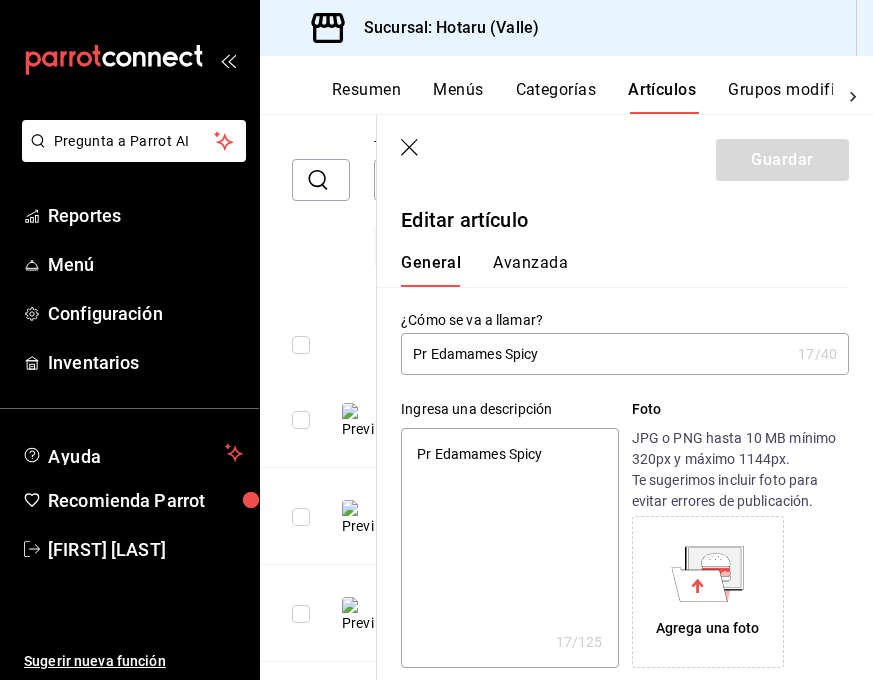 type on "x" 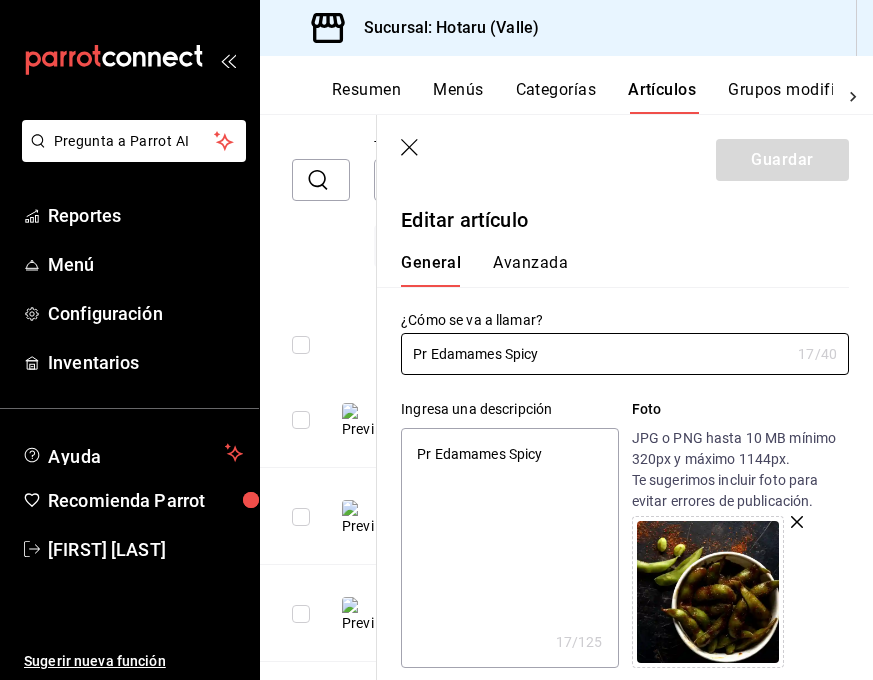 click on "Pr Edamames Spicy" at bounding box center (509, 548) 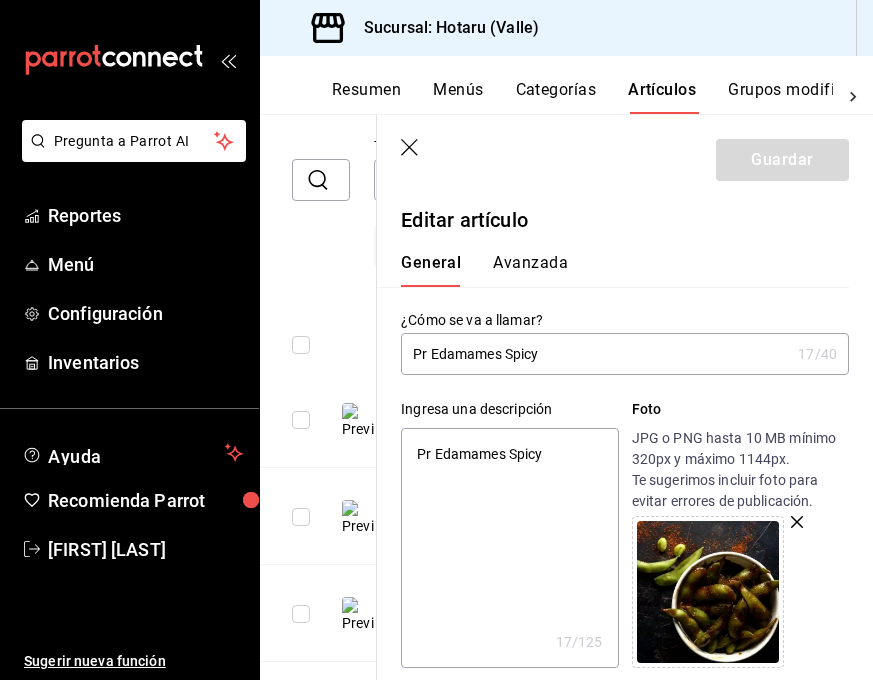 click on "Pr Edamames Spicy" at bounding box center [509, 548] 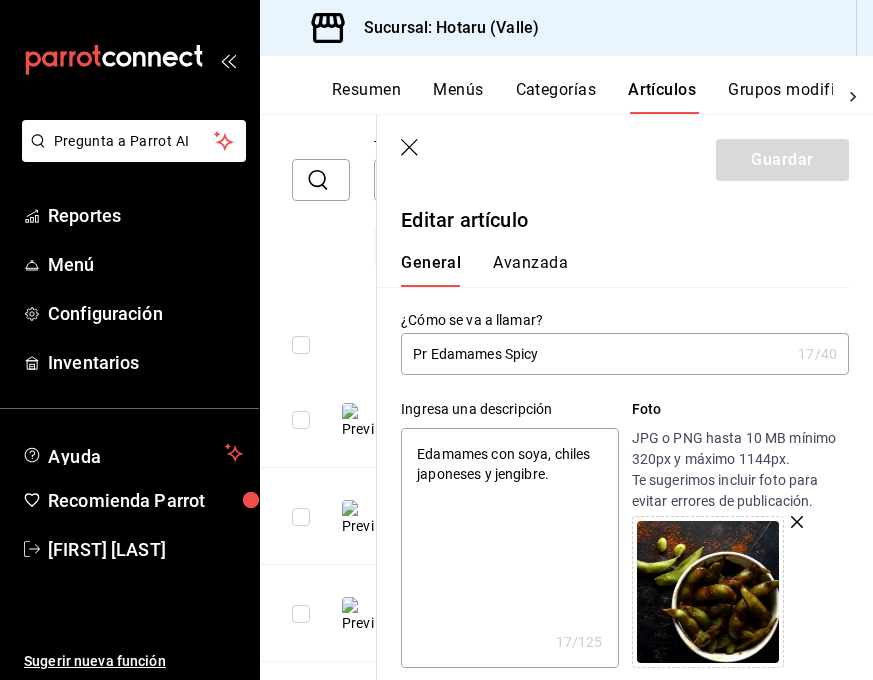 type on "x" 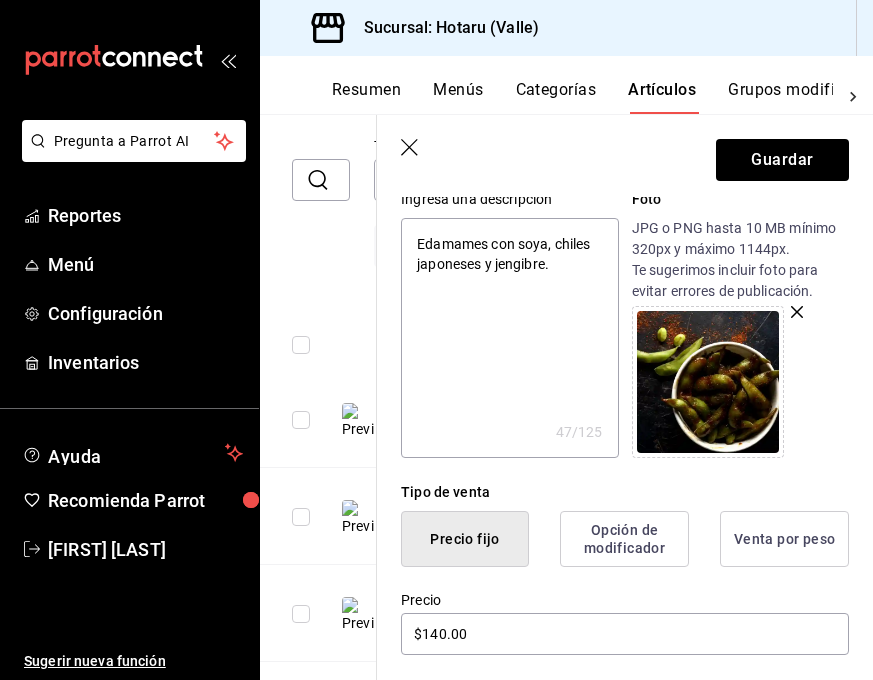 scroll, scrollTop: 209, scrollLeft: 0, axis: vertical 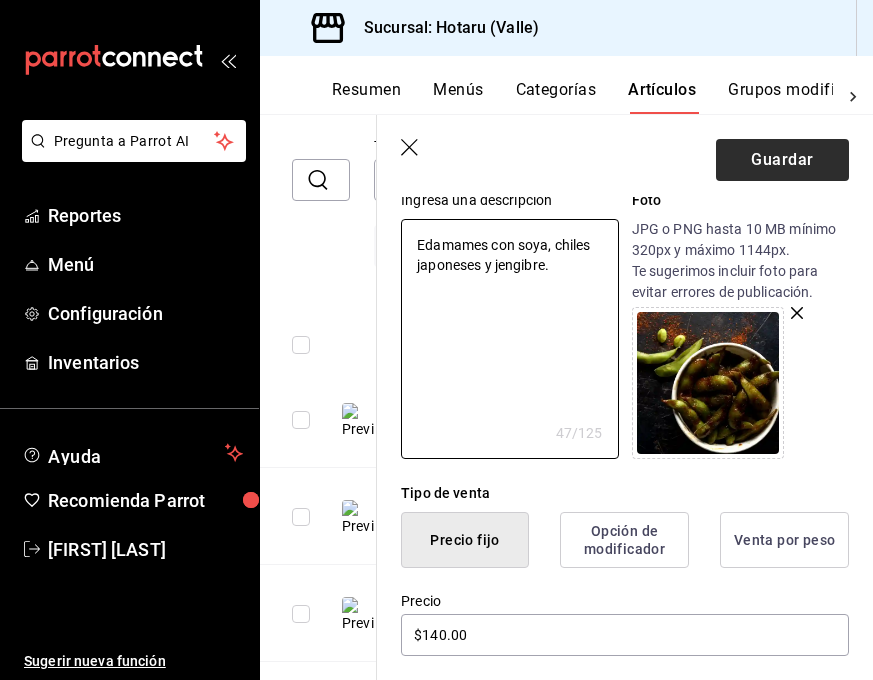 type on "Edamames con soya, chiles japoneses y jengibre." 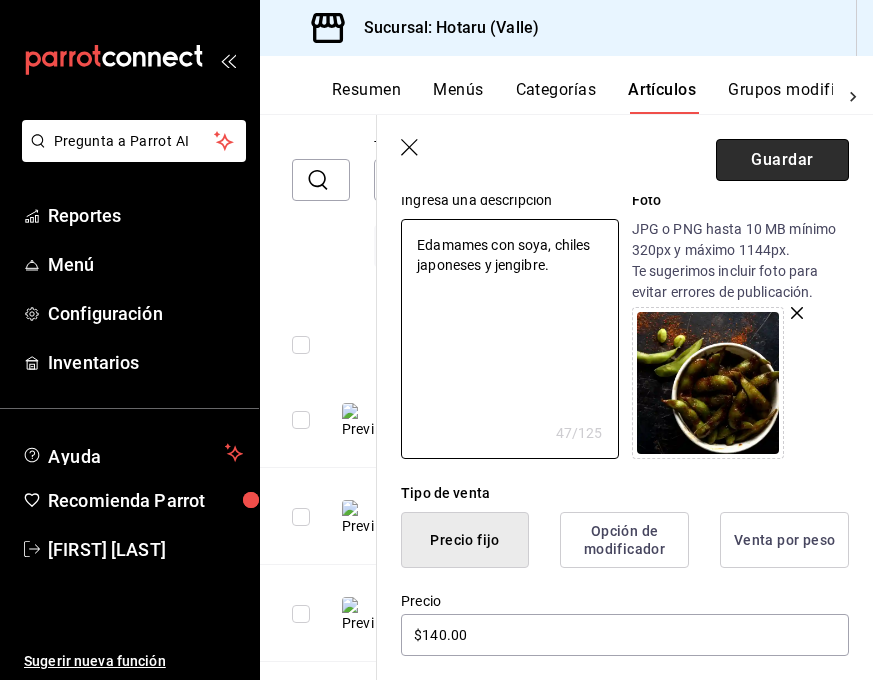 click on "Guardar" at bounding box center (782, 160) 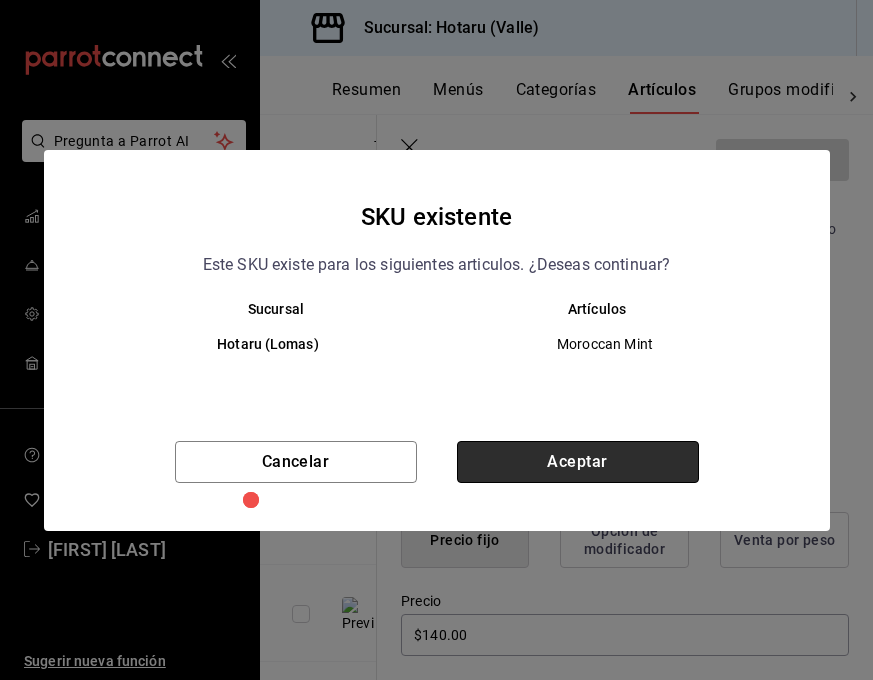 click on "Aceptar" at bounding box center (578, 462) 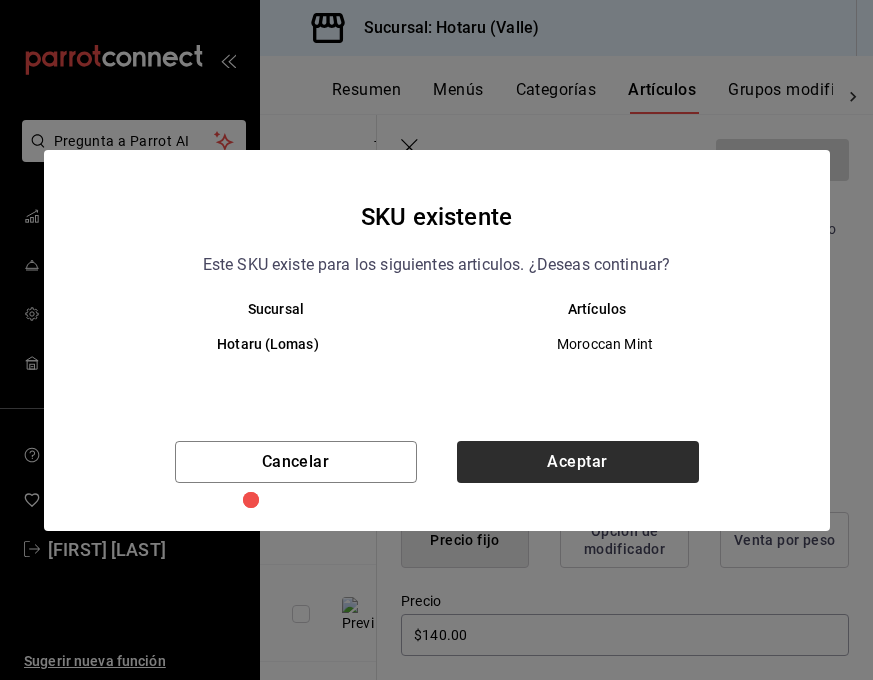 type on "x" 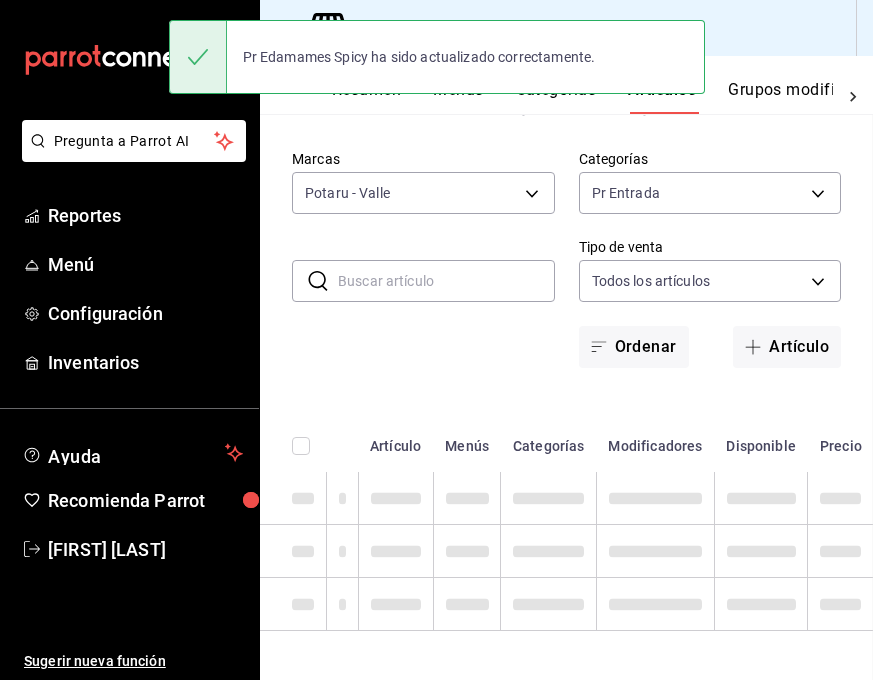 scroll, scrollTop: 79, scrollLeft: 0, axis: vertical 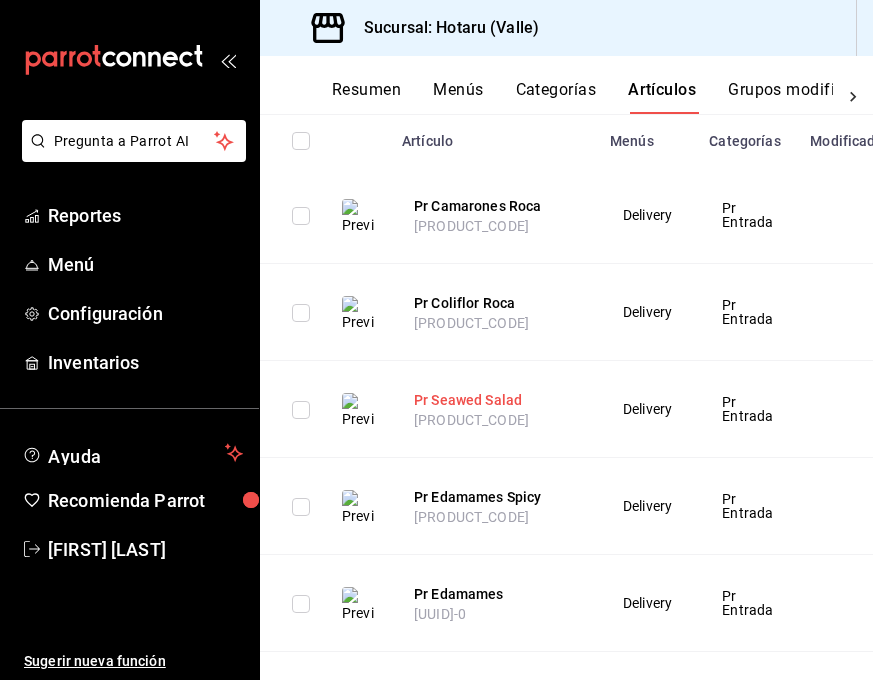 click on "Pr Seawed Salad" at bounding box center [494, 400] 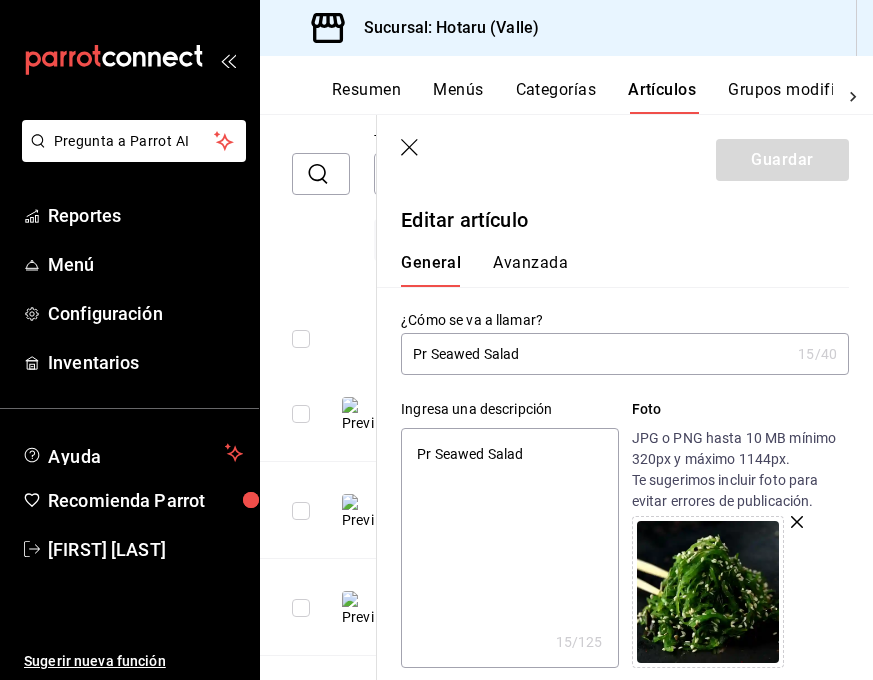 click on "Pr Seawed Salad" at bounding box center (595, 354) 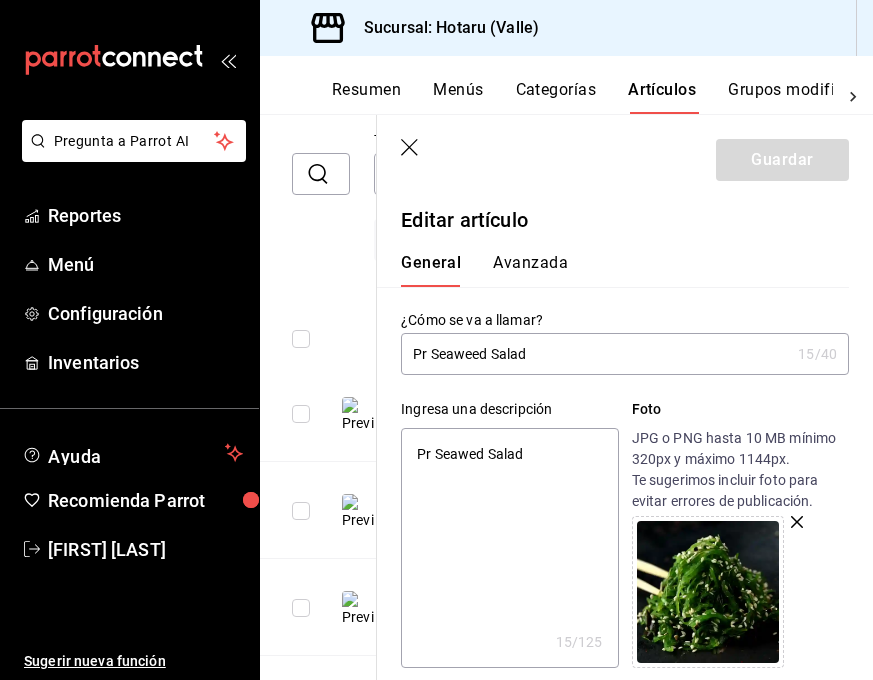 type on "x" 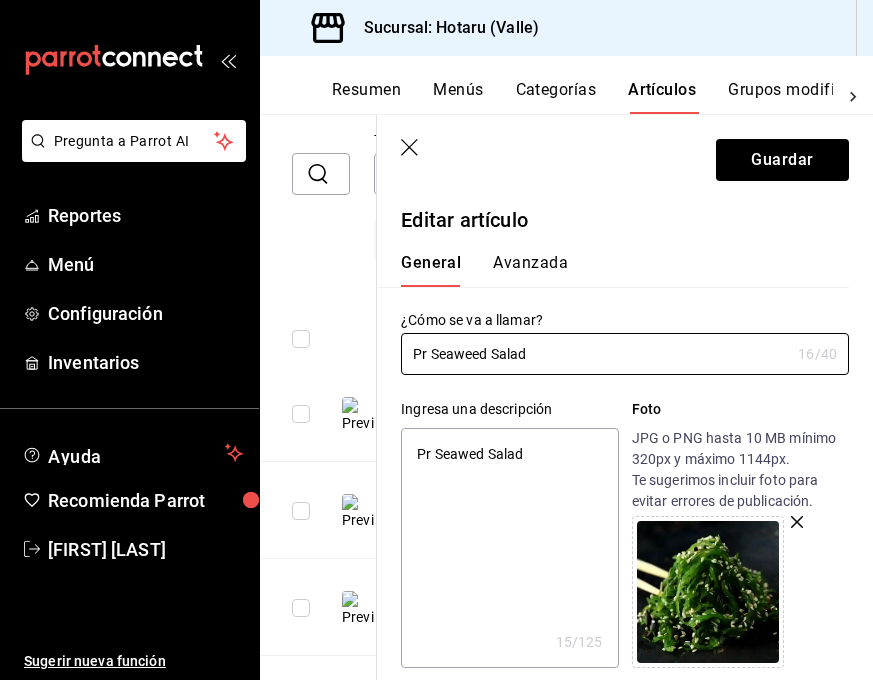 type on "Pr Seaweed Salad" 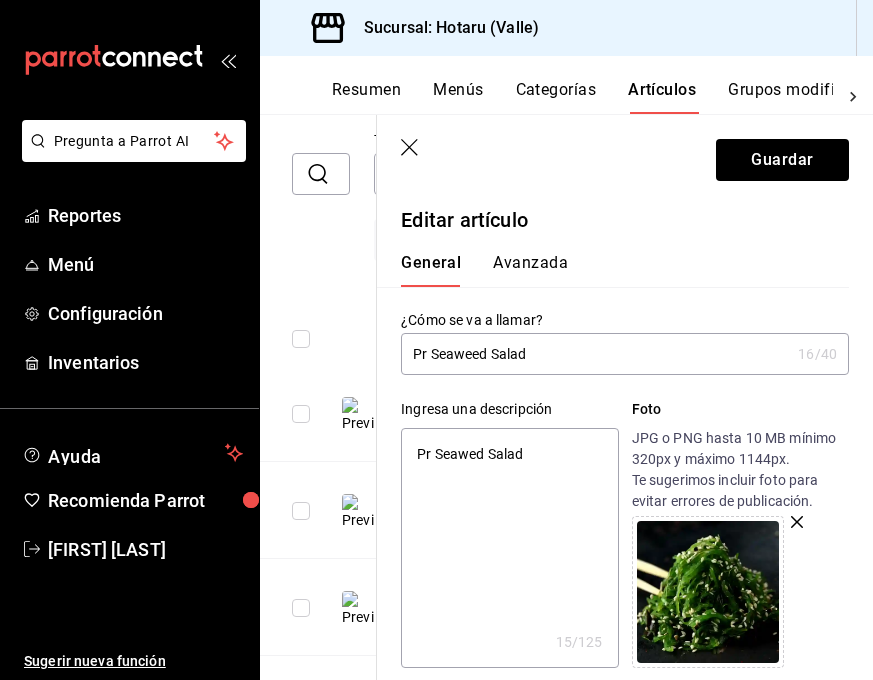 click on "Pr Seawed Salad" at bounding box center (509, 548) 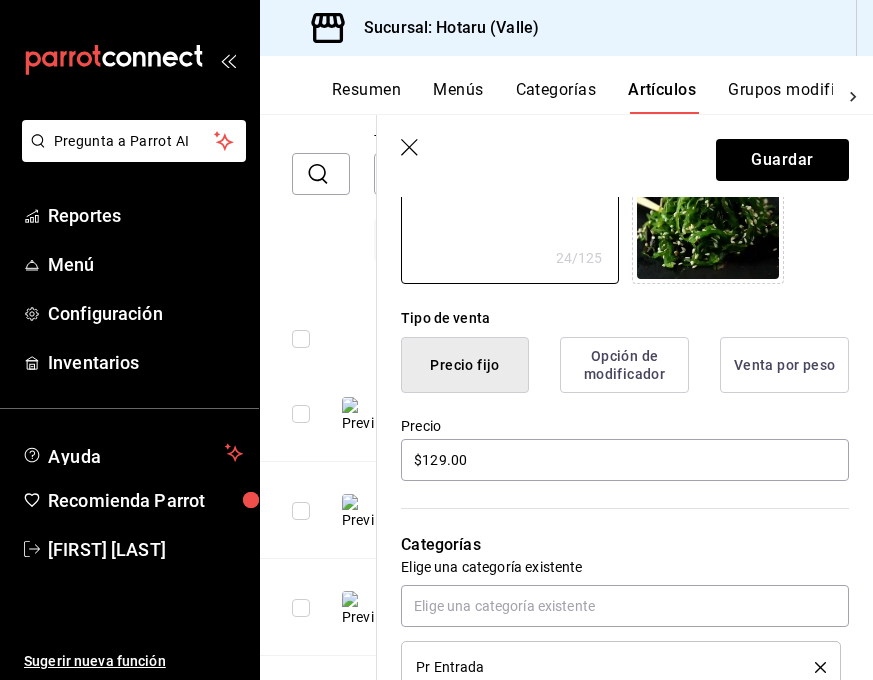 scroll, scrollTop: 400, scrollLeft: 0, axis: vertical 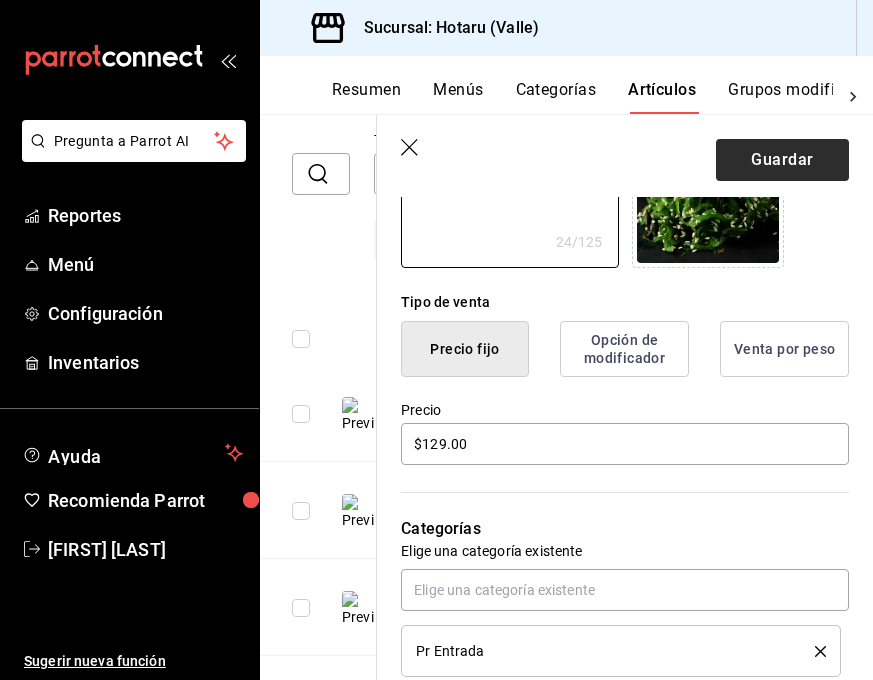 type on "Ensalada de algas dulce." 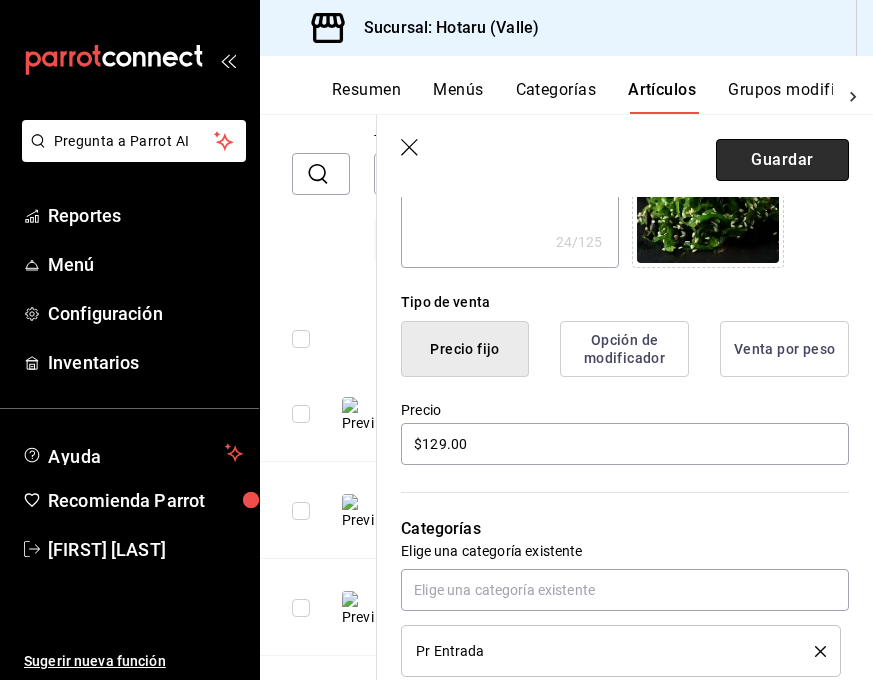 click on "Guardar" at bounding box center (782, 160) 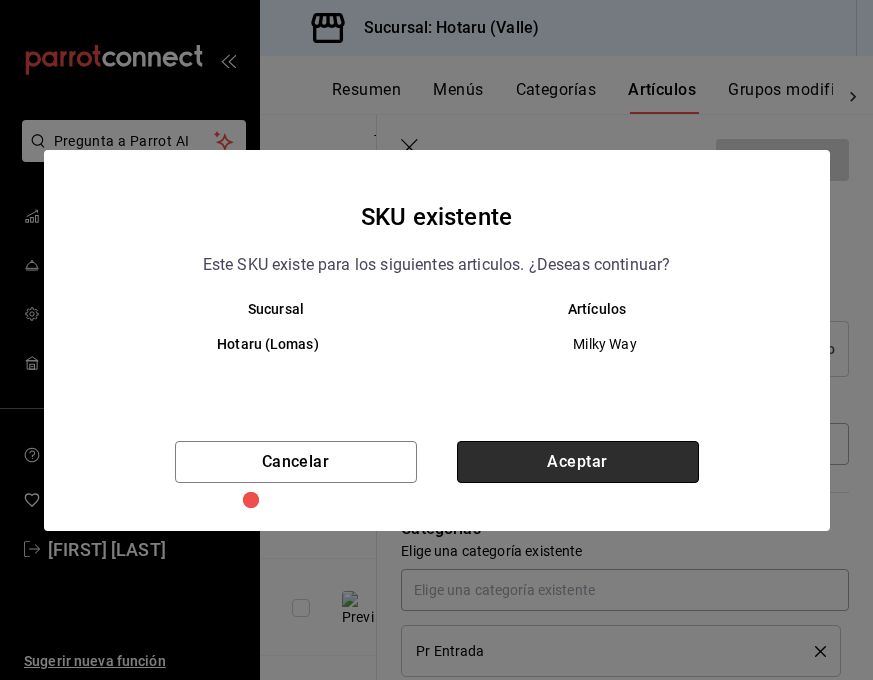 click on "Aceptar" at bounding box center [578, 462] 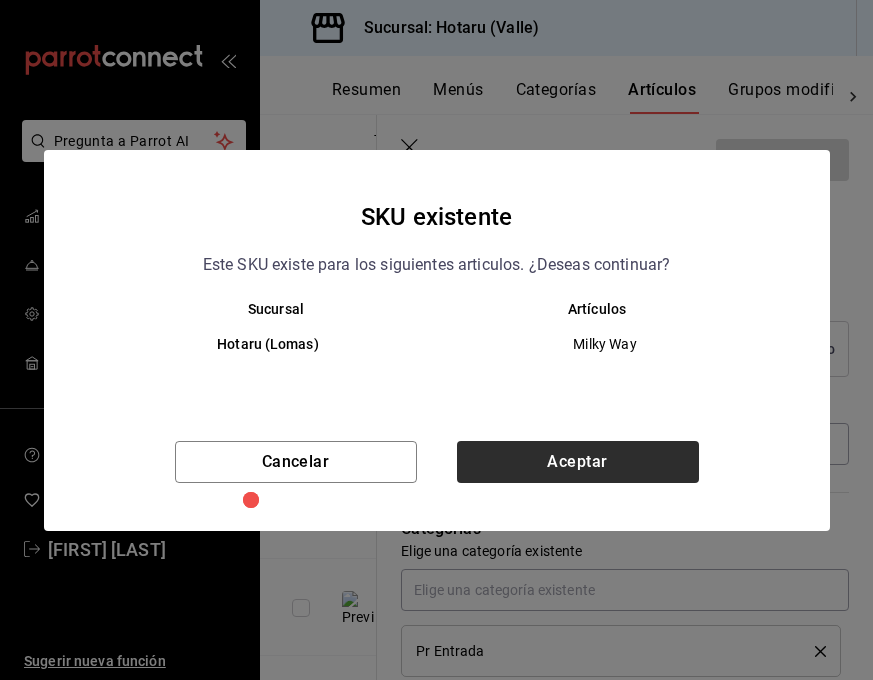 type on "x" 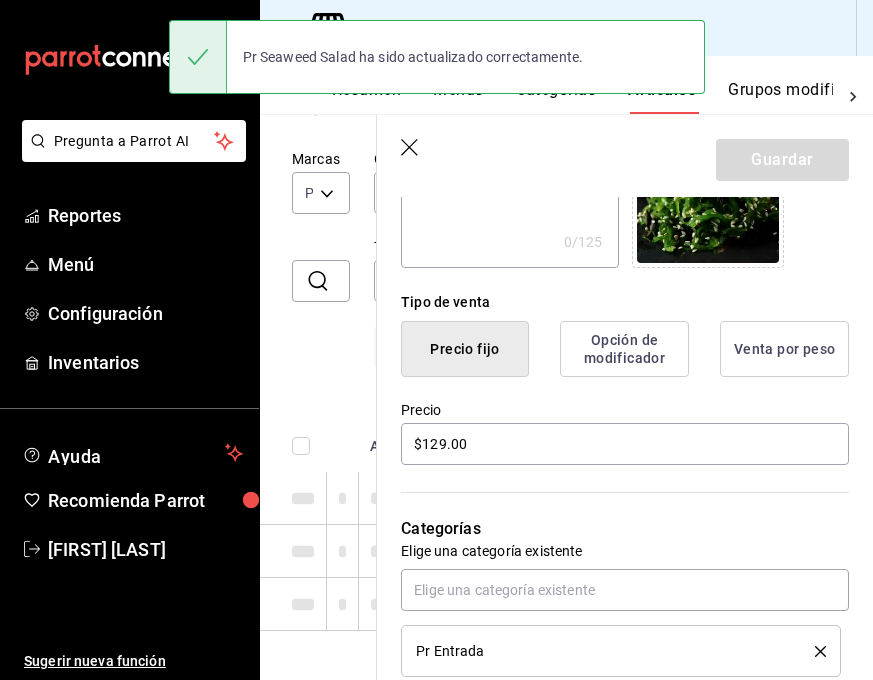 scroll, scrollTop: 79, scrollLeft: 0, axis: vertical 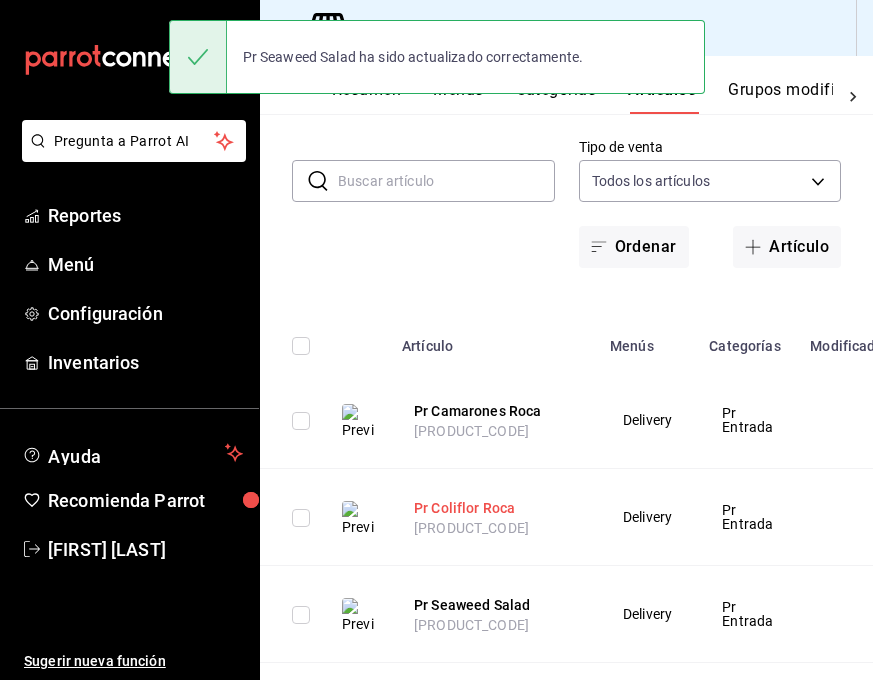 click on "Pr Coliflor Roca" at bounding box center (494, 508) 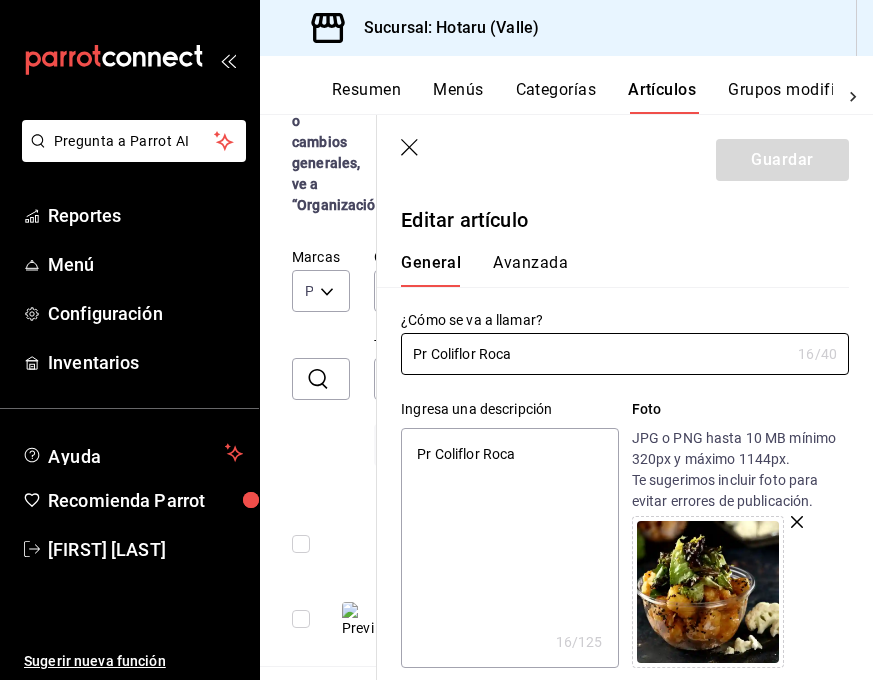 type on "x" 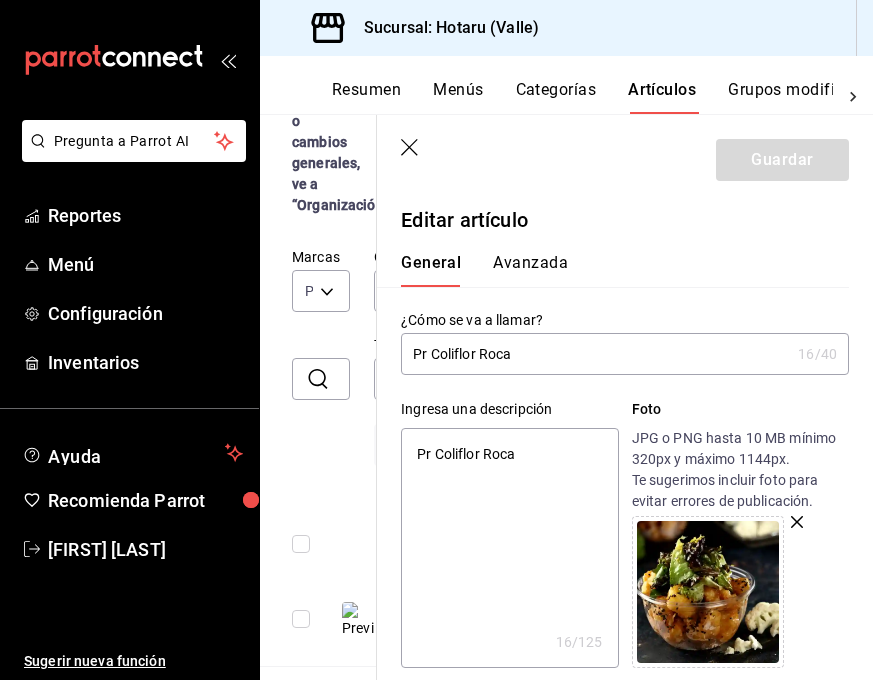 click on "Pr Coliflor Roca" at bounding box center (509, 548) 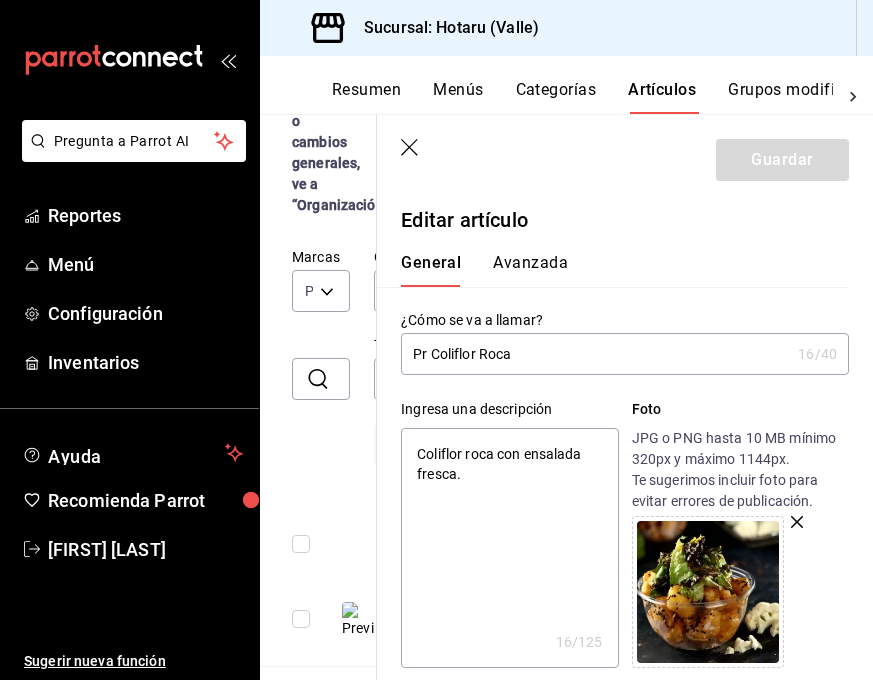 type on "x" 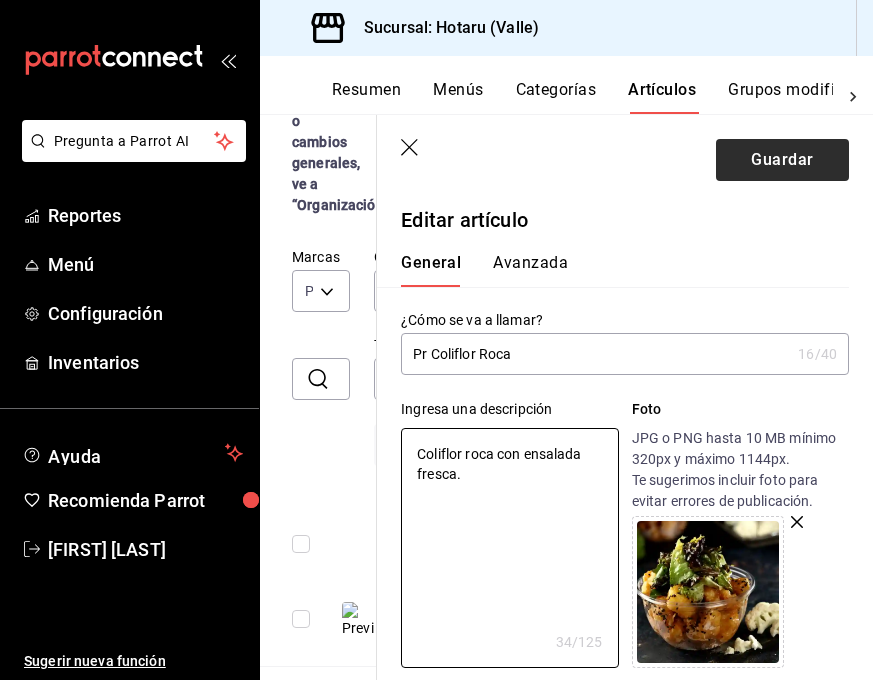 type on "Coliflor roca con ensalada fresca." 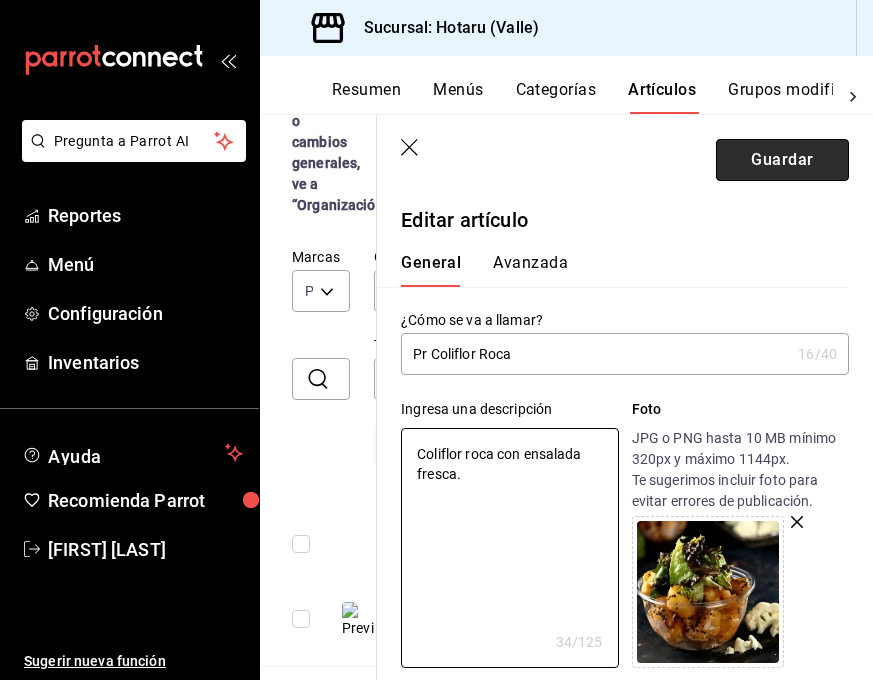click on "Guardar" at bounding box center [782, 160] 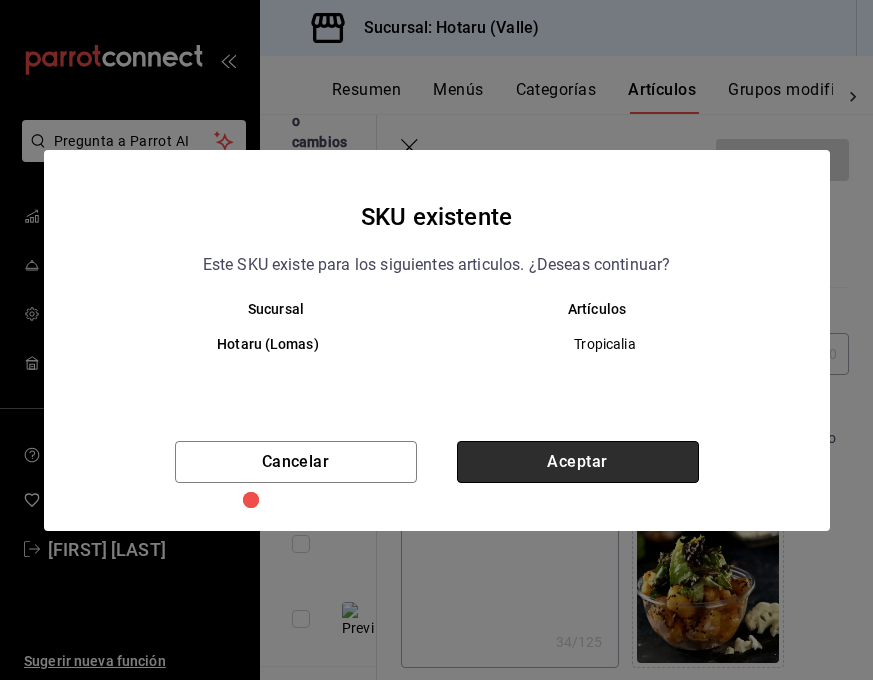 click on "Aceptar" at bounding box center (578, 462) 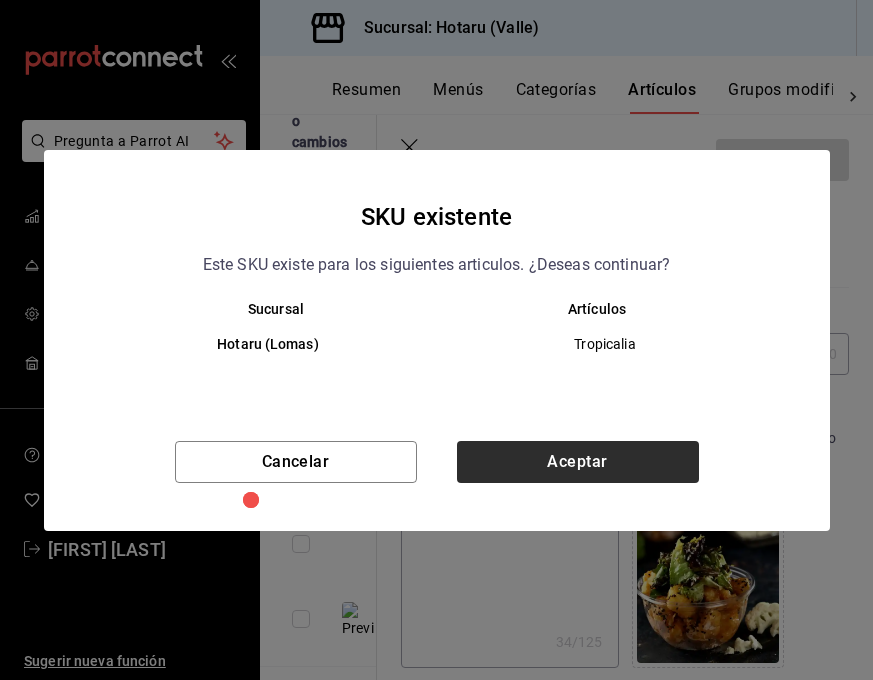 type on "x" 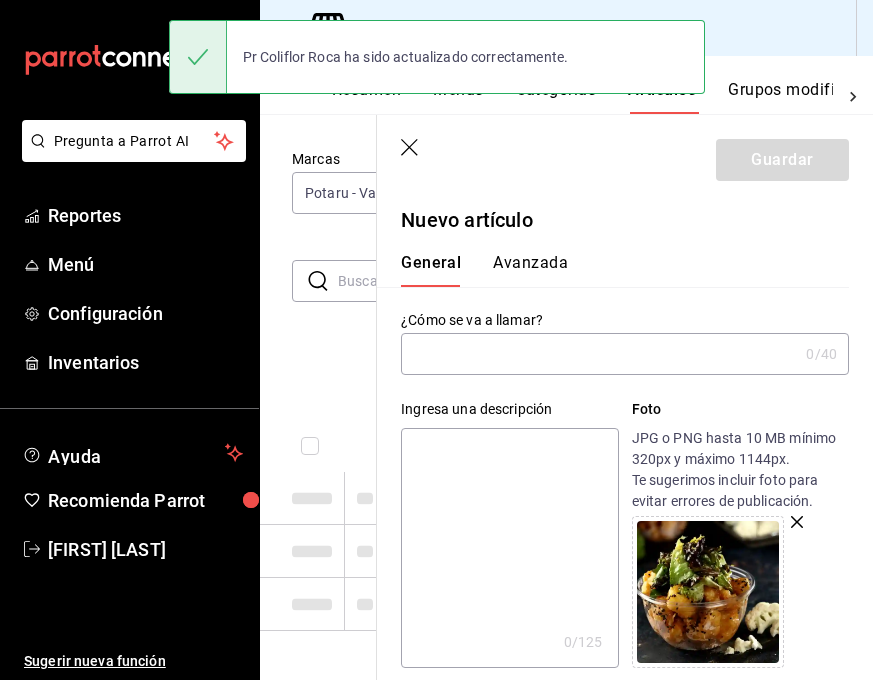 scroll, scrollTop: 79, scrollLeft: 0, axis: vertical 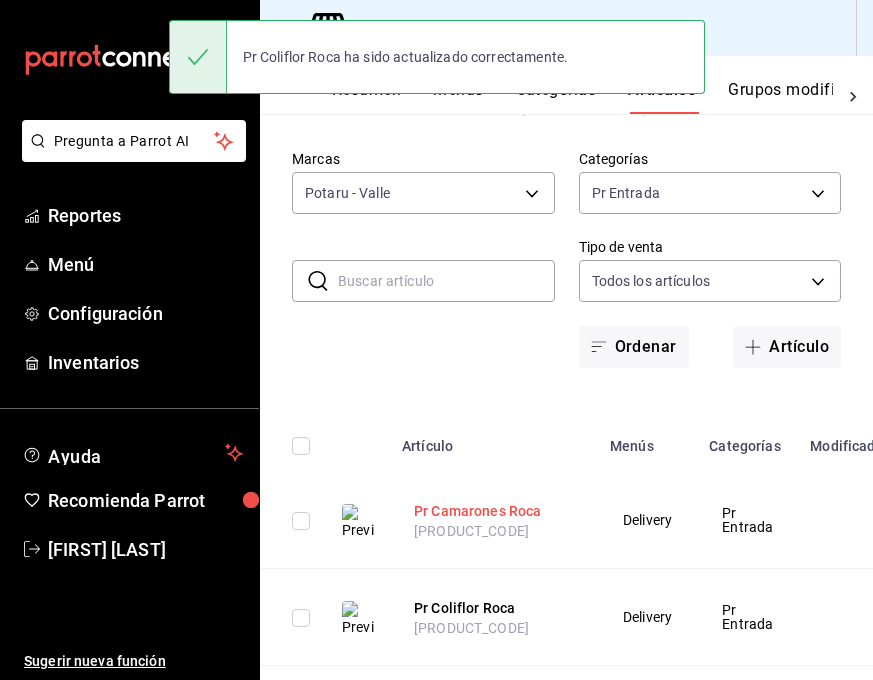 click on "Pr Camarones Roca" at bounding box center (494, 511) 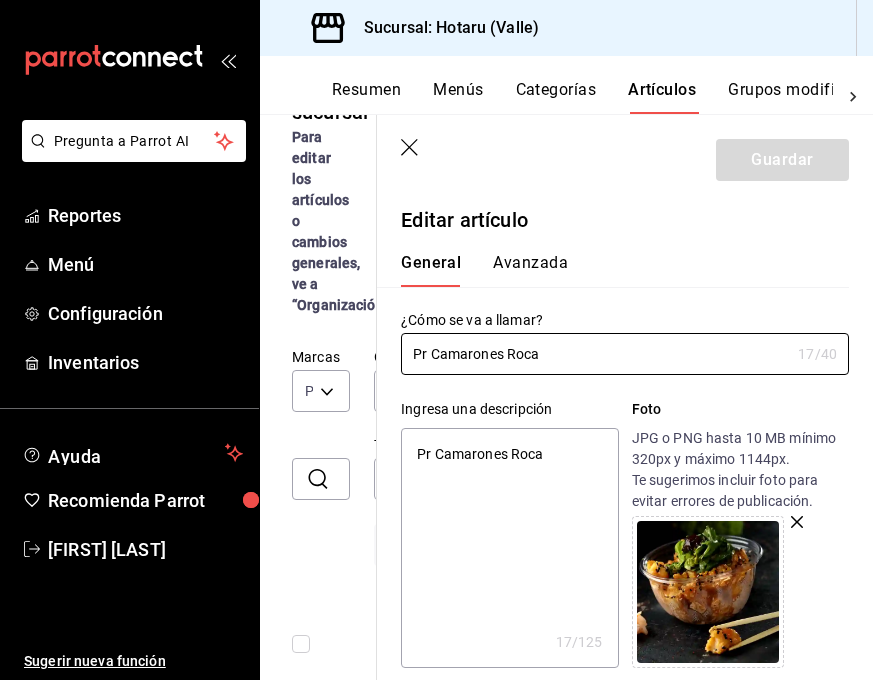 type on "x" 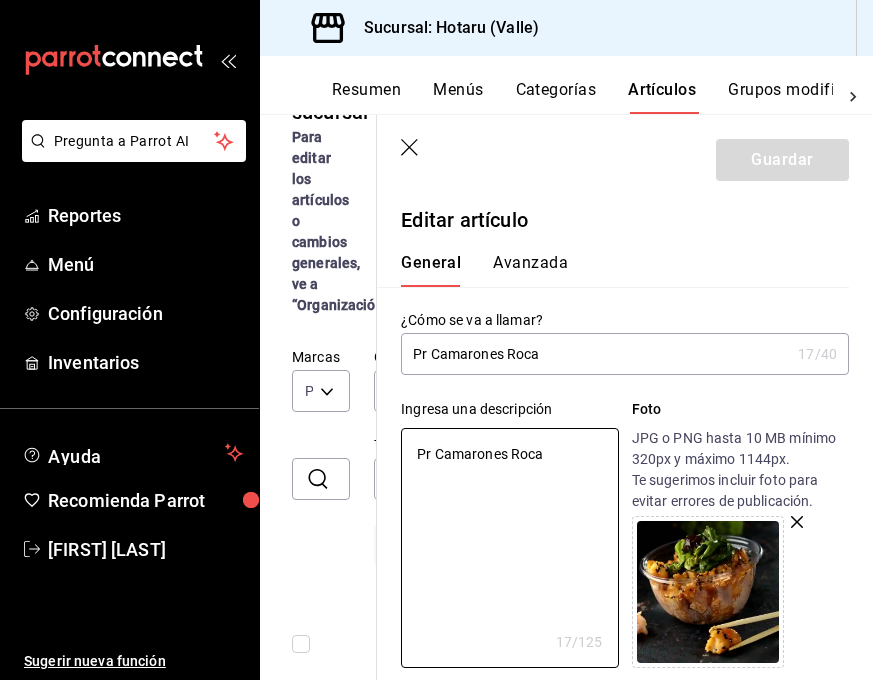 drag, startPoint x: 551, startPoint y: 453, endPoint x: 379, endPoint y: 448, distance: 172.07266 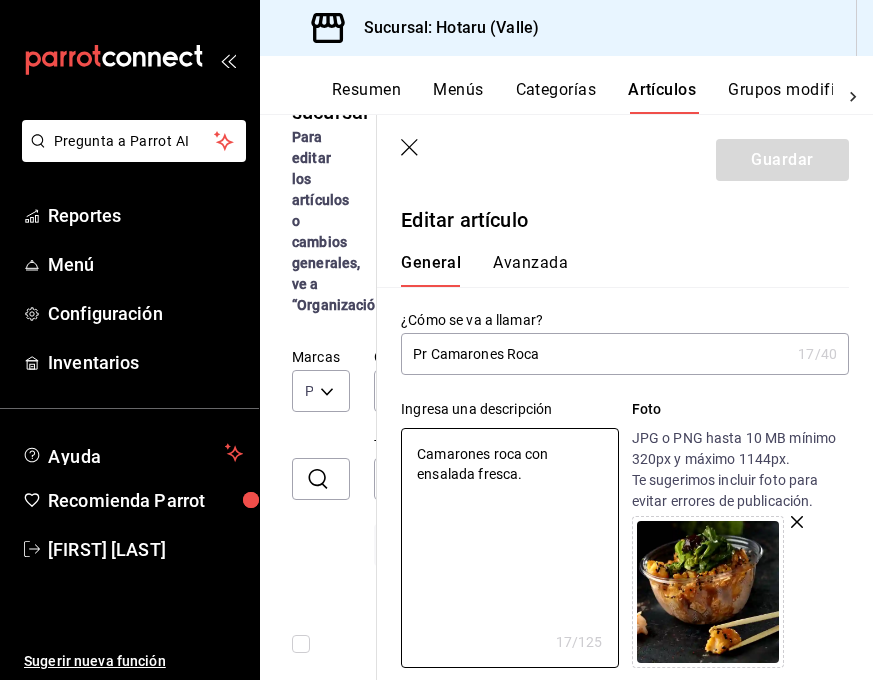 type on "x" 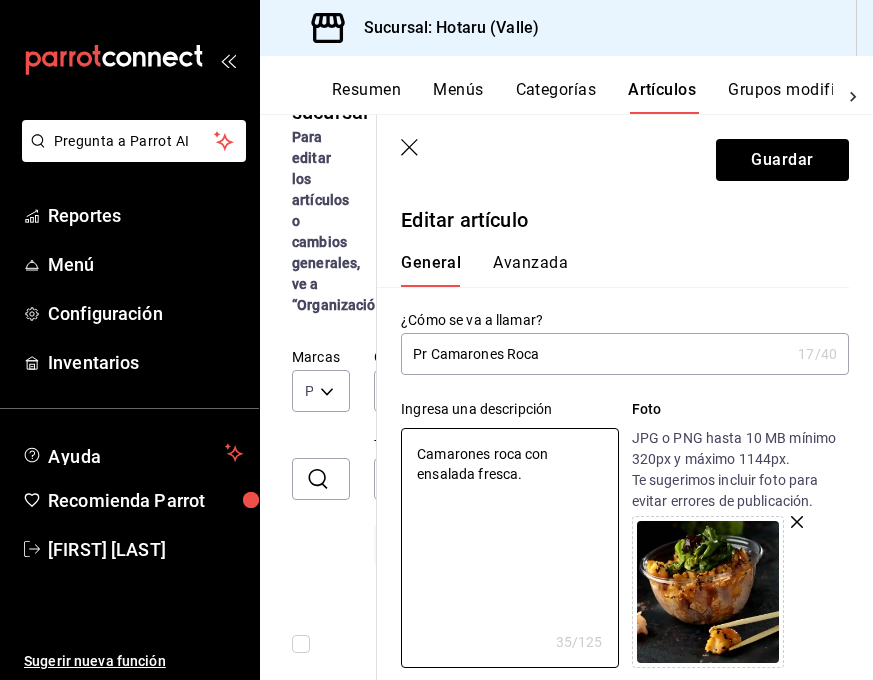 type on "Camarones roca con ensalada fresca." 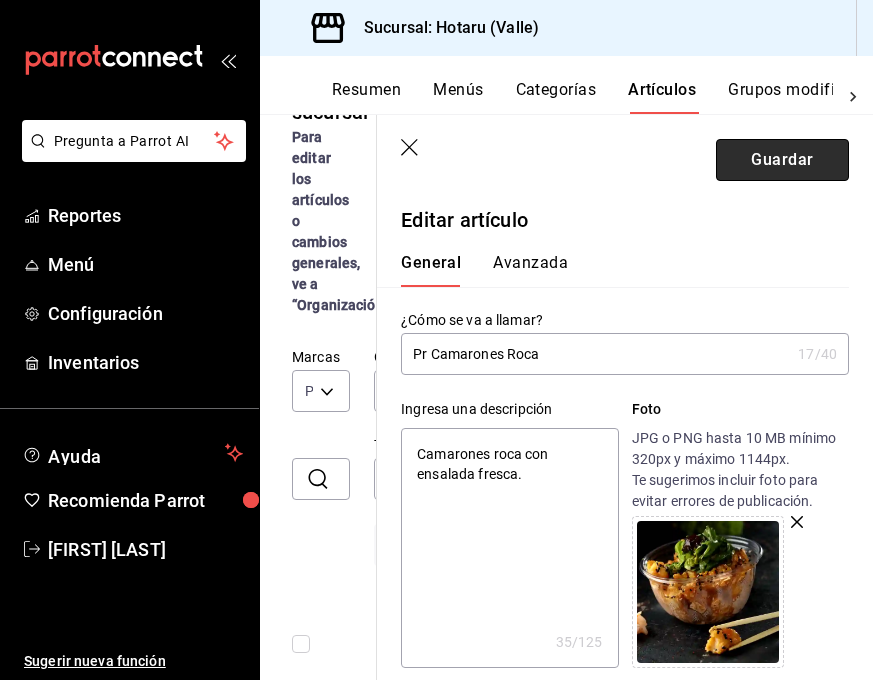 click on "Guardar" at bounding box center (782, 160) 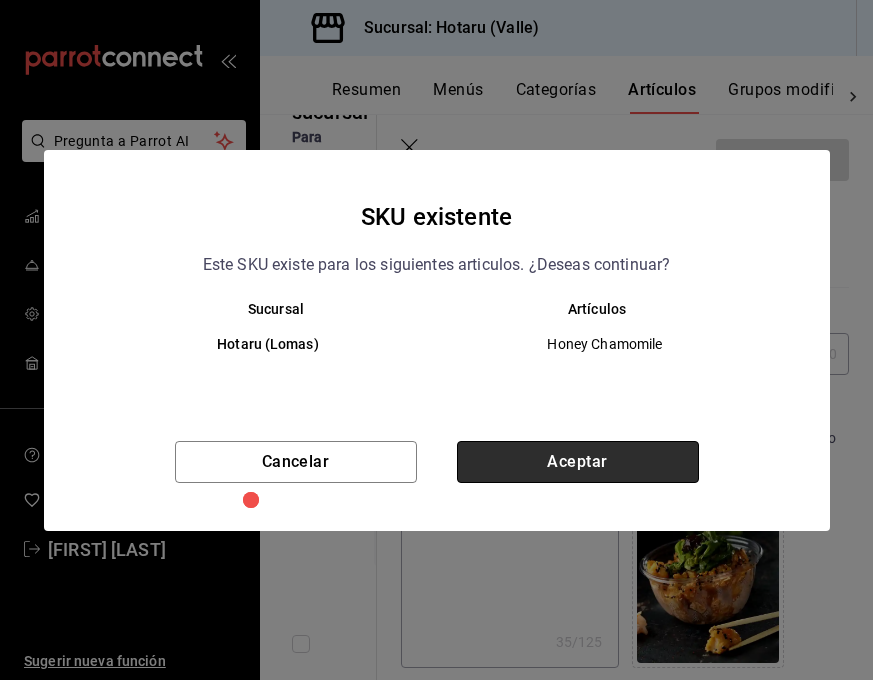 click on "Aceptar" at bounding box center [578, 462] 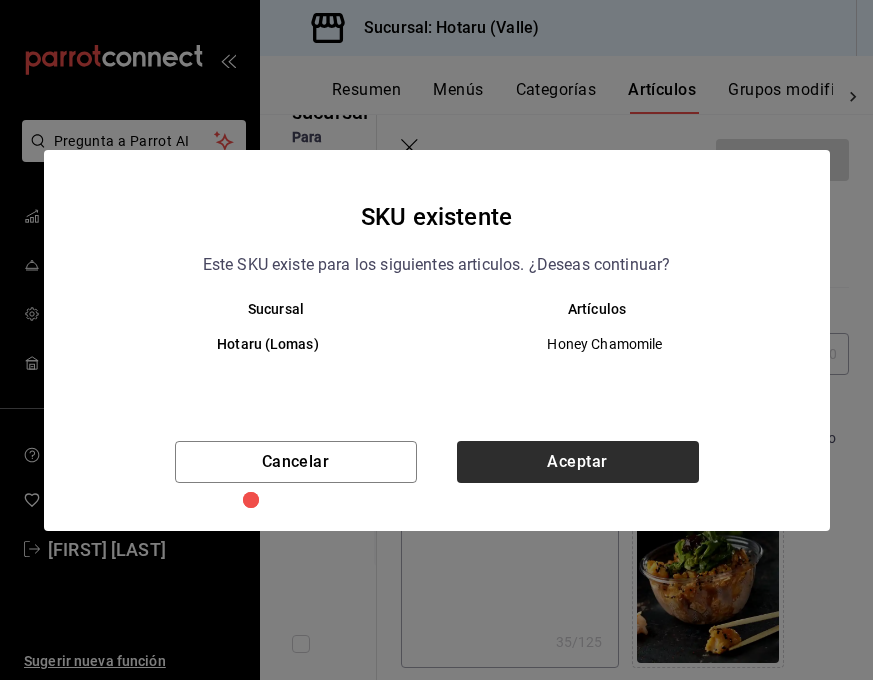 type on "x" 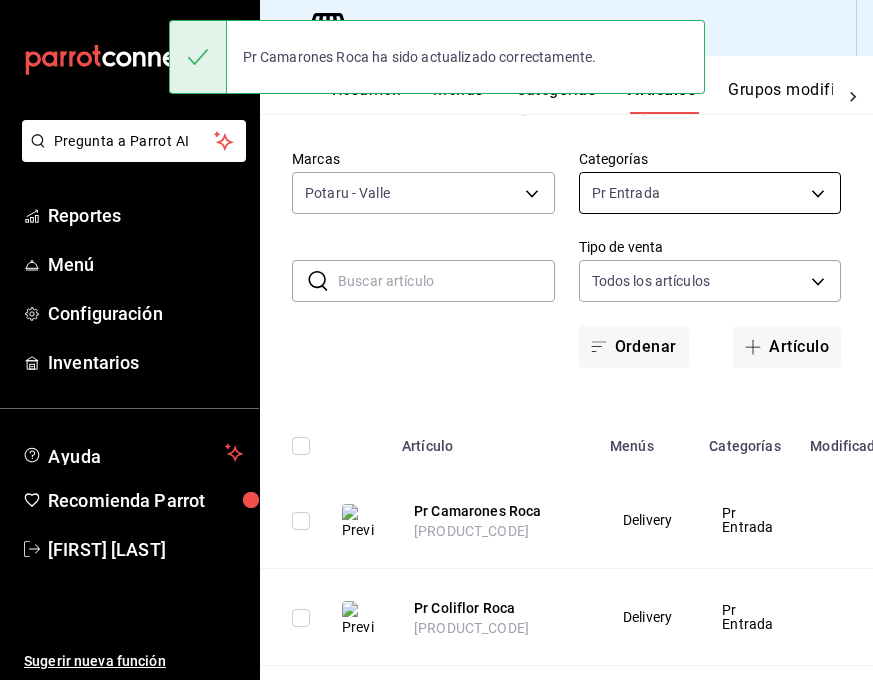click on "Pregunta a Parrot AI Reportes   Menú   Configuración   Inventarios   Ayuda Recomienda Parrot   [FIRST] [LAST]   Sugerir nueva función   Sucursal: Hotaru (Valle) Resumen Menús Categorías Artículos Grupos modificadores Publicar Artículos sucursal Para editar los artículos o cambios generales, ve a “Organización”. ​ ​ Marcas Todas las marcas, Sin marca [UUID],[UUID] Categorías Todas las categorías, Sin categoría Tipo de venta Todos los artículos ALL Ordenar Artículo Artículo Menús Categorías Modificadores Disponible Precio Pr Camarones Roca [UUID] Delivery Pr Entrada $ 287.00 Pr Coliflor Roca [UUID] Delivery Pr Entrada $ 211.00 Pr Seaweed Salad [UUID] Delivery Pr Entrada $ 129.00 Pr Edamames Spicy [UUID] Delivery Pr Entrada $ 140.00 Pr Edamames [UUID] Delivery Pr Entrada $ 129.00 Pr Sopa Miso [UUID] Delivery Pr Entrada $ 105.00 Guardar Pr Camarones Roca ha sido actualizado correctamente. Pregunta a Parrot AI Reportes   Menú   Configuración   Inventarios" at bounding box center [436, 340] 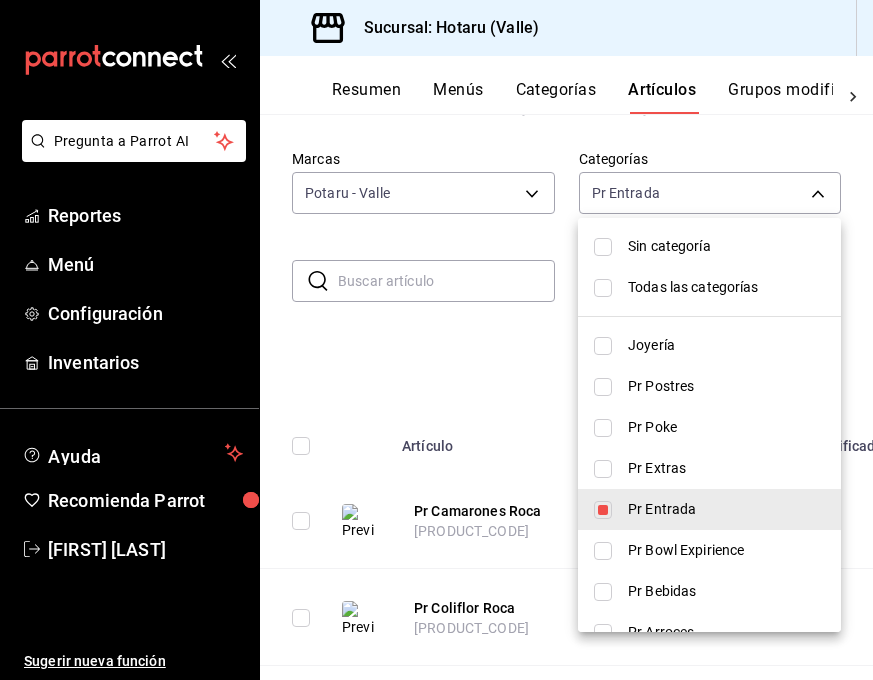 click at bounding box center [603, 510] 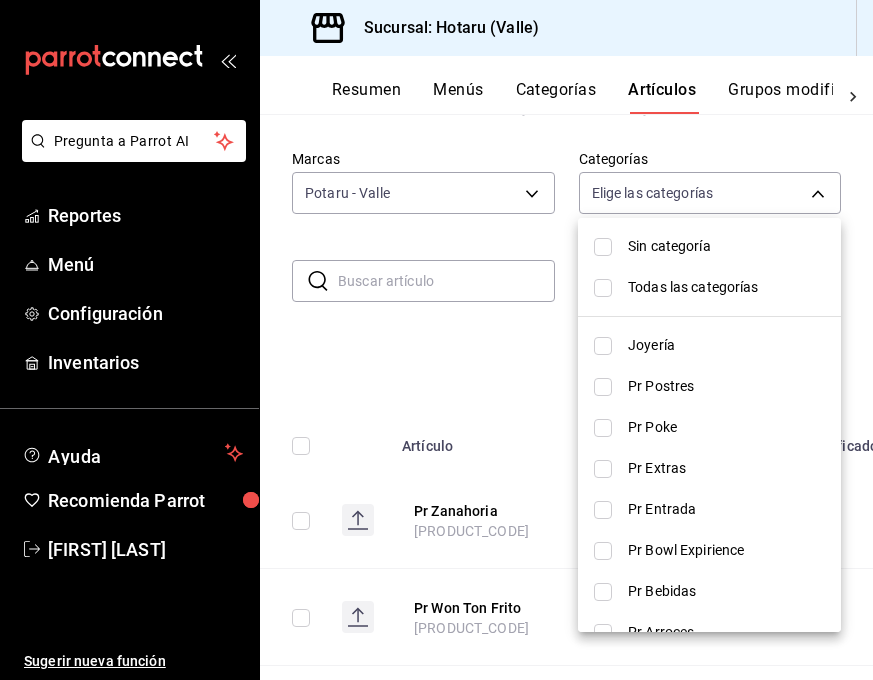 click at bounding box center [603, 551] 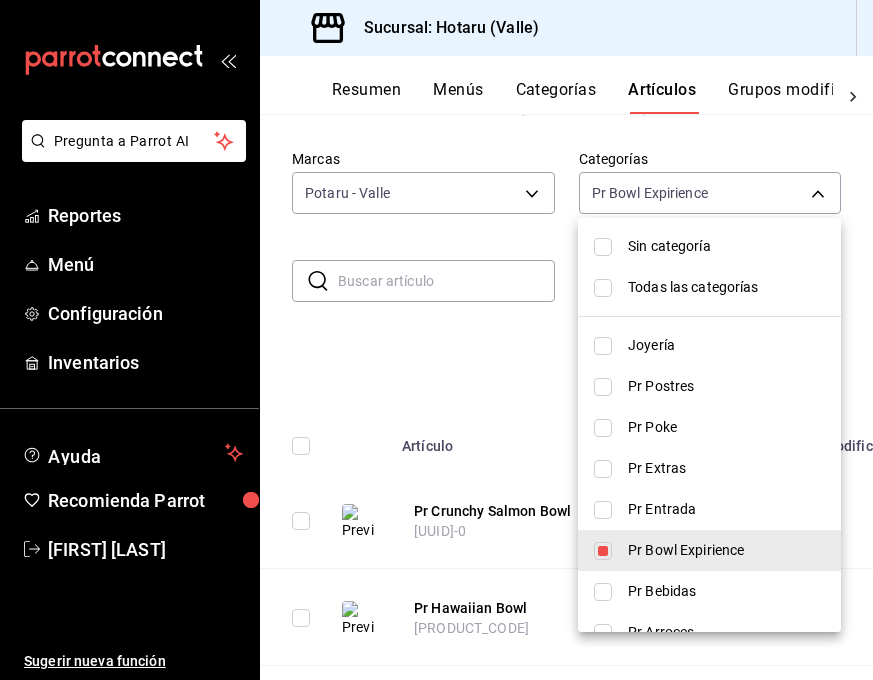 click at bounding box center [603, 428] 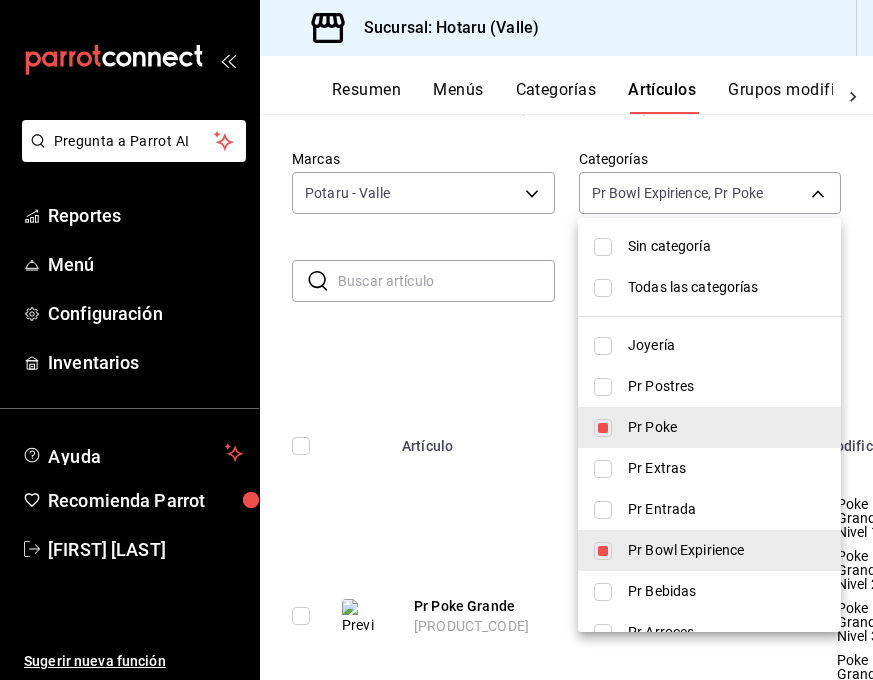 click at bounding box center [603, 428] 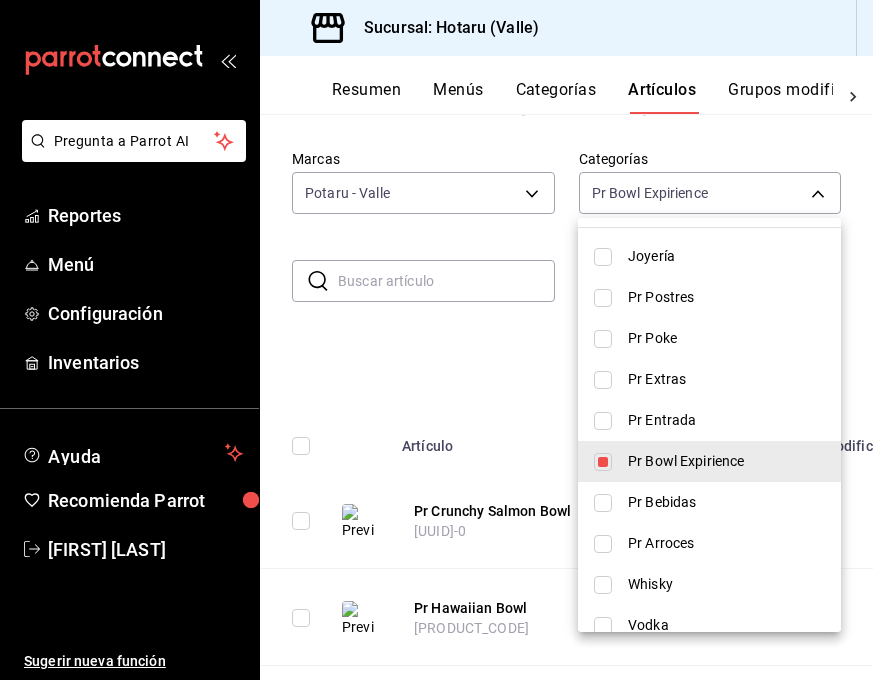 scroll, scrollTop: 97, scrollLeft: 0, axis: vertical 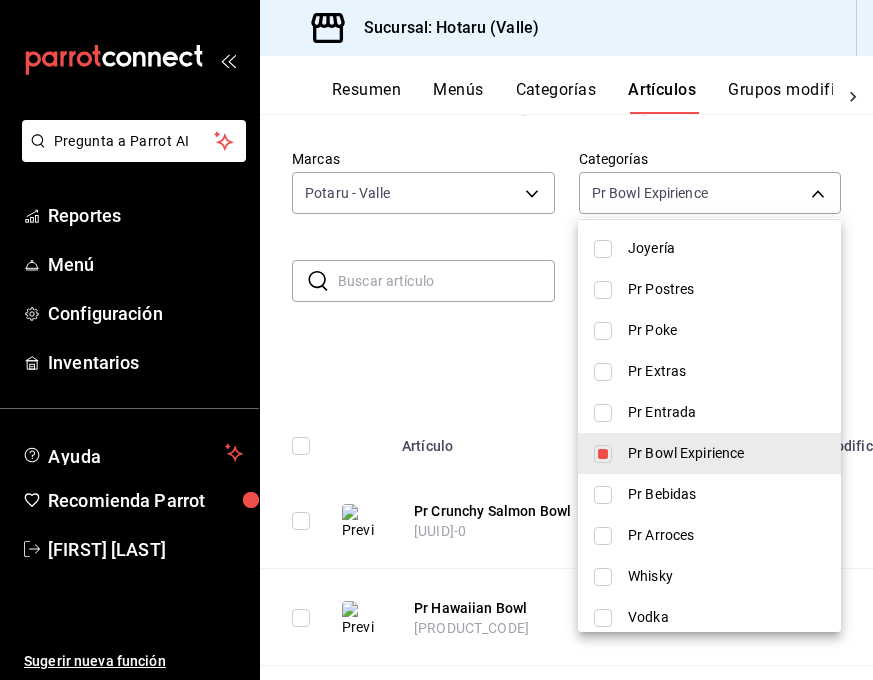 click at bounding box center (603, 536) 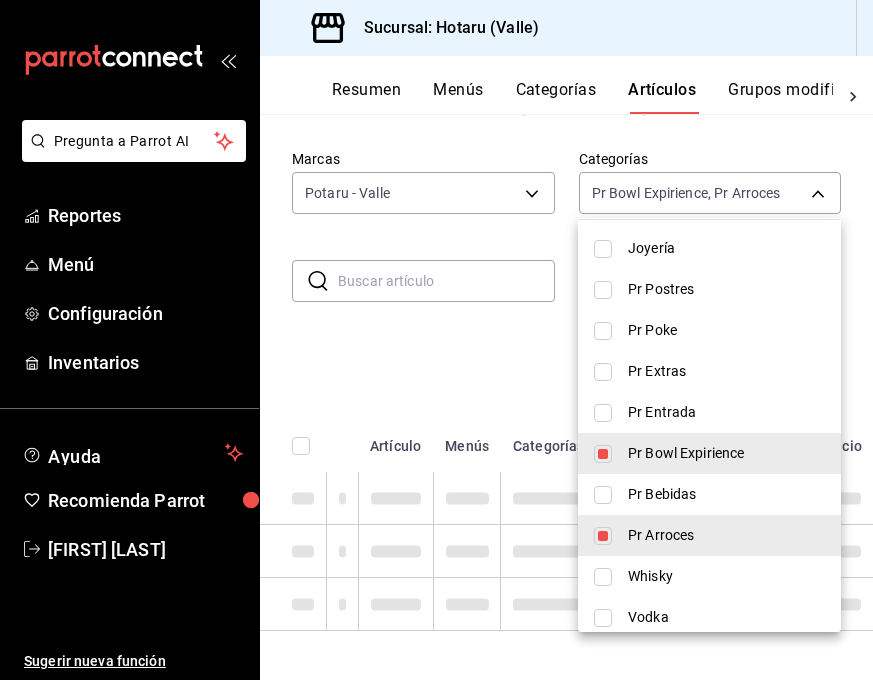 click at bounding box center [603, 454] 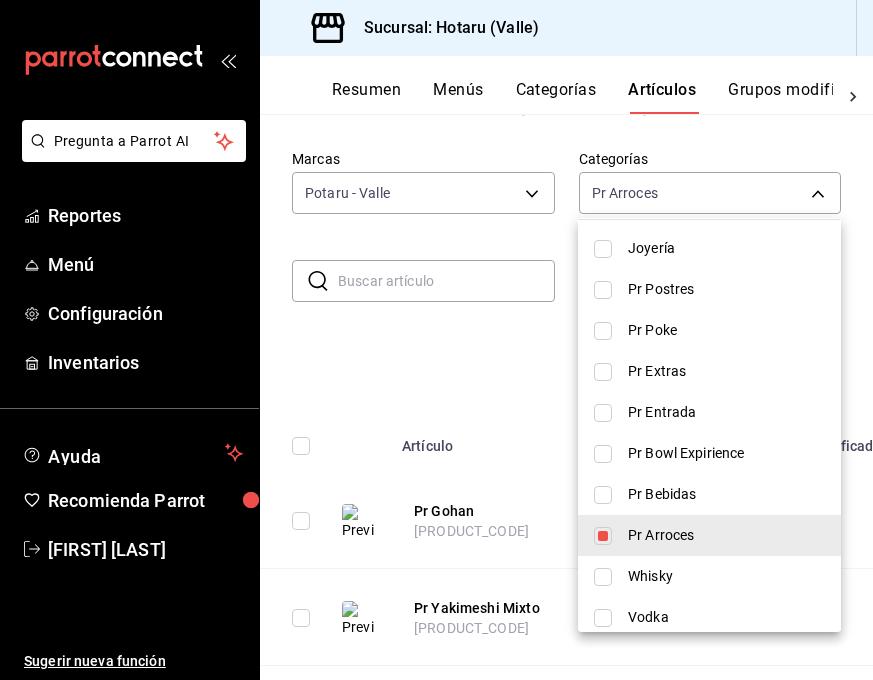click at bounding box center [436, 340] 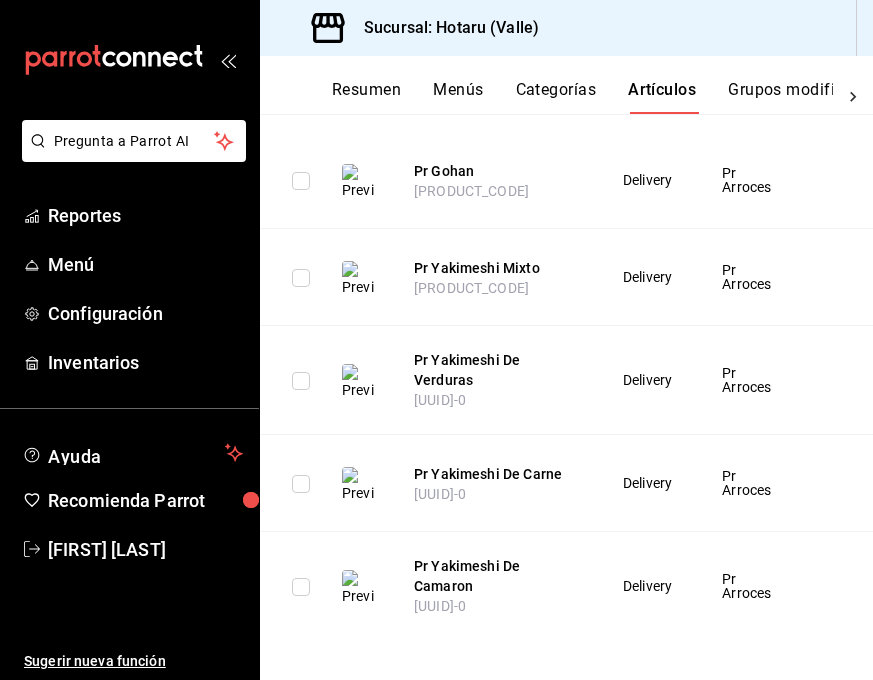 scroll, scrollTop: 428, scrollLeft: 0, axis: vertical 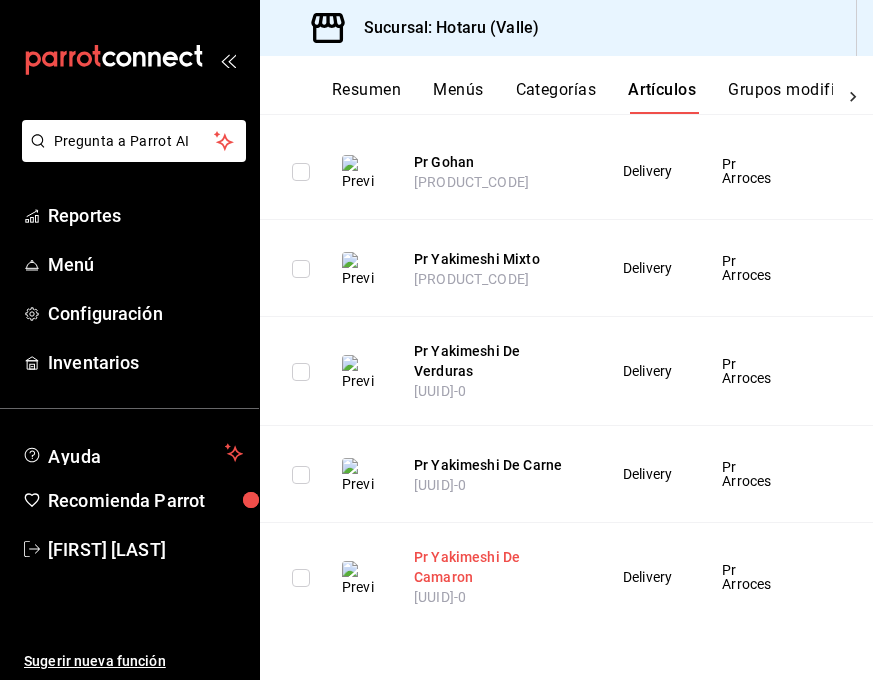 click on "Pr Yakimeshi De Camaron" at bounding box center [494, 567] 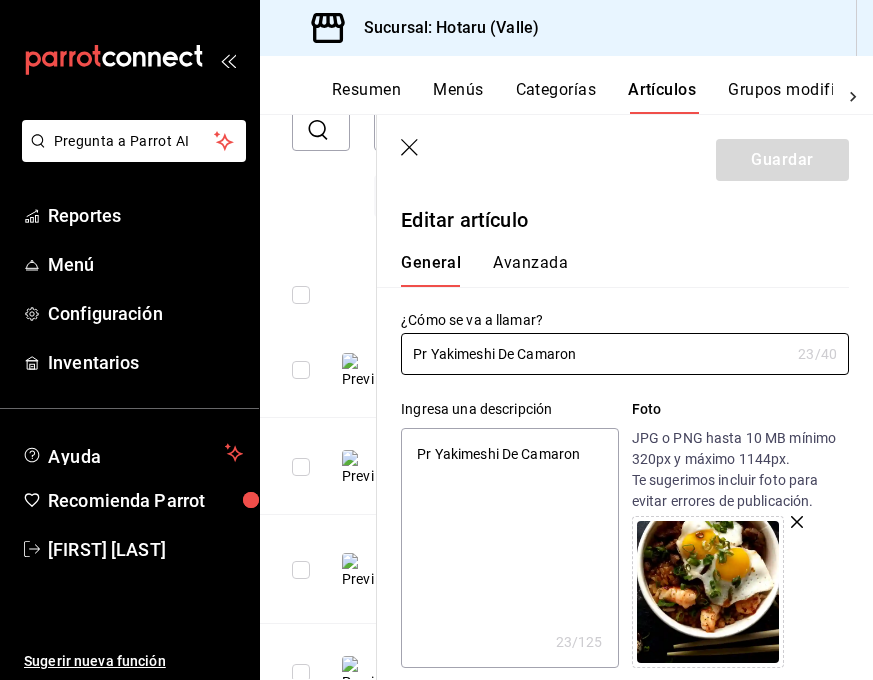 type on "x" 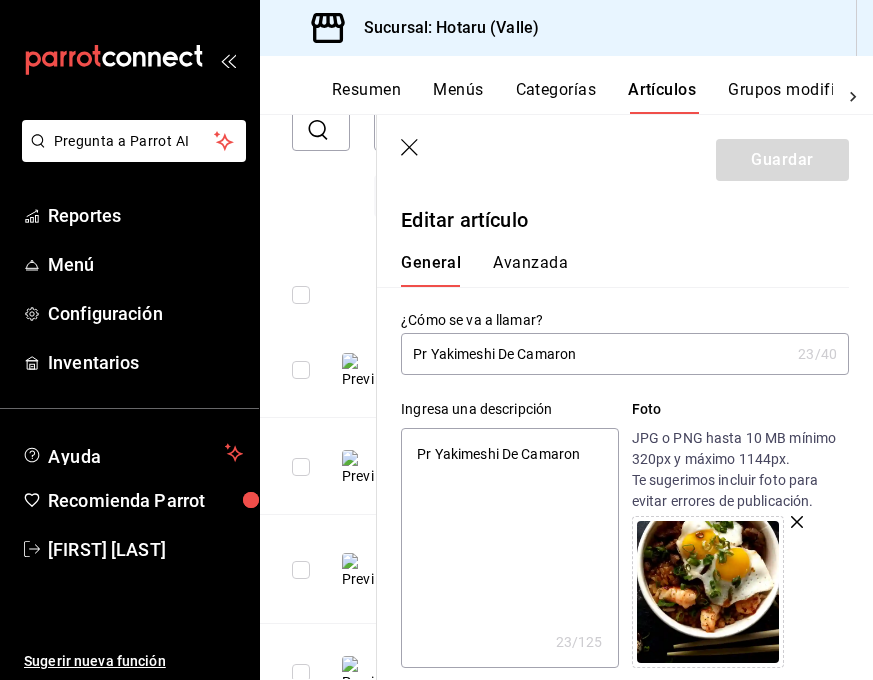 click on "Pr Yakimeshi De Camaron" at bounding box center (509, 548) 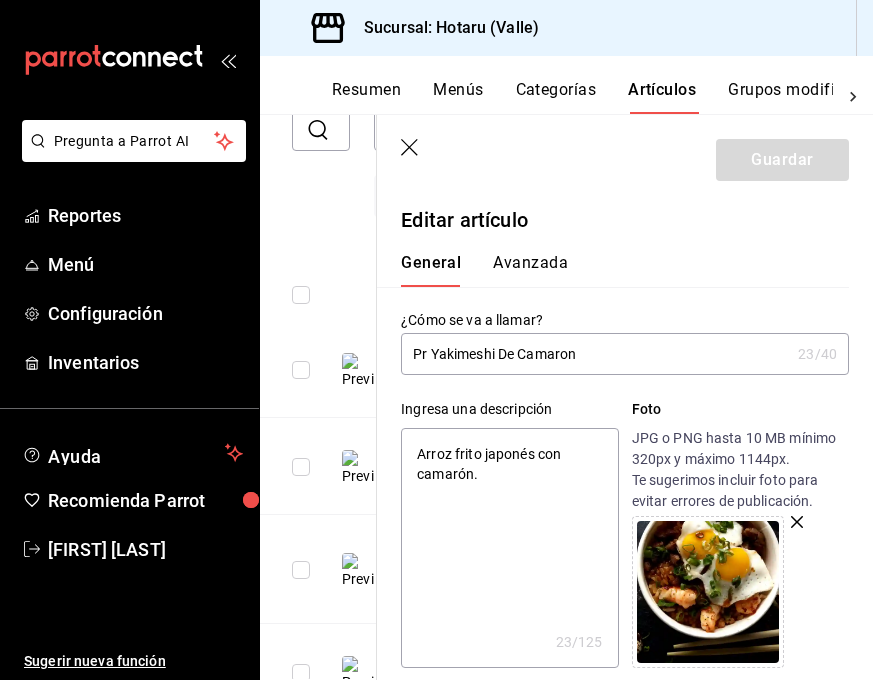 type on "x" 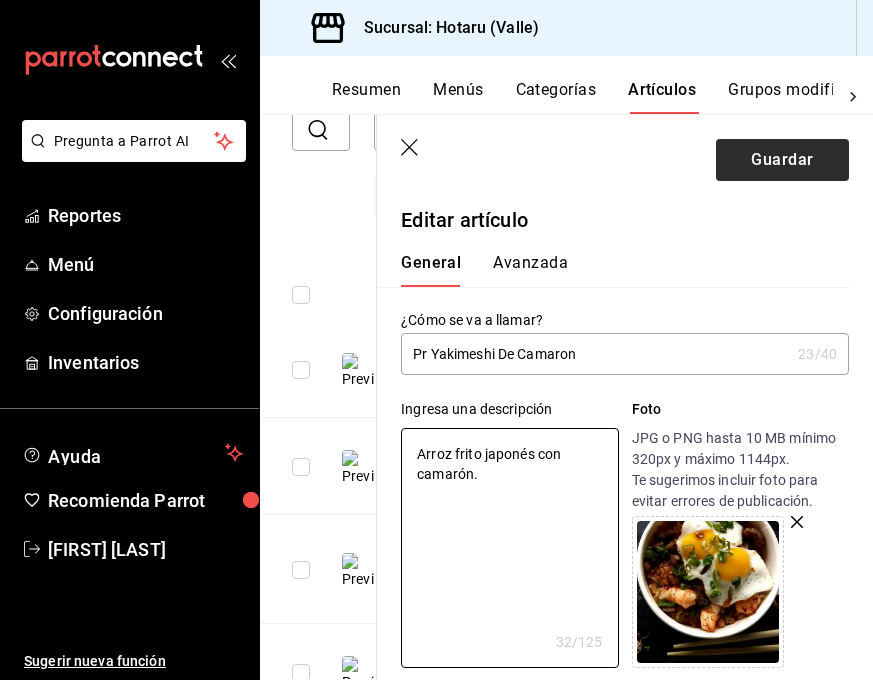 type on "Arroz frito japonés con camarón." 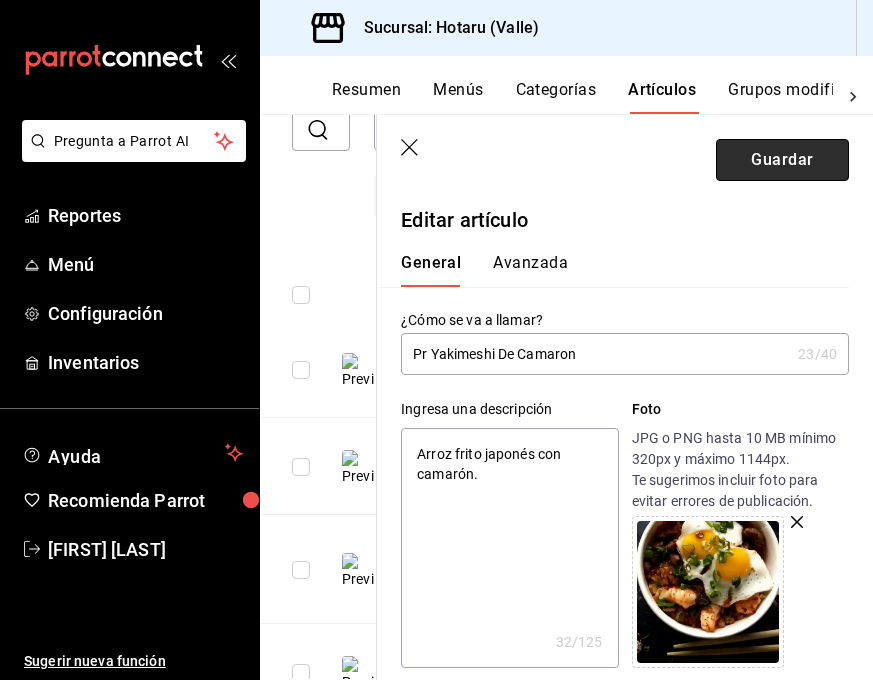 click on "Guardar" at bounding box center [782, 160] 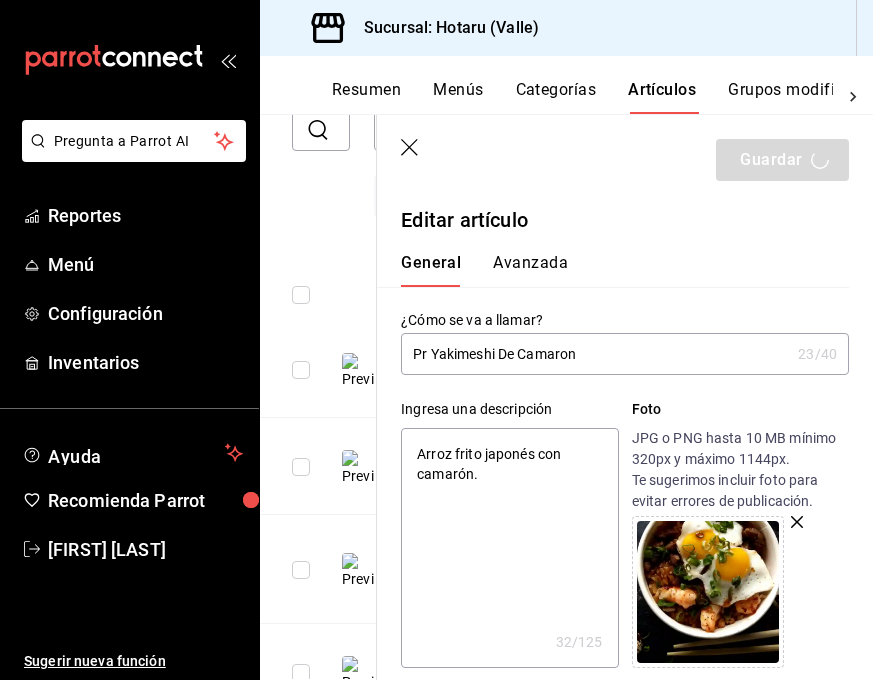 type on "x" 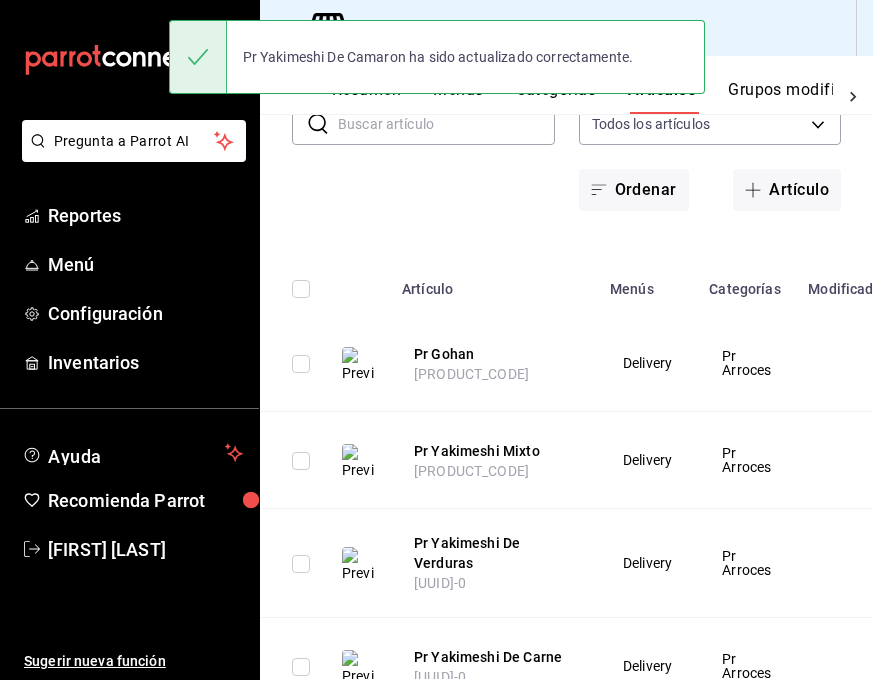 scroll, scrollTop: 291, scrollLeft: 0, axis: vertical 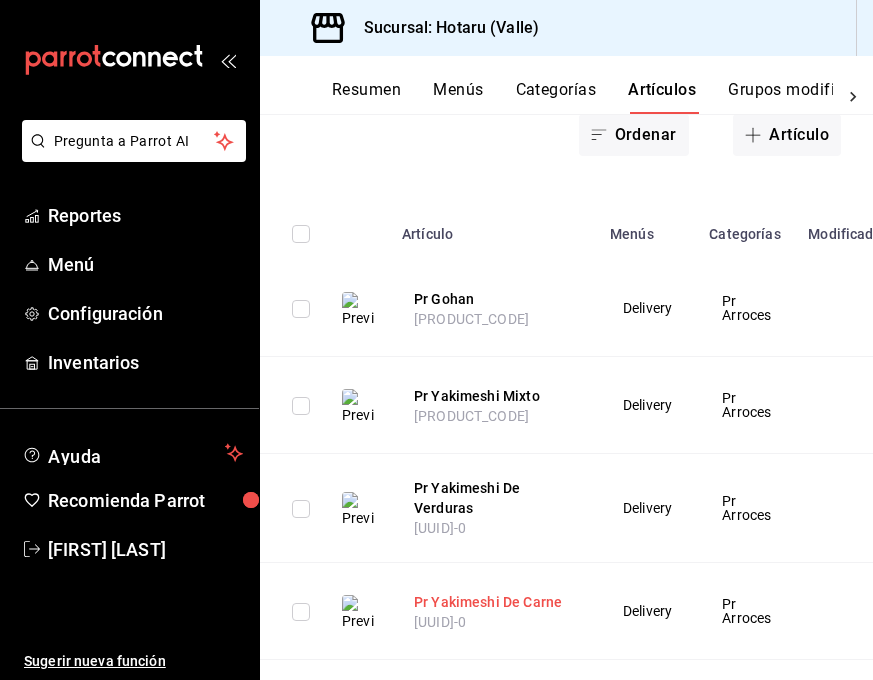 click on "Pr Yakimeshi De Carne" at bounding box center [494, 602] 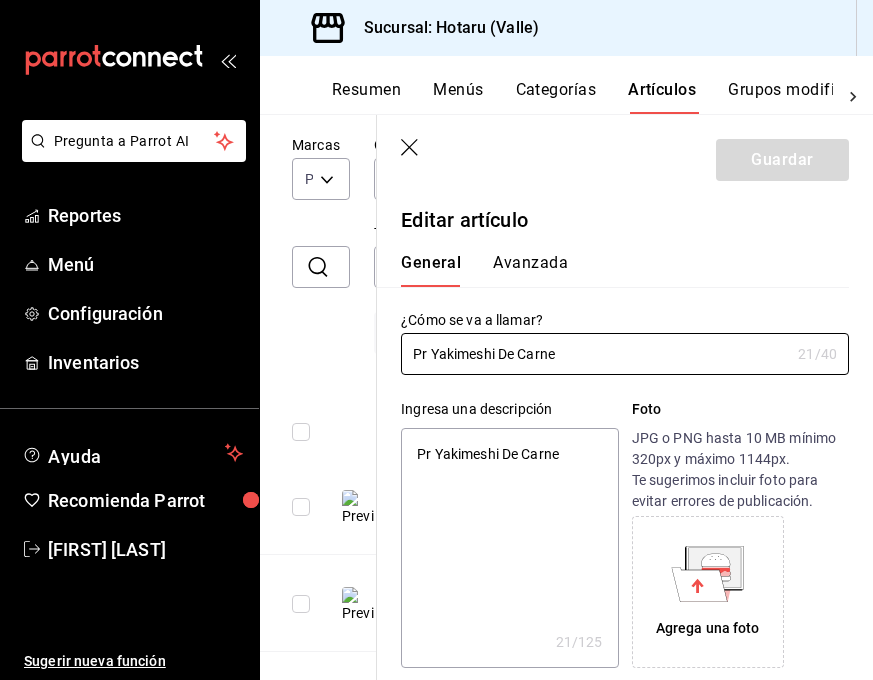 type on "x" 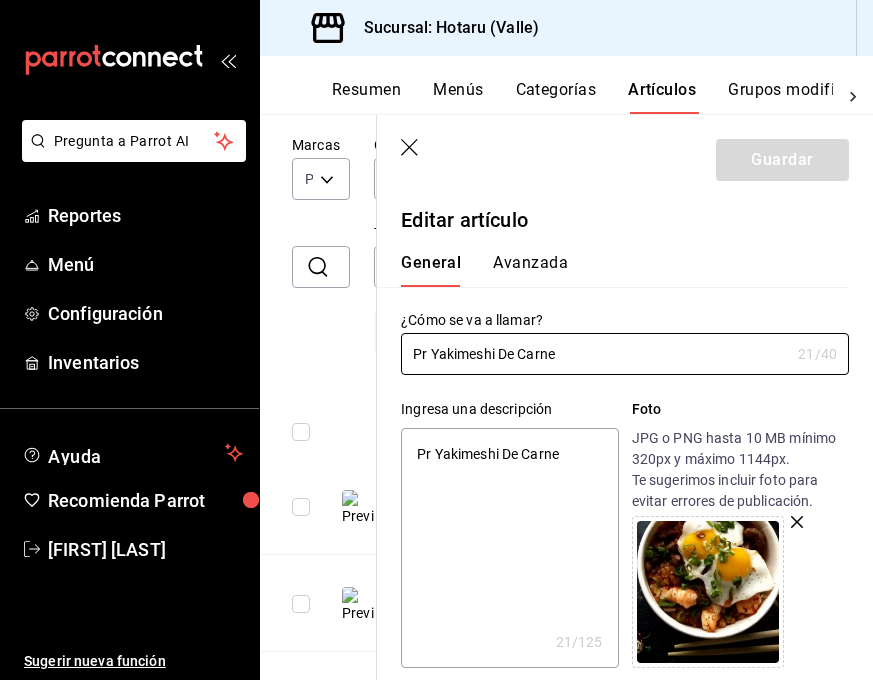 type on "x" 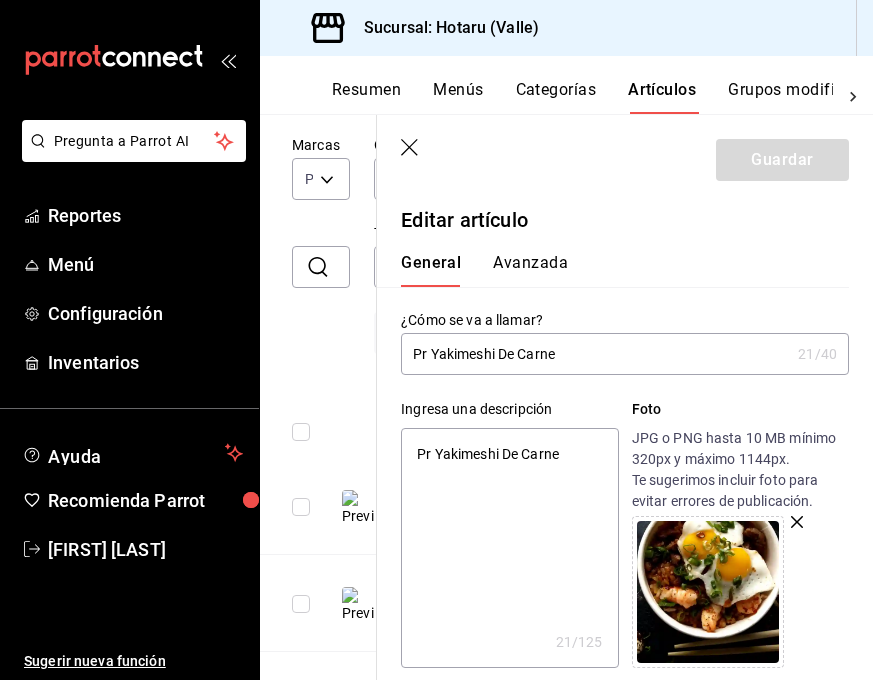 click on "Pr Yakimeshi De Carne" at bounding box center (509, 548) 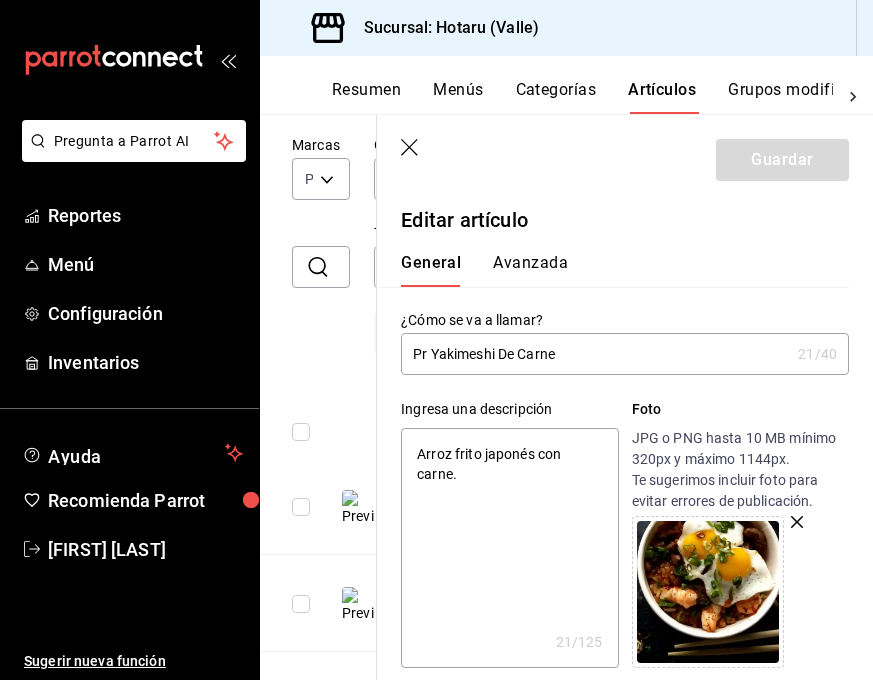 type on "x" 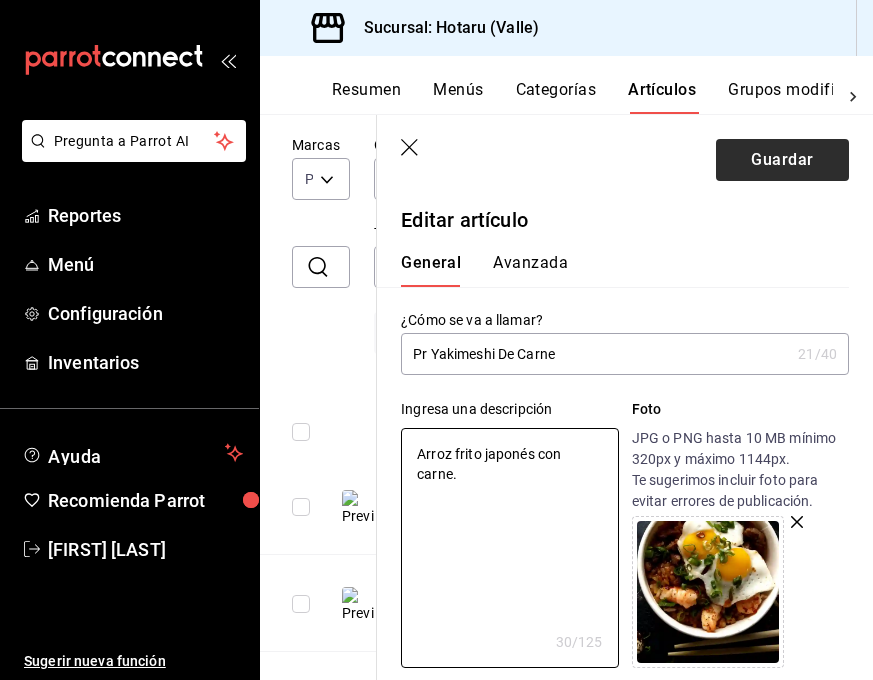 type on "Arroz frito japonés con carne." 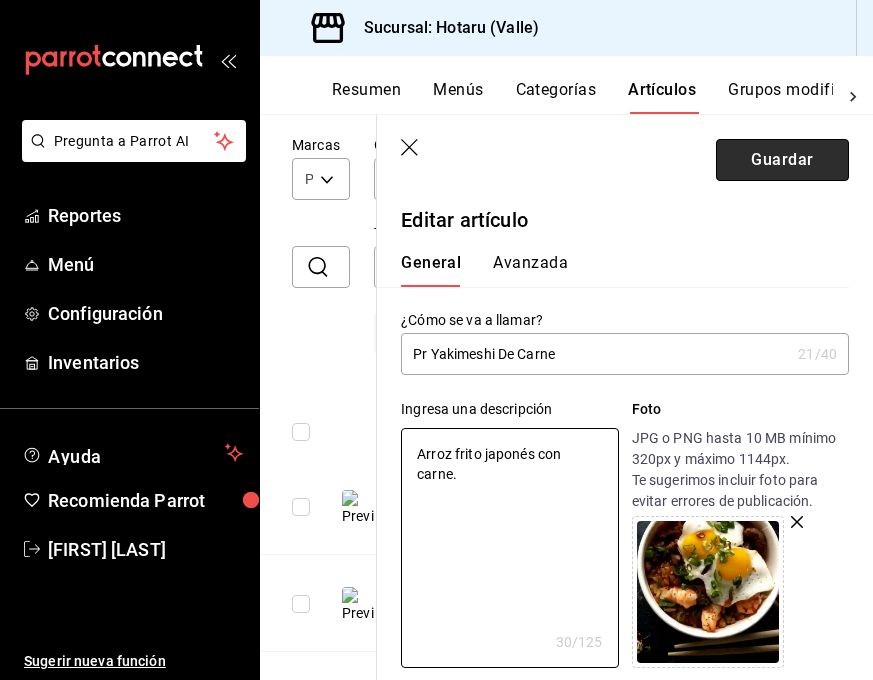 click on "Guardar" at bounding box center (782, 160) 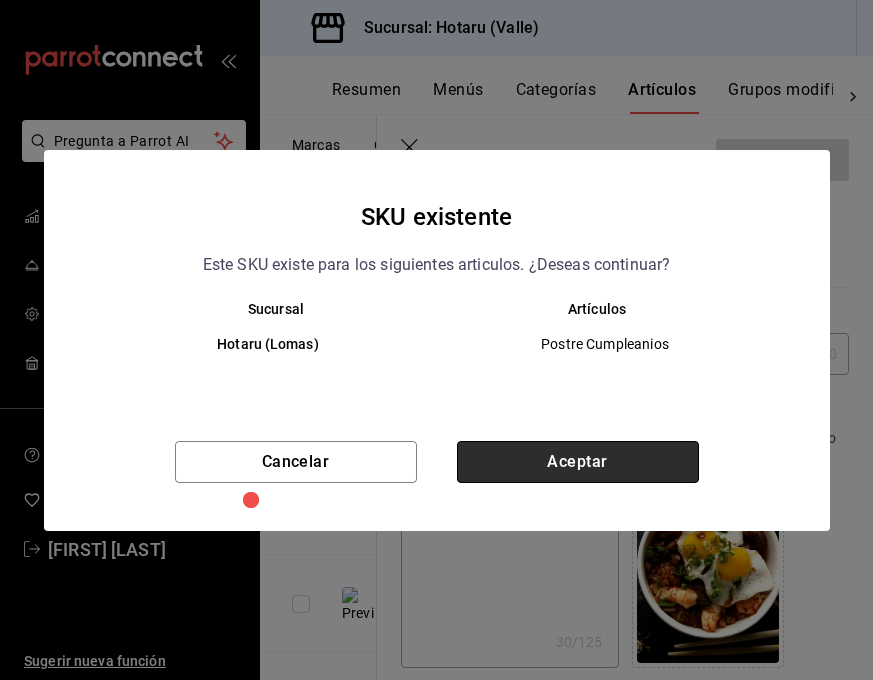 click on "Aceptar" at bounding box center [578, 462] 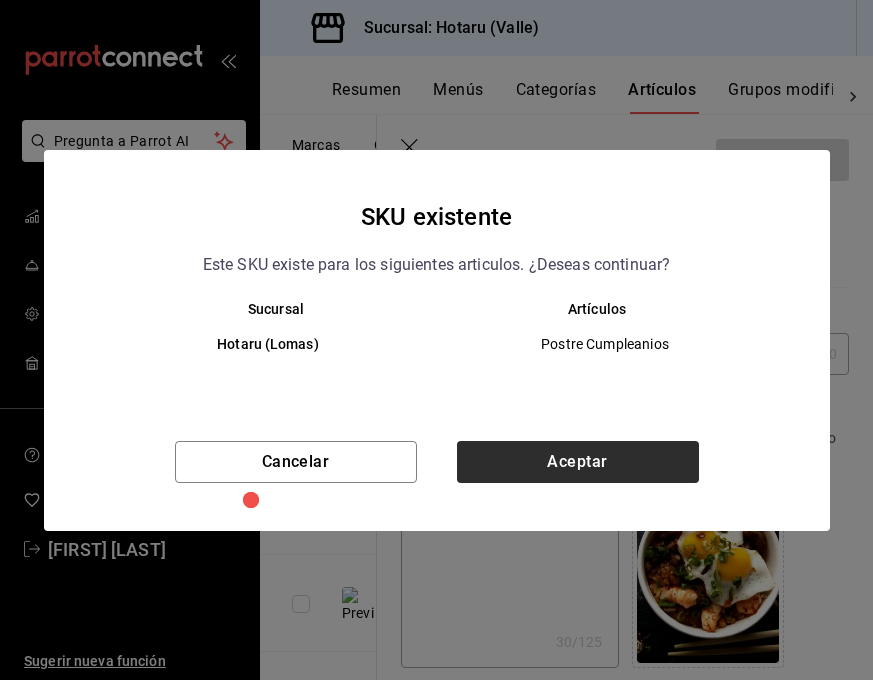 type on "x" 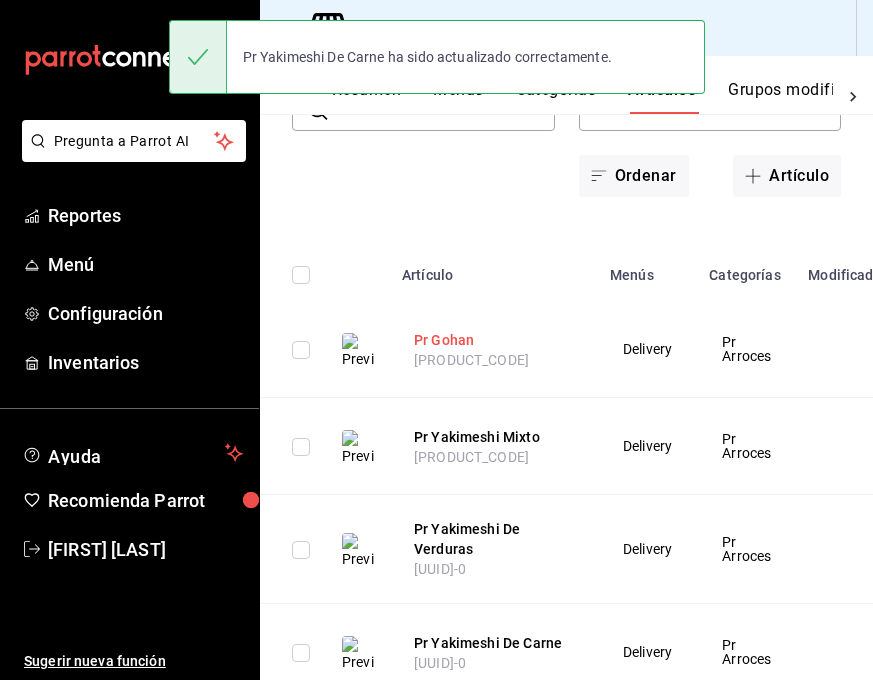 scroll, scrollTop: 261, scrollLeft: 0, axis: vertical 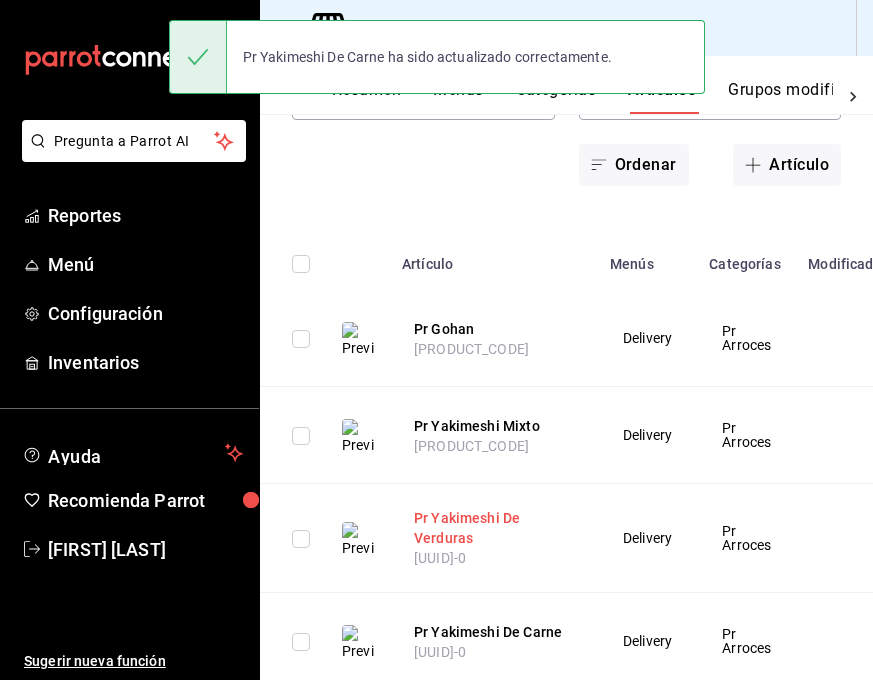 click on "Pr Yakimeshi De Verduras" at bounding box center (494, 528) 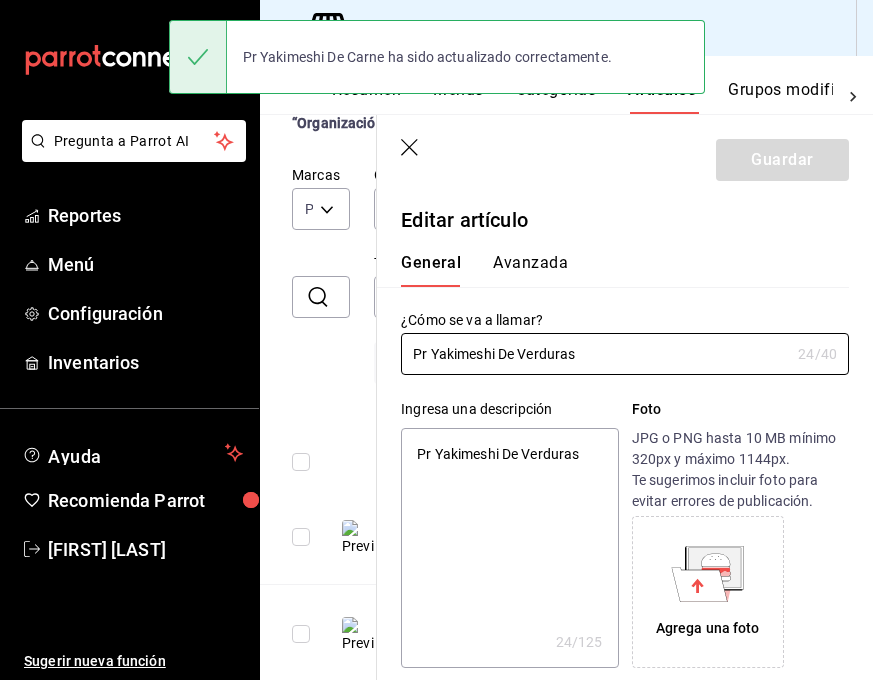 type on "x" 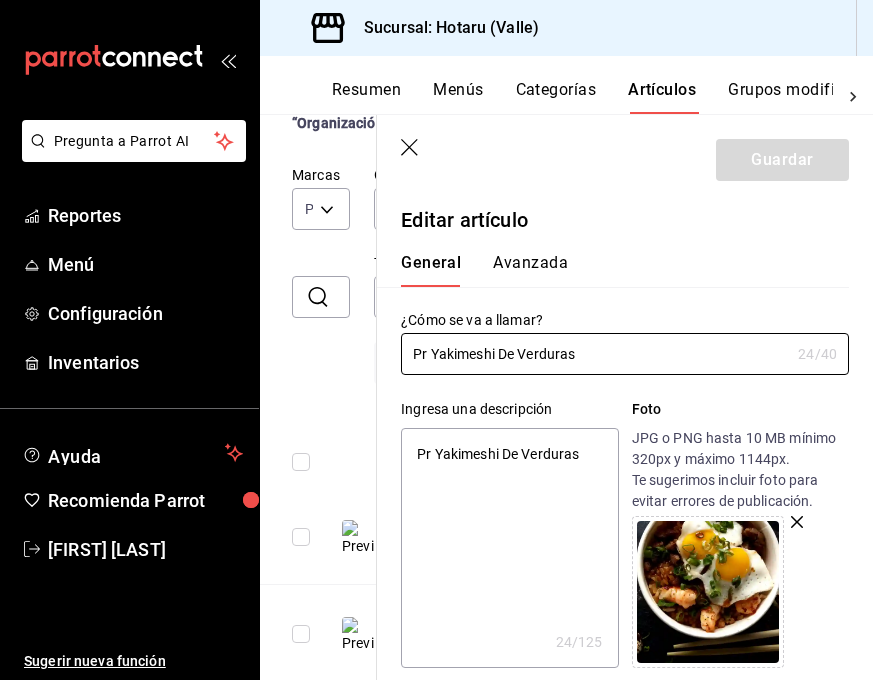 type on "x" 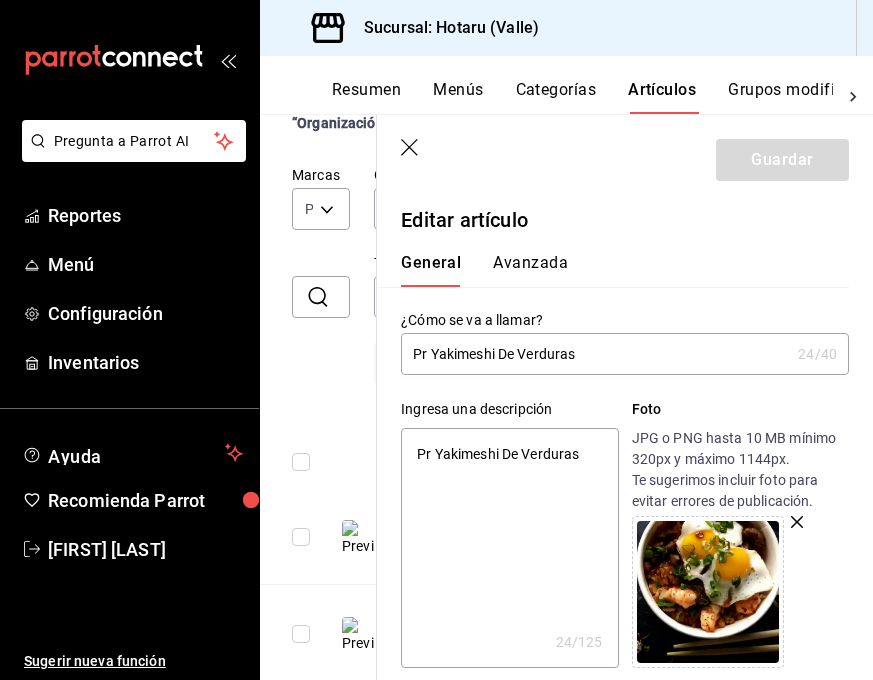 click on "Pr Yakimeshi De Verduras" at bounding box center [509, 548] 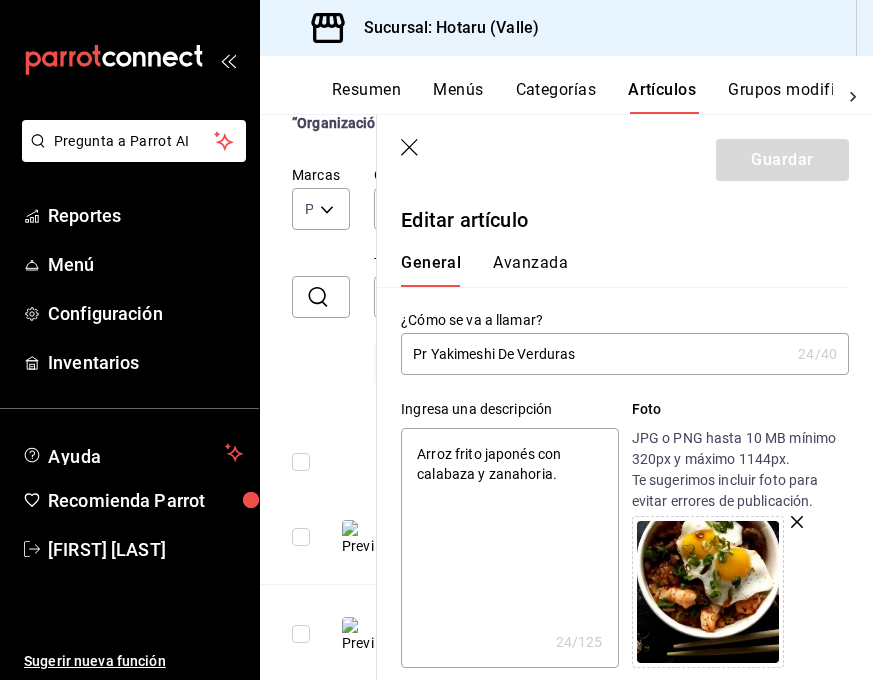 type on "x" 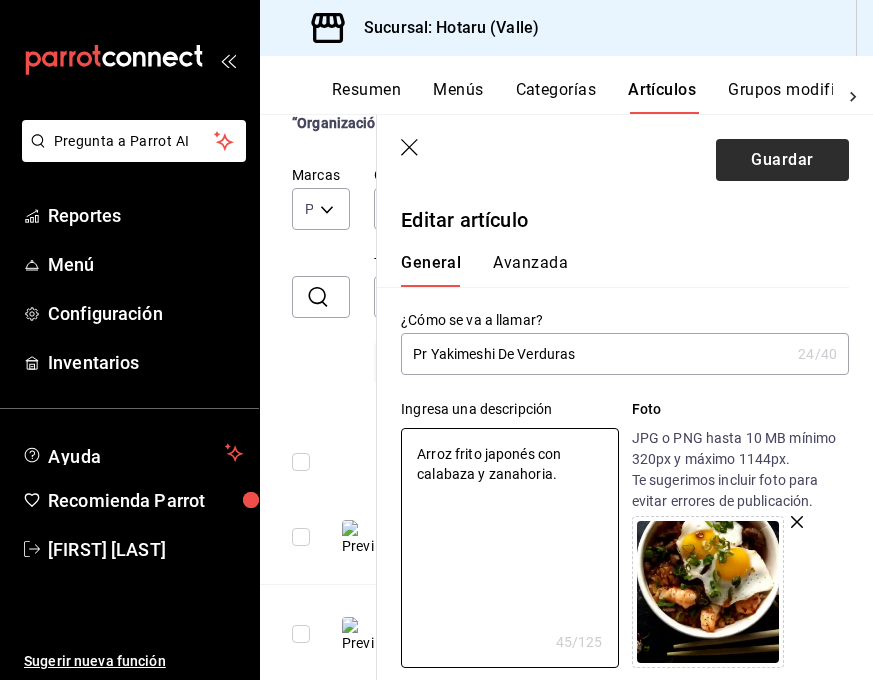 type on "Arroz frito japonés con calabaza y zanahoria." 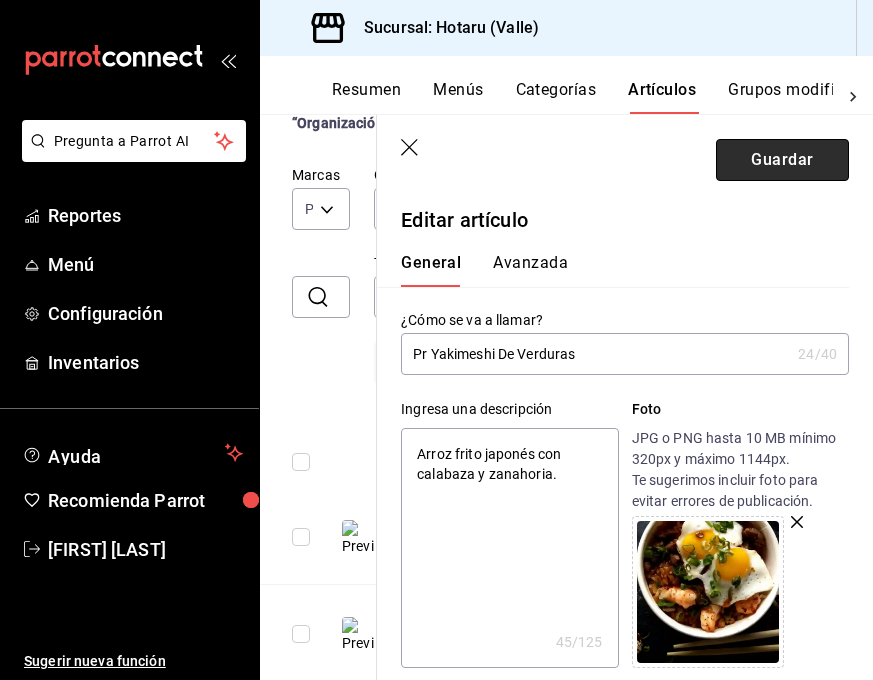 click on "Guardar" at bounding box center [782, 160] 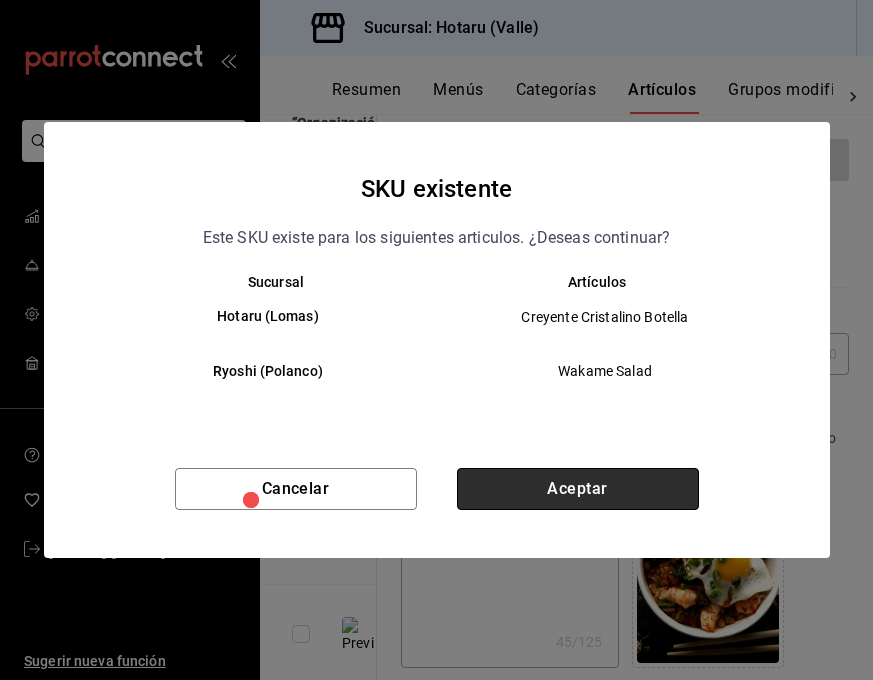 click on "Aceptar" at bounding box center [578, 489] 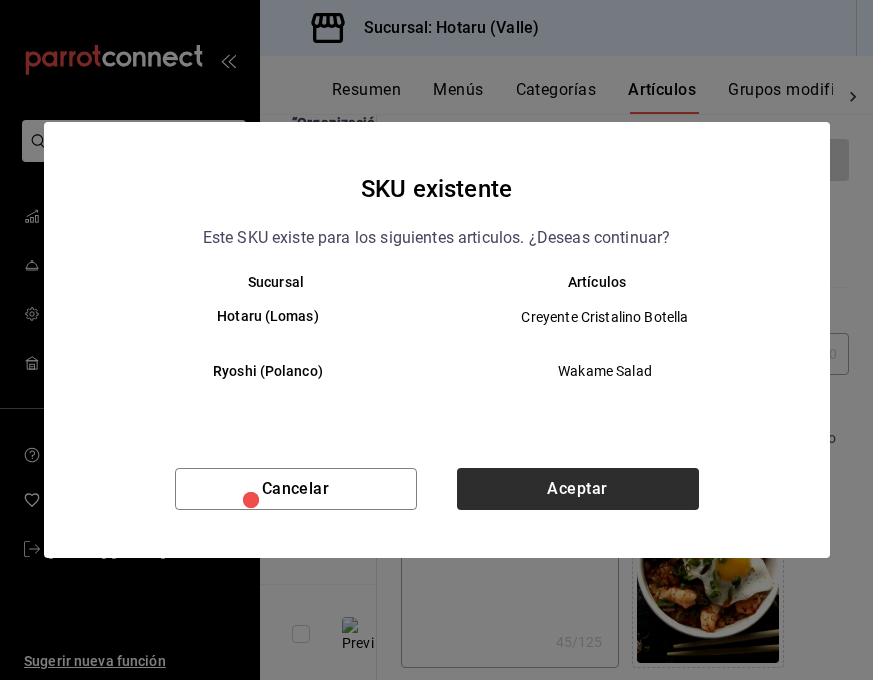 type on "x" 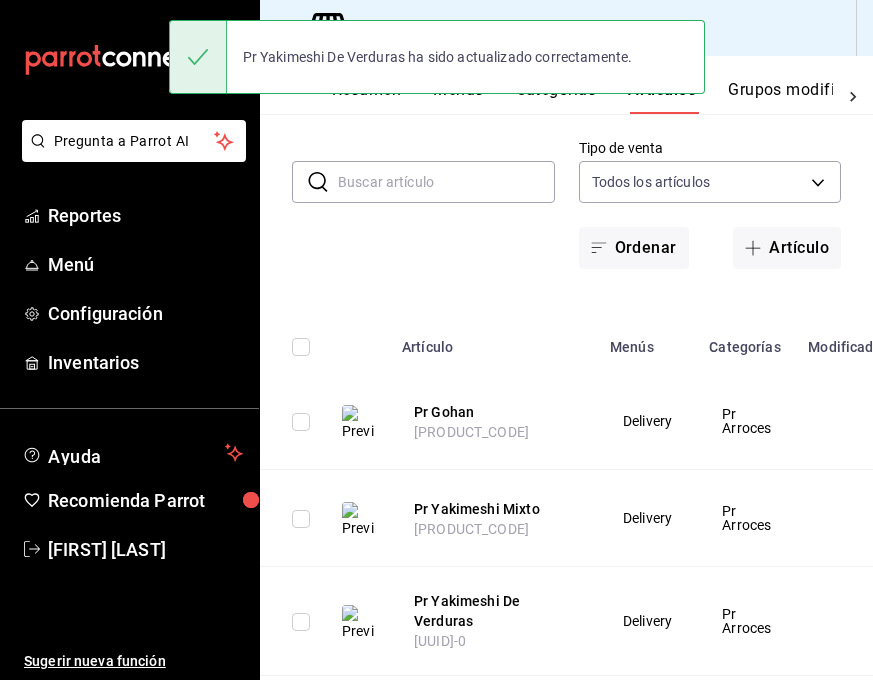 scroll, scrollTop: 187, scrollLeft: 0, axis: vertical 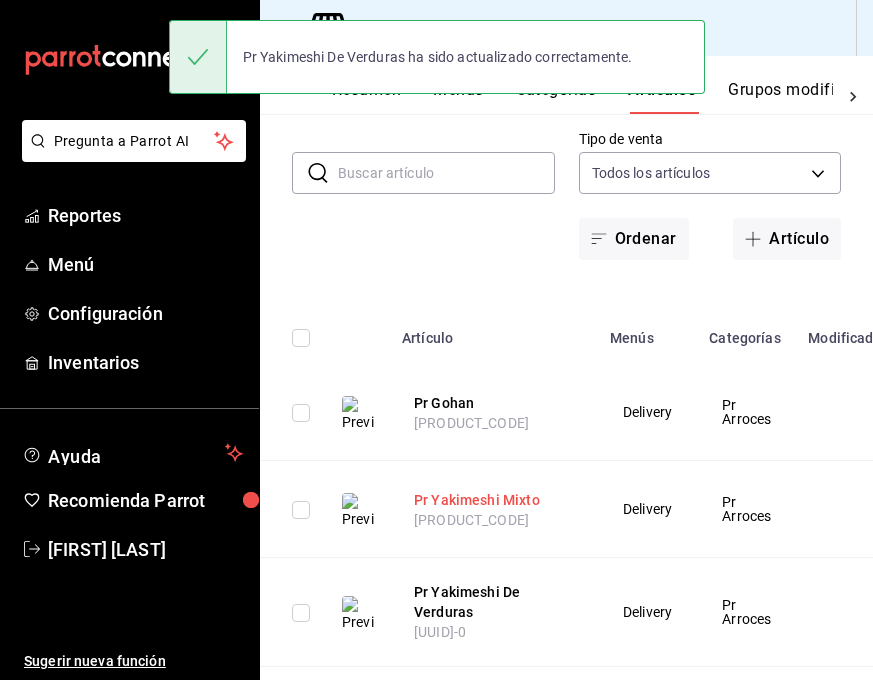 click on "Pr Yakimeshi Mixto" at bounding box center [494, 500] 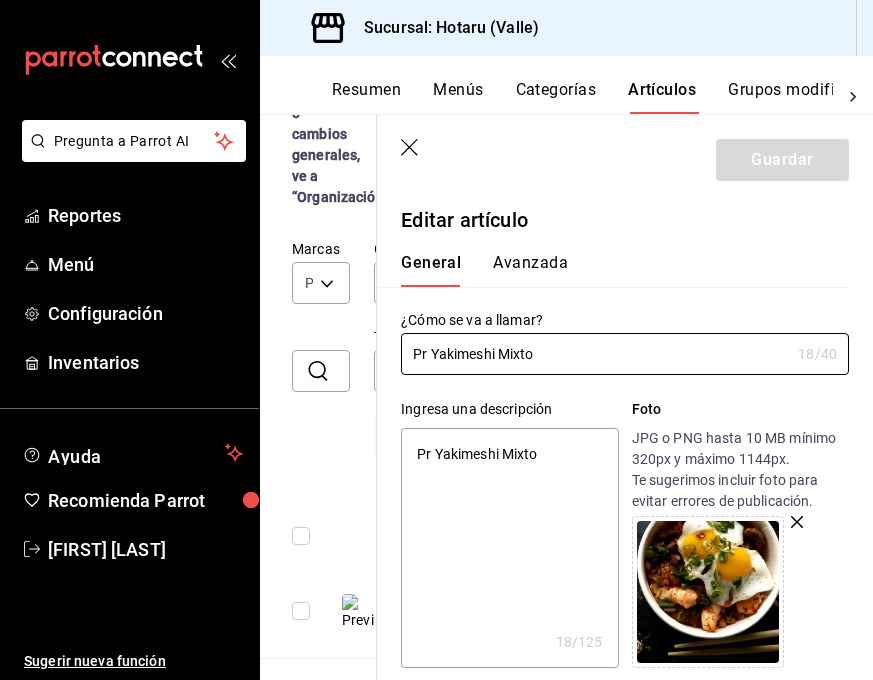 click on "Pr Yakimeshi Mixto" at bounding box center (509, 548) 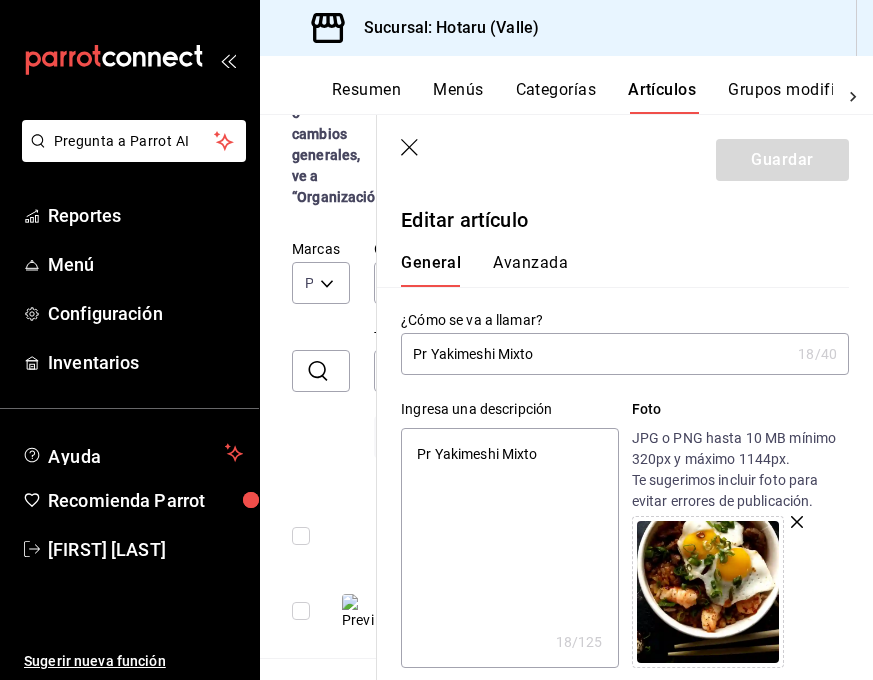 click on "Pr Yakimeshi Mixto" at bounding box center [509, 548] 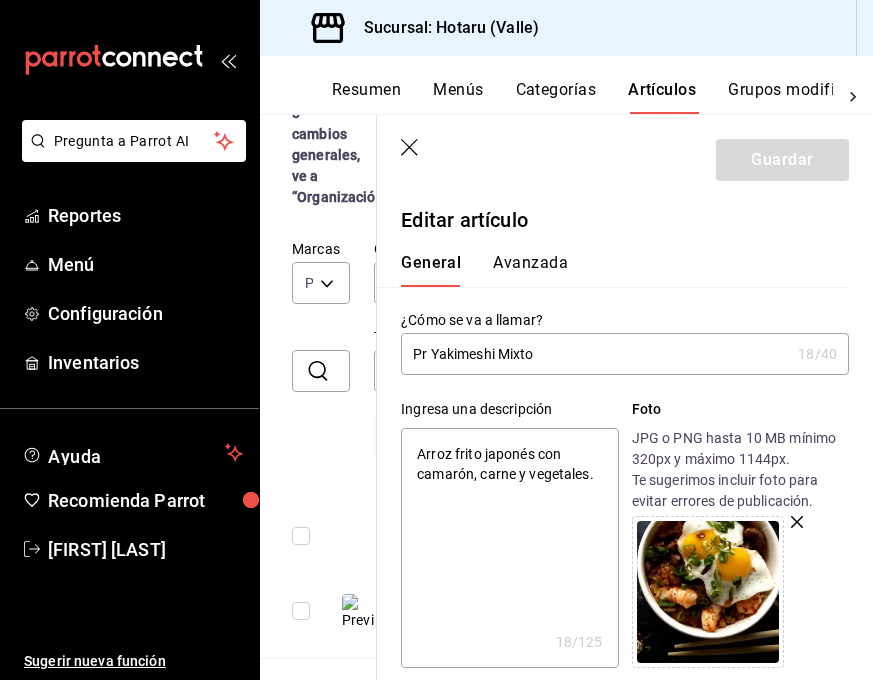 type on "x" 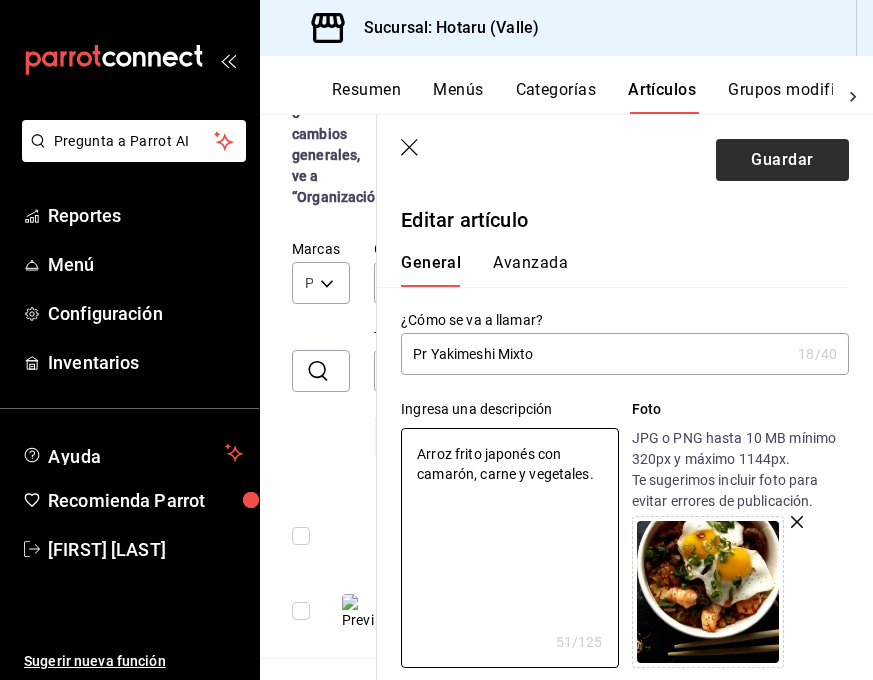 type on "Arroz frito japonés con camarón, carne y vegetales." 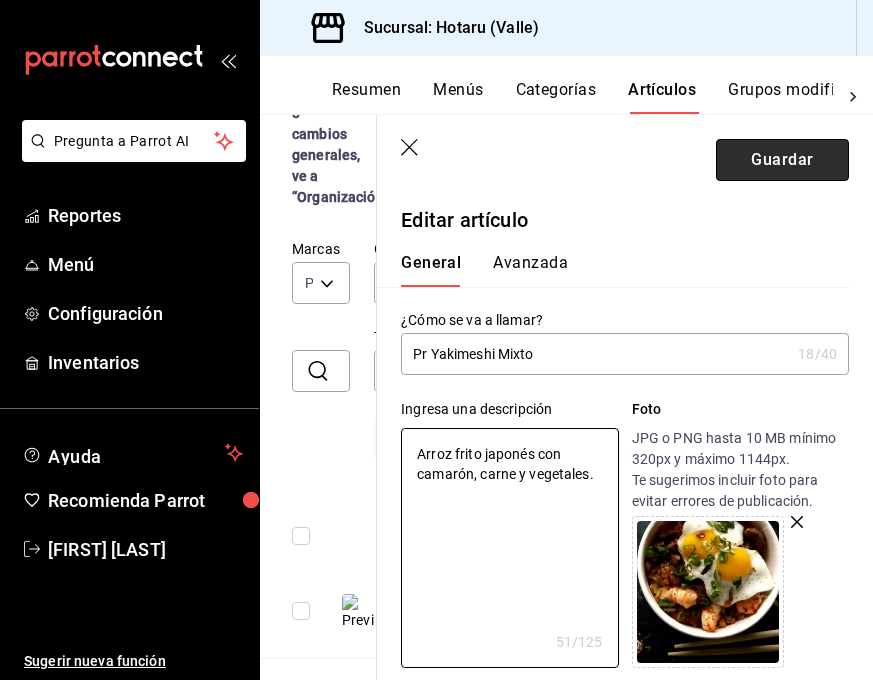 click on "Guardar" at bounding box center (782, 160) 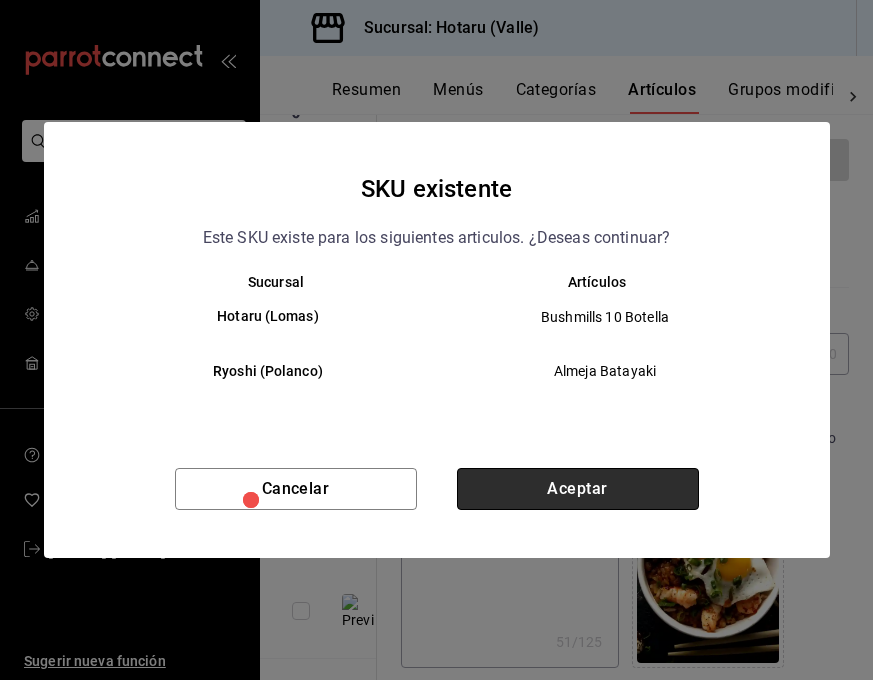 click on "Aceptar" at bounding box center (578, 489) 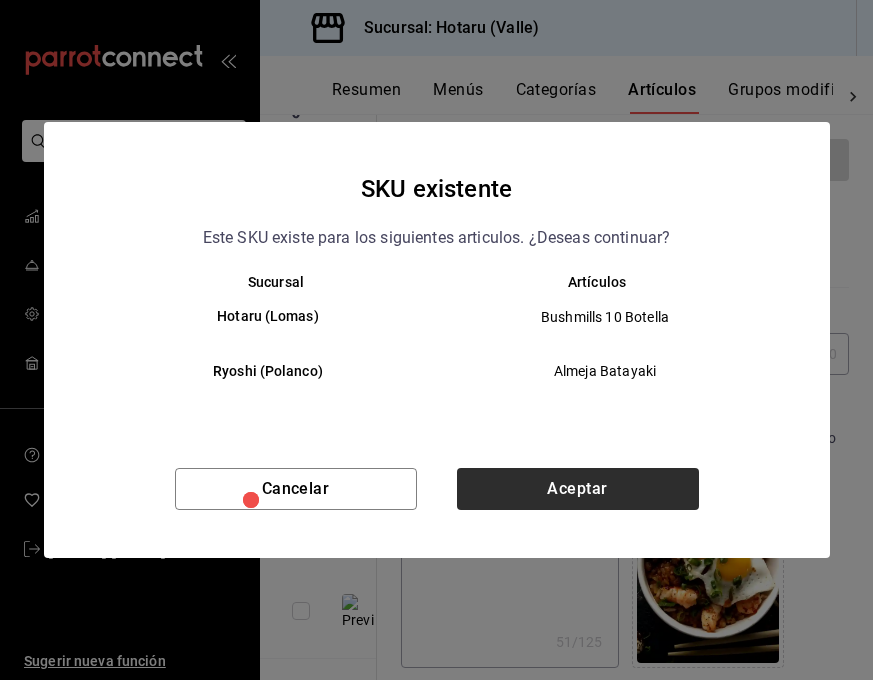 type on "x" 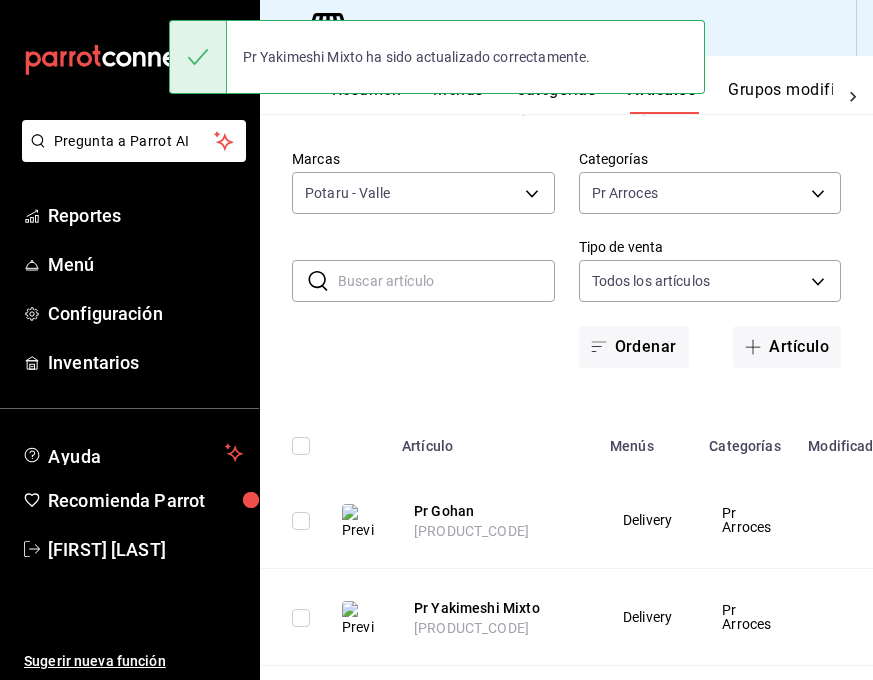 scroll, scrollTop: 104, scrollLeft: 0, axis: vertical 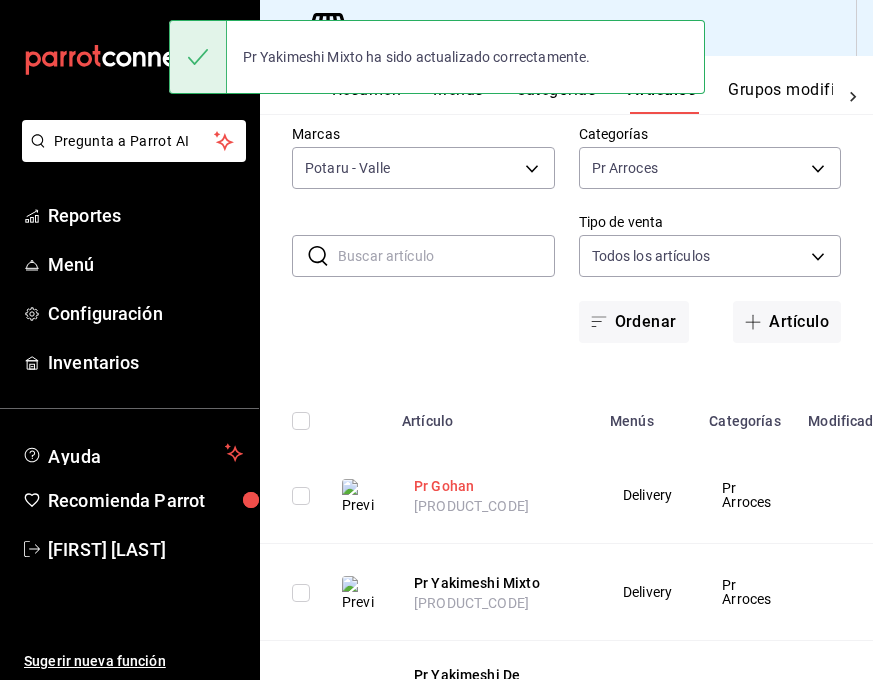 click on "Pr Gohan" at bounding box center [494, 486] 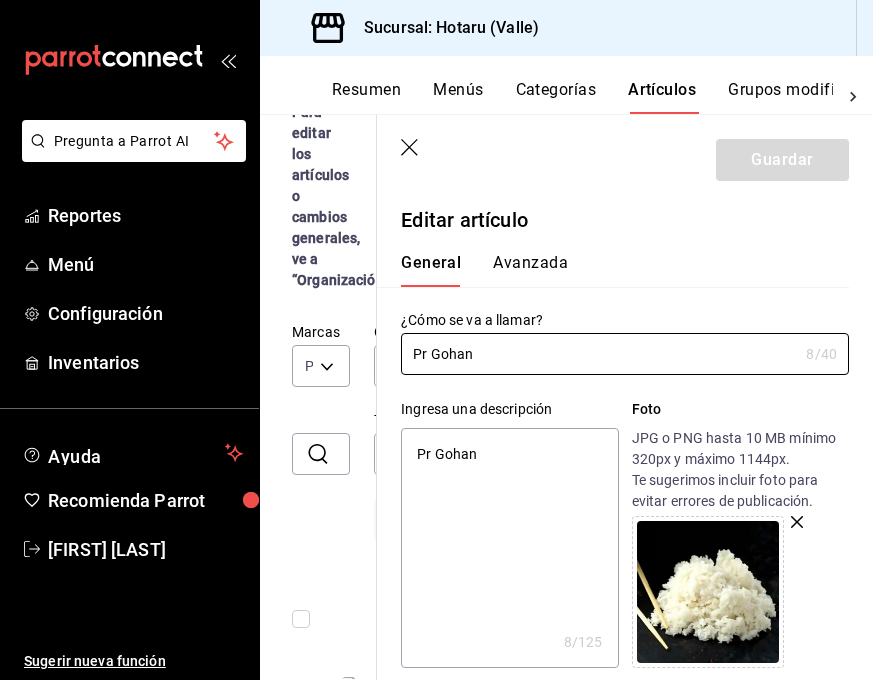 type on "x" 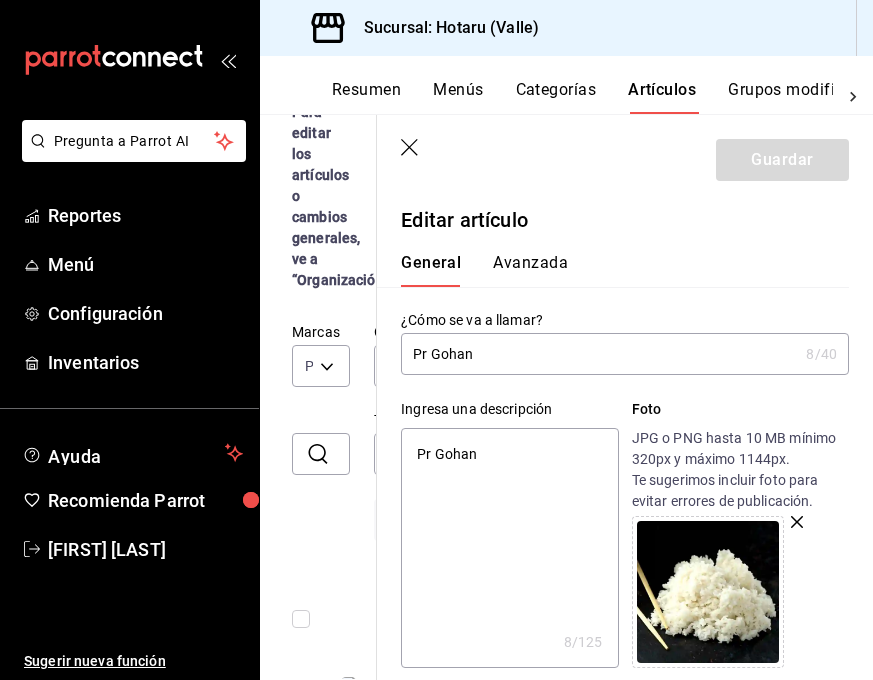 click on "Pr Gohan" at bounding box center [509, 548] 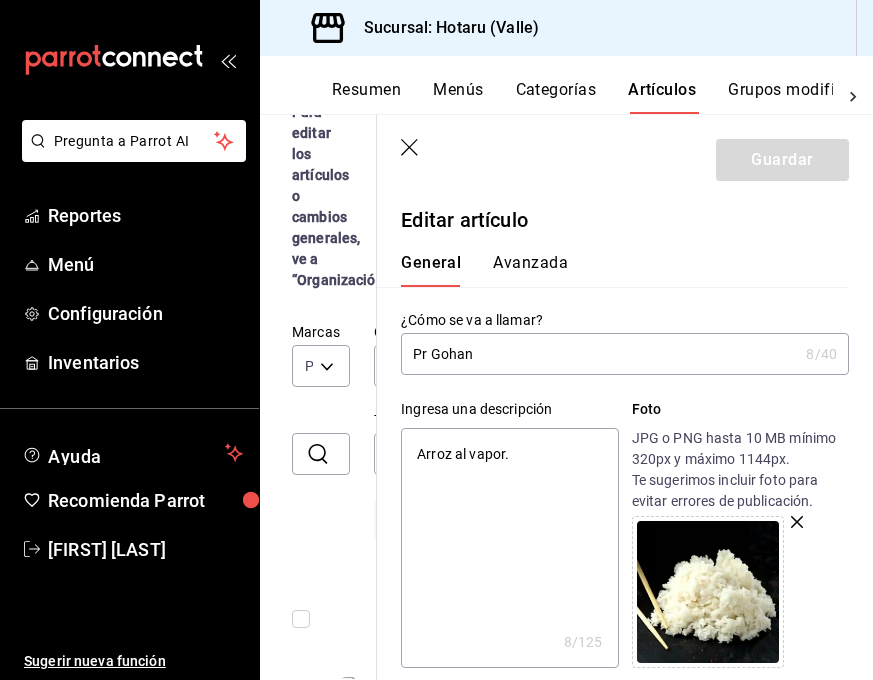 type on "x" 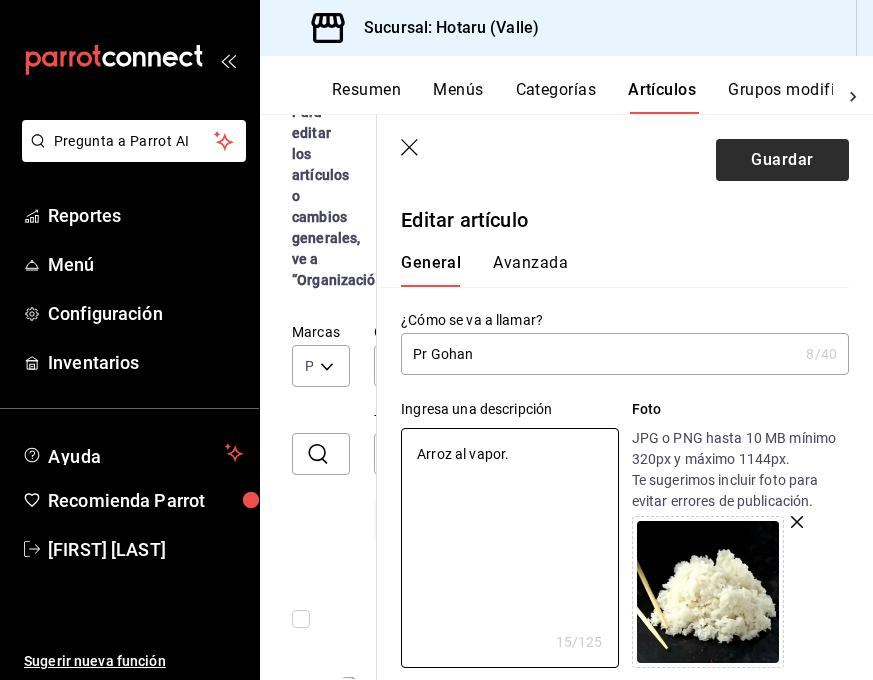 type on "Arroz al vapor." 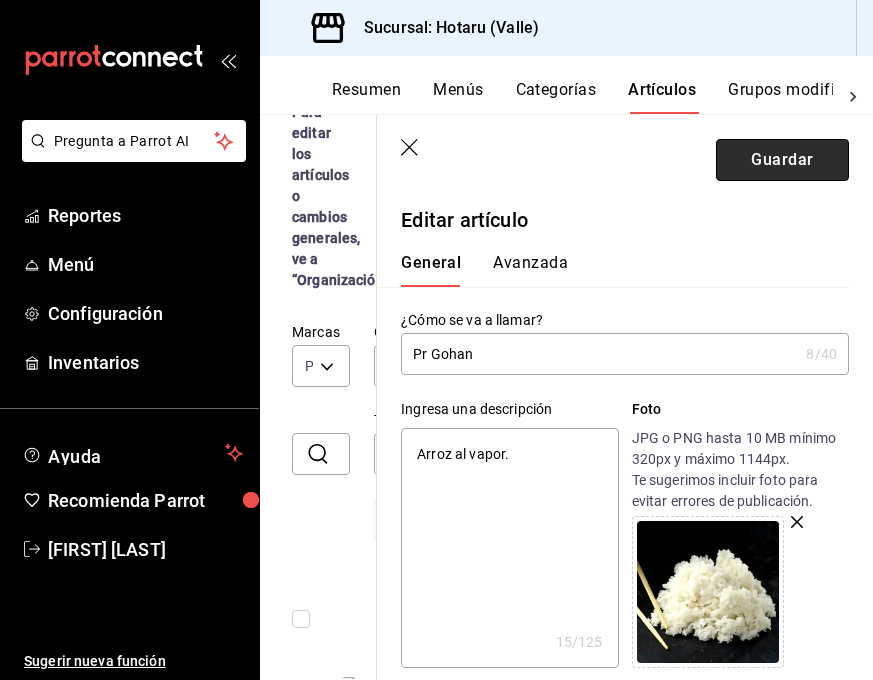 click on "Guardar" at bounding box center [782, 160] 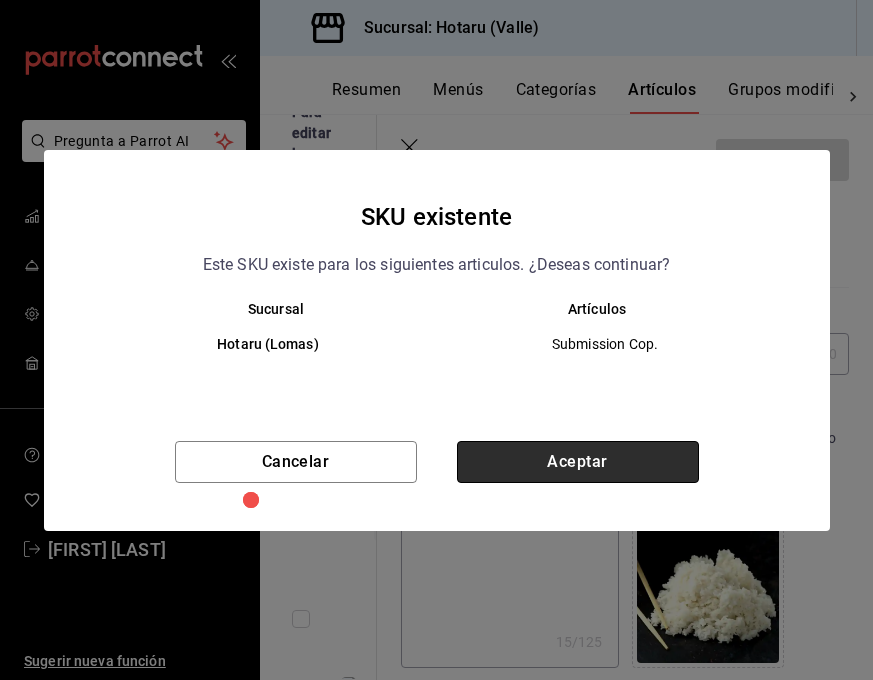 click on "Aceptar" at bounding box center [578, 462] 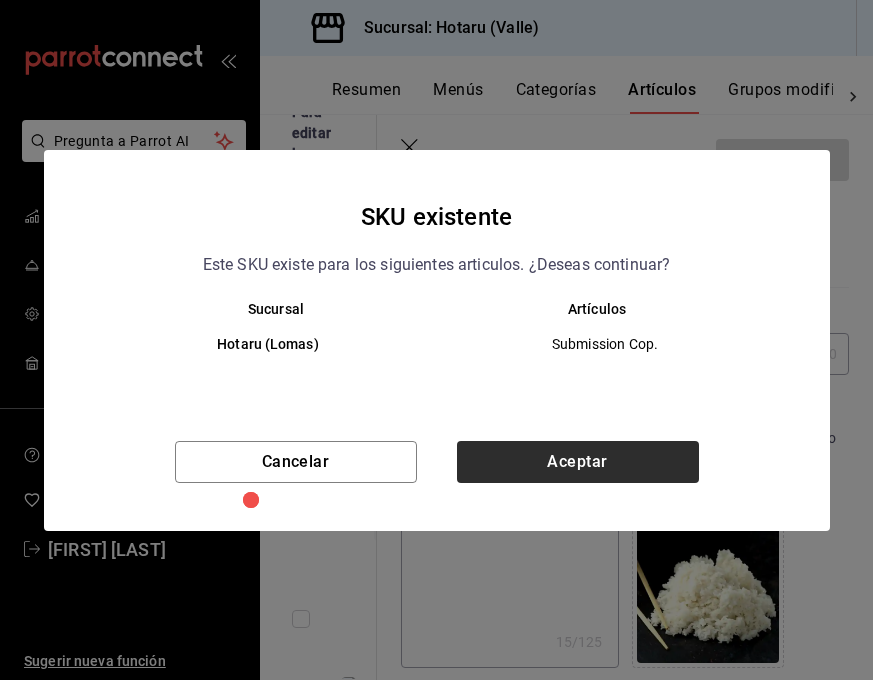 type on "x" 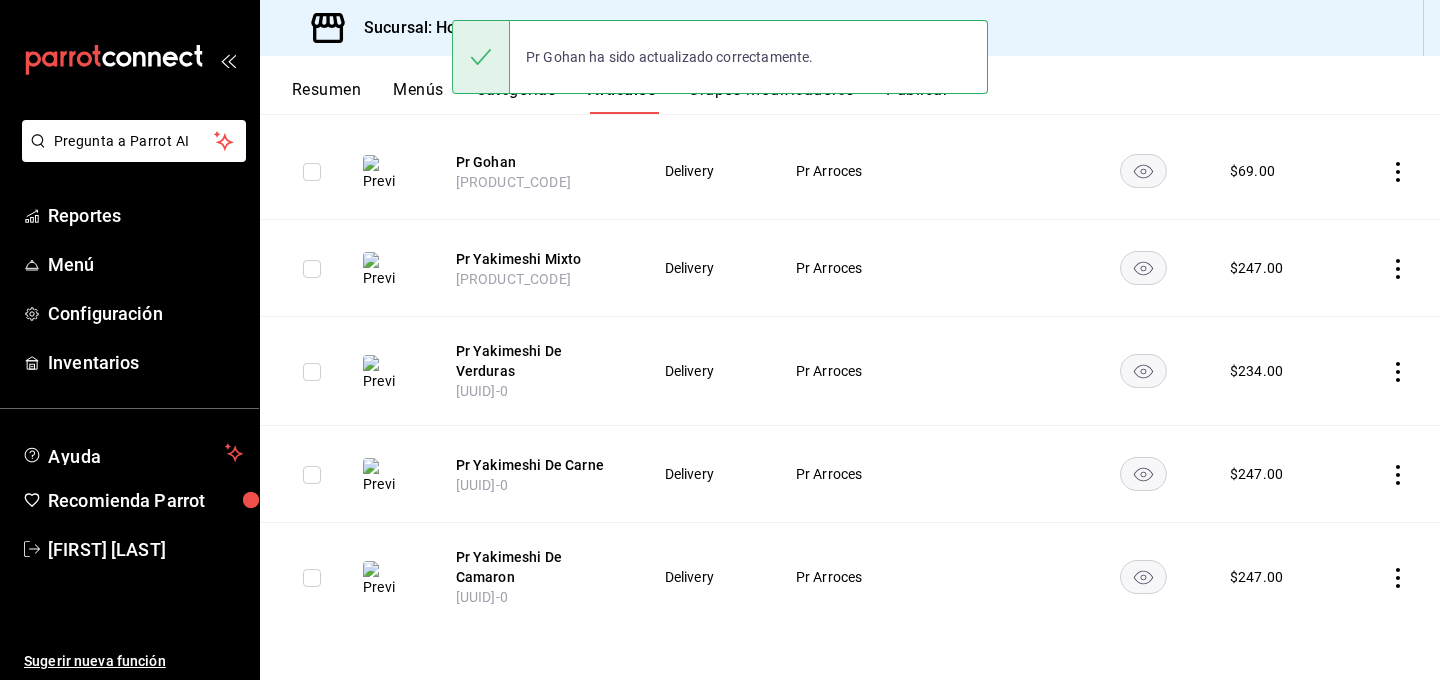 scroll, scrollTop: 274, scrollLeft: 0, axis: vertical 